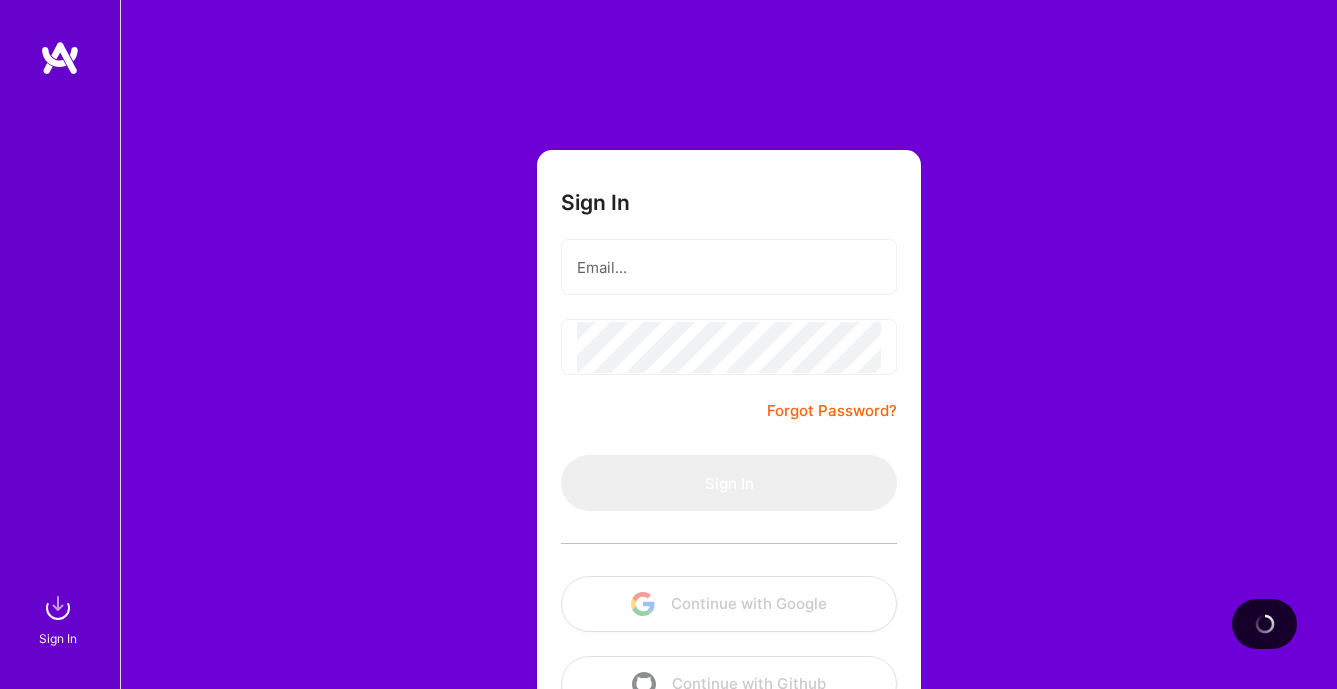 scroll, scrollTop: 0, scrollLeft: 0, axis: both 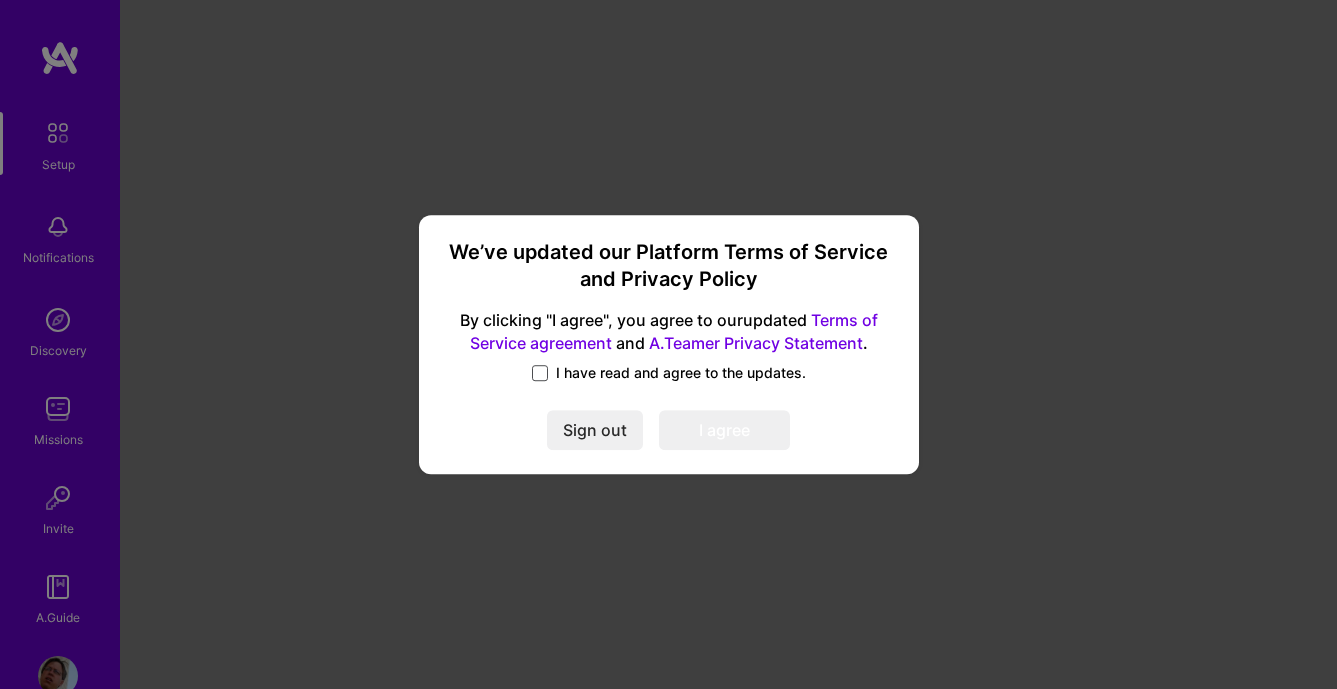 click at bounding box center [540, 373] 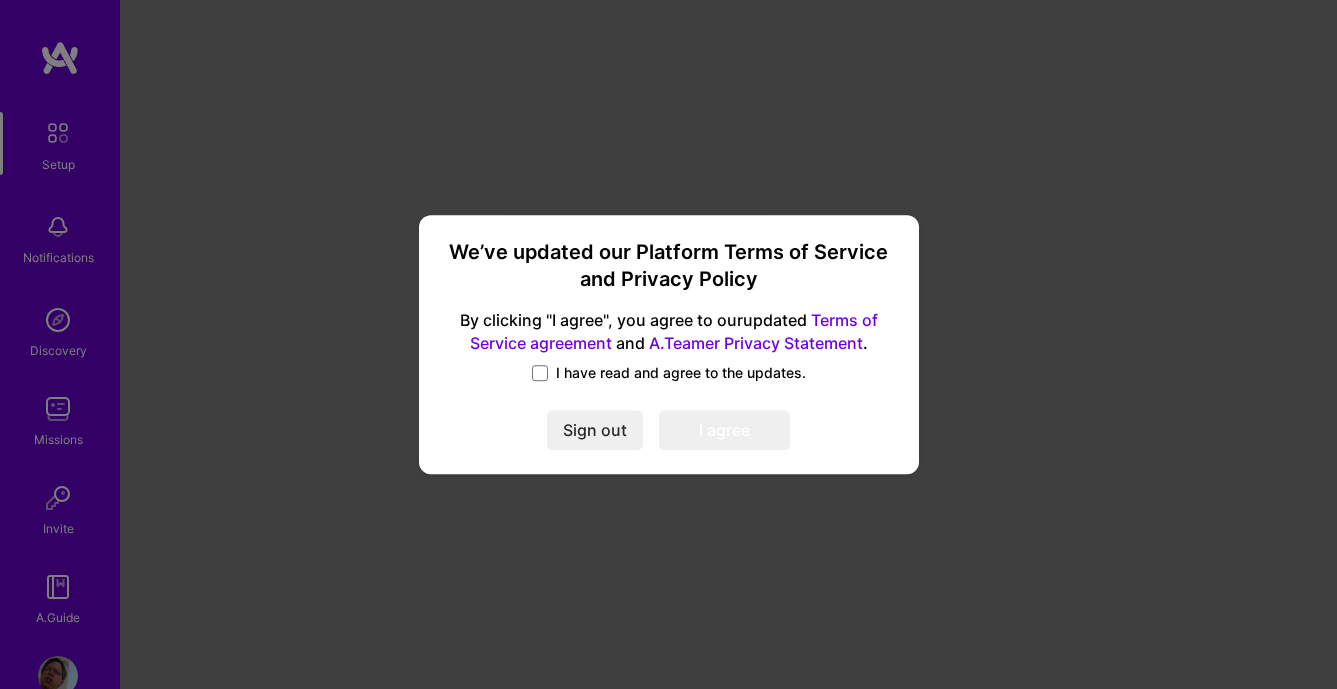 click on "I have read and agree to the updates." at bounding box center (669, 373) 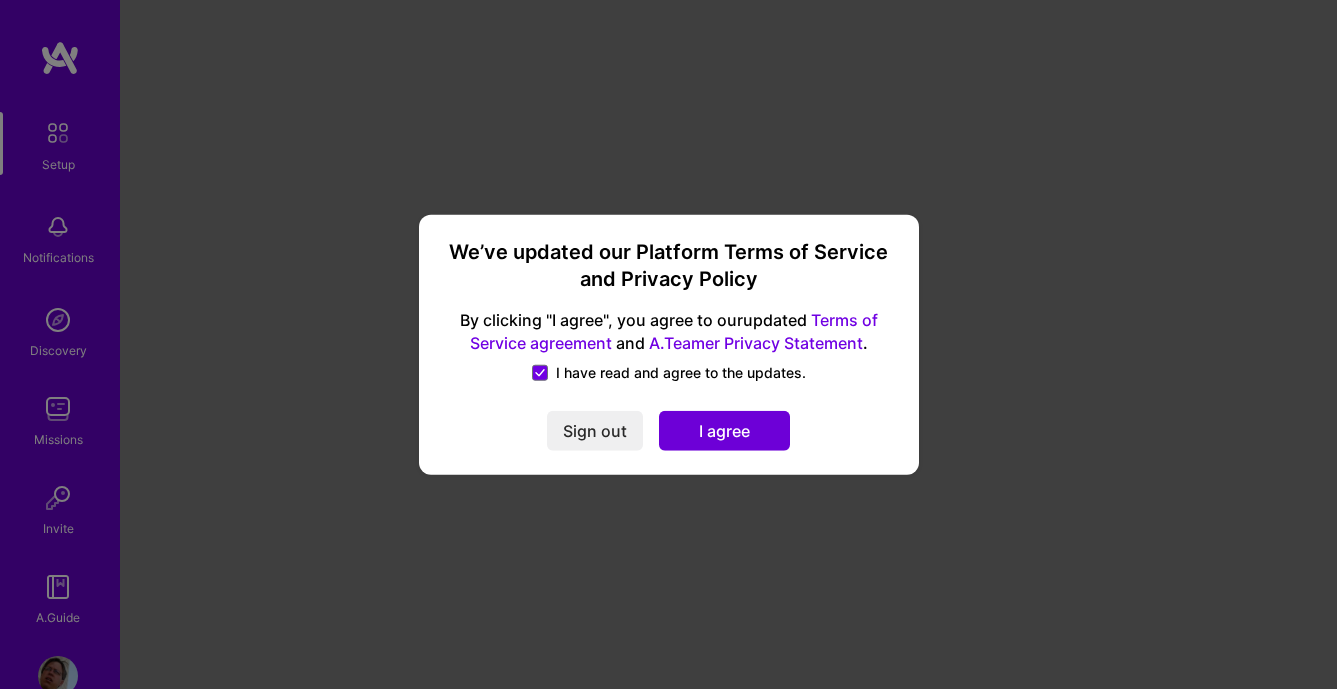click on "I agree" at bounding box center (724, 431) 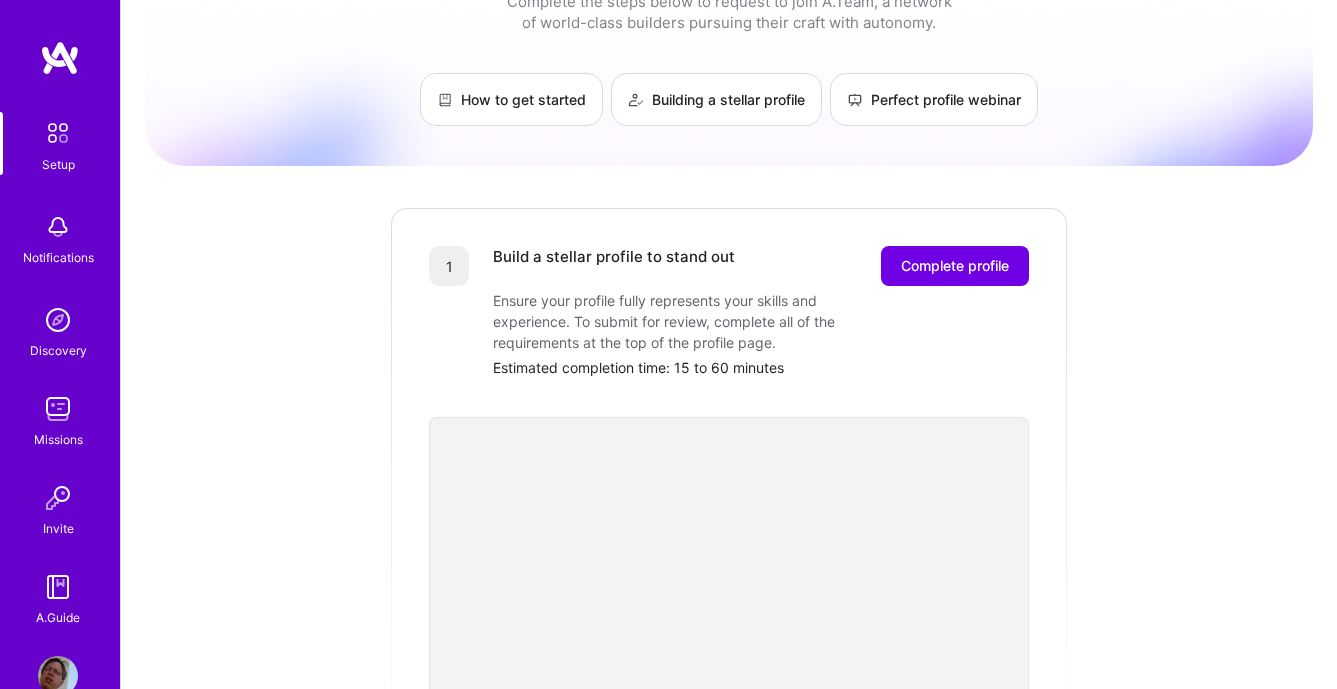 scroll, scrollTop: 0, scrollLeft: 0, axis: both 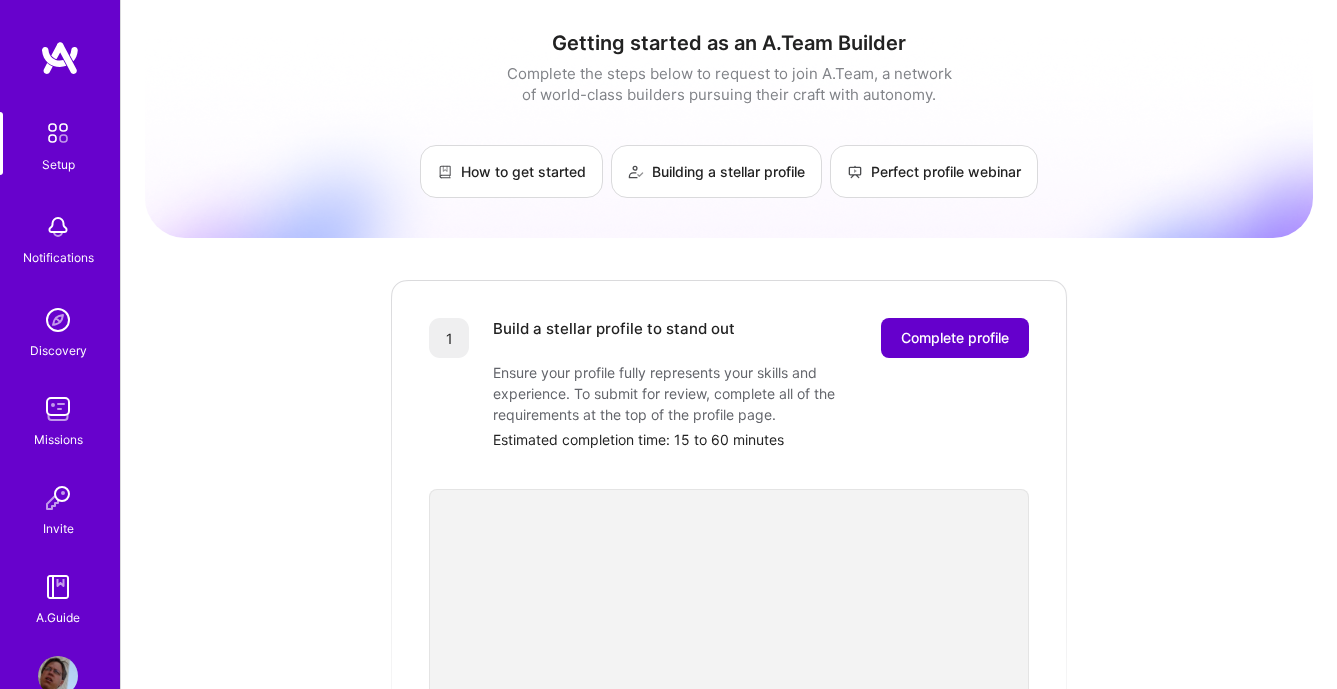 click on "Complete profile" at bounding box center [955, 338] 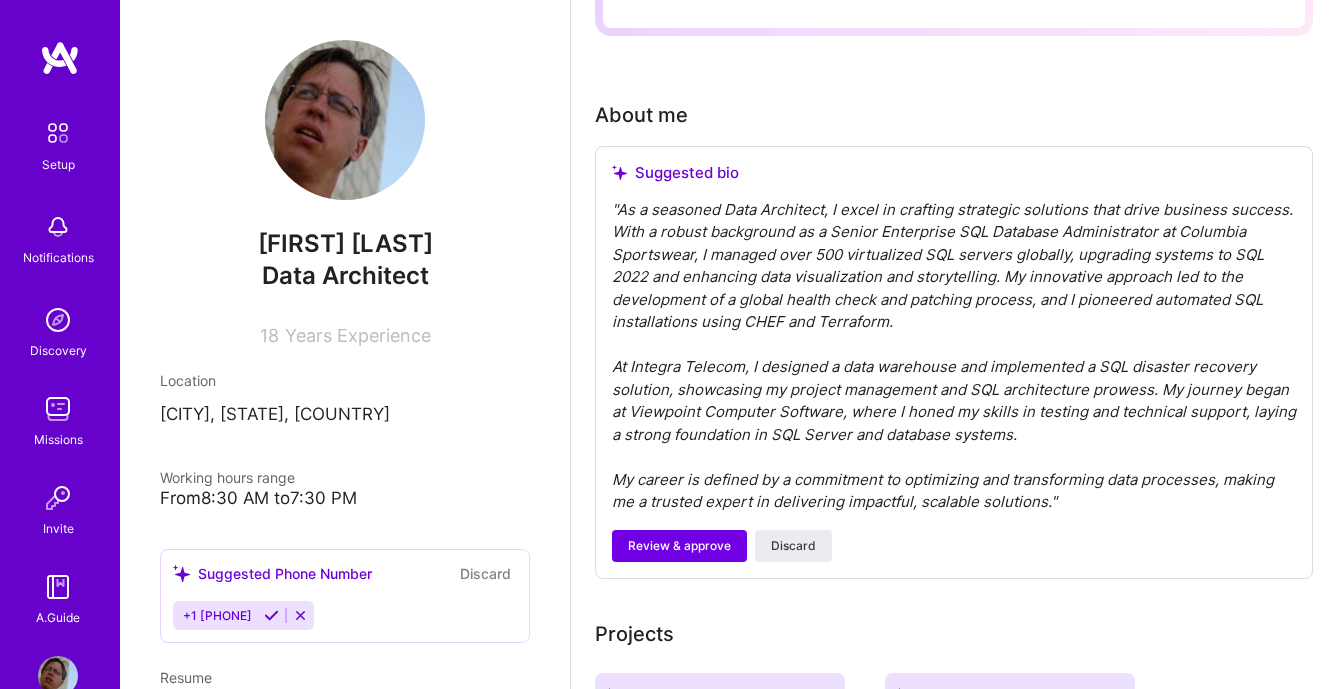 scroll, scrollTop: 510, scrollLeft: 0, axis: vertical 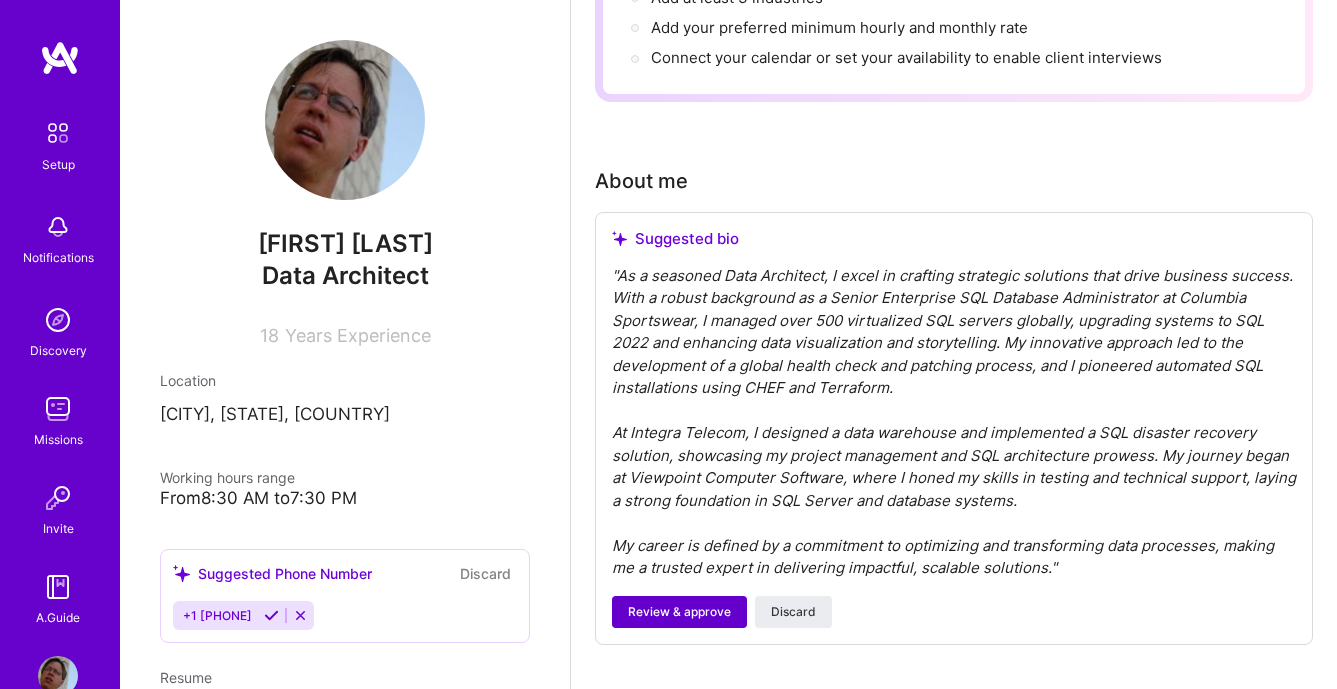 click on "Review & approve" at bounding box center (679, 612) 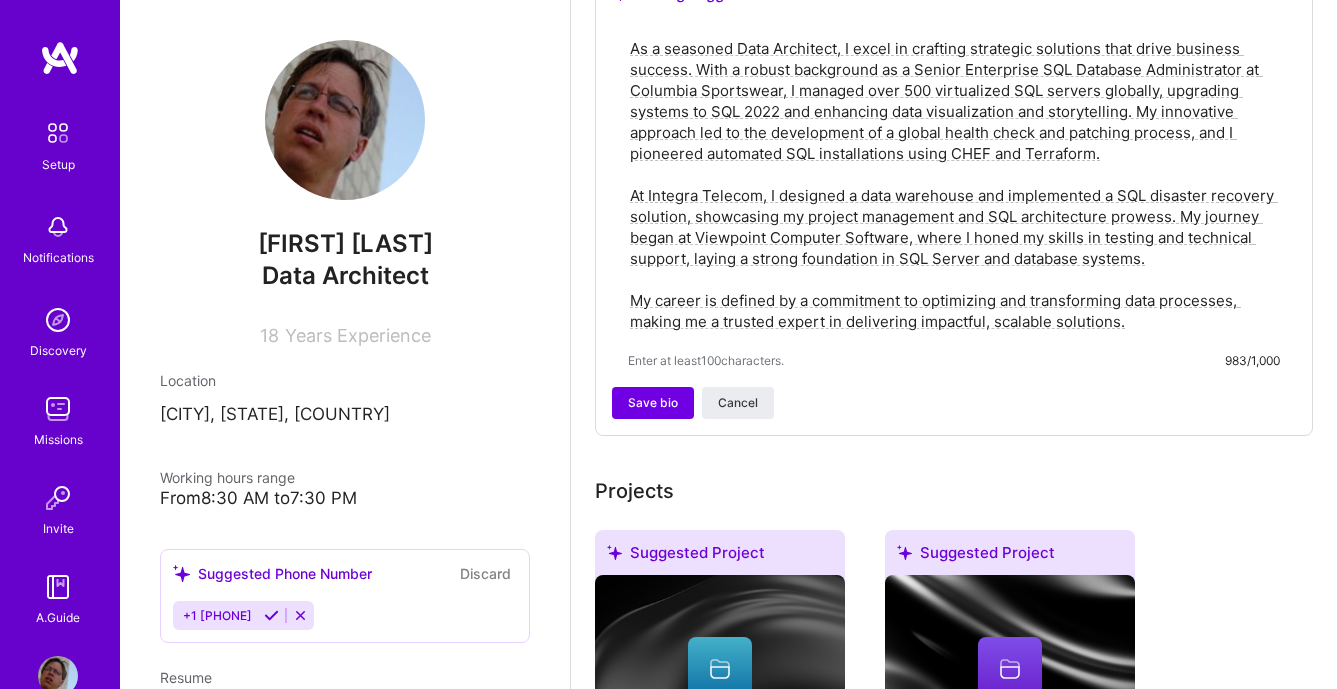 scroll, scrollTop: 714, scrollLeft: 0, axis: vertical 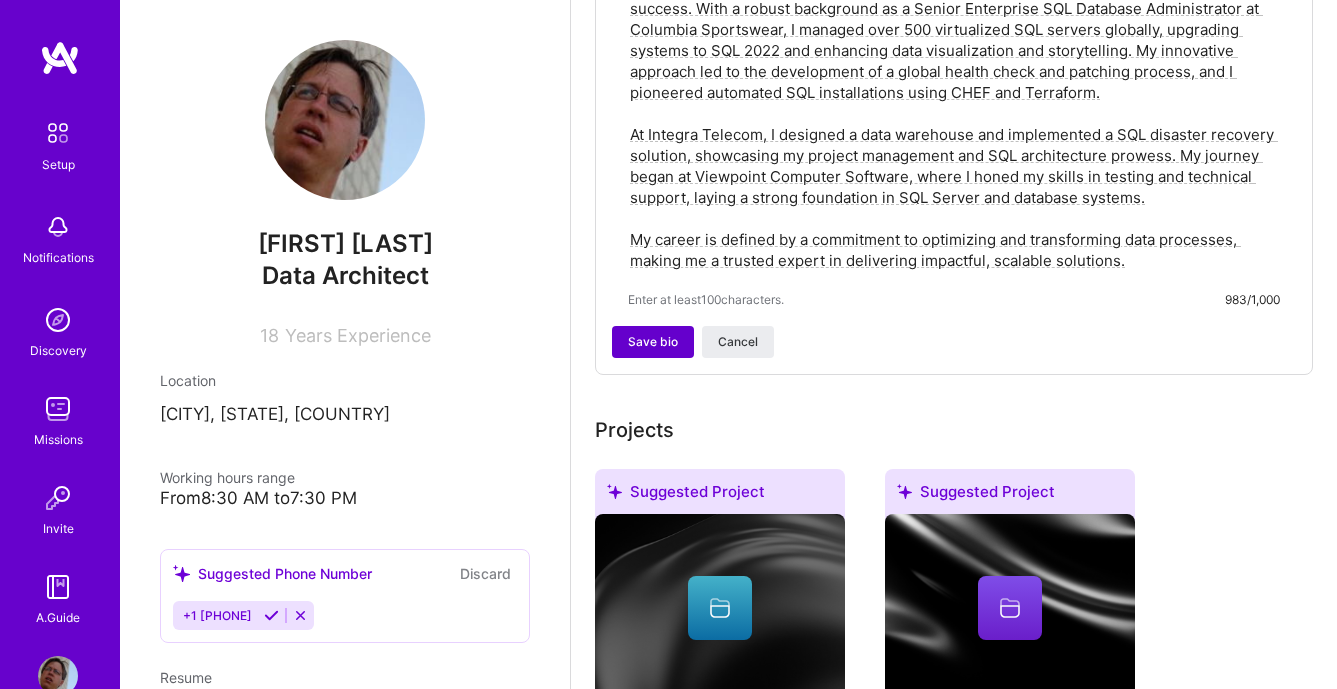 click on "Save bio" at bounding box center [653, 342] 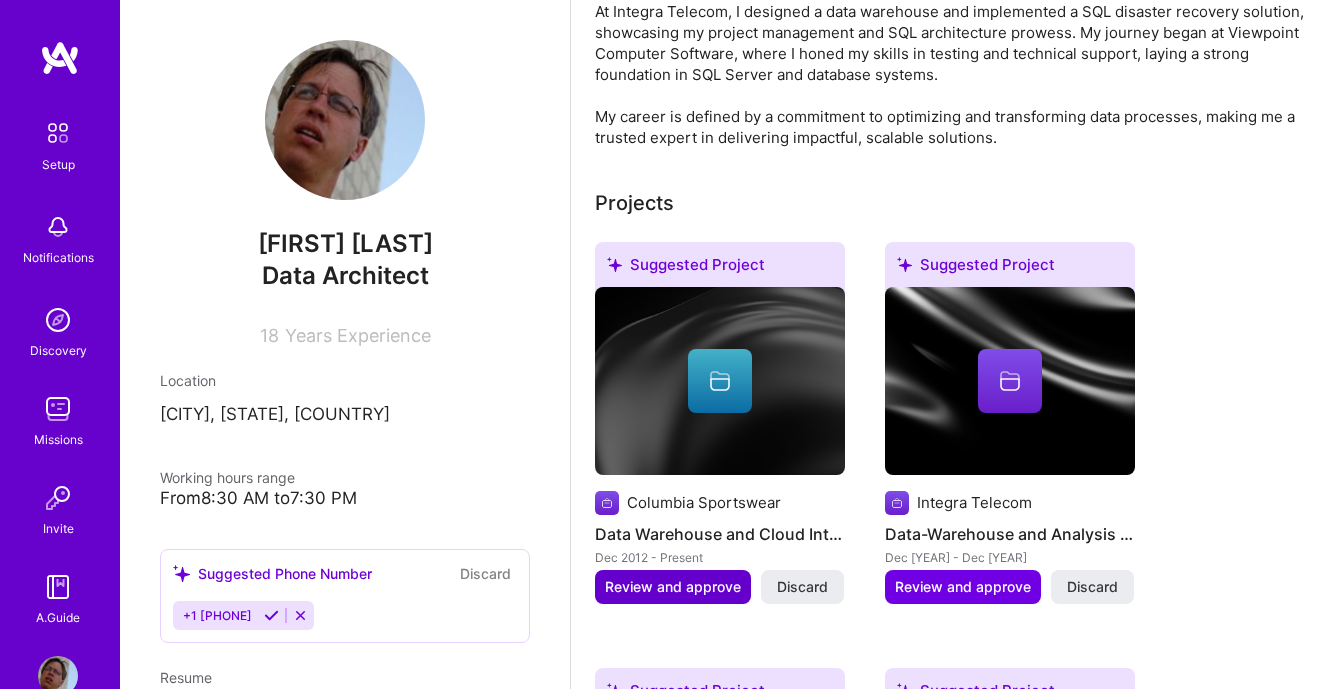 click on "Review and approve" at bounding box center (673, 587) 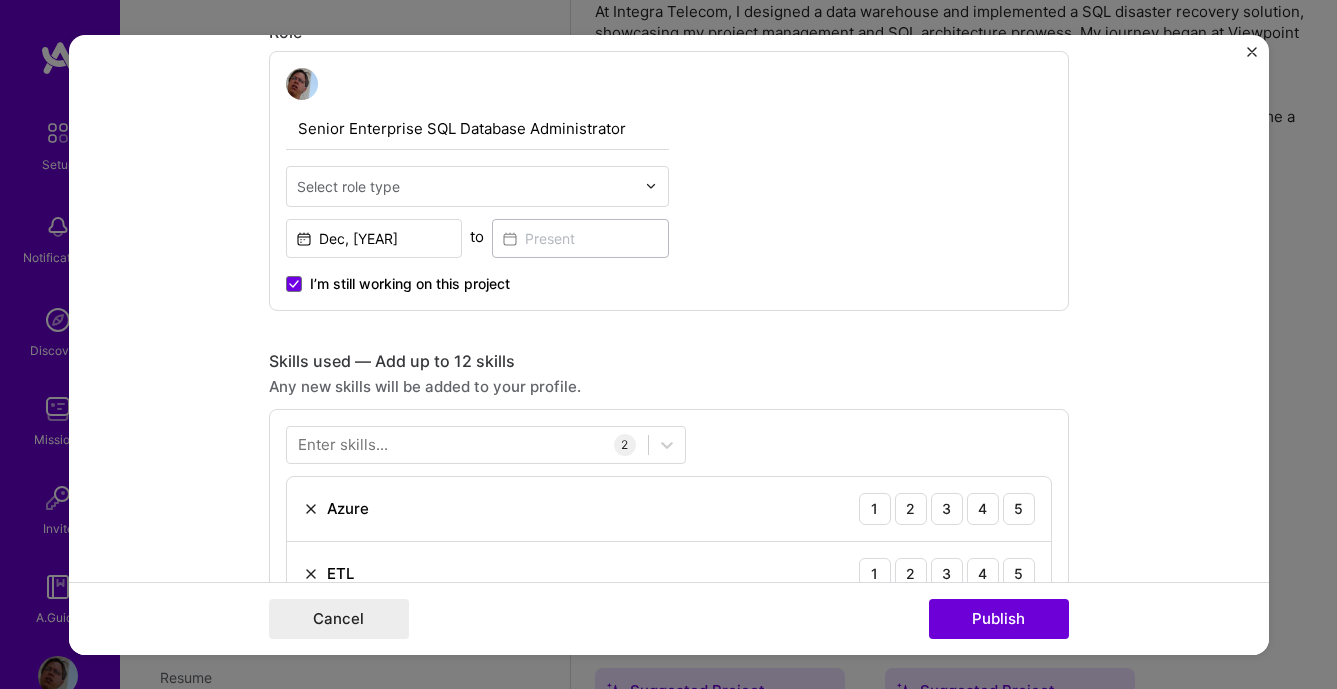 scroll, scrollTop: 798, scrollLeft: 0, axis: vertical 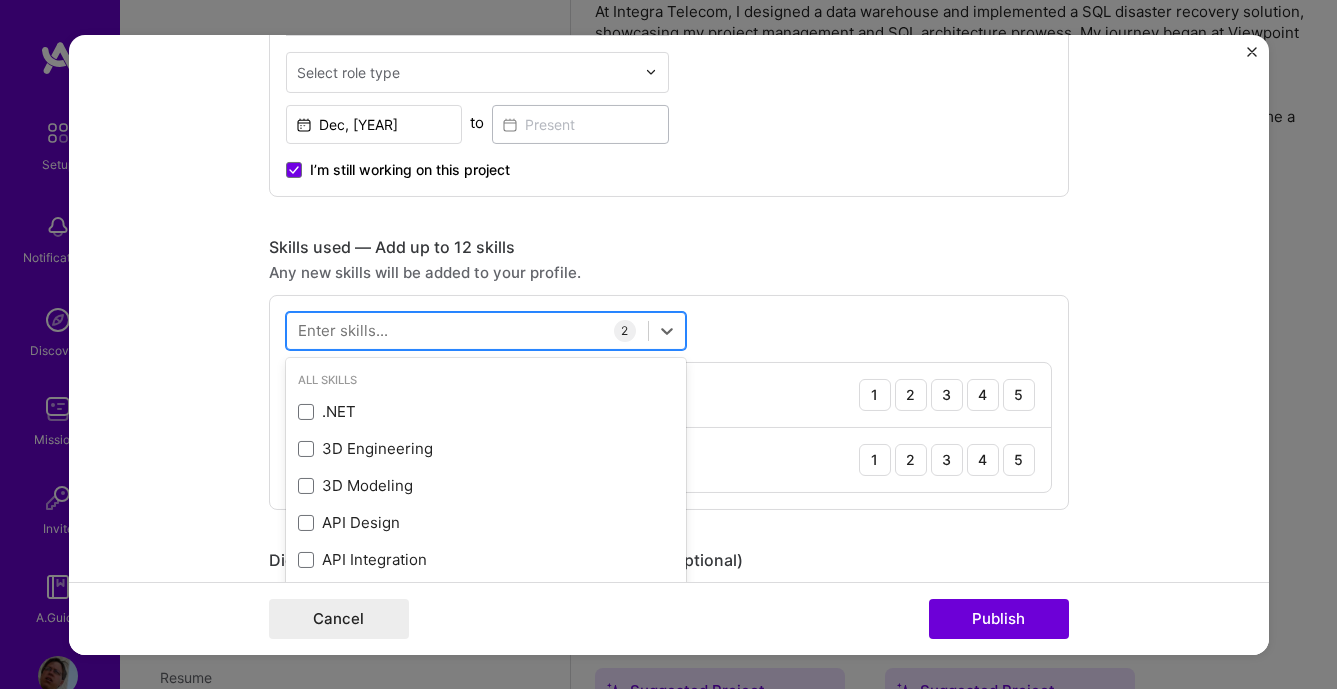 click at bounding box center [467, 330] 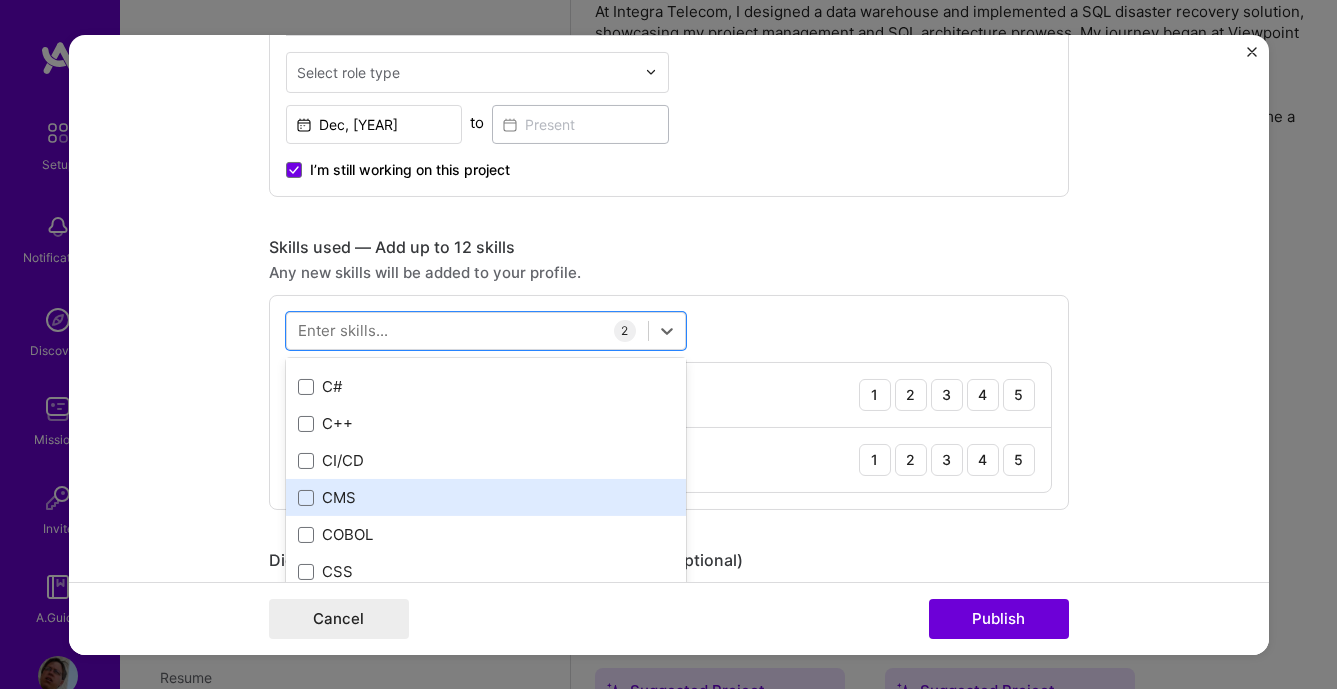 scroll, scrollTop: 2166, scrollLeft: 0, axis: vertical 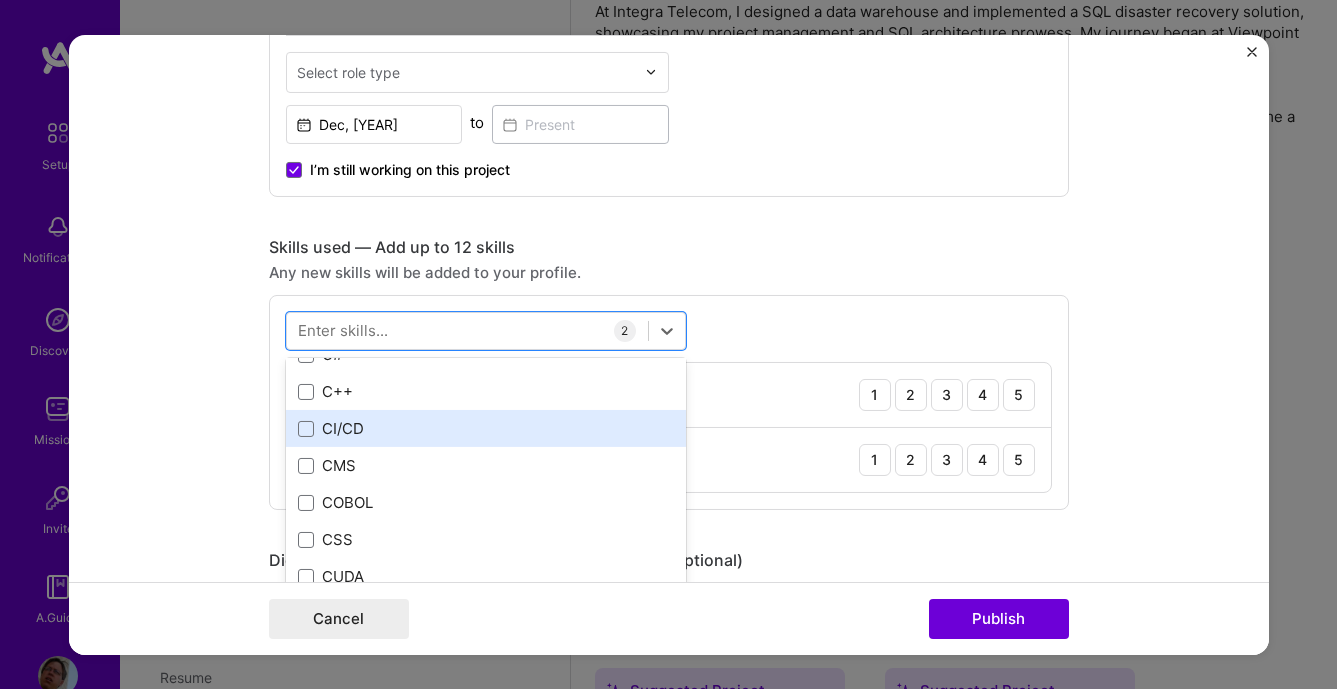 click on "CI/CD" at bounding box center (486, 428) 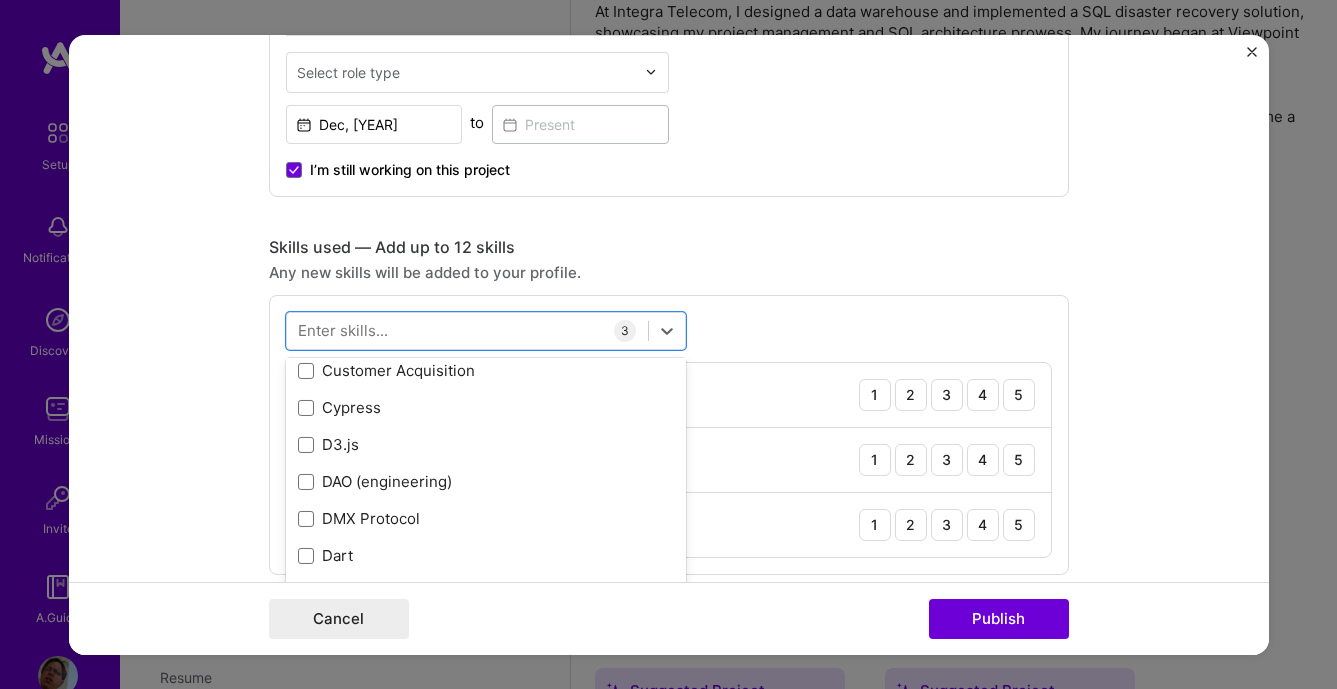scroll, scrollTop: 3078, scrollLeft: 0, axis: vertical 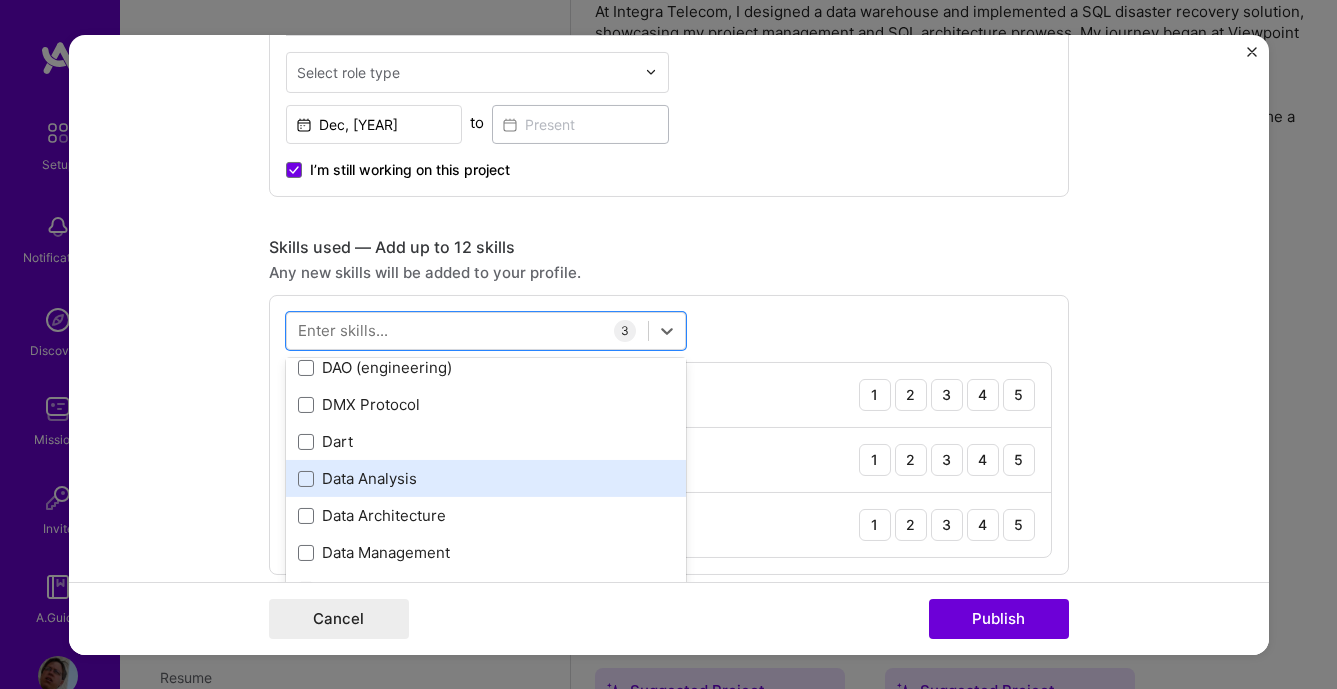 click on "Data Analysis" at bounding box center (486, 478) 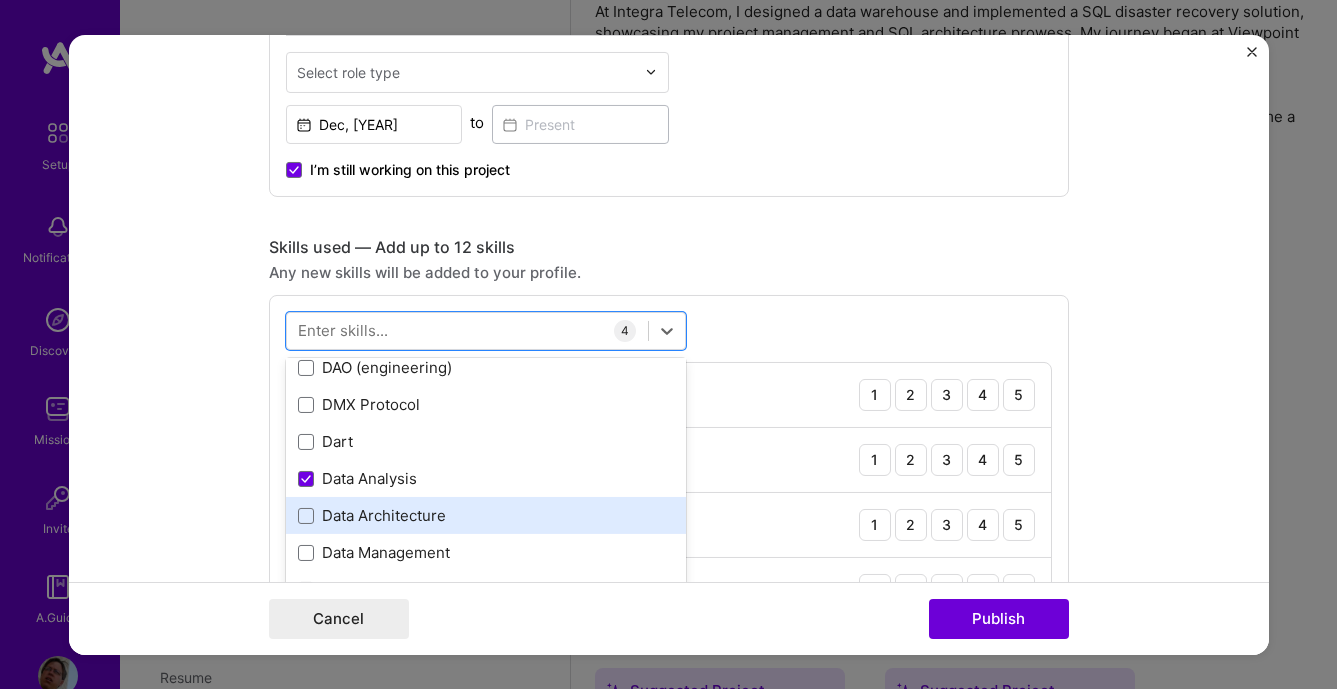 click on "Data Architecture" at bounding box center (486, 515) 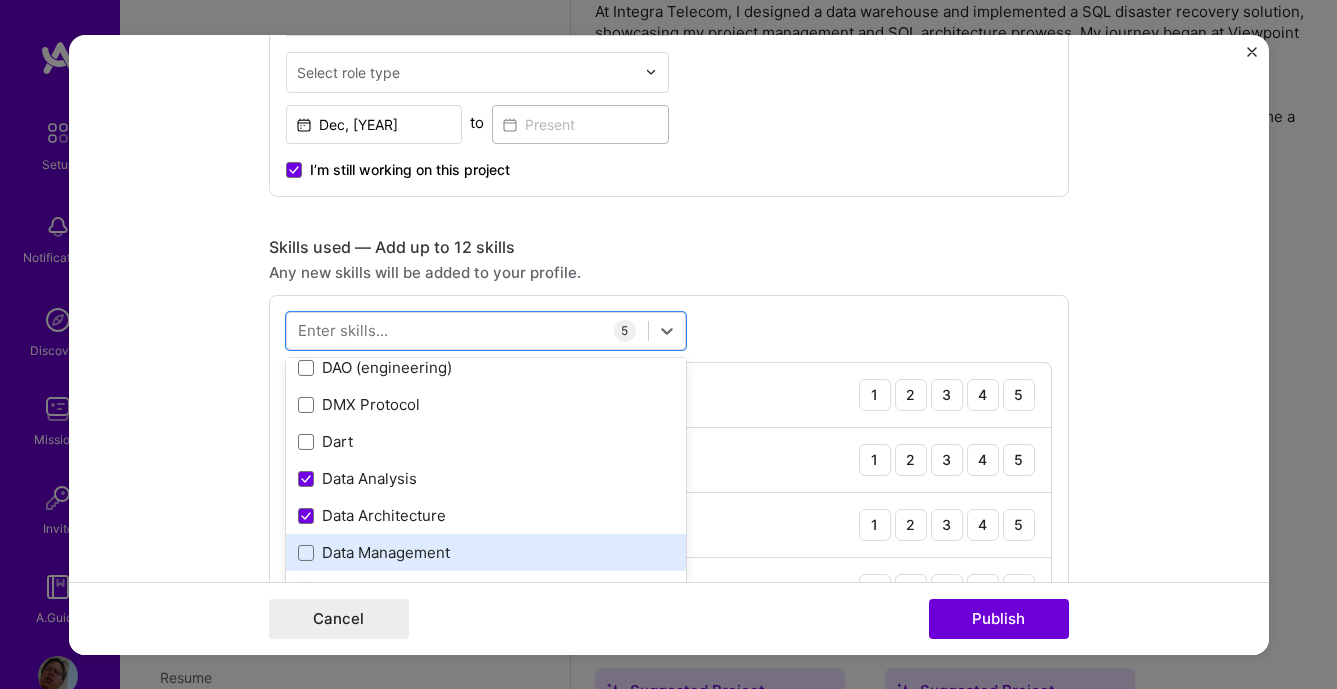 click on "Data Management" at bounding box center (486, 552) 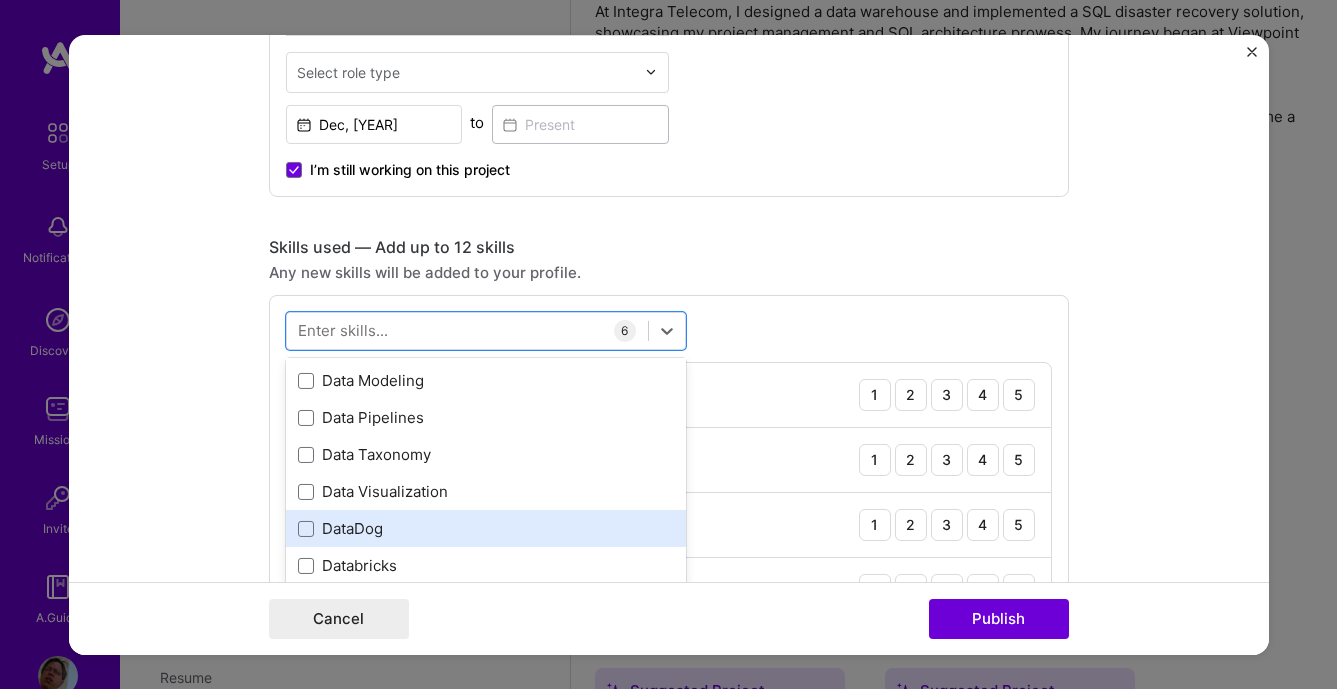 scroll, scrollTop: 3306, scrollLeft: 0, axis: vertical 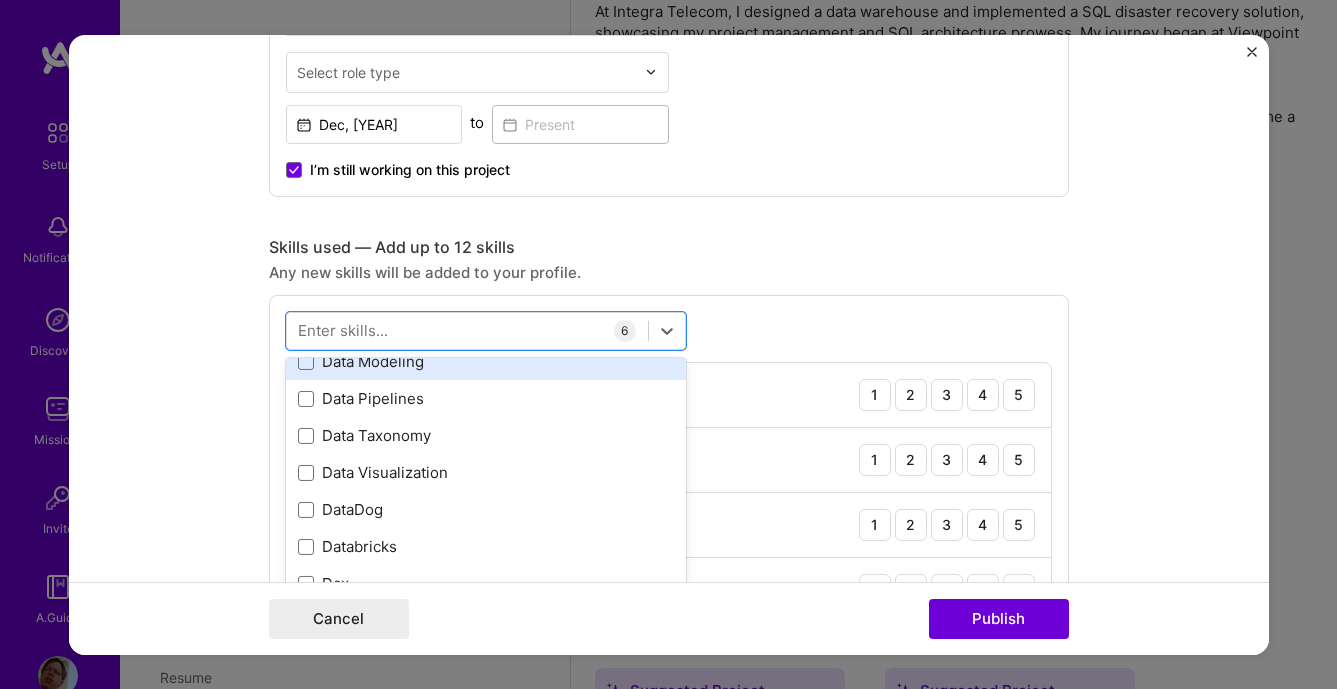 click on "Data Modeling" at bounding box center (486, 361) 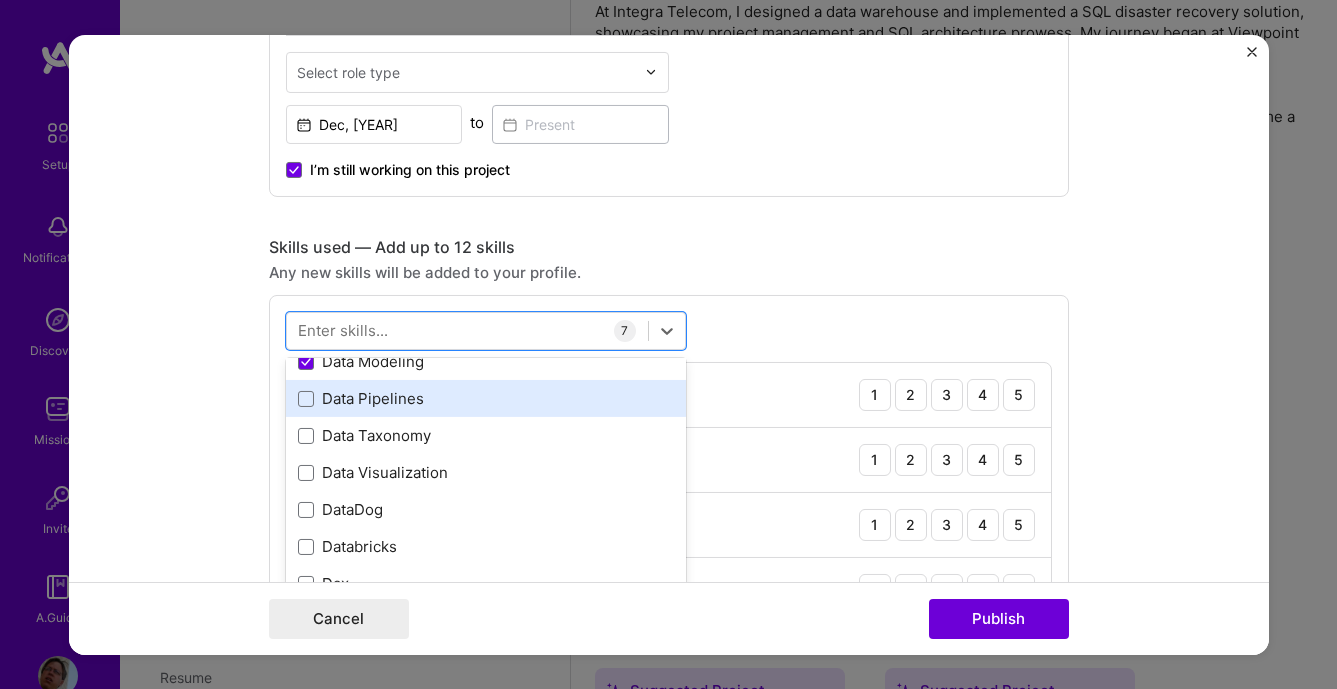 click on "Data Pipelines" at bounding box center (486, 398) 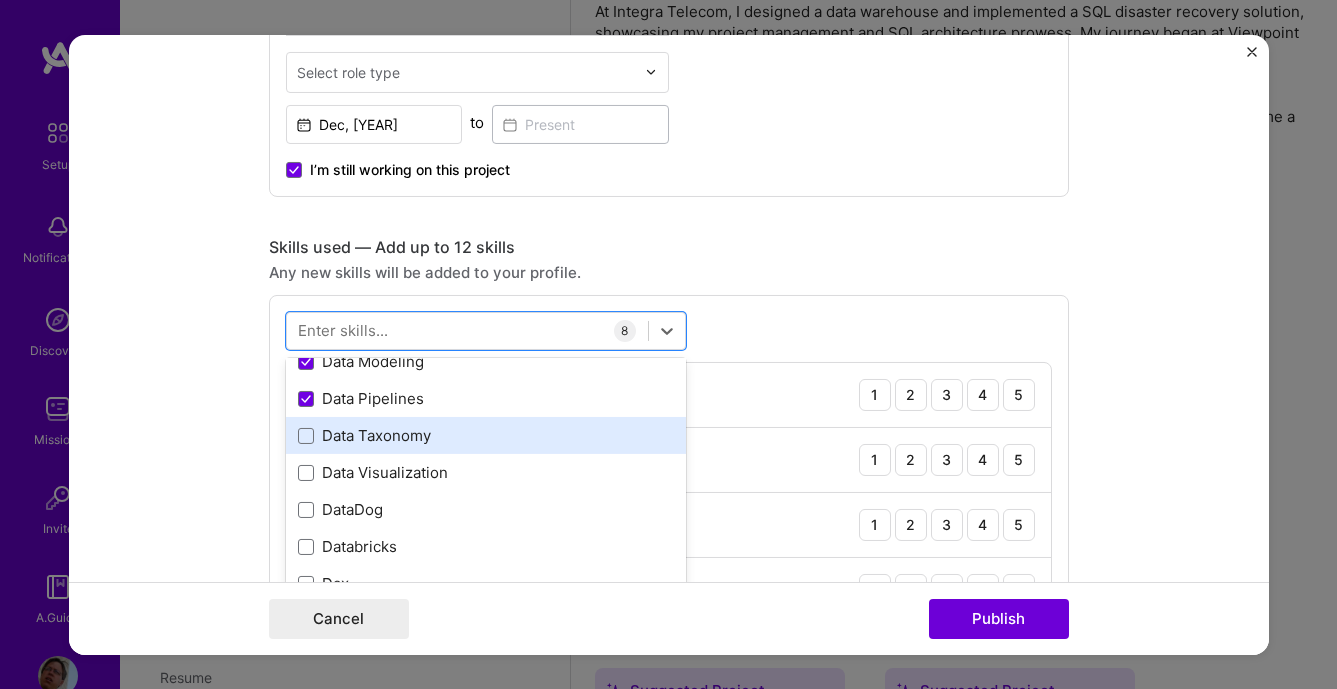click on "Data Taxonomy" at bounding box center (486, 435) 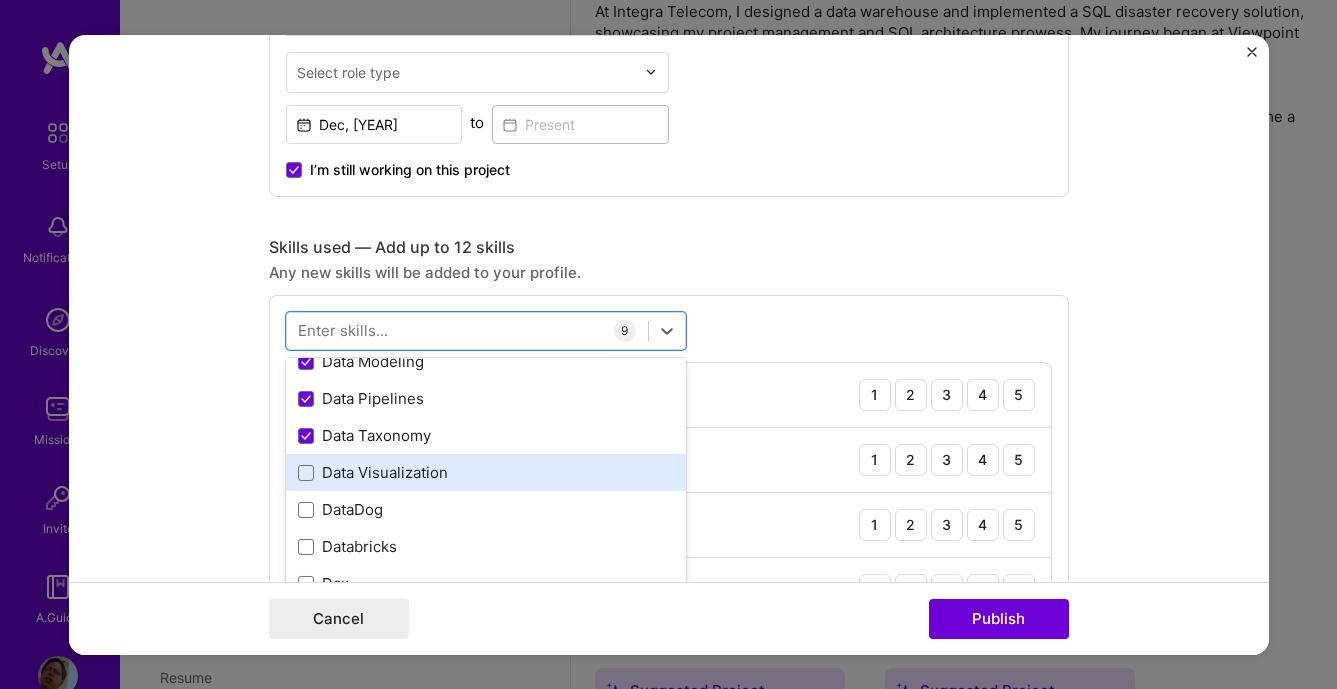 click on "Data Visualization" at bounding box center (486, 472) 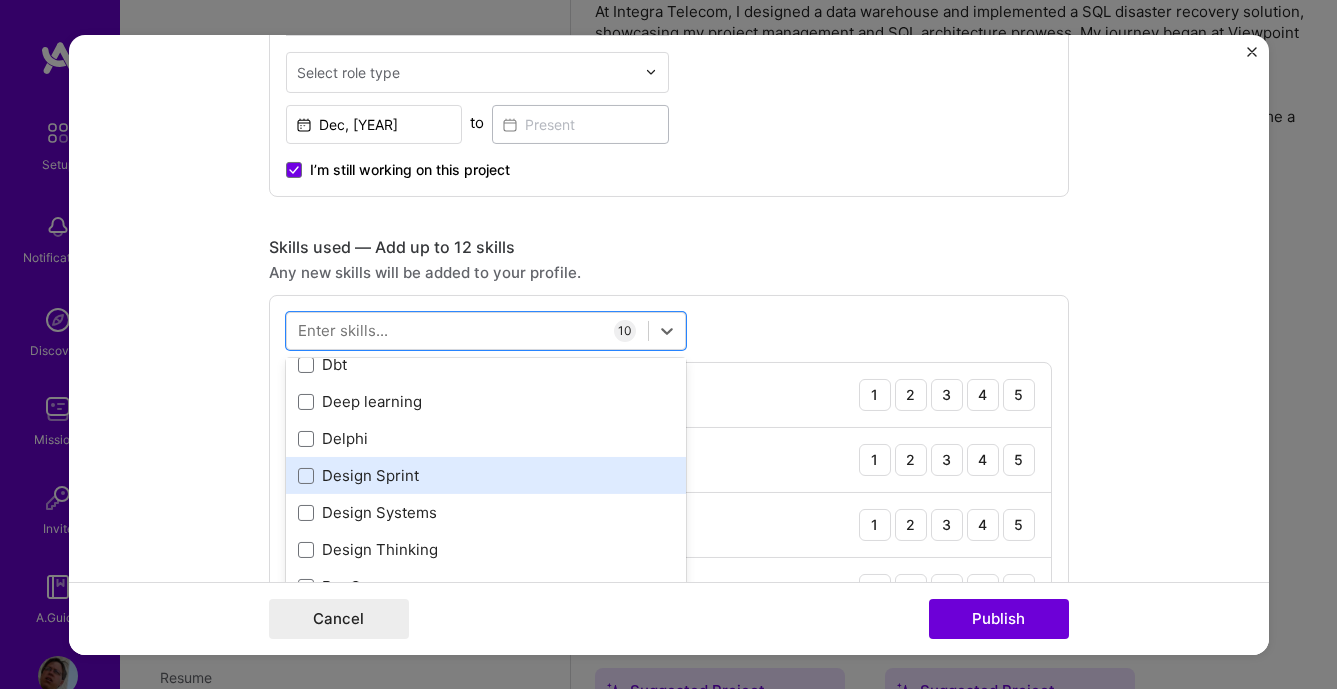scroll, scrollTop: 3648, scrollLeft: 0, axis: vertical 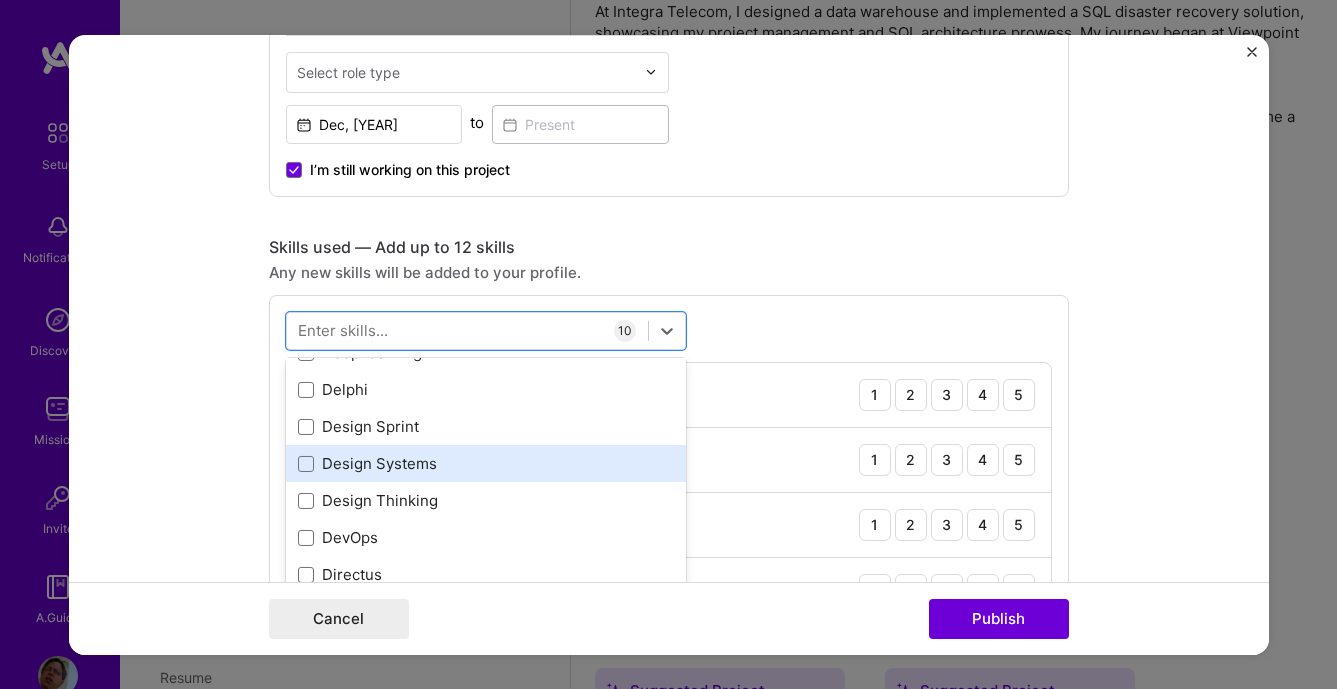 click on "Design Systems" at bounding box center (486, 463) 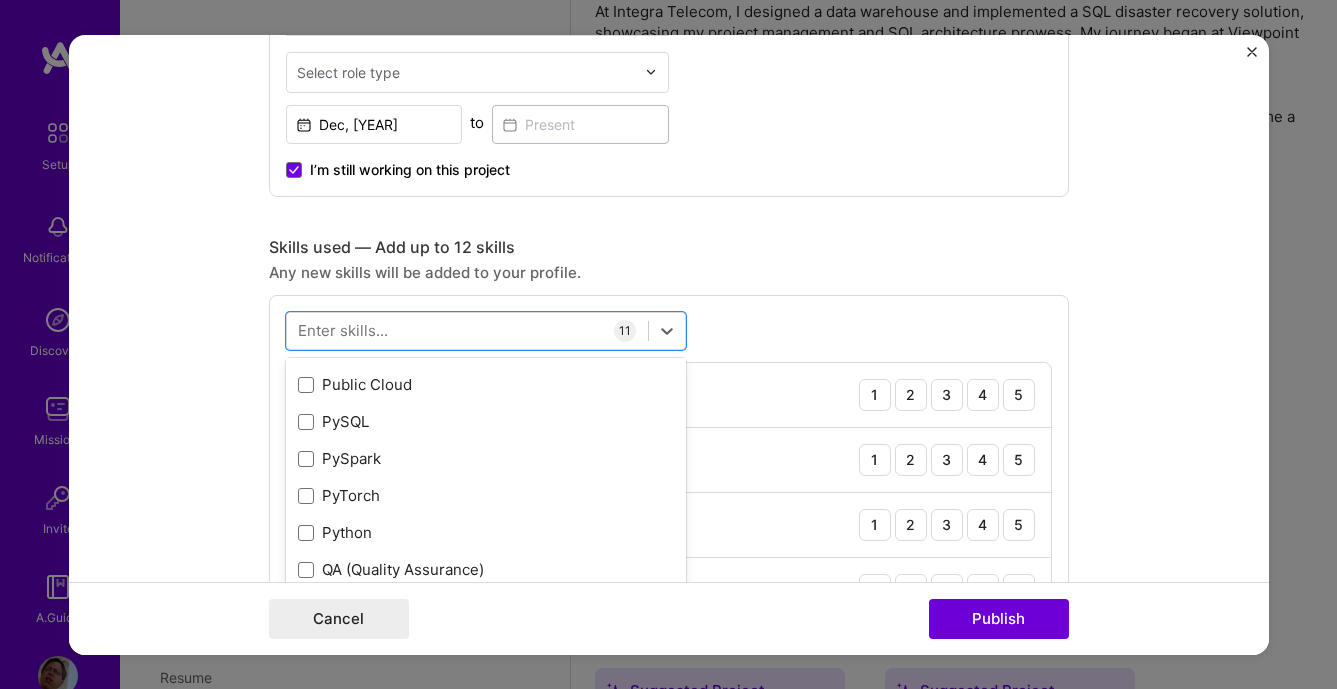 scroll, scrollTop: 9576, scrollLeft: 0, axis: vertical 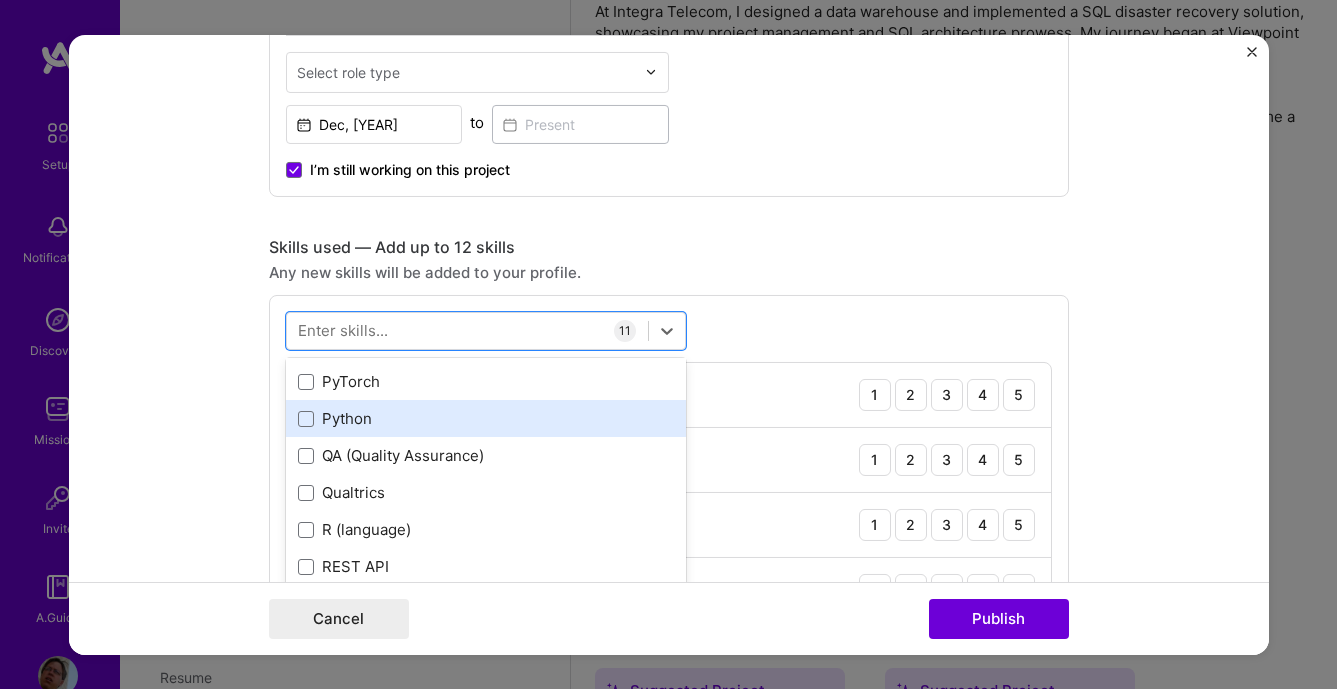 click on "Python" at bounding box center [486, 418] 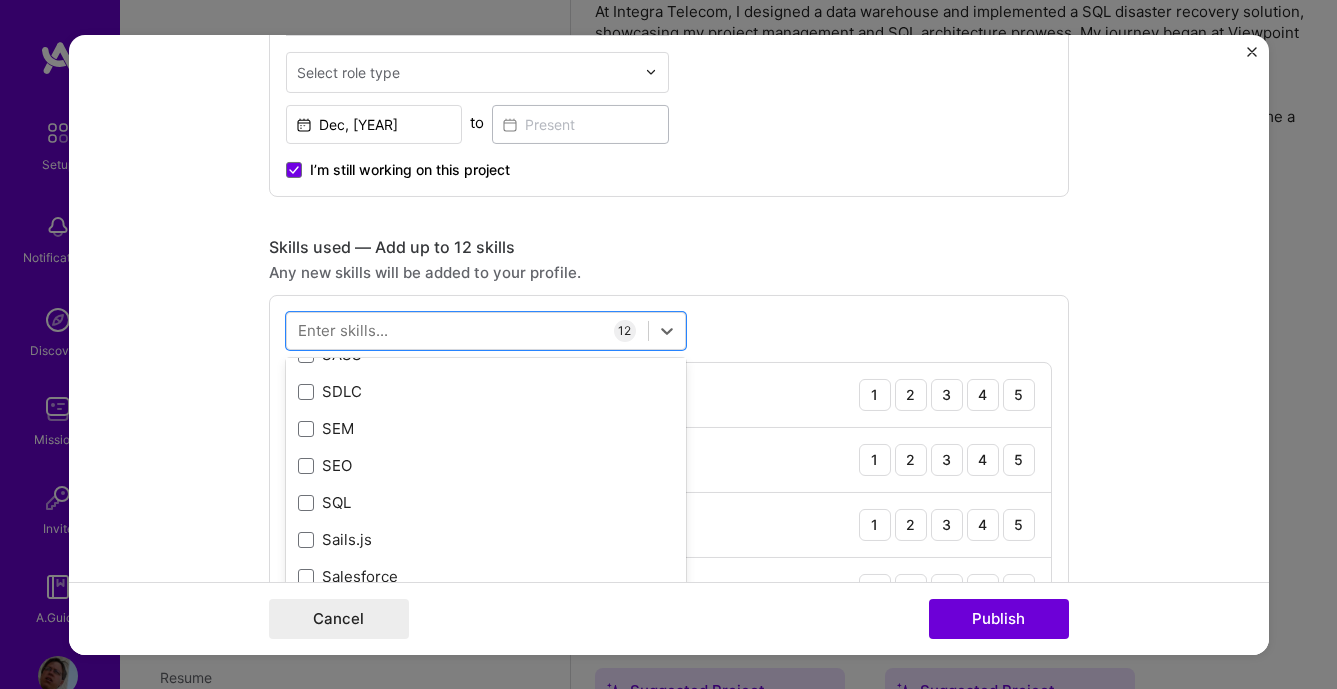 scroll, scrollTop: 10716, scrollLeft: 0, axis: vertical 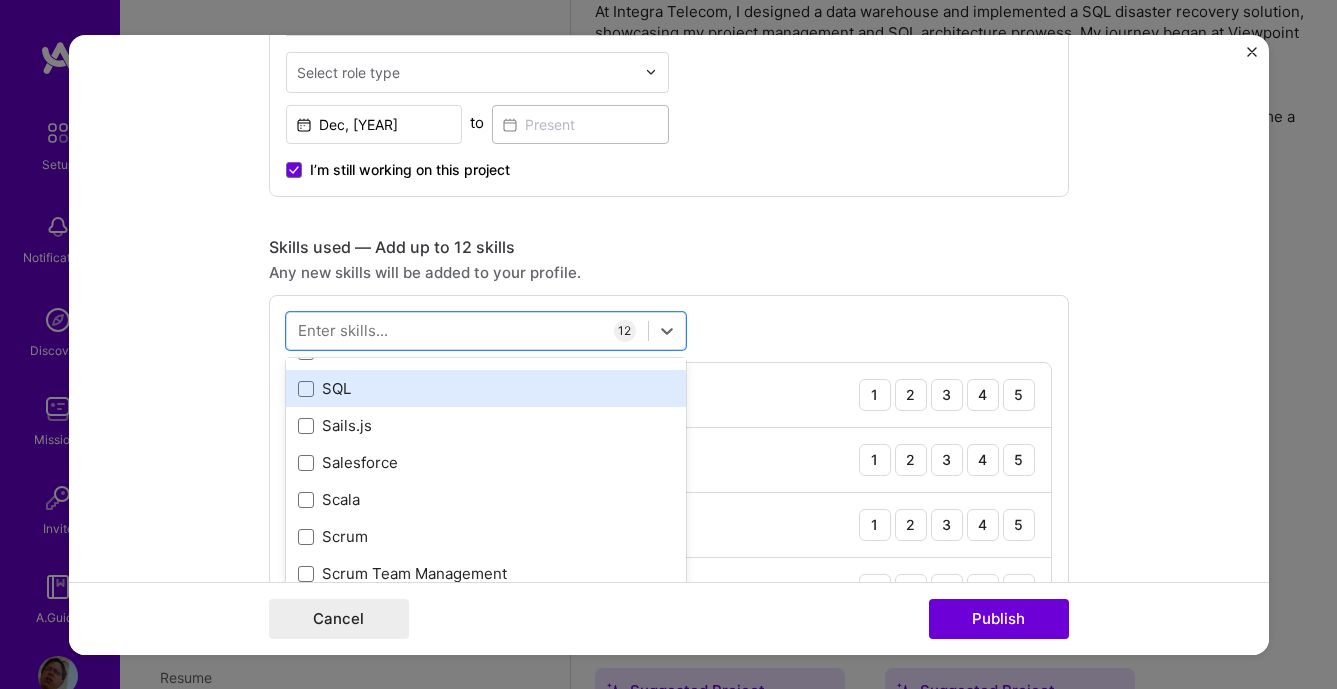 click on "SQL" at bounding box center [486, 388] 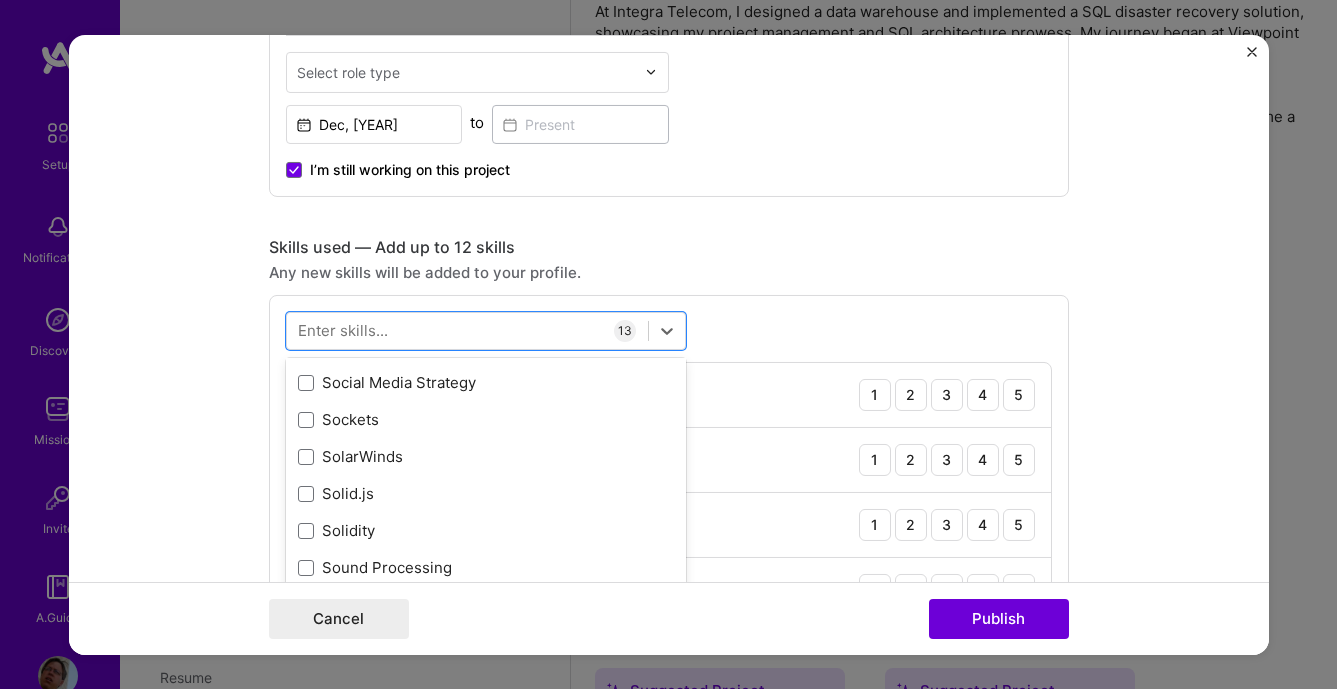 scroll, scrollTop: 11400, scrollLeft: 0, axis: vertical 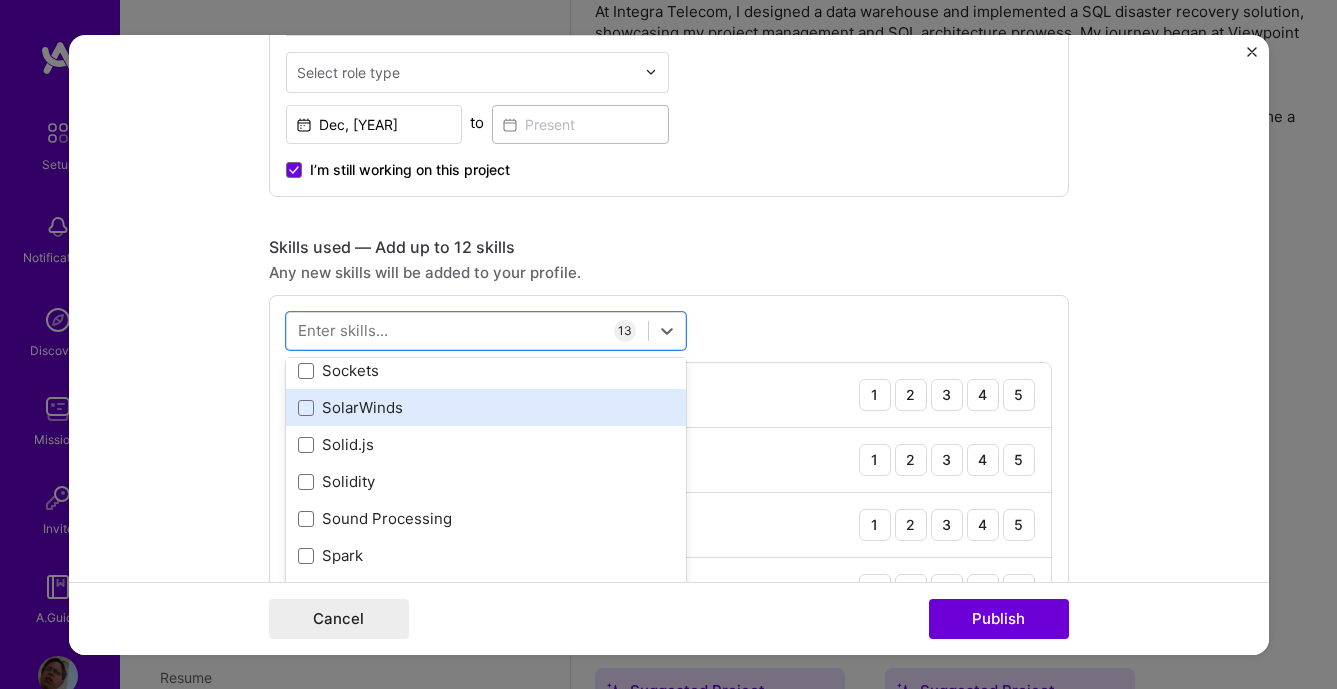click on "SolarWinds" at bounding box center [486, 407] 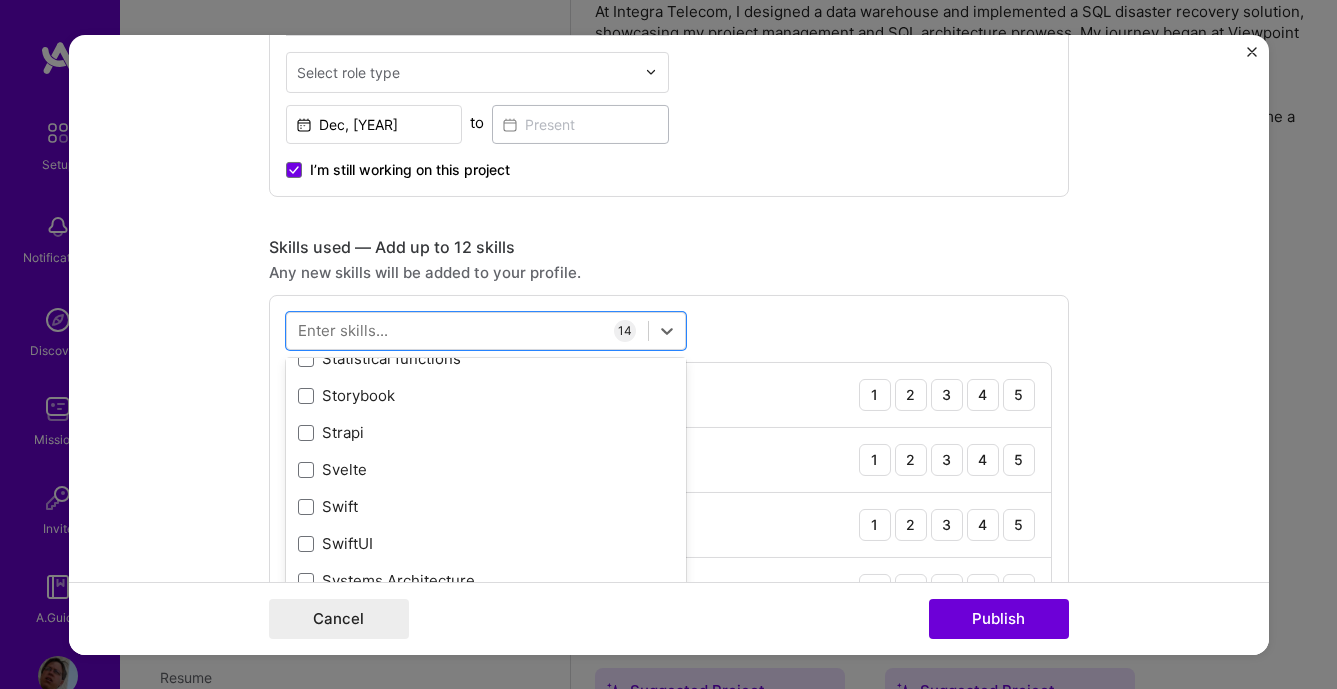 scroll, scrollTop: 11970, scrollLeft: 0, axis: vertical 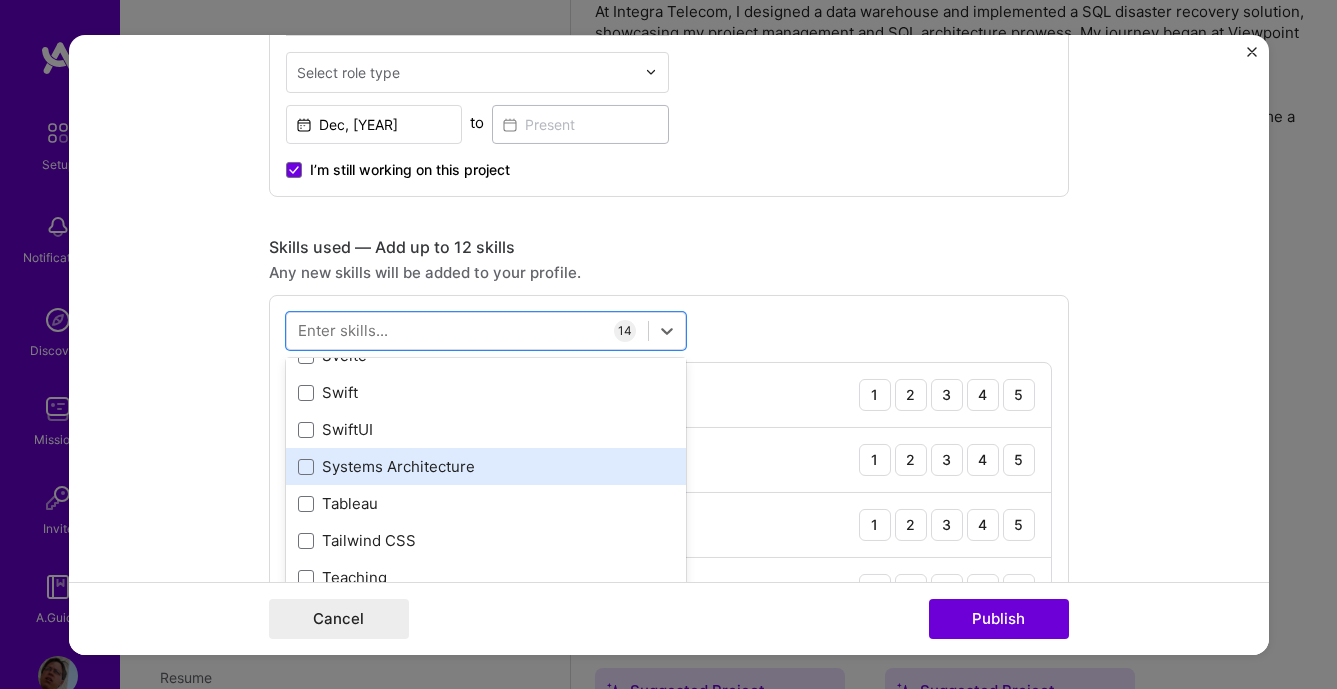 click on "Systems Architecture" at bounding box center (486, 466) 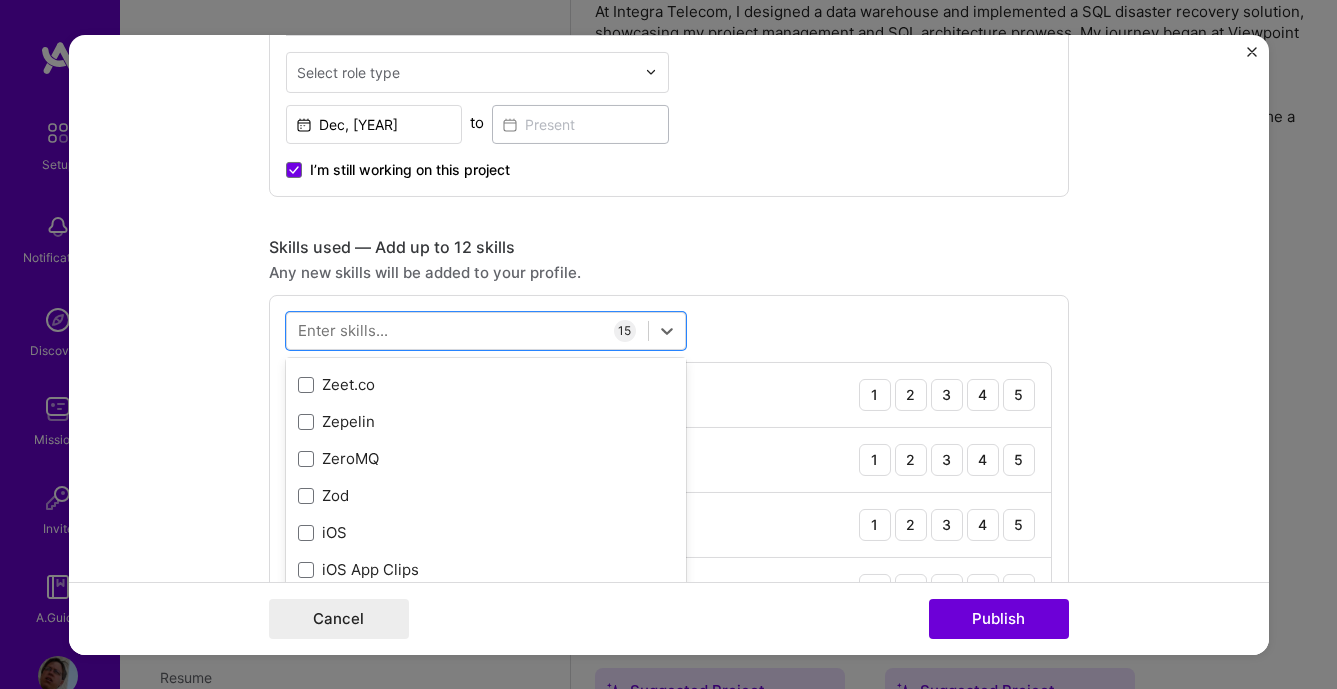 scroll, scrollTop: 13734, scrollLeft: 0, axis: vertical 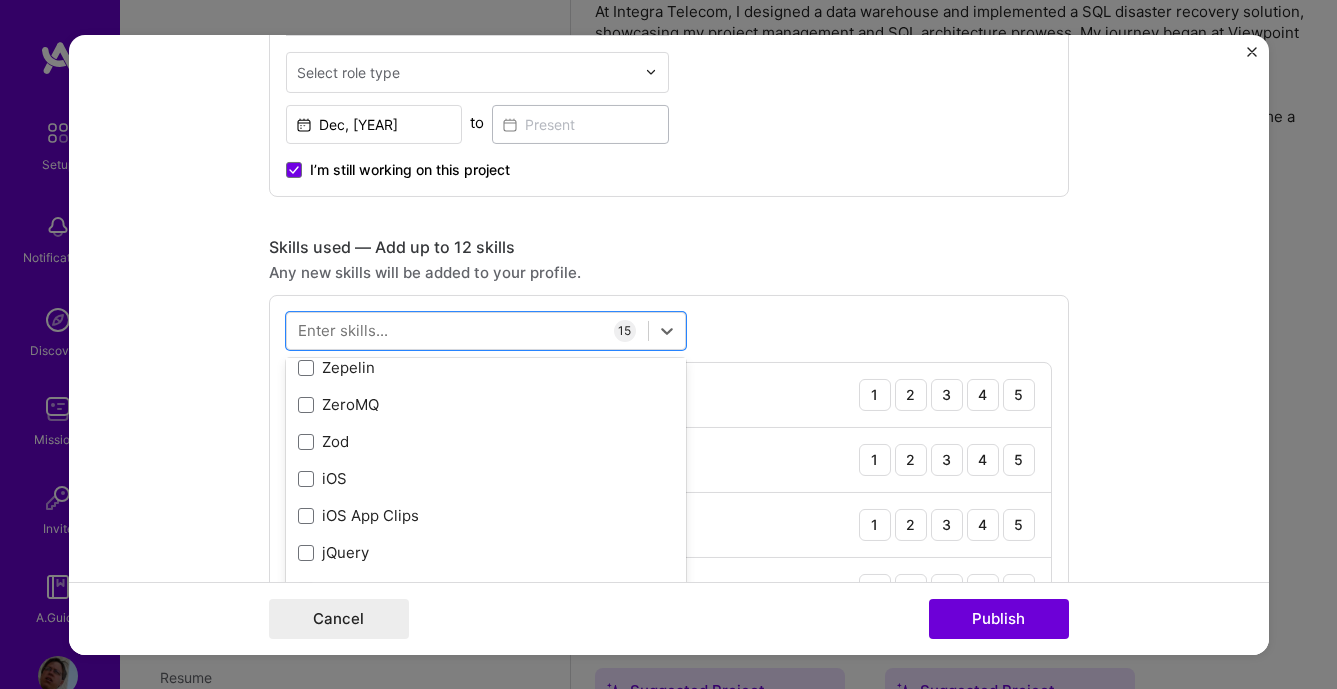 click on "Cancel Publish" at bounding box center [669, 619] 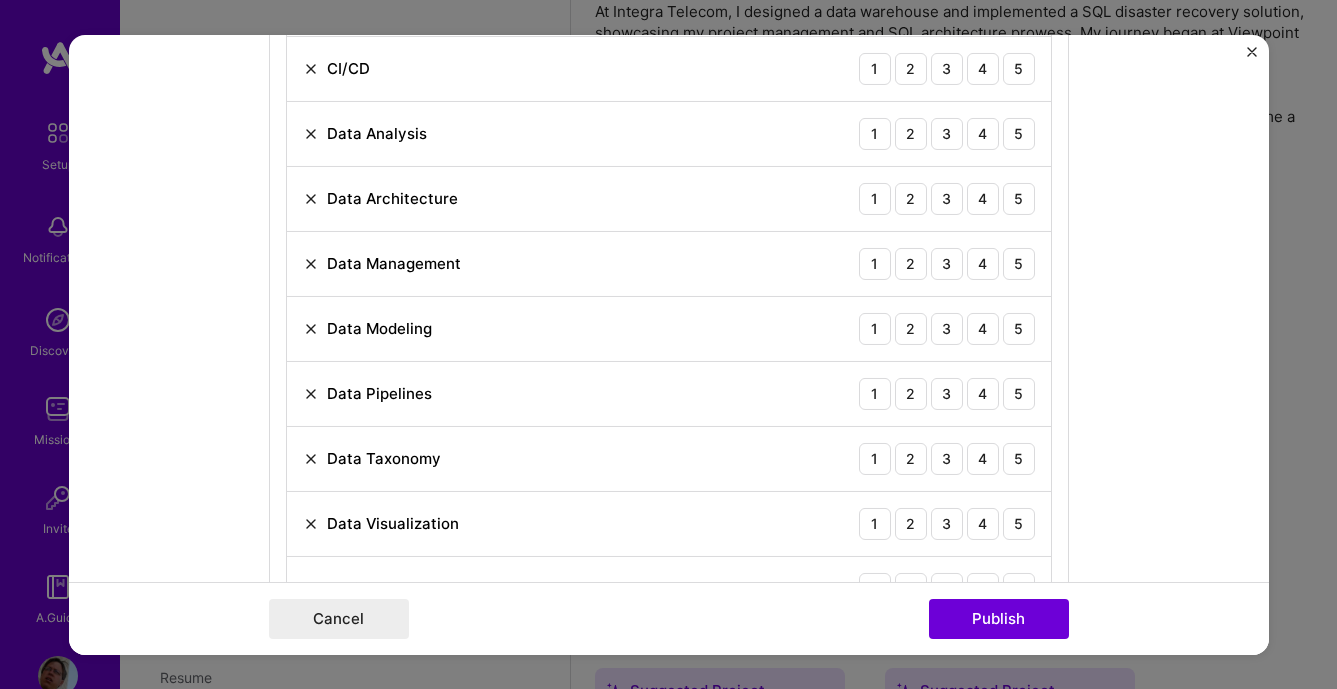scroll, scrollTop: 912, scrollLeft: 0, axis: vertical 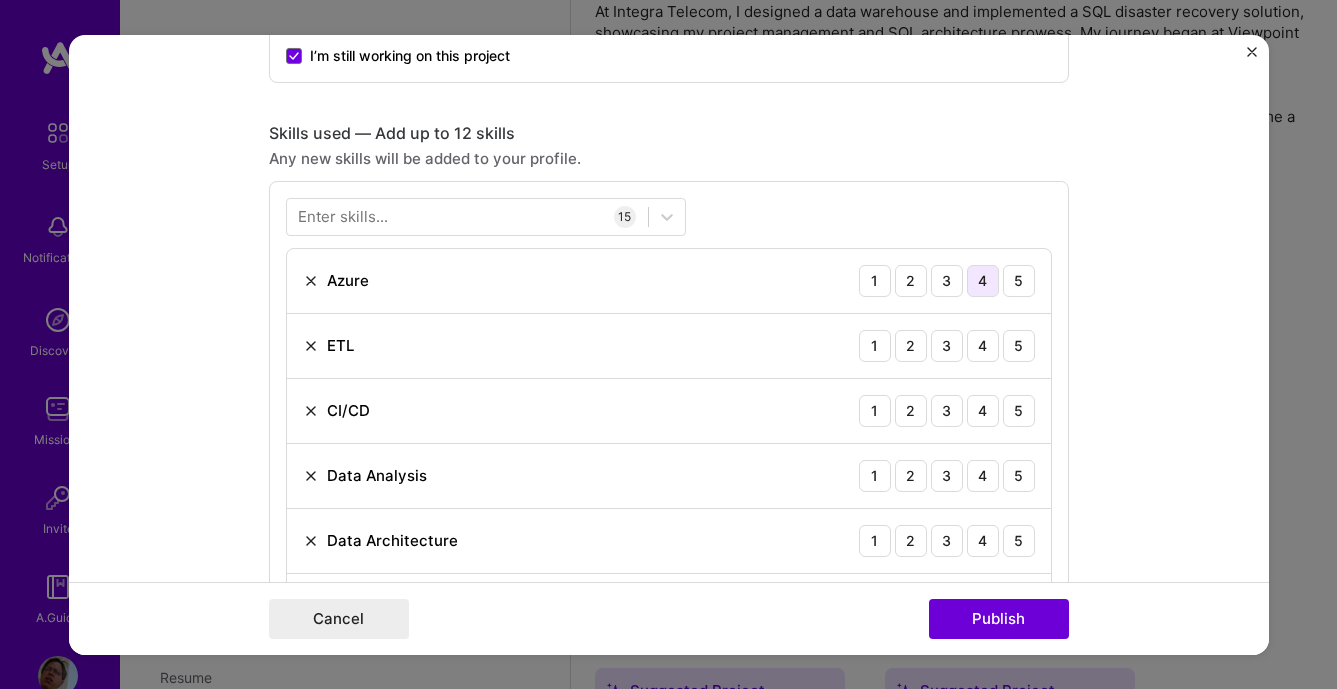 click on "4" at bounding box center (983, 280) 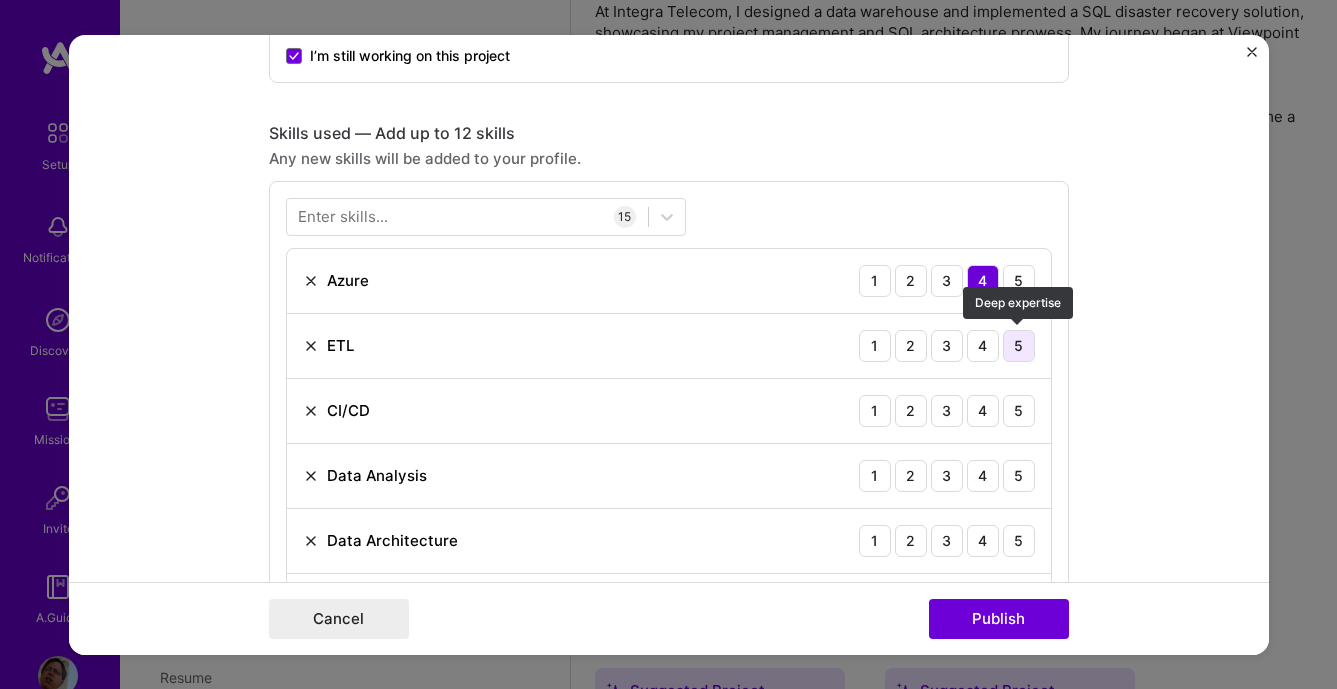 click on "5" at bounding box center [1019, 345] 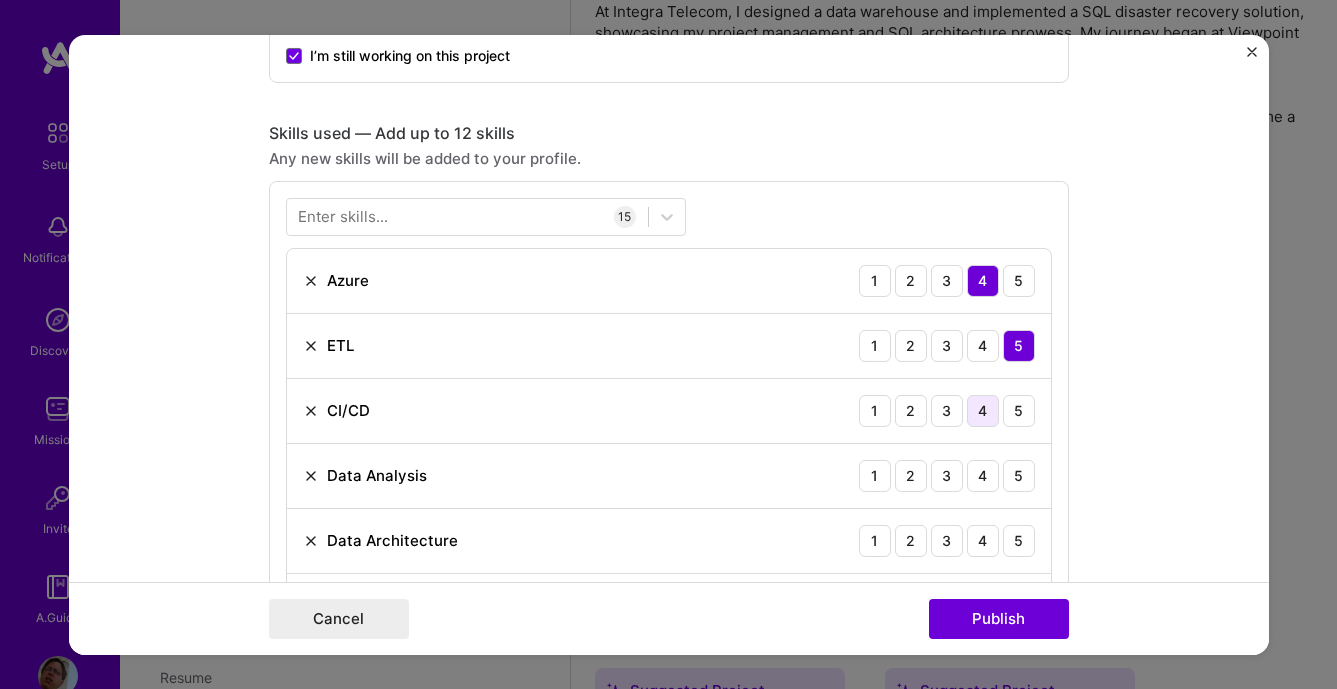 click on "4" at bounding box center (983, 410) 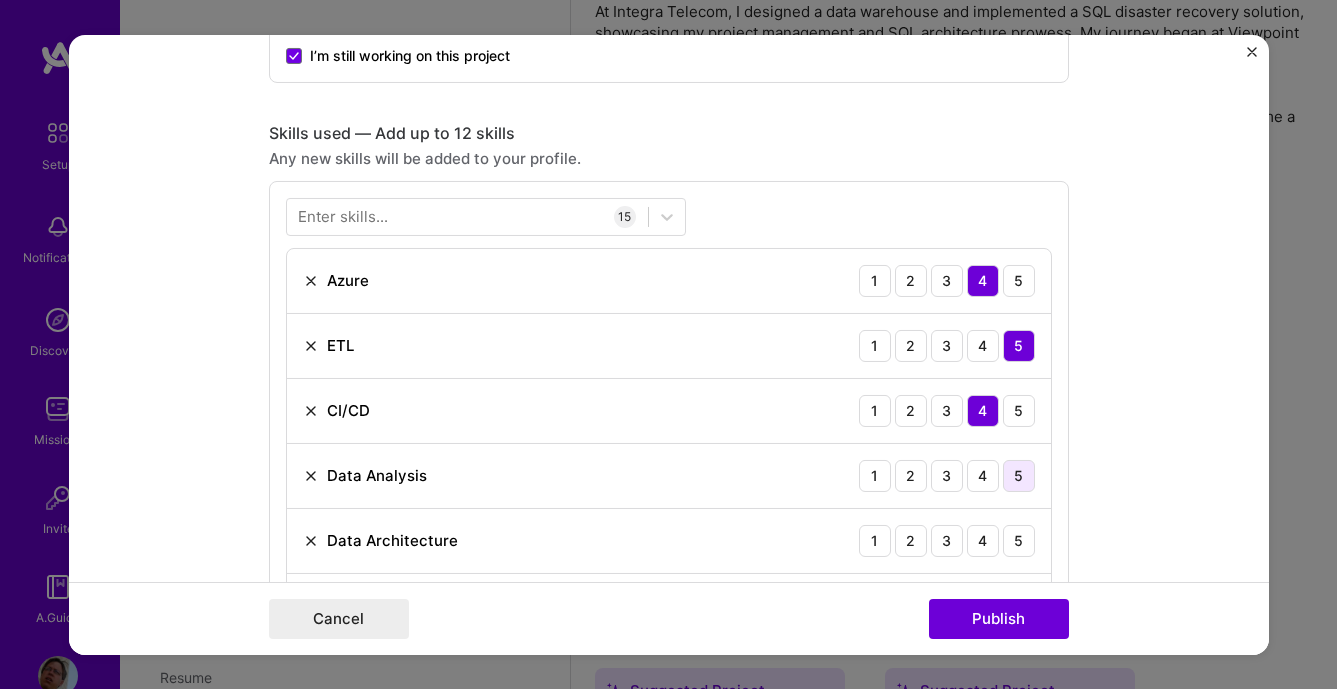 click on "5" at bounding box center (1019, 475) 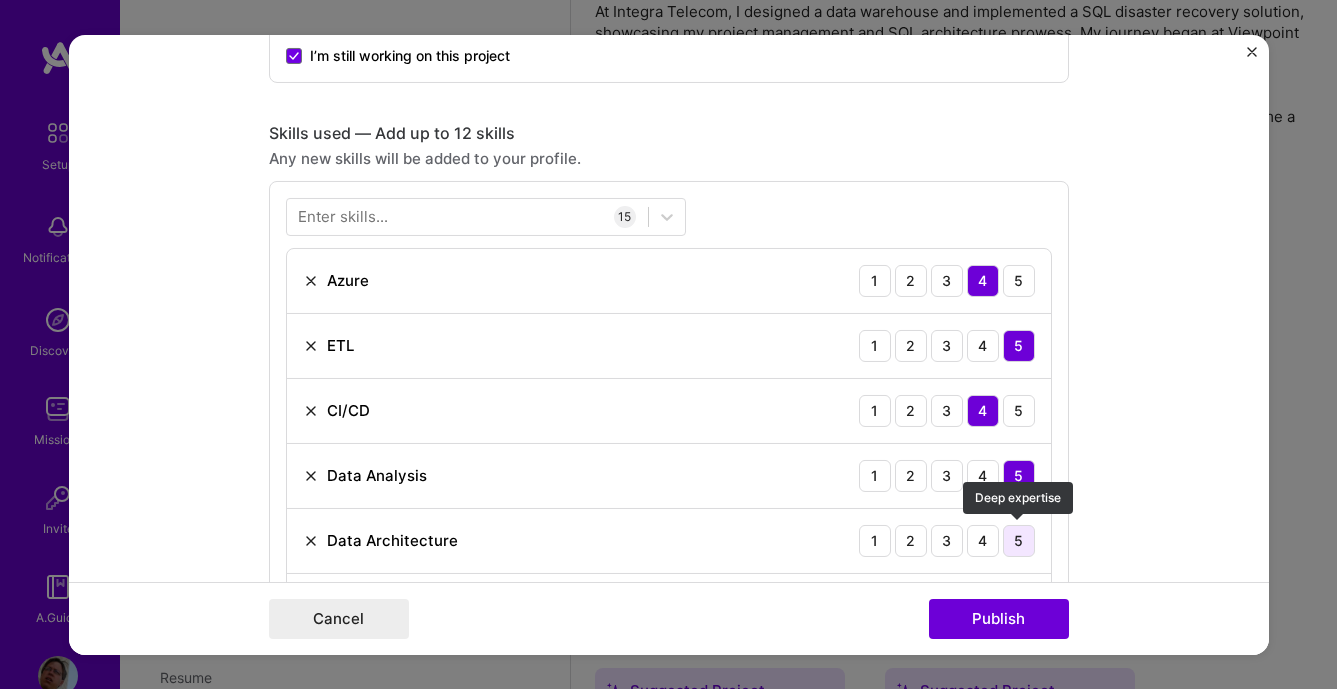 click on "5" at bounding box center (1019, 540) 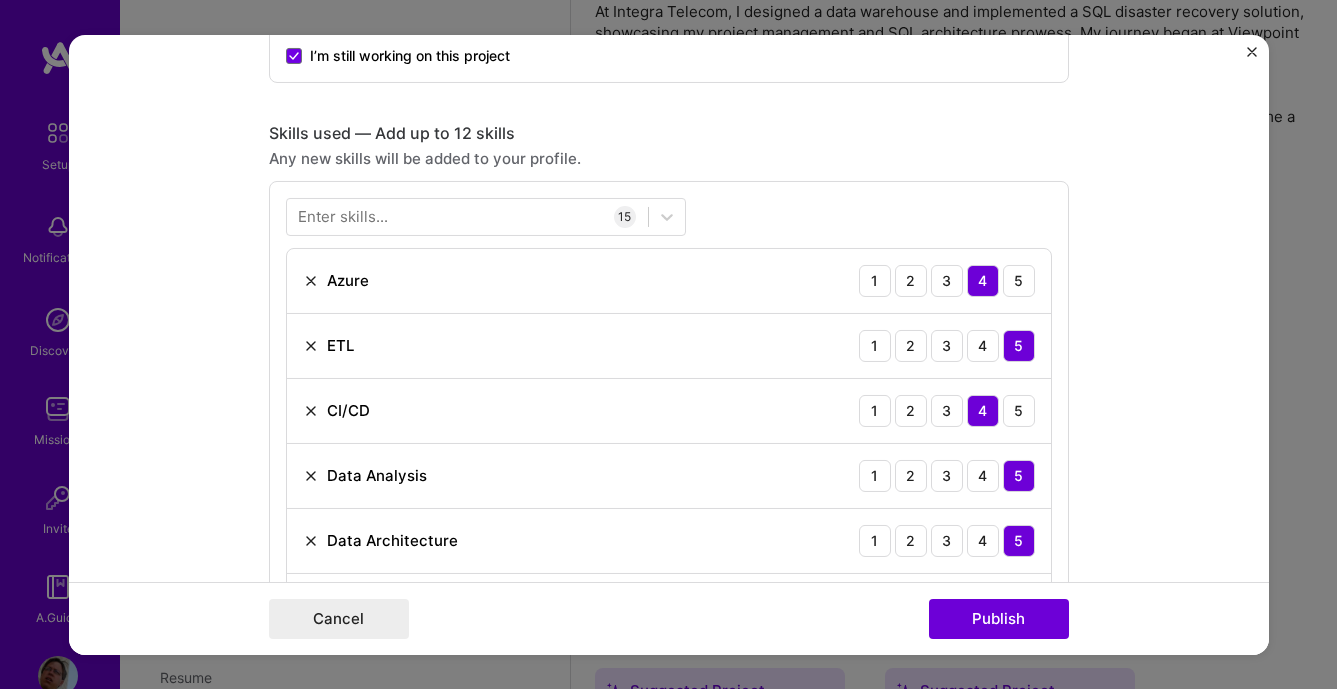 scroll, scrollTop: 1368, scrollLeft: 0, axis: vertical 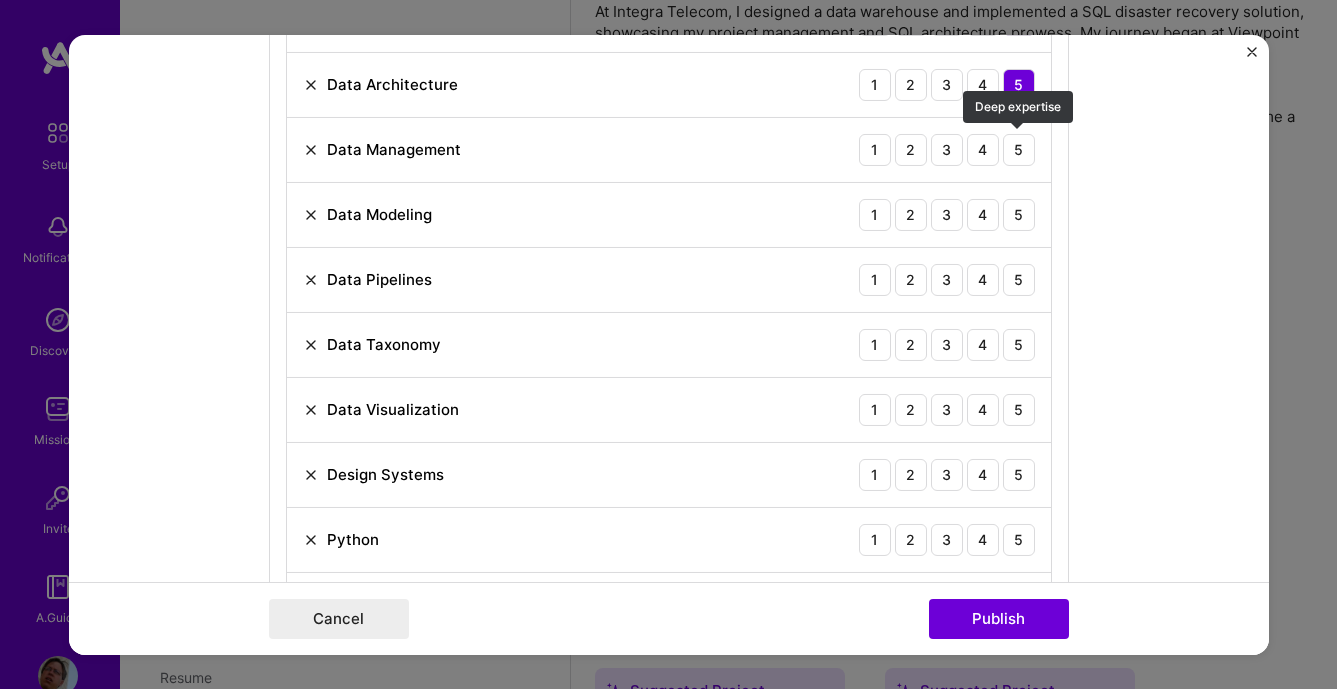 drag, startPoint x: 1028, startPoint y: 157, endPoint x: 1024, endPoint y: 170, distance: 13.601471 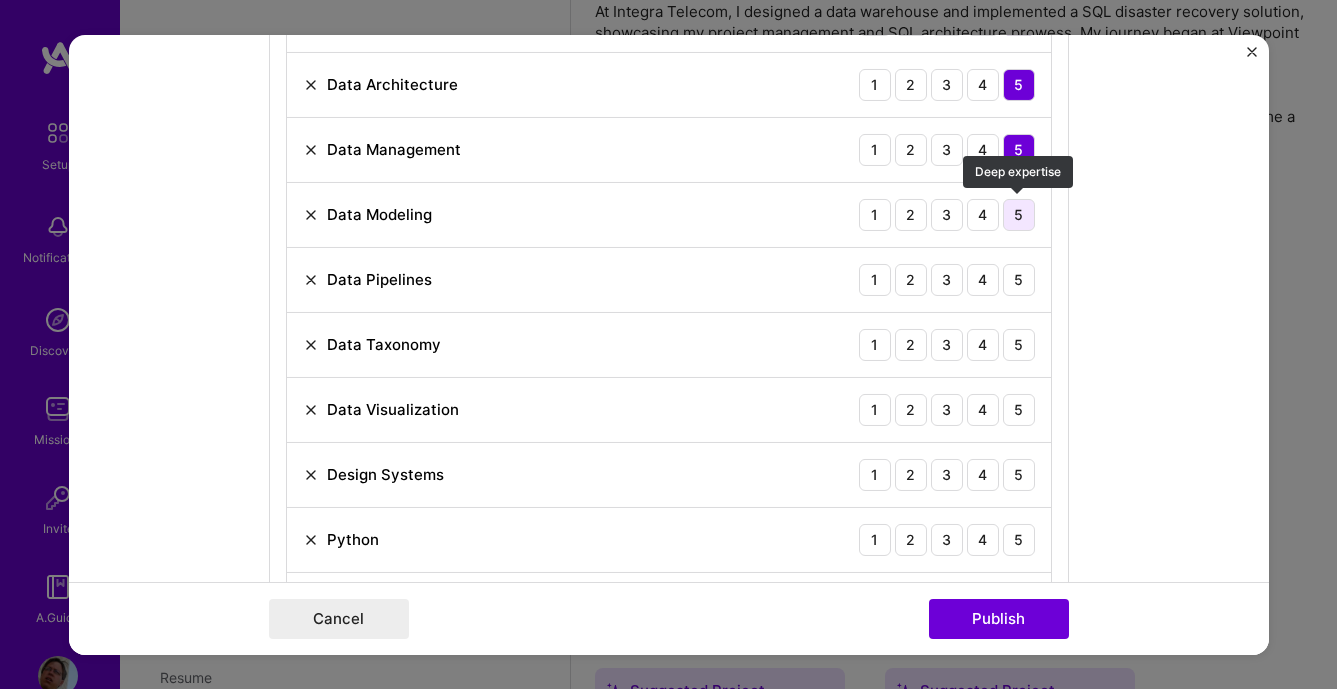 click on "5" at bounding box center [1019, 214] 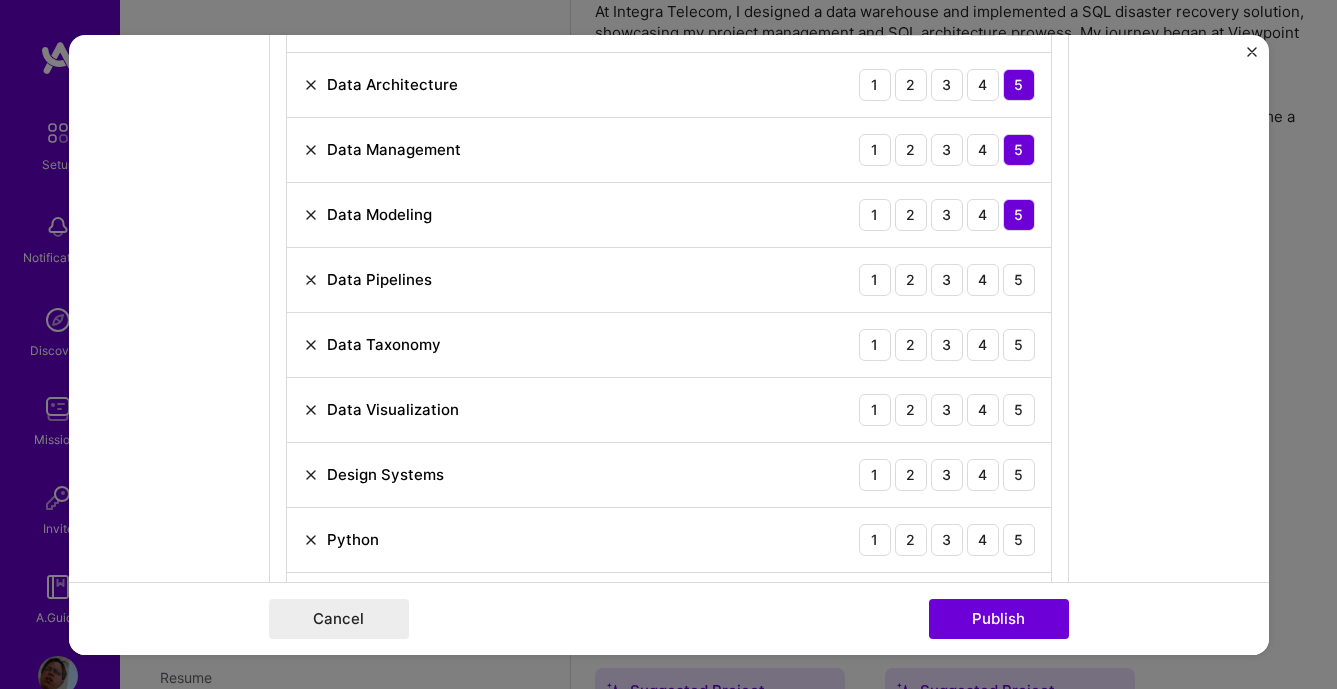 click on "Data Pipelines 1 2 3 4 5" at bounding box center [669, 279] 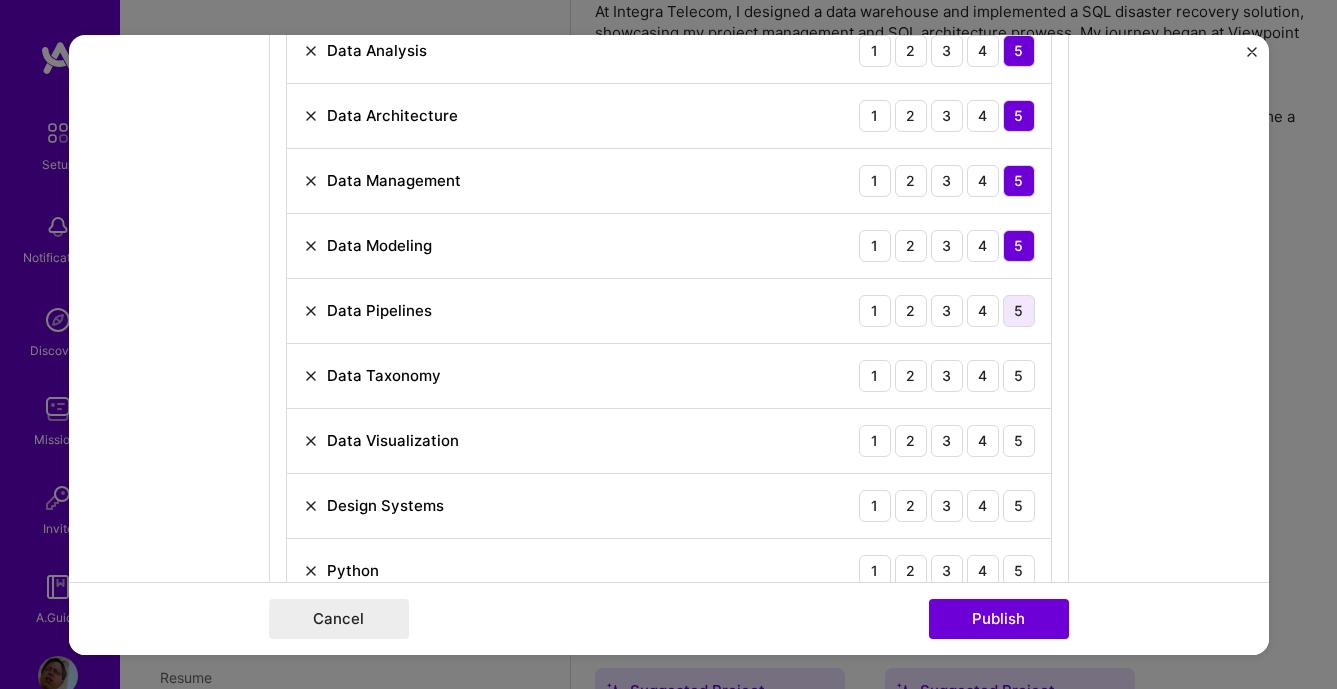 scroll, scrollTop: 1482, scrollLeft: 0, axis: vertical 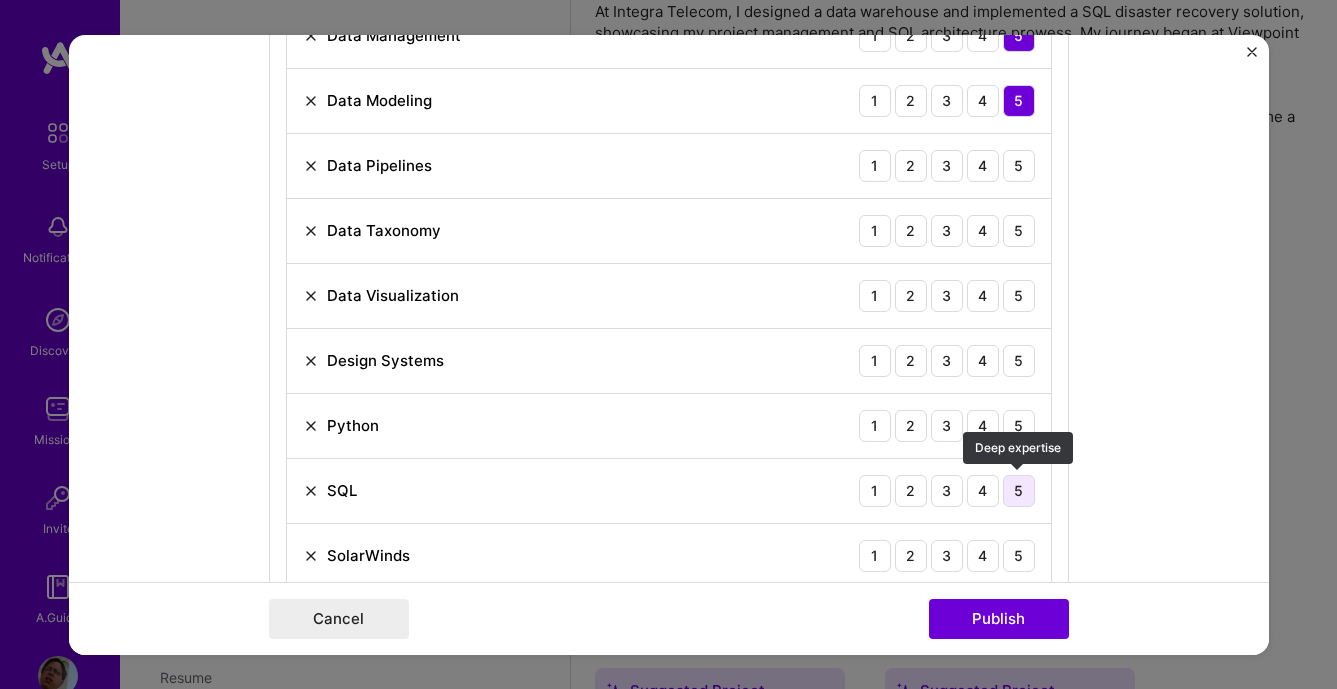 click on "5" at bounding box center [1019, 490] 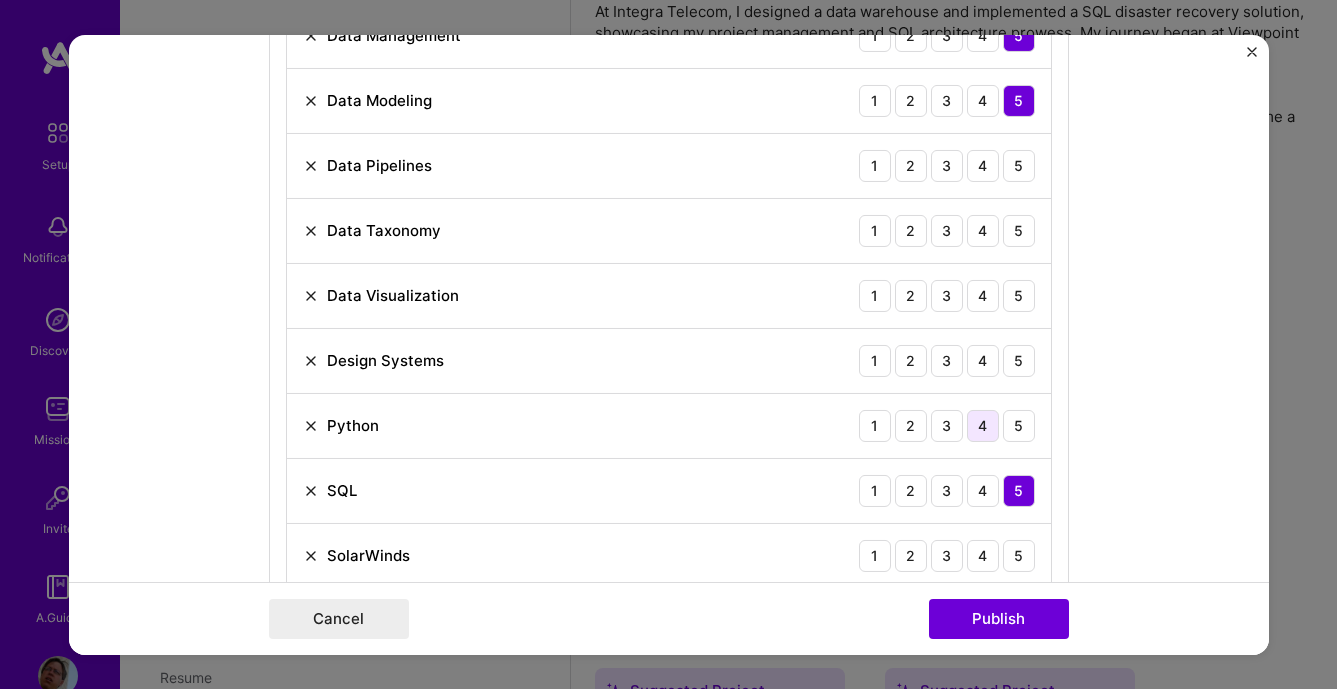 click on "4" at bounding box center (983, 425) 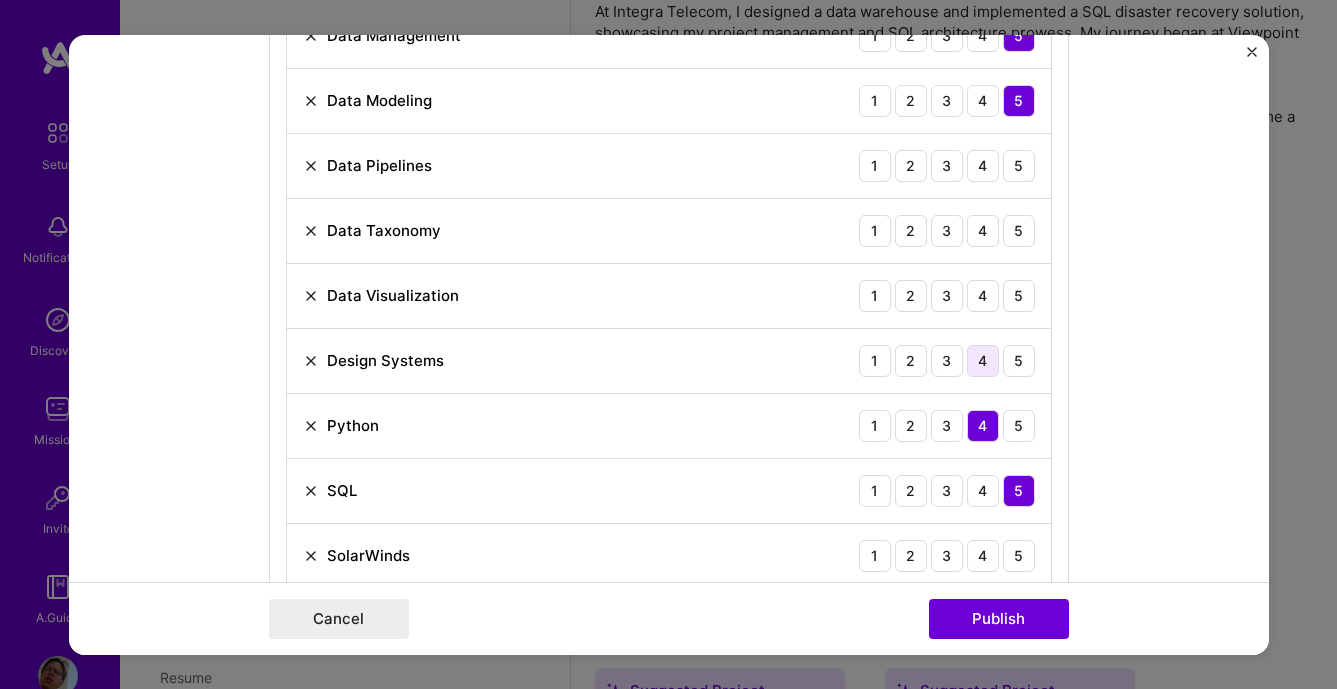 click on "4" at bounding box center [983, 360] 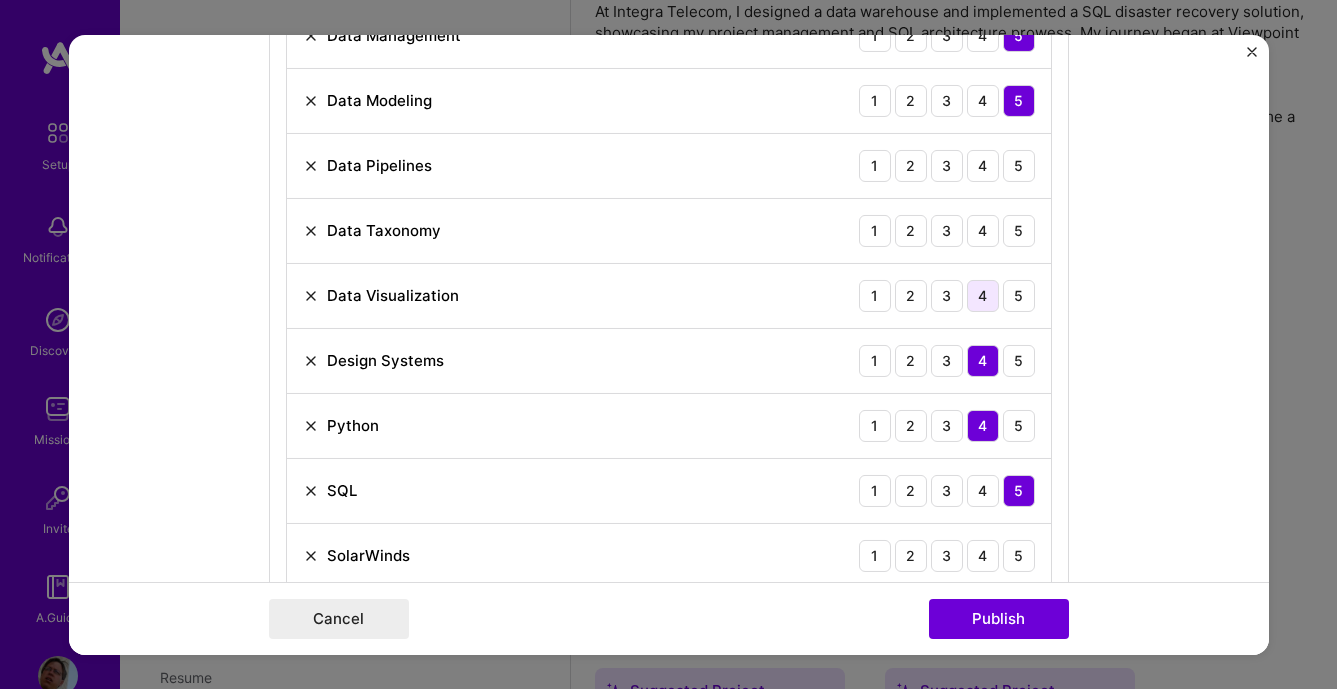 click on "4" at bounding box center [983, 295] 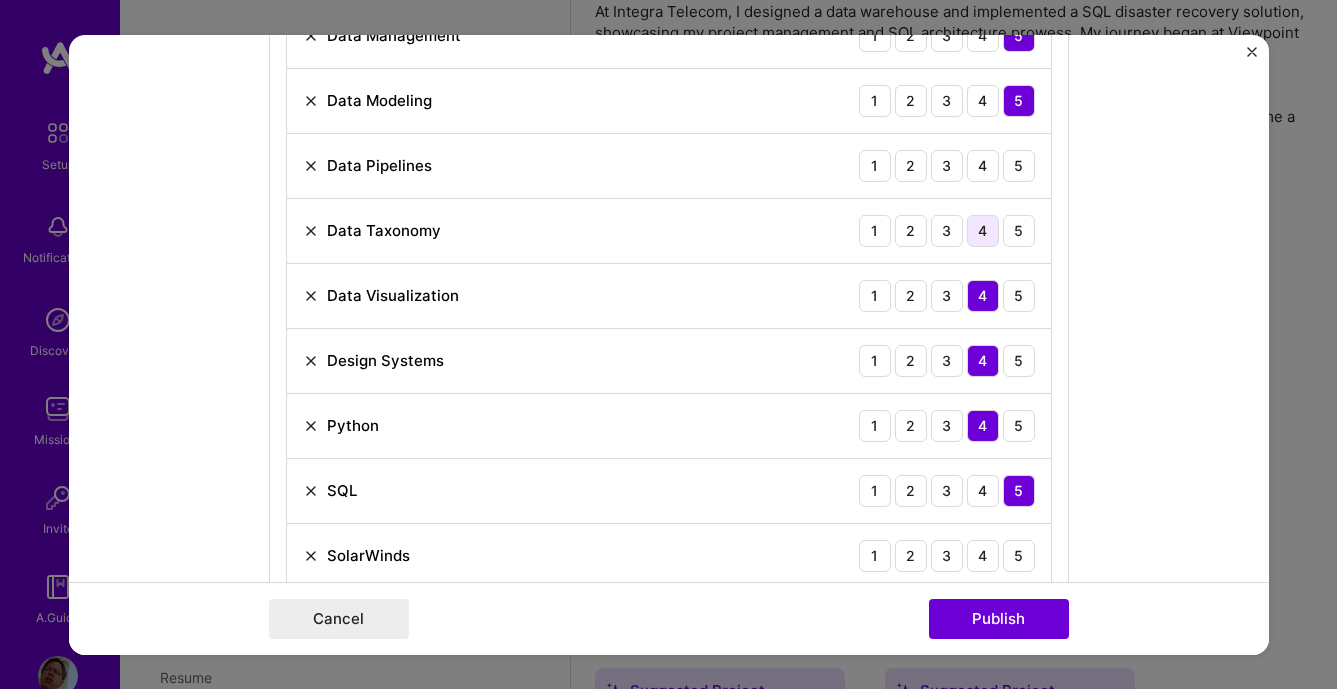 click on "4" at bounding box center [983, 230] 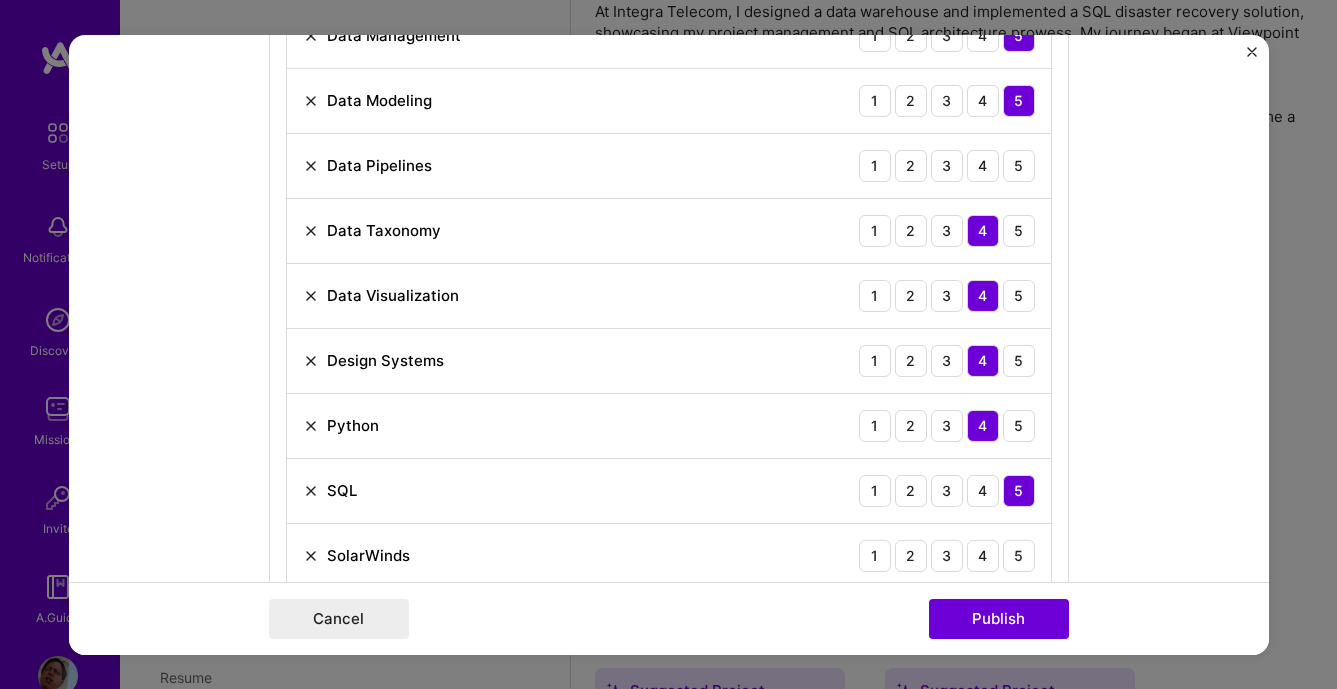 click on "Data Pipelines 1 2 3 4 5" at bounding box center (669, 165) 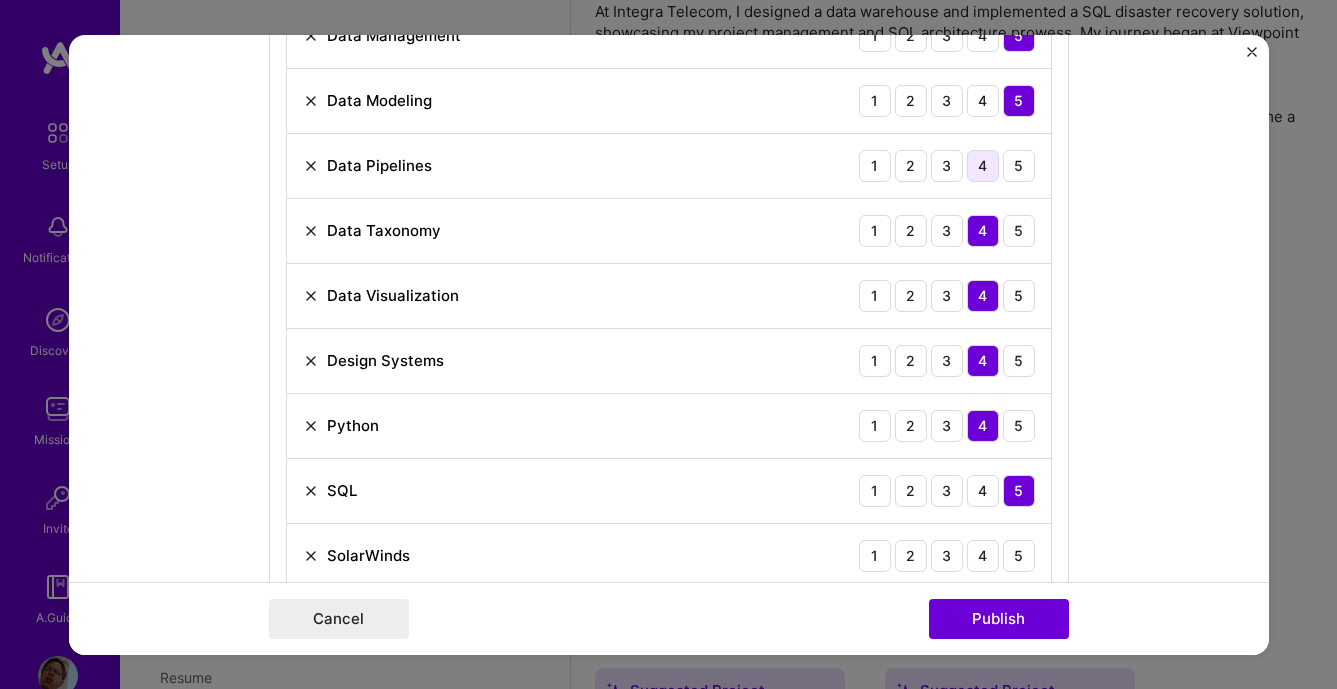 click on "4" at bounding box center [983, 165] 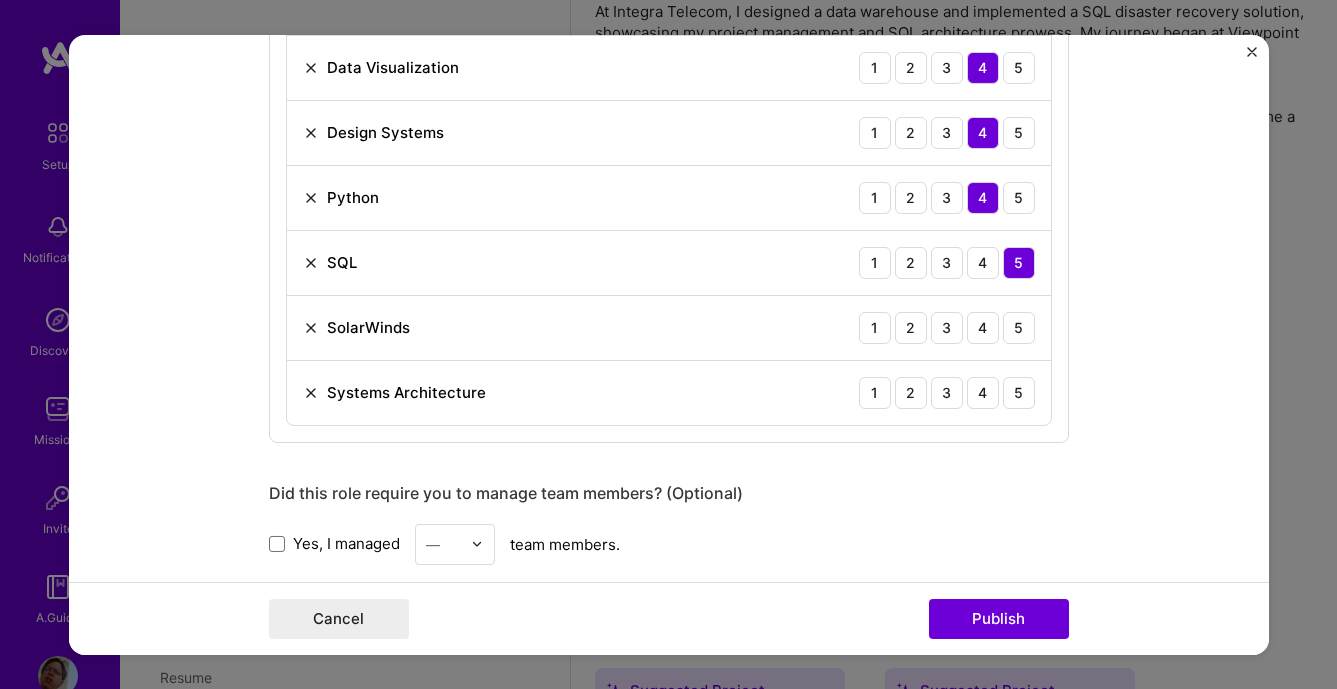 scroll, scrollTop: 1824, scrollLeft: 0, axis: vertical 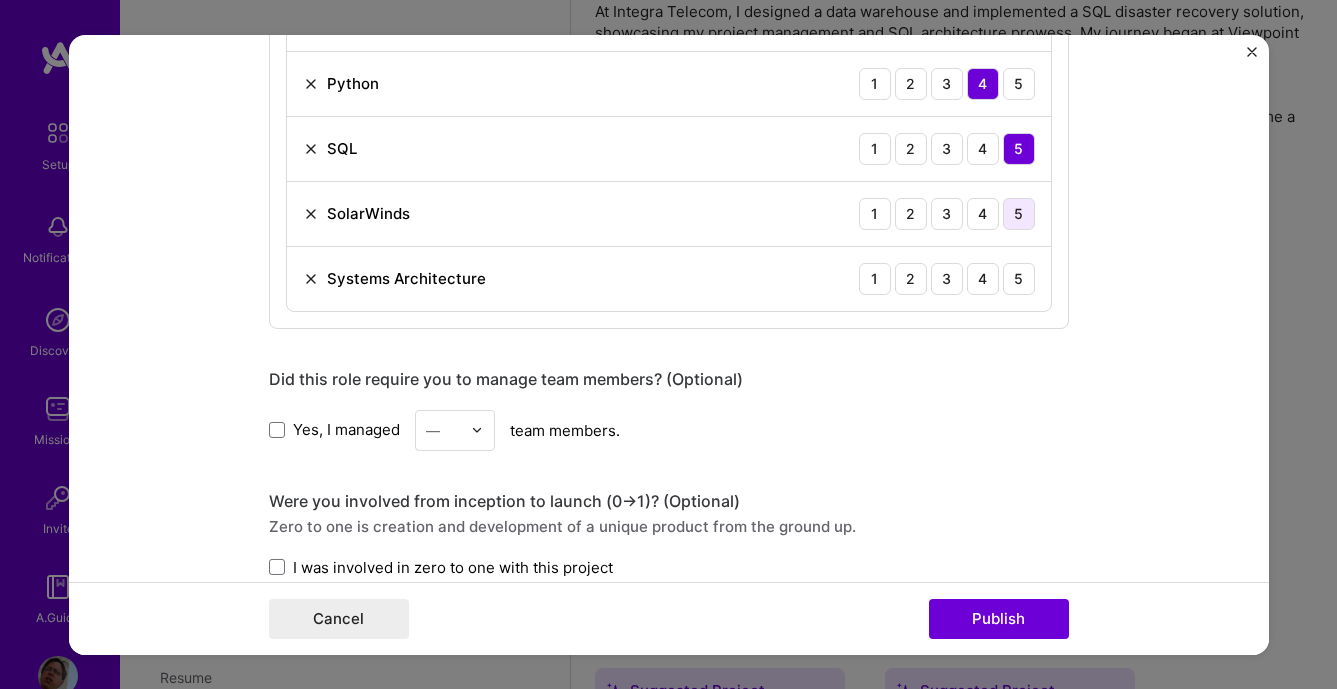 click on "5" at bounding box center (1019, 213) 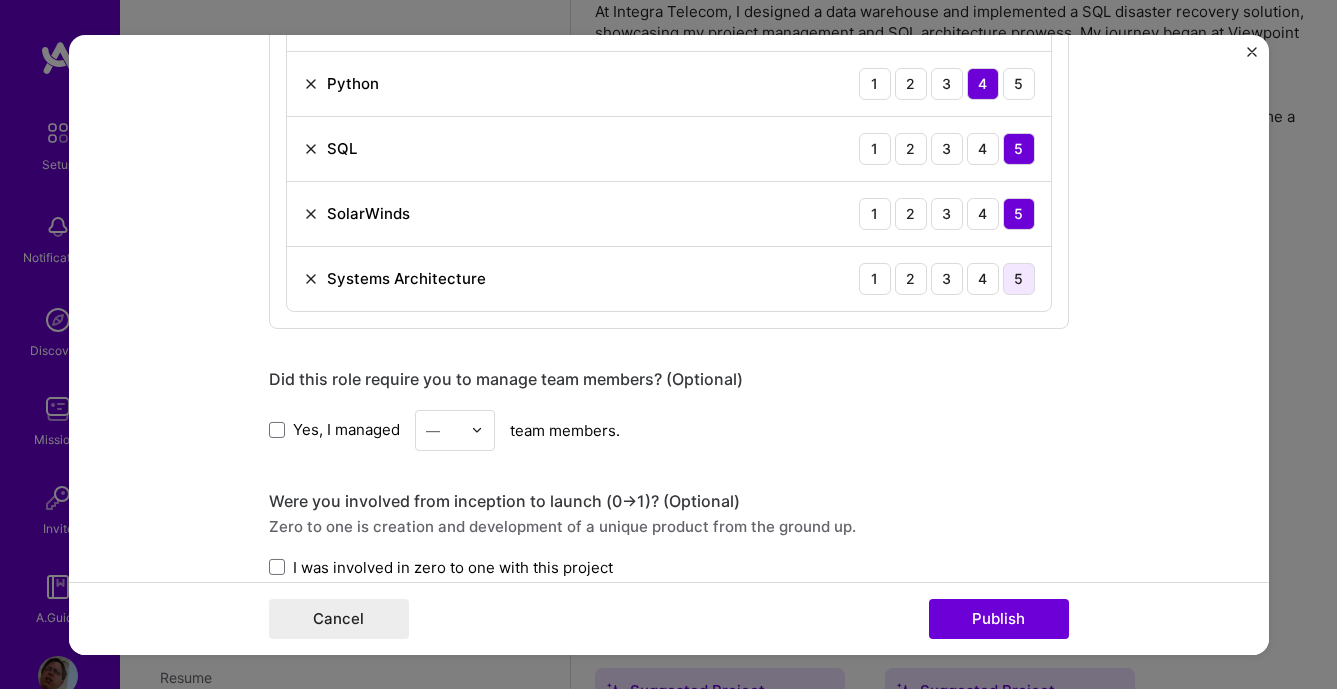 drag, startPoint x: 1020, startPoint y: 252, endPoint x: 1020, endPoint y: 284, distance: 32 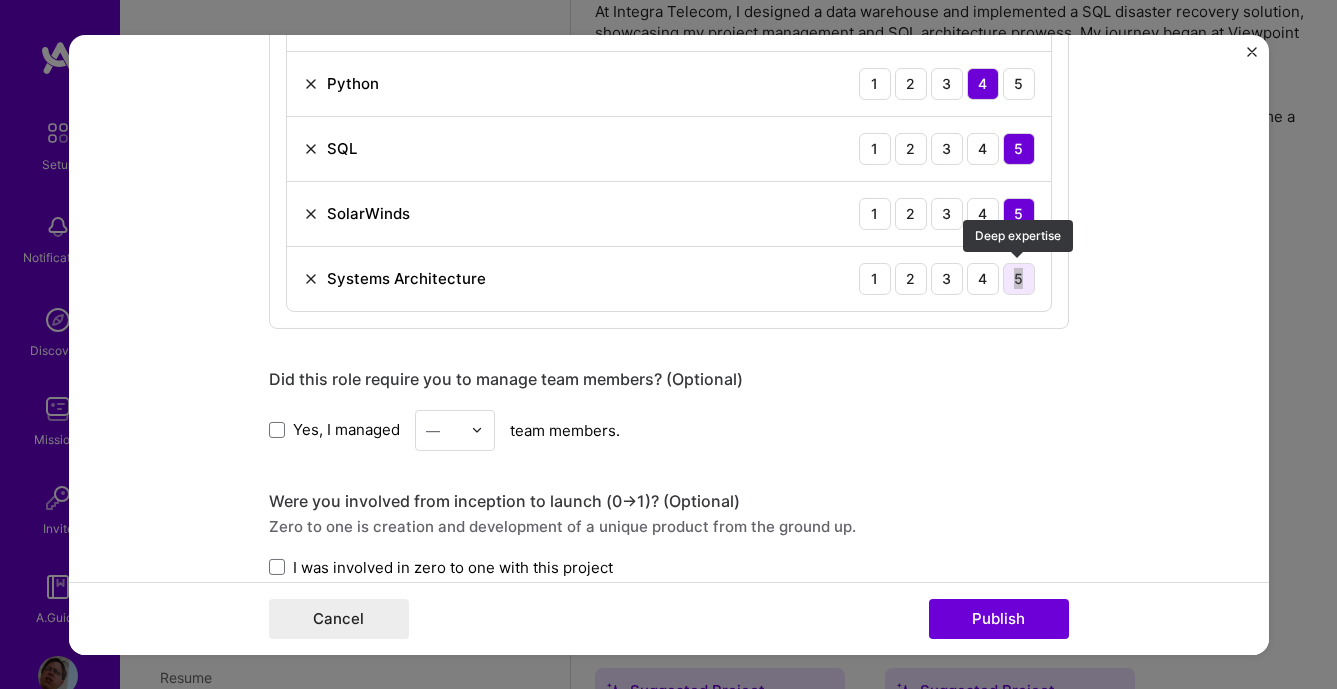 click on "5" at bounding box center (1019, 278) 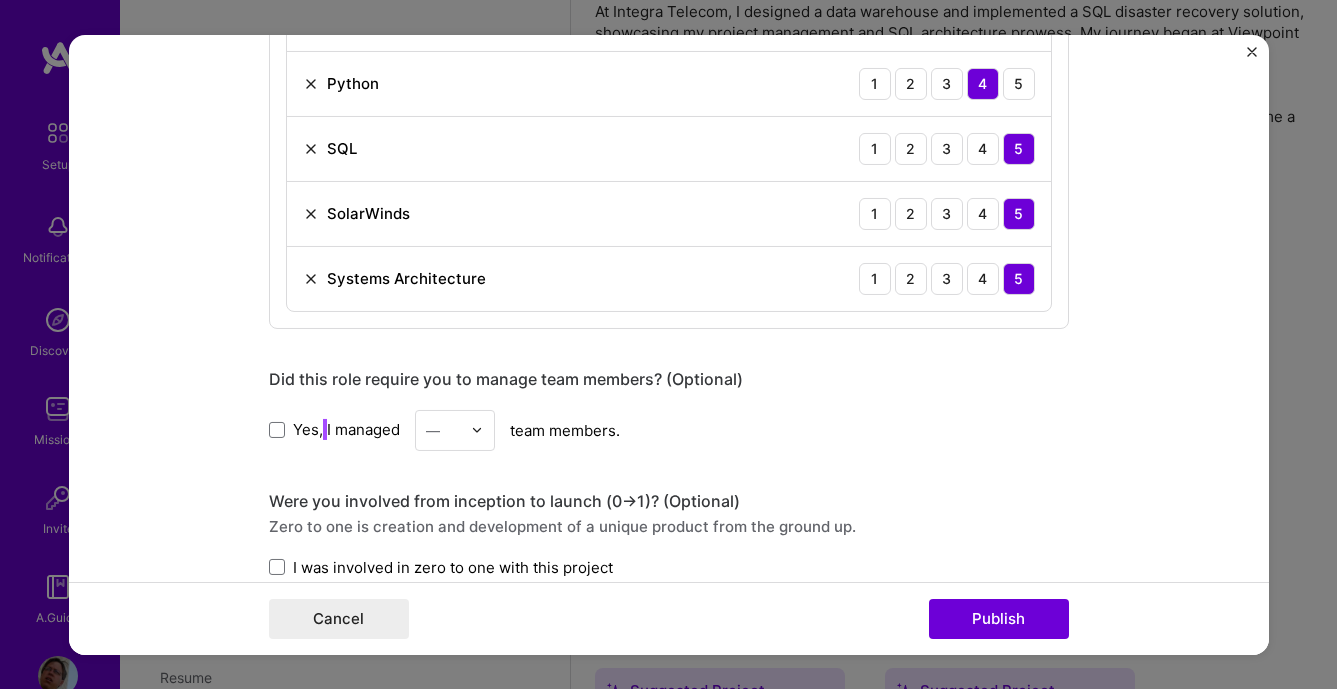click on "Yes, I managed" at bounding box center [346, 429] 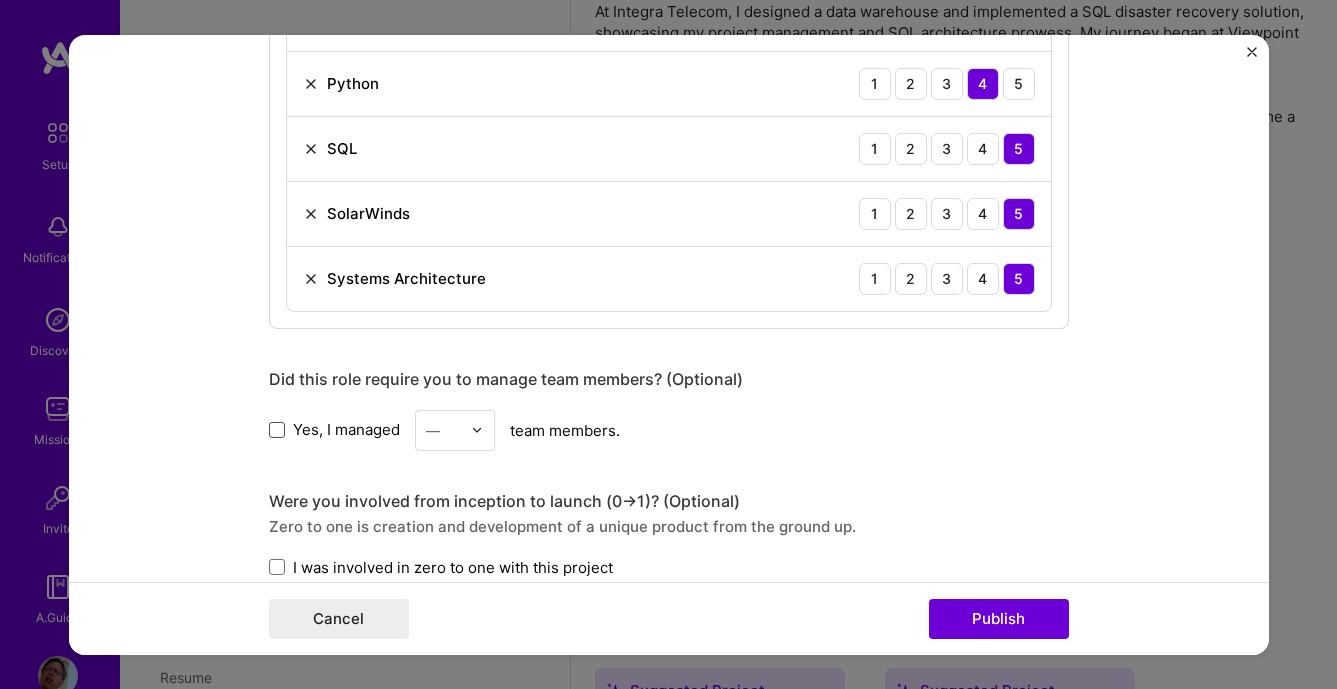 click at bounding box center [277, 430] 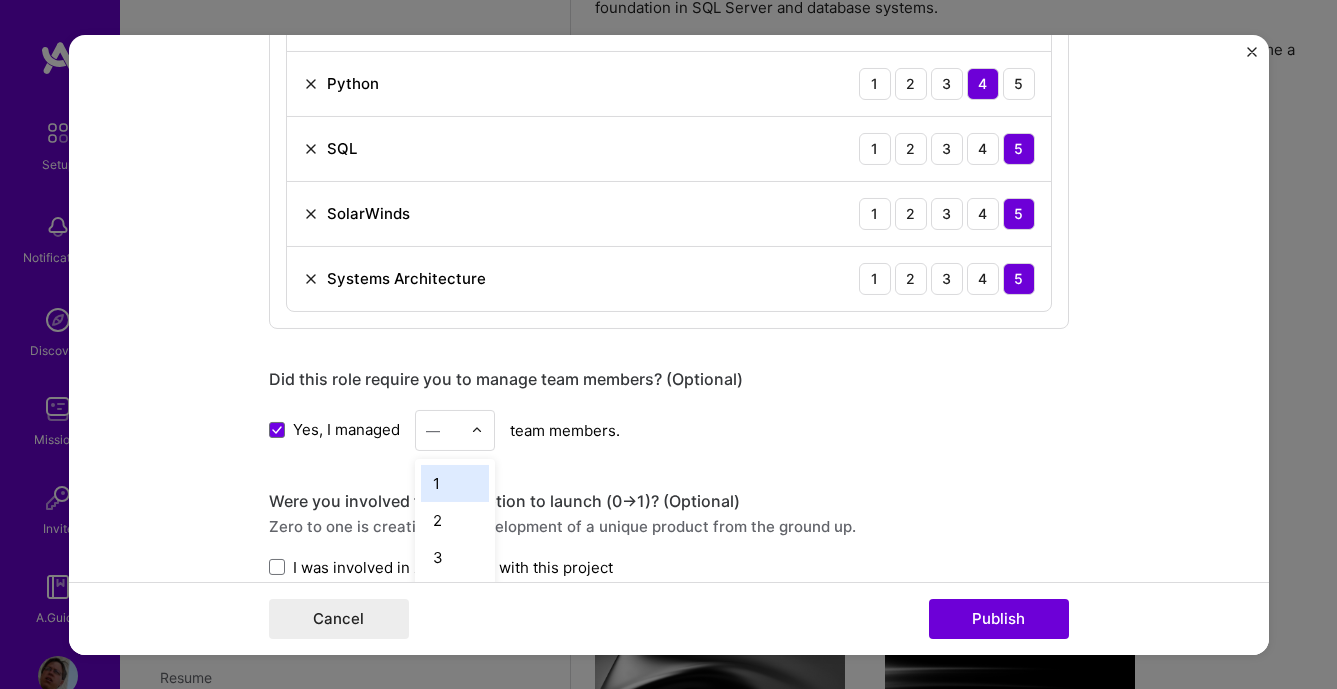 click on "—" at bounding box center [443, 429] 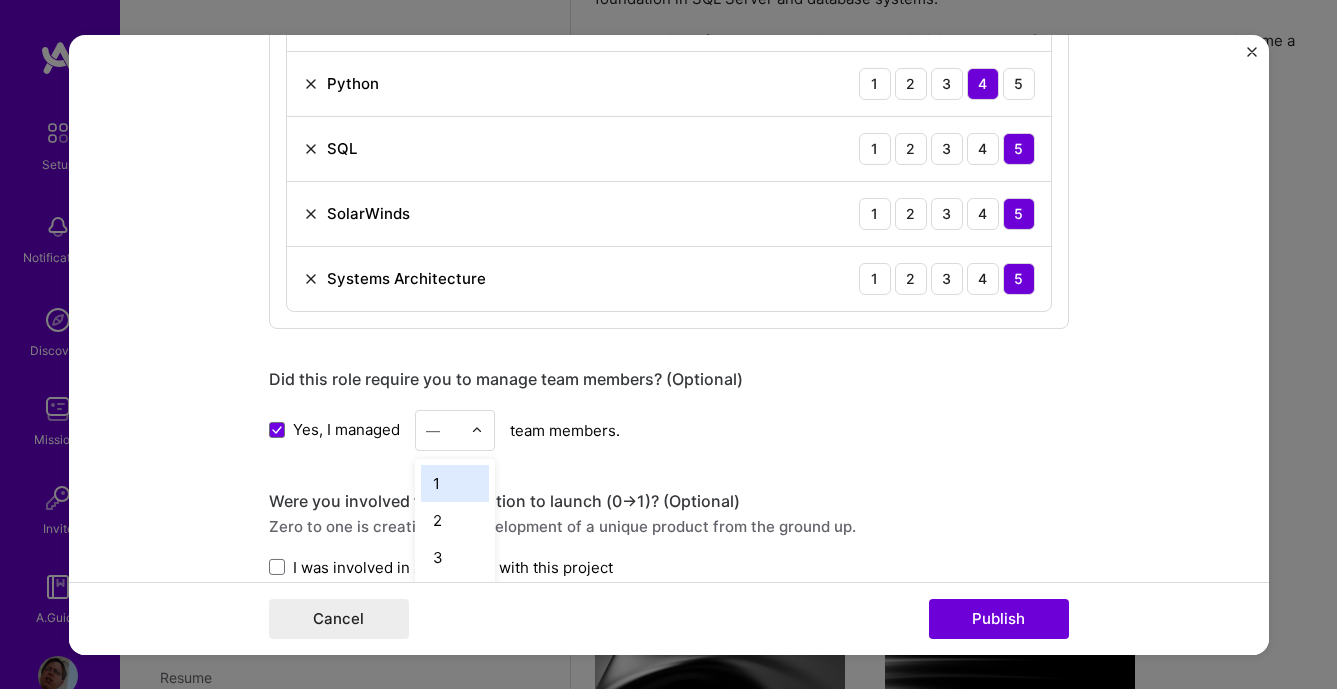 scroll, scrollTop: 791, scrollLeft: 0, axis: vertical 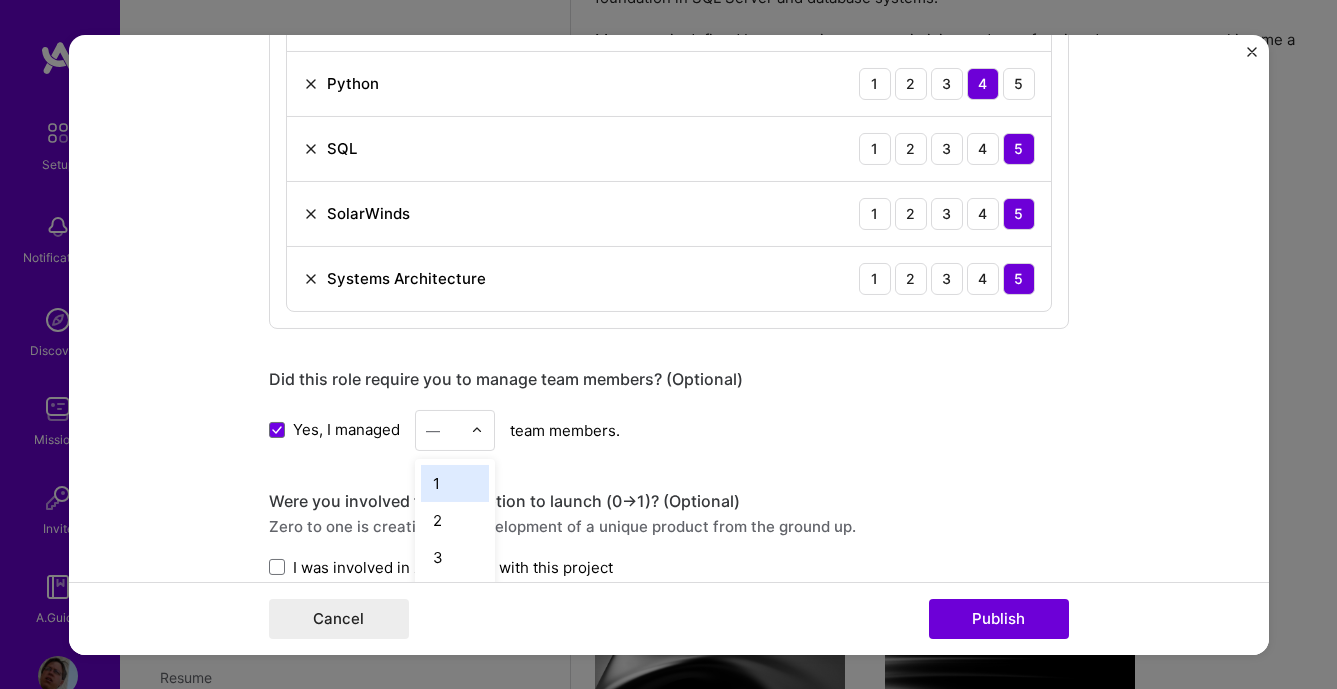 click on "1" at bounding box center (455, 482) 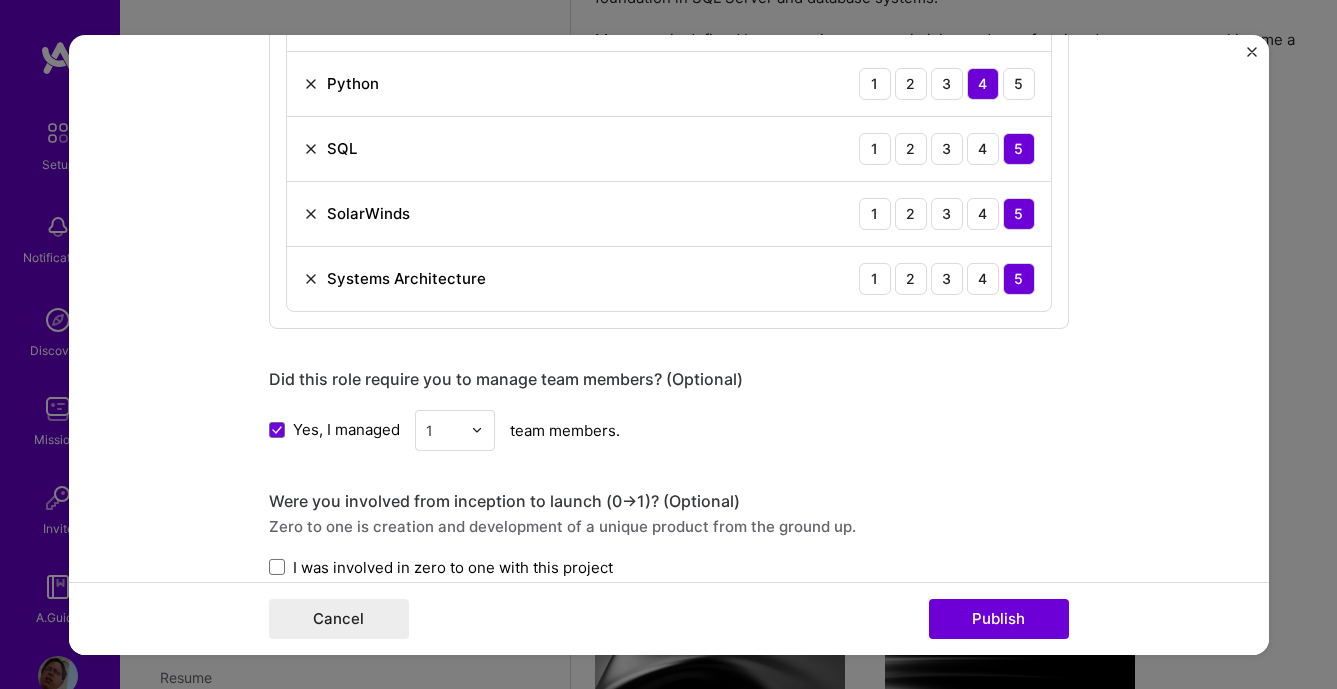 click on "Editing suggested project This project is suggested based on your LinkedIn, resume or A.Team activity. Project title Data Warehouse and Cloud Integration Company Columbia Sportswear
Project industry Industry 2 Project Link (Optional)
Drag and drop an image or   Upload file Upload file We recommend uploading at least 4 images. 1600x1200px or higher recommended. Max 5MB each. Role Senior Enterprise SQL Database Administrator Select role type Dec, 2012
to
I’m still working on this project Skills used — Add up to 12 skills Any new skills will be added to your profile. Enter skills... 15 Azure 1 2 3 4 5 ETL 1 2 3 4 5 CI/CD 1 2 3 4 5 Data Analysis 1 2 3 4 5 Data Architecture 1 2 3 4 5 Data Management 1 2 3 4 5 Data Modeling 1 2 3 4 5 Data Pipelines 1 2 3 4 5 Data Taxonomy 1 2 3 4 5 Data Visualization 1 2 3 4 5 Design Systems 1 2 3 4 5 Python 1 2 3 4 5 SQL 1 2 3 4 5 SolarWinds 1 2 3 4 5 Systems Architecture 1 2 3 4 5 1 ->   413" at bounding box center [669, -200] 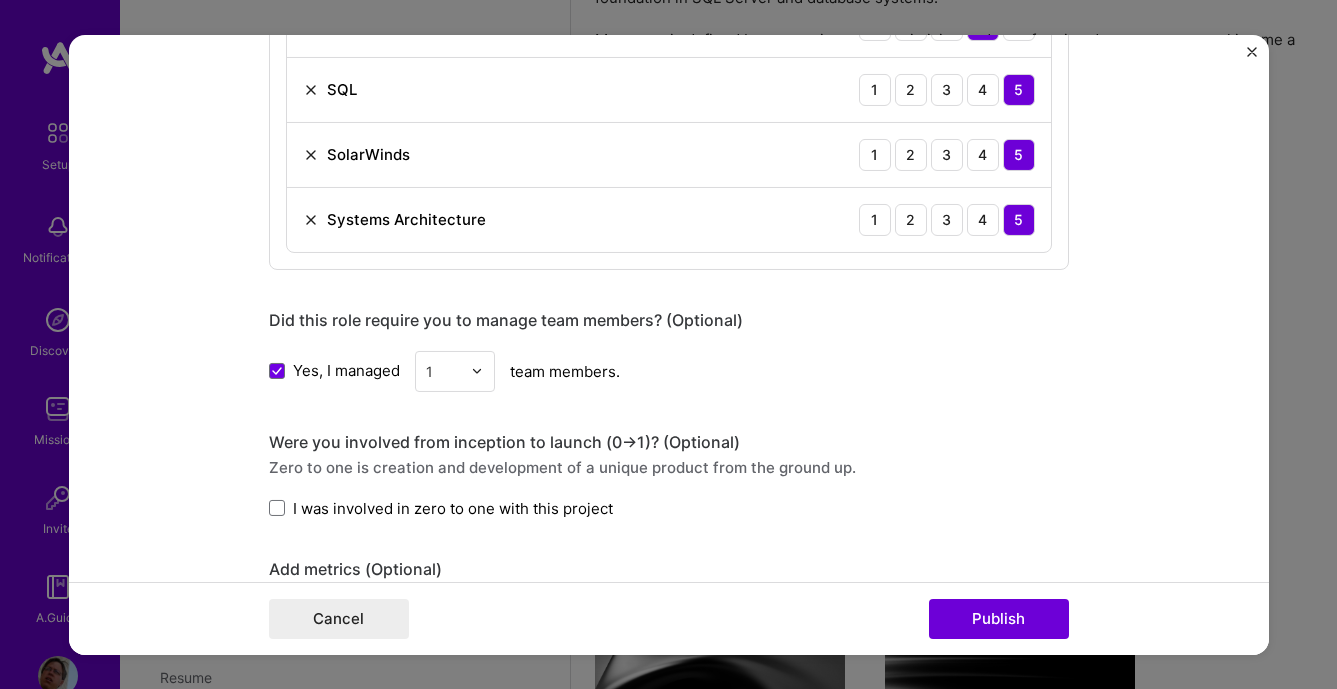 scroll, scrollTop: 1938, scrollLeft: 0, axis: vertical 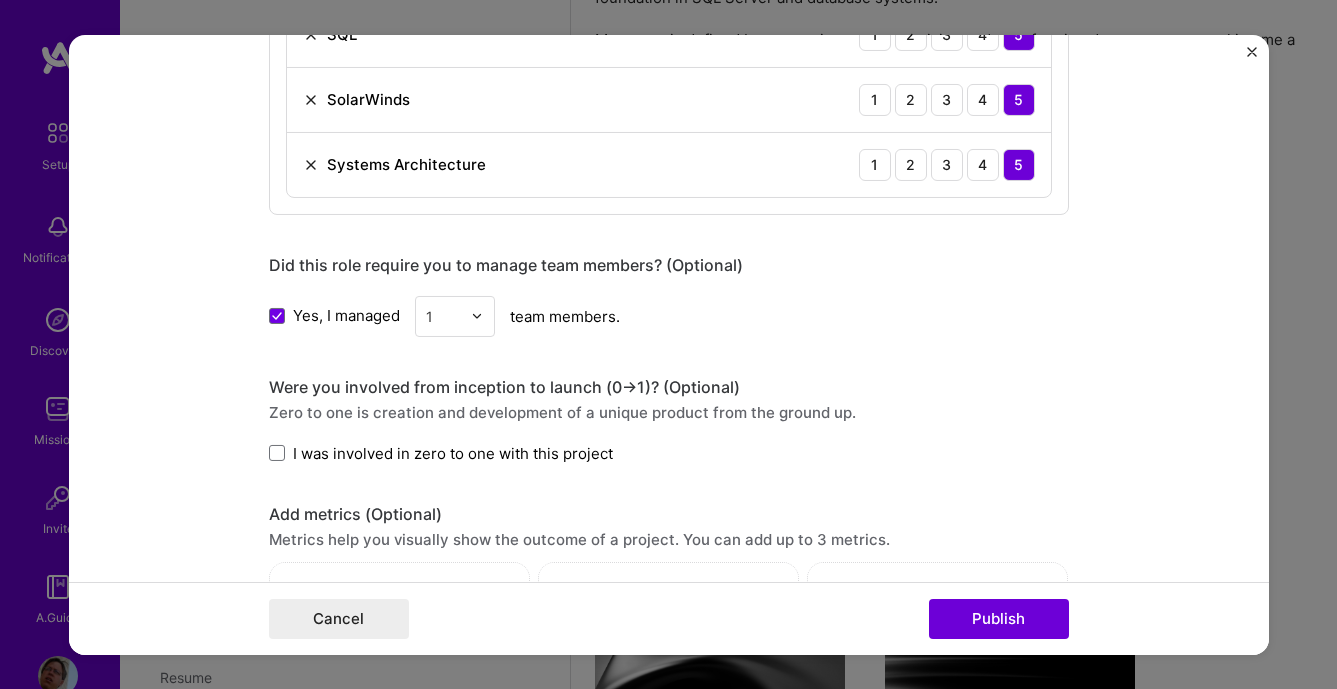 click on "Editing suggested project This project is suggested based on your LinkedIn, resume or A.Team activity. Project title Data Warehouse and Cloud Integration Company Columbia Sportswear
Project industry Industry 2 Project Link (Optional)
Drag and drop an image or   Upload file Upload file We recommend uploading at least 4 images. 1600x1200px or higher recommended. Max 5MB each. Role Senior Enterprise SQL Database Administrator Select role type Dec, 2012
to
I’m still working on this project Skills used — Add up to 12 skills Any new skills will be added to your profile. Enter skills... 15 Azure 1 2 3 4 5 ETL 1 2 3 4 5 CI/CD 1 2 3 4 5 Data Analysis 1 2 3 4 5 Data Architecture 1 2 3 4 5 Data Management 1 2 3 4 5 Data Modeling 1 2 3 4 5 Data Pipelines 1 2 3 4 5 Data Taxonomy 1 2 3 4 5 Data Visualization 1 2 3 4 5 Design Systems 1 2 3 4 5 Python 1 2 3 4 5 SQL 1 2 3 4 5 SolarWinds 1 2 3 4 5 Systems Architecture 1 2 3 4 5 1 ->   413" at bounding box center (669, 344) 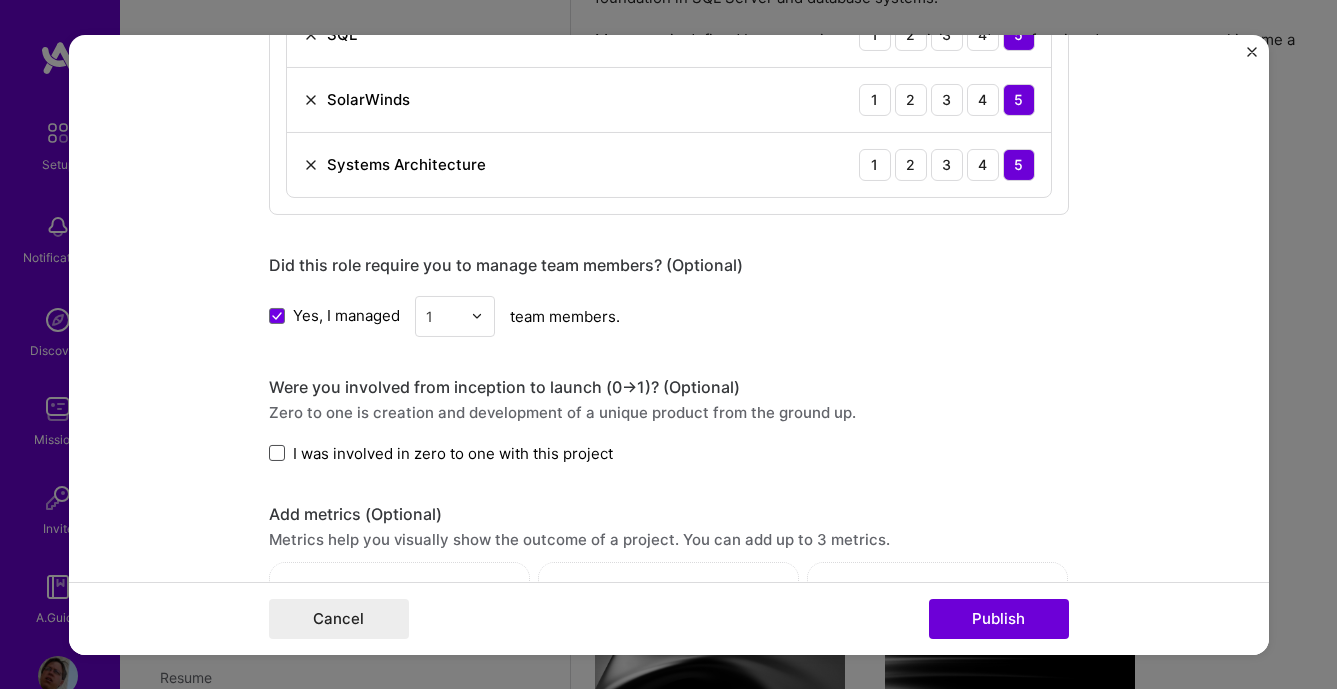 click at bounding box center [277, 453] 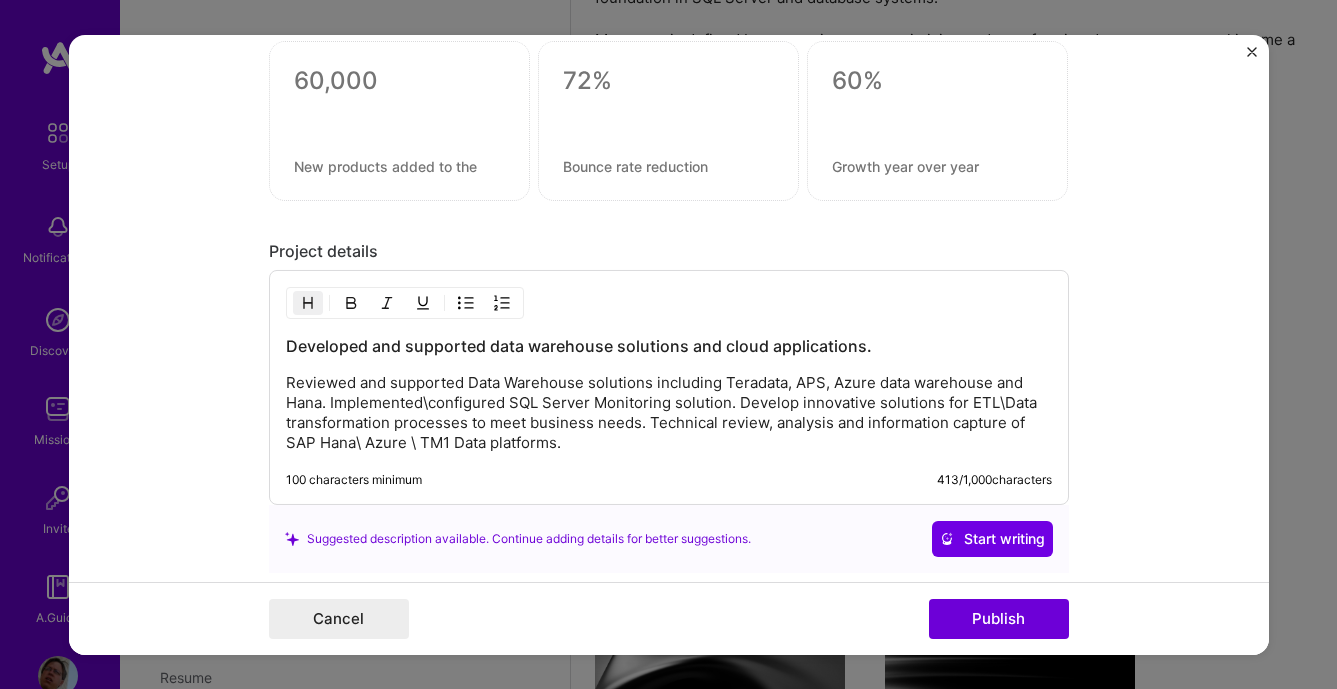 scroll, scrollTop: 2508, scrollLeft: 0, axis: vertical 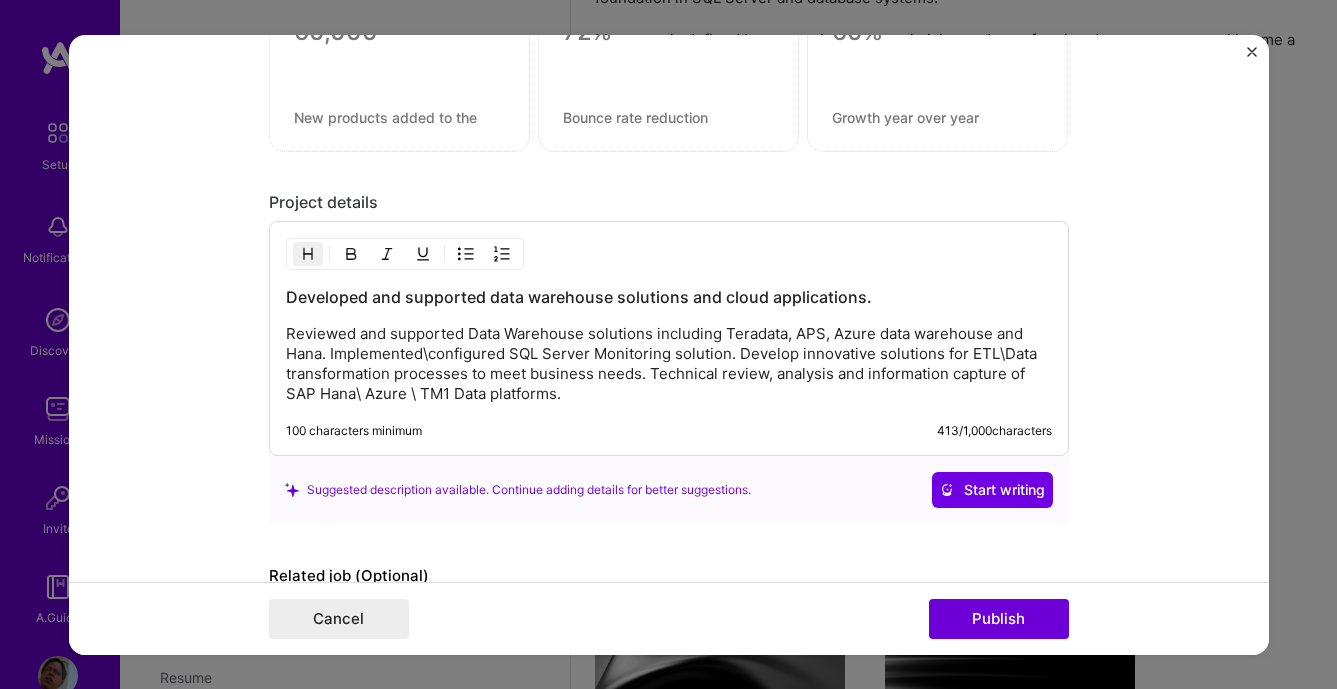 click on "Reviewed and supported Data Warehouse solutions including Teradata, APS, Azure data warehouse and Hana. Implemented\configured SQL Server Monitoring solution. Develop innovative solutions for ETL\Data transformation processes to meet business needs. Technical review, analysis and information capture of SAP Hana\ Azure \ TM1 Data platforms." at bounding box center (669, 364) 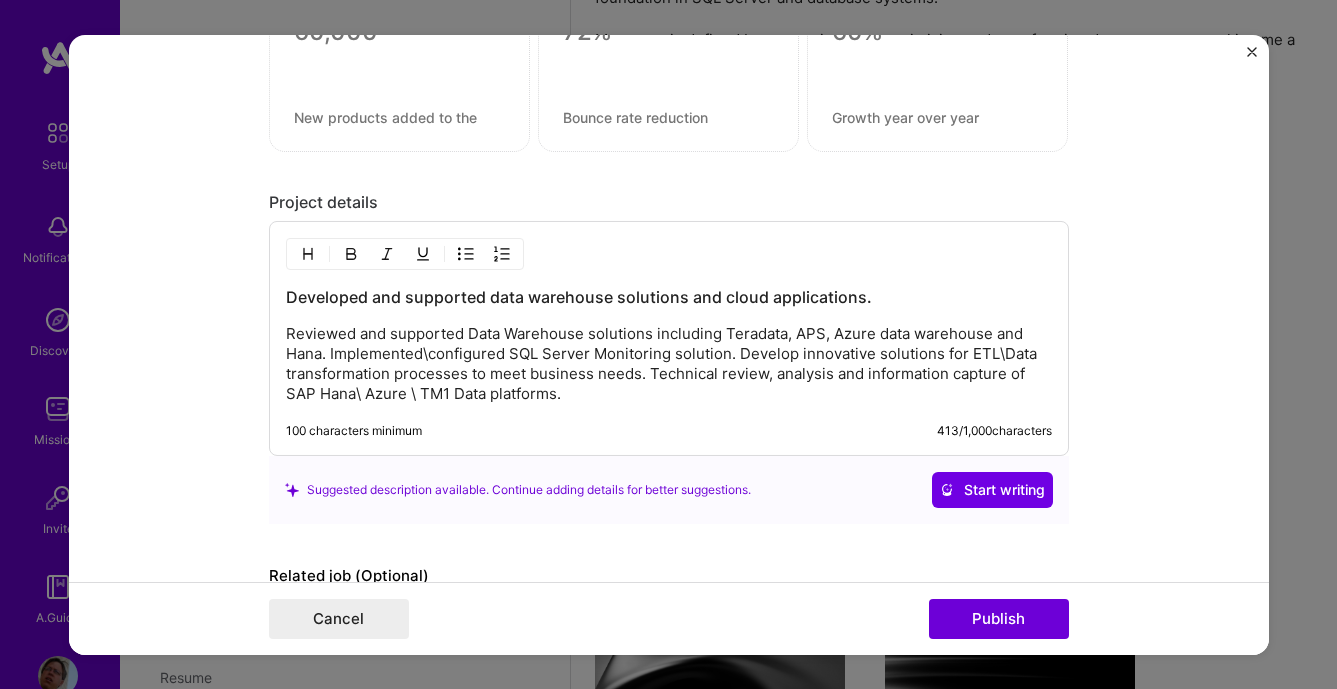 click on "Reviewed and supported Data Warehouse solutions including Teradata, APS, Azure data warehouse and Hana. Implemented\configured SQL Server Monitoring solution. Develop innovative solutions for ETL\Data transformation processes to meet business needs. Technical review, analysis and information capture of SAP Hana\ Azure \ TM1 Data platforms." at bounding box center [669, 364] 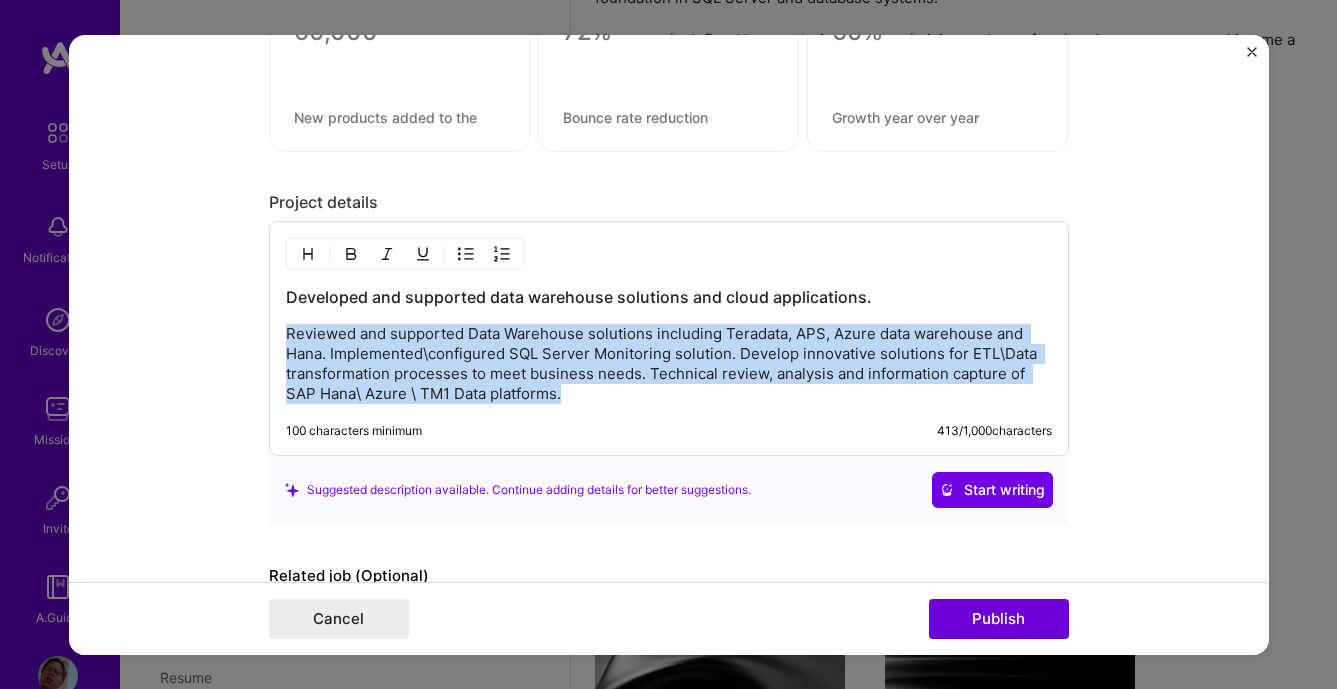 drag, startPoint x: 283, startPoint y: 334, endPoint x: 665, endPoint y: 618, distance: 476.0042 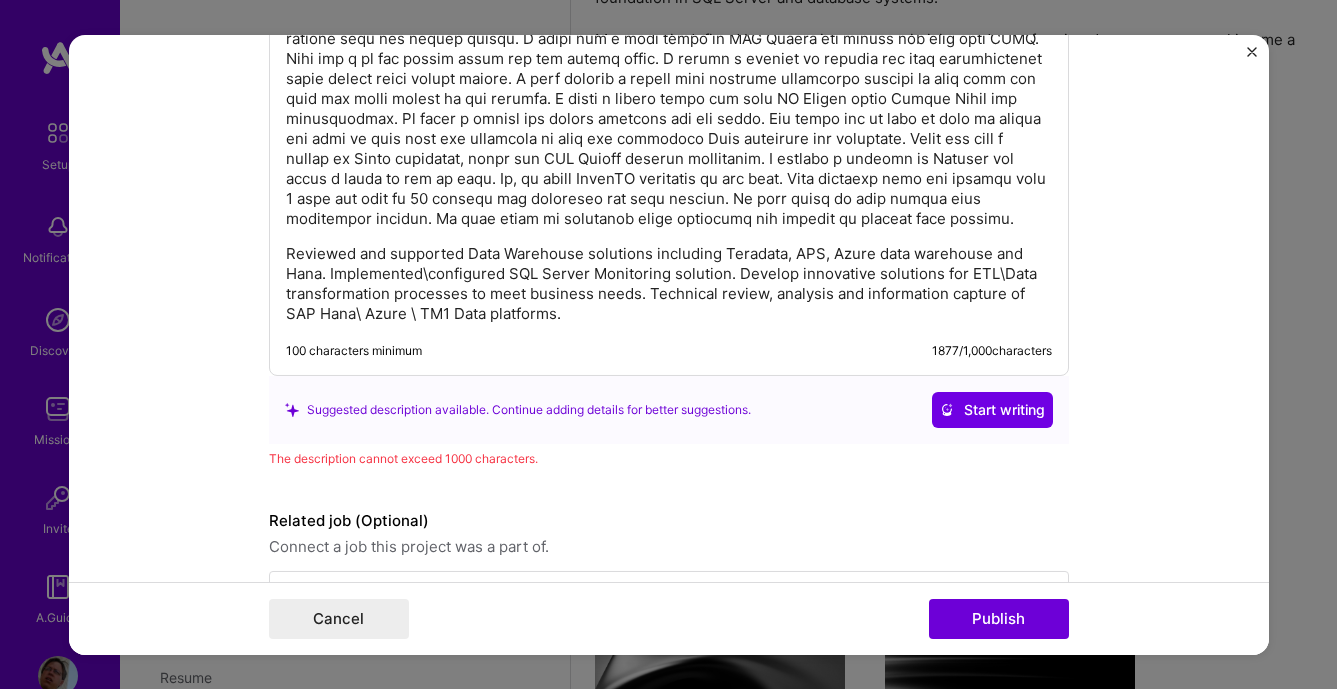 scroll, scrollTop: 2836, scrollLeft: 0, axis: vertical 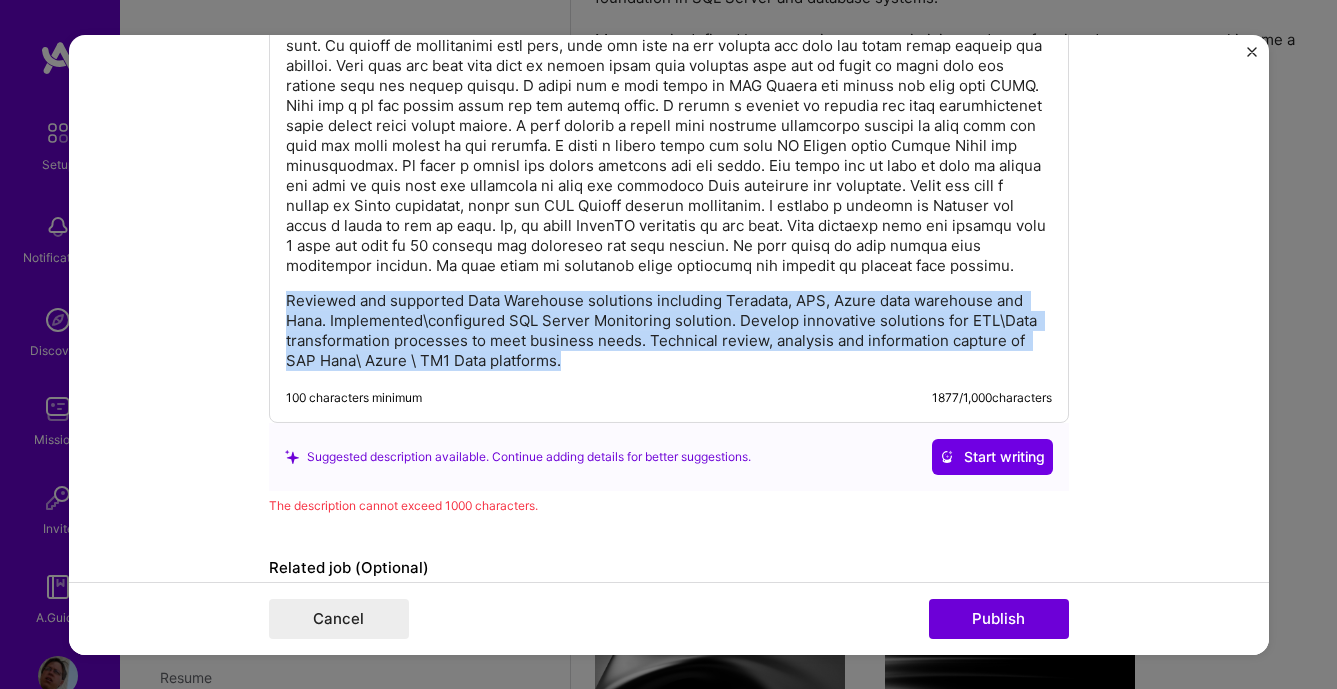drag, startPoint x: 590, startPoint y: 364, endPoint x: 243, endPoint y: 306, distance: 351.81387 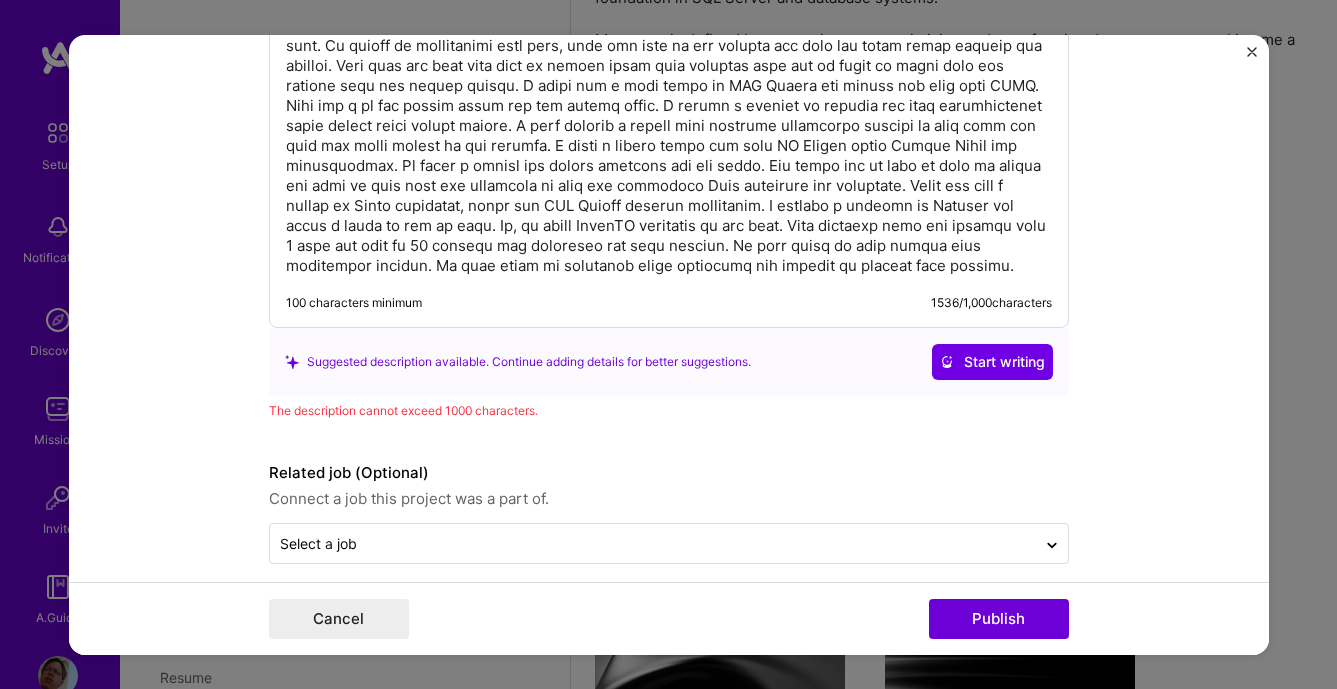 type 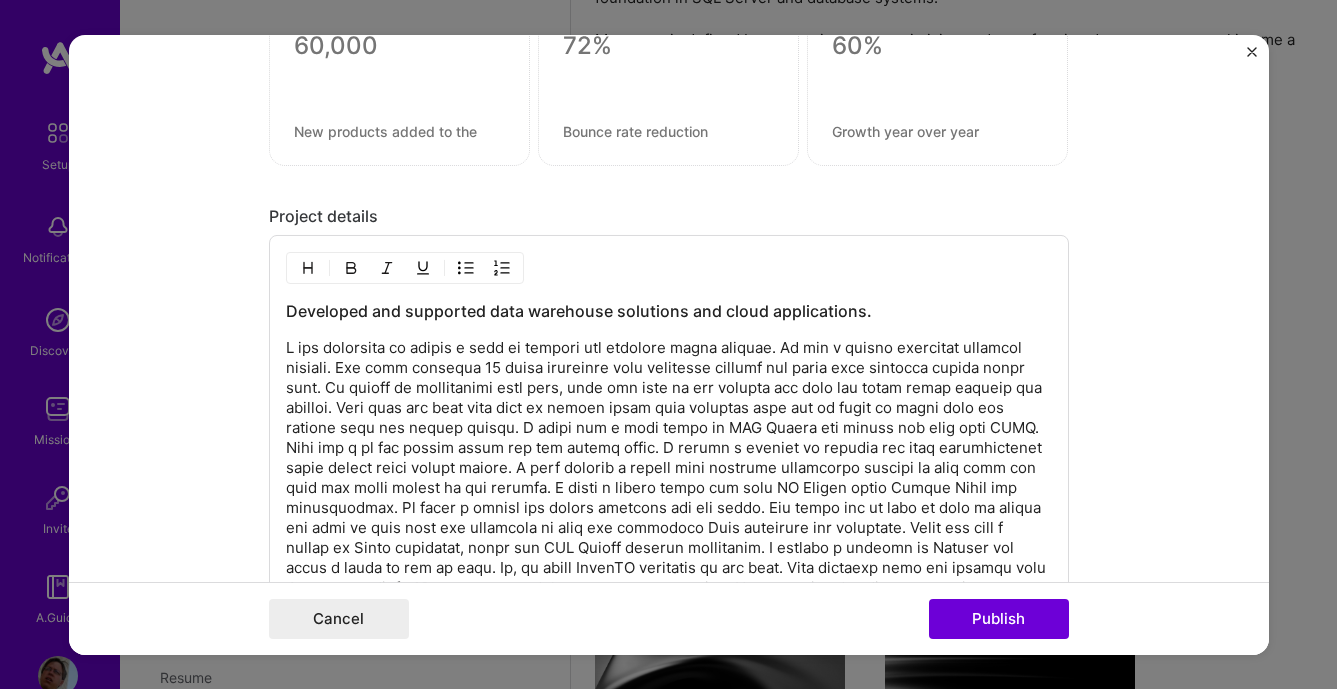 scroll, scrollTop: 2608, scrollLeft: 0, axis: vertical 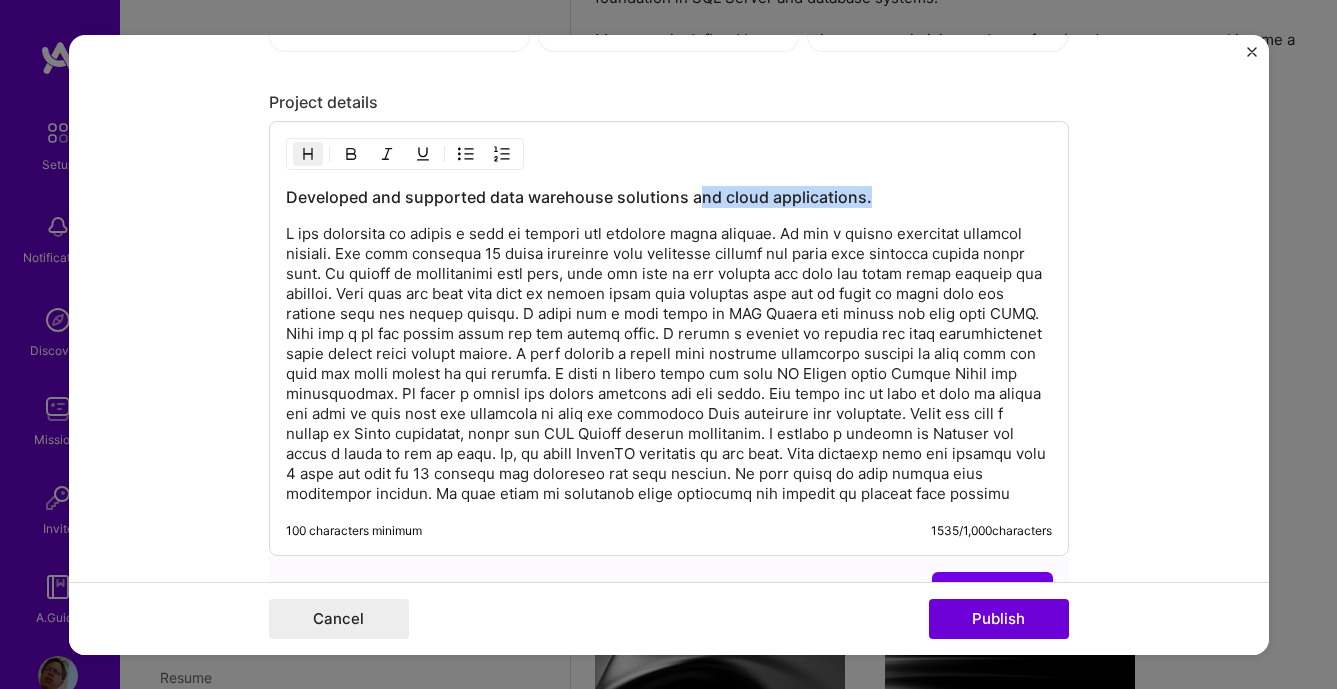 drag, startPoint x: 694, startPoint y: 199, endPoint x: 935, endPoint y: 189, distance: 241.20738 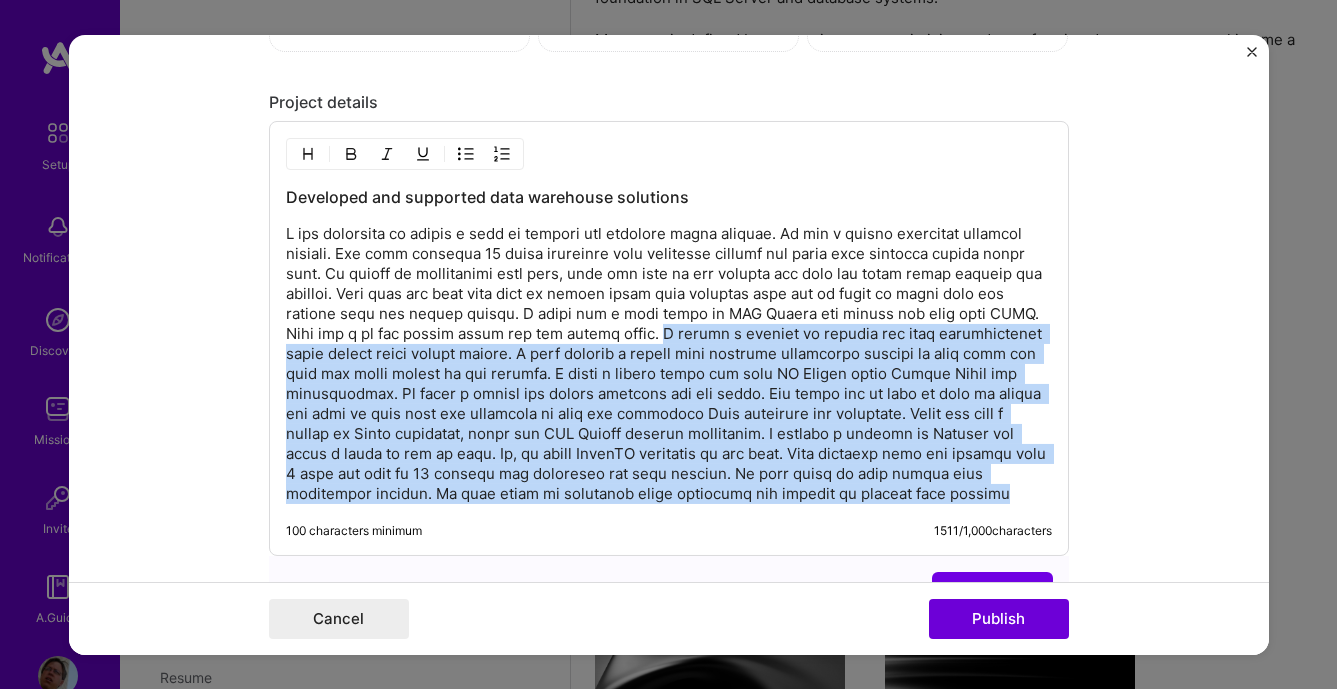 drag, startPoint x: 673, startPoint y: 338, endPoint x: 983, endPoint y: 514, distance: 356.4772 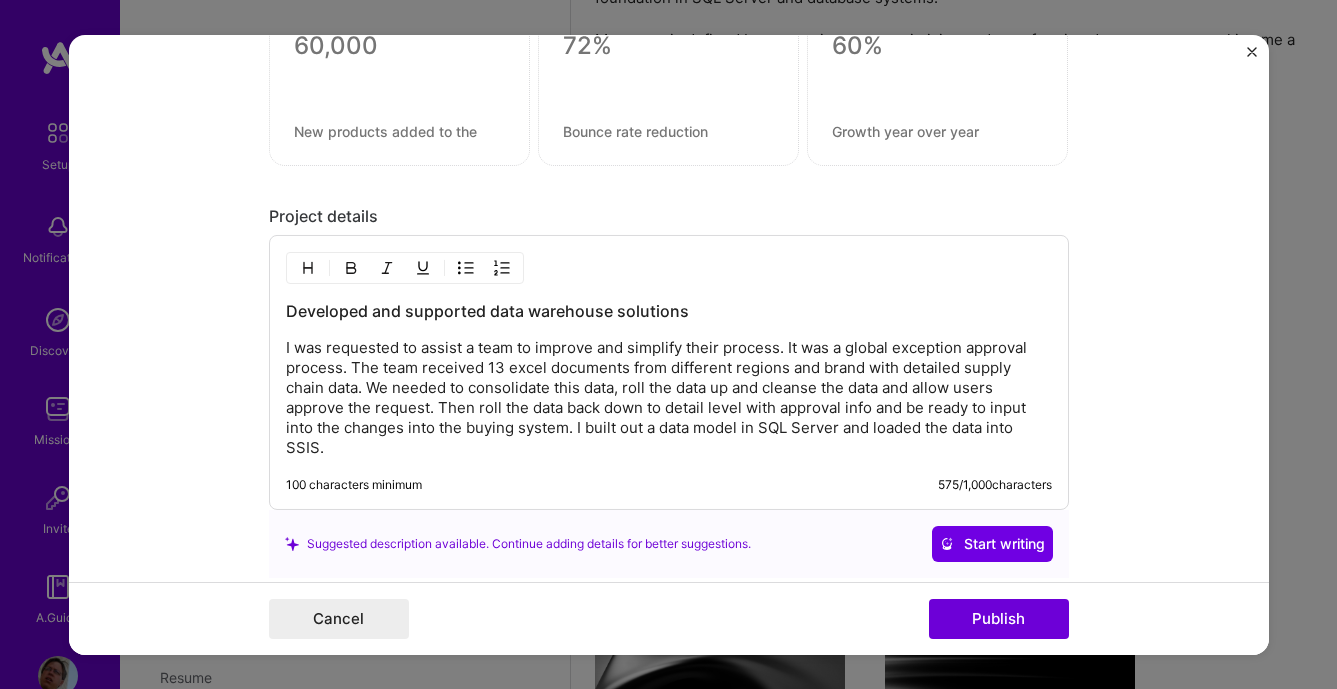 scroll, scrollTop: 2380, scrollLeft: 0, axis: vertical 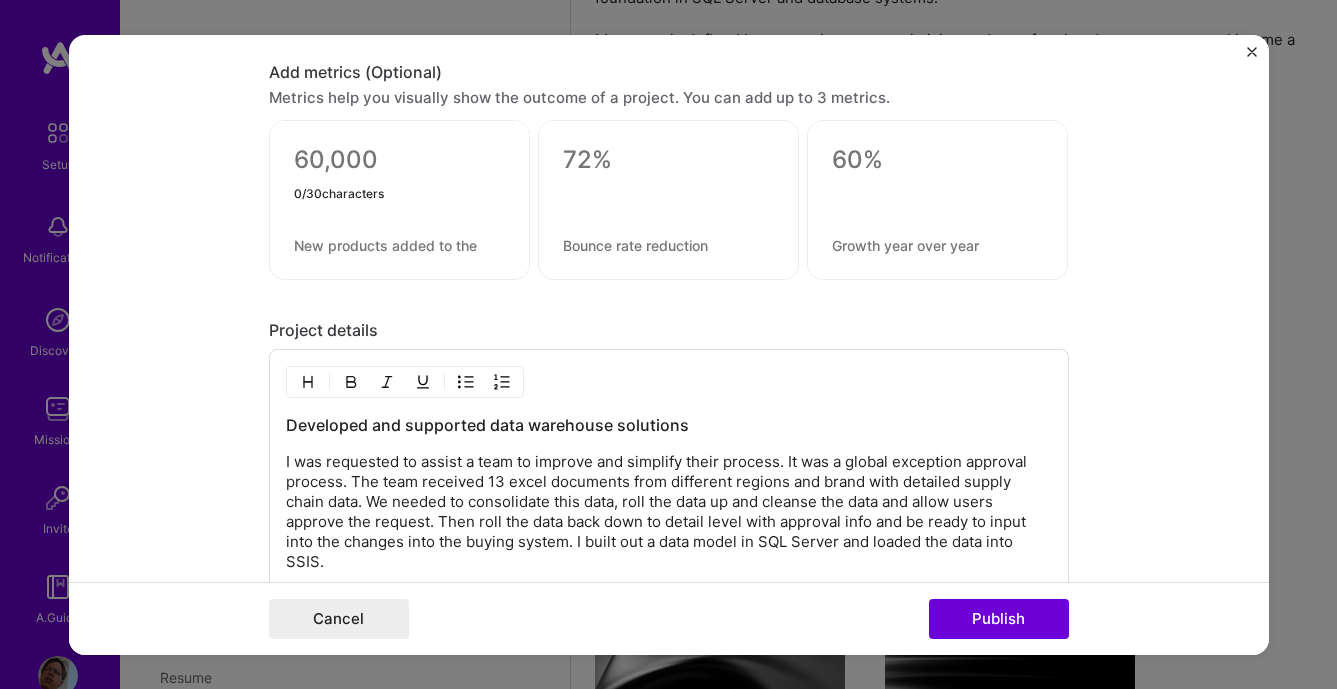 click at bounding box center (399, 160) 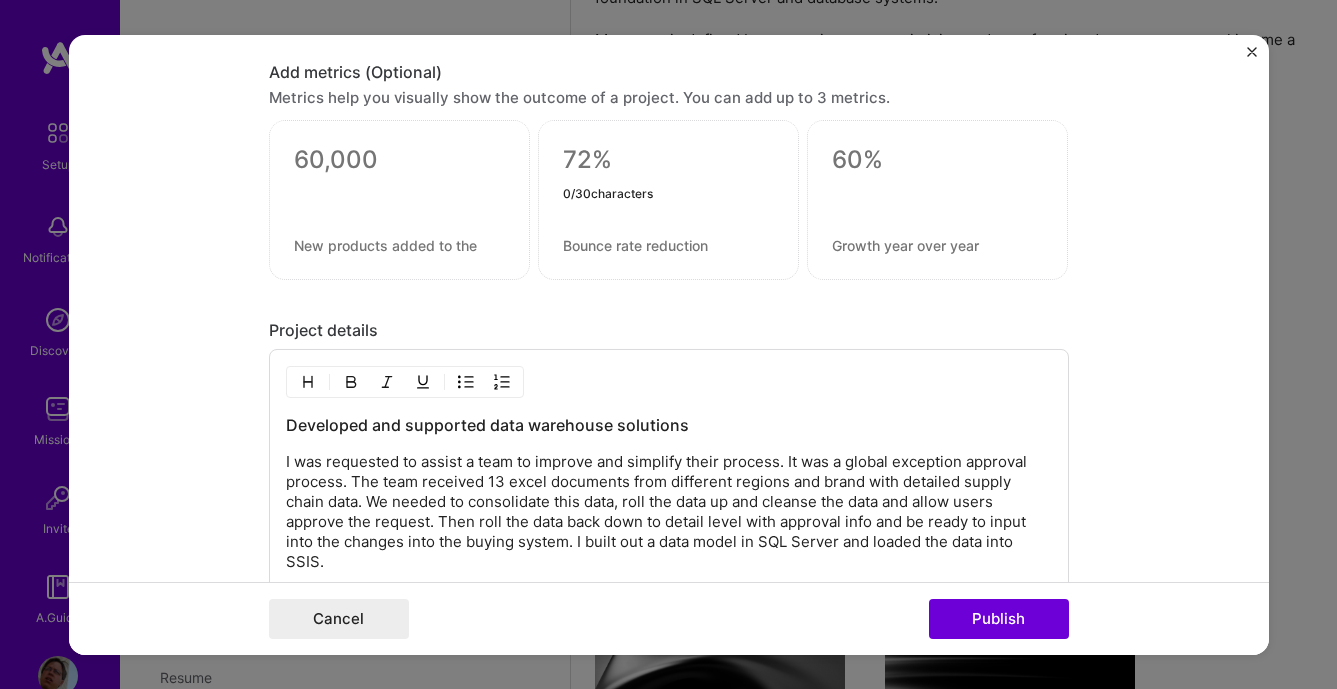 click at bounding box center [668, 160] 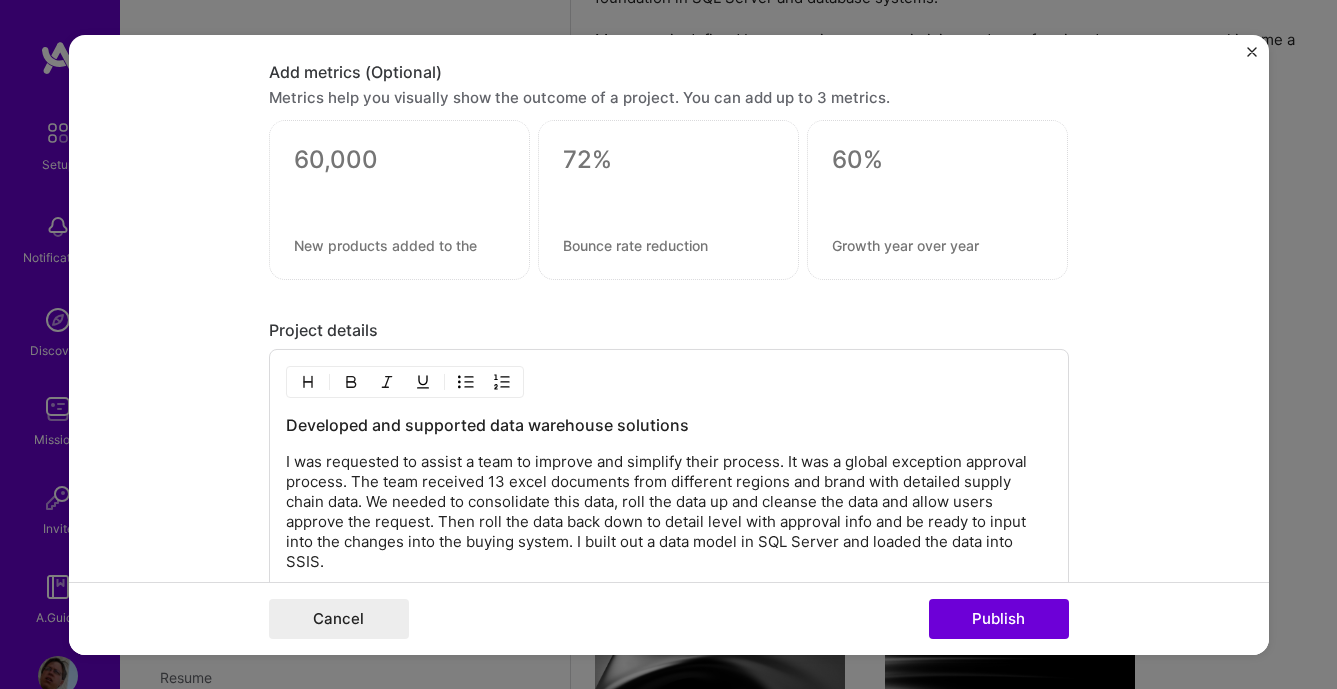 click at bounding box center [937, 200] 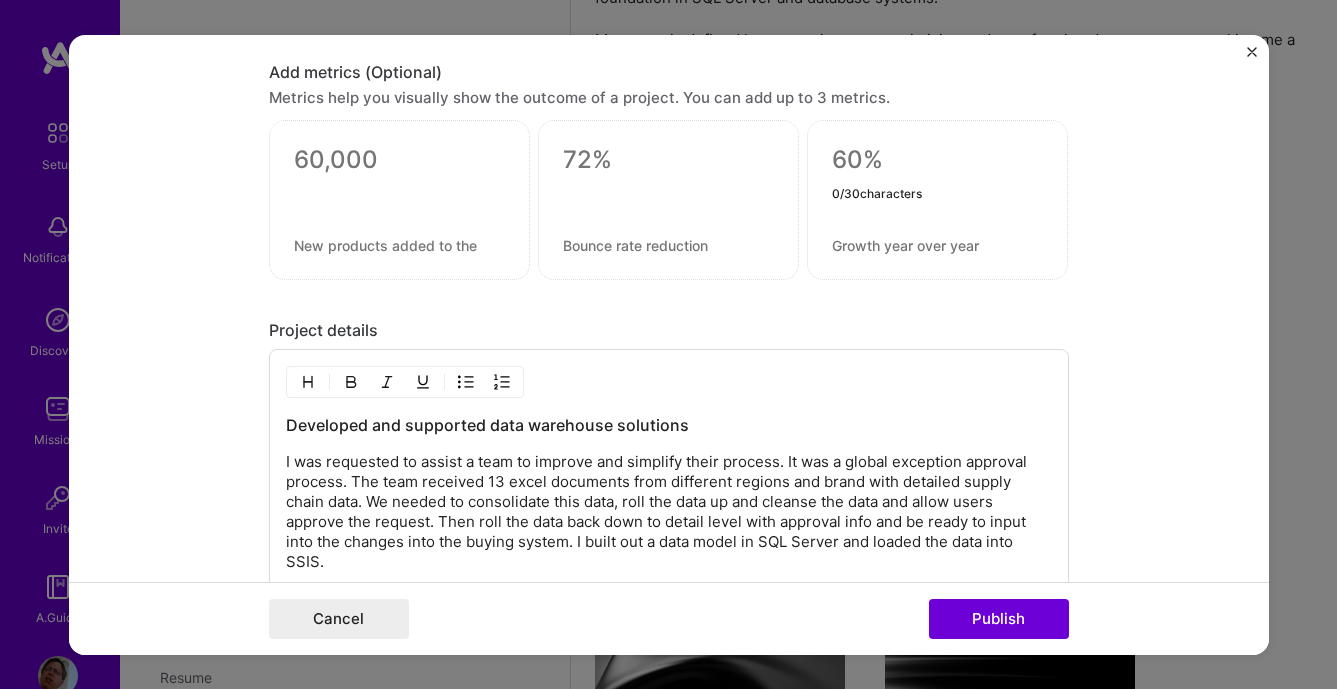 click at bounding box center [937, 160] 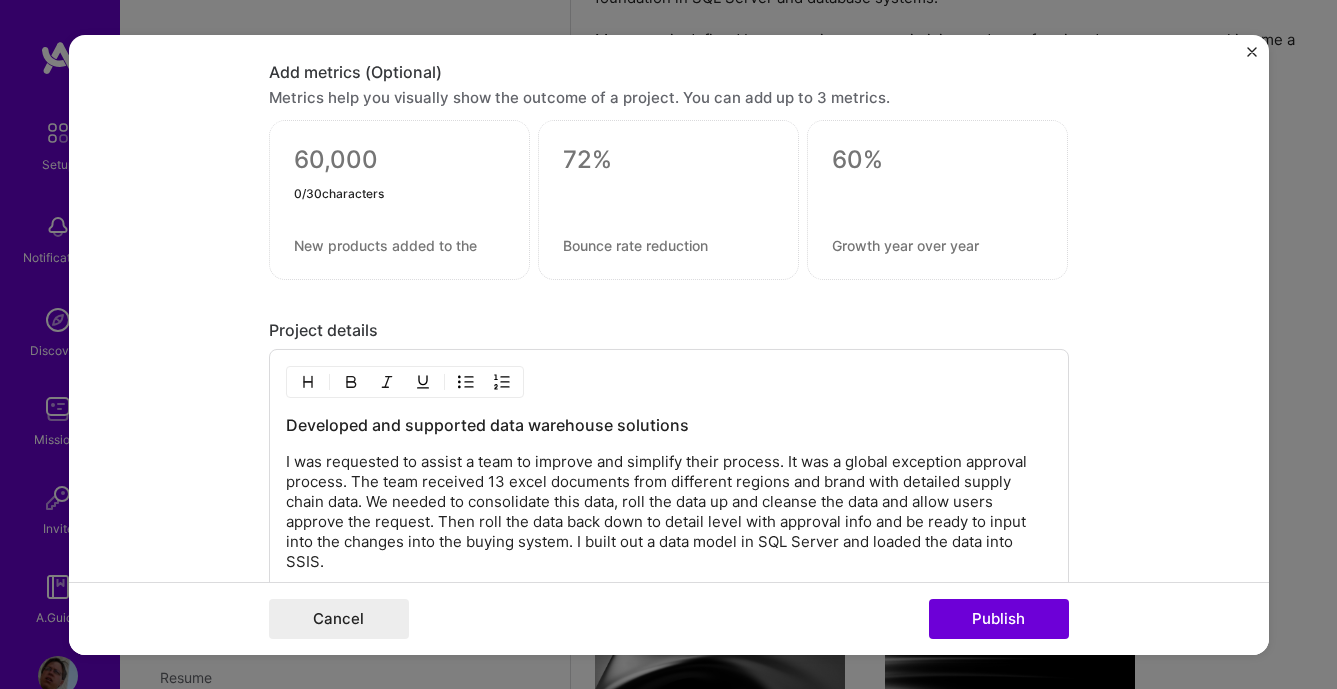 click at bounding box center (399, 160) 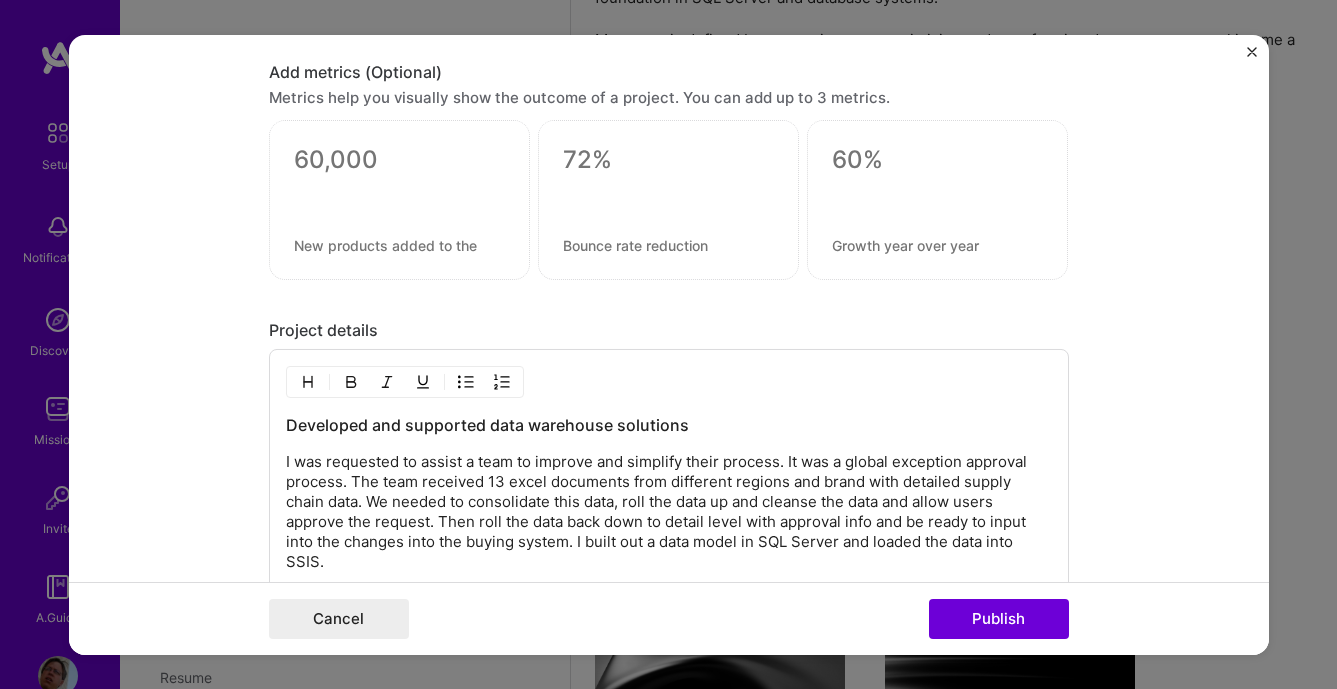 click at bounding box center (399, 200) 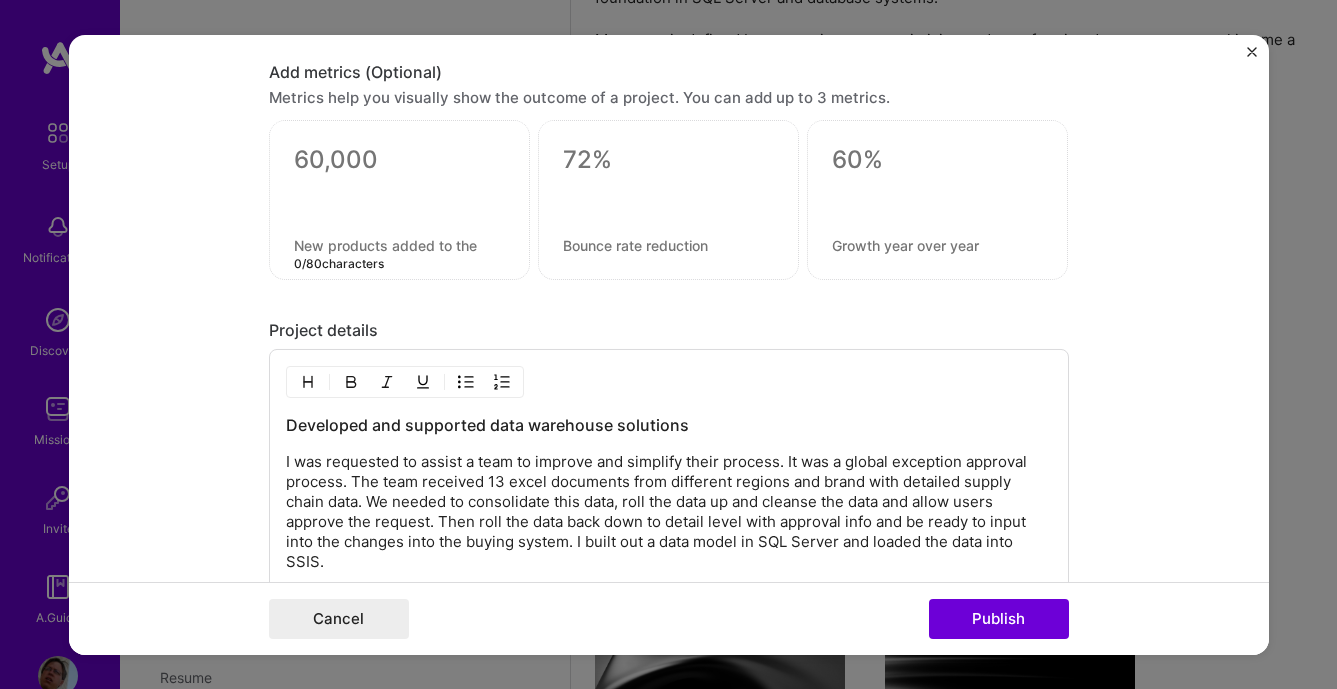 click at bounding box center [399, 245] 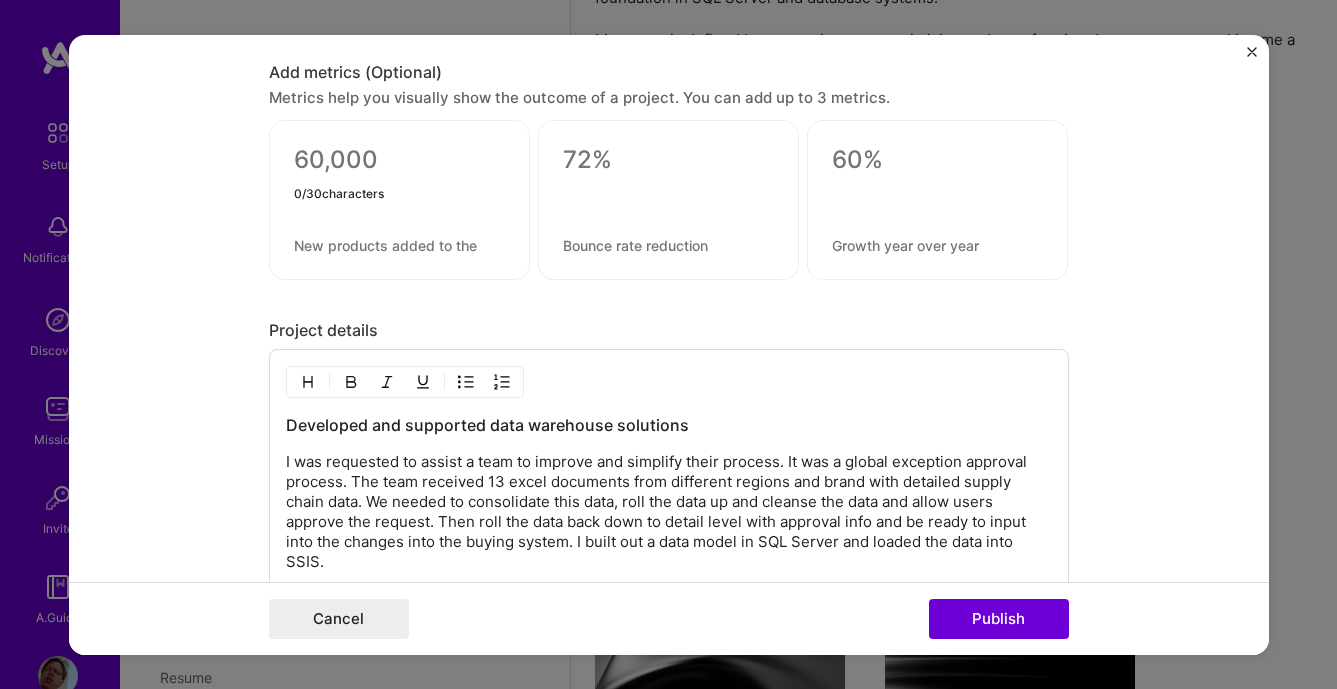 click at bounding box center (399, 160) 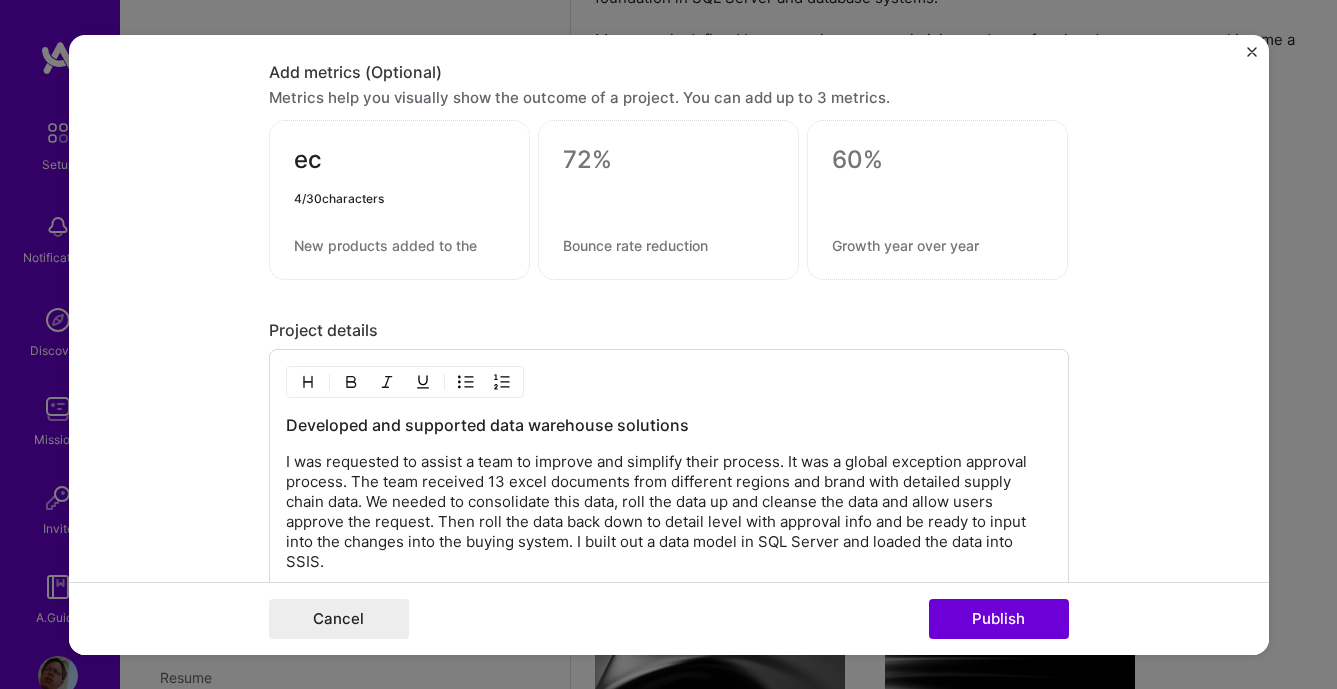 type on "e" 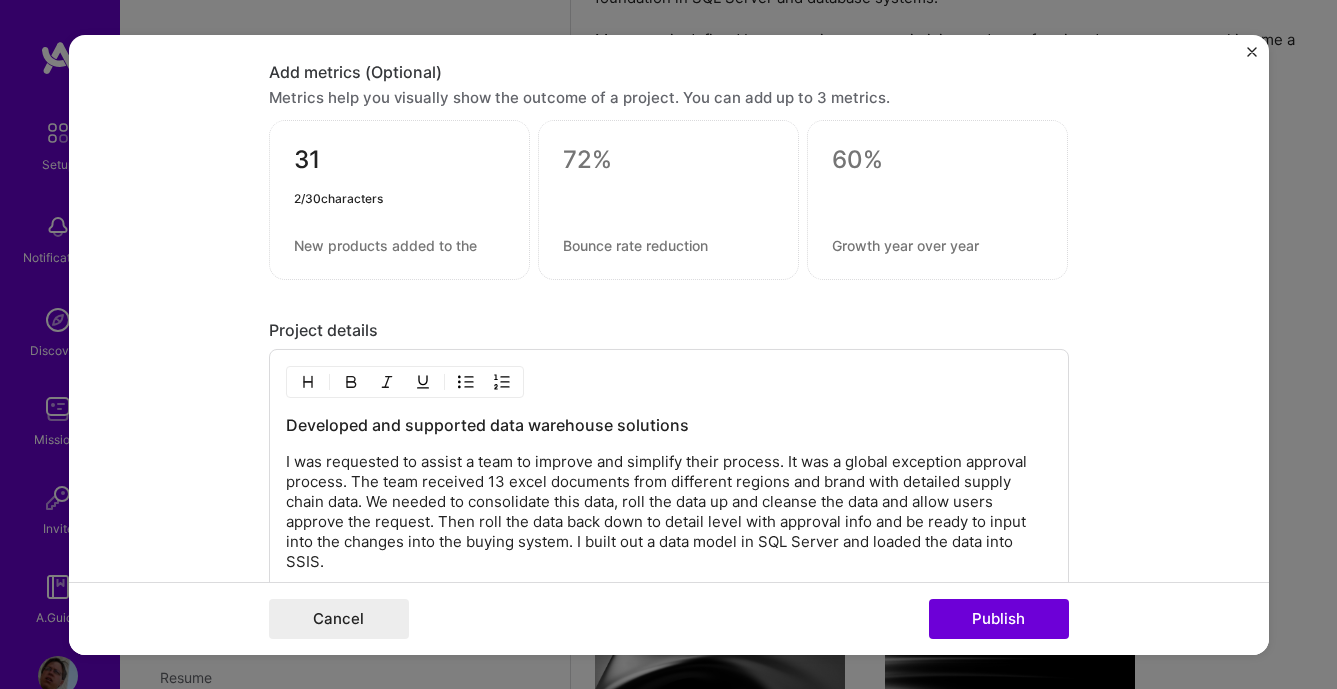 type on "3" 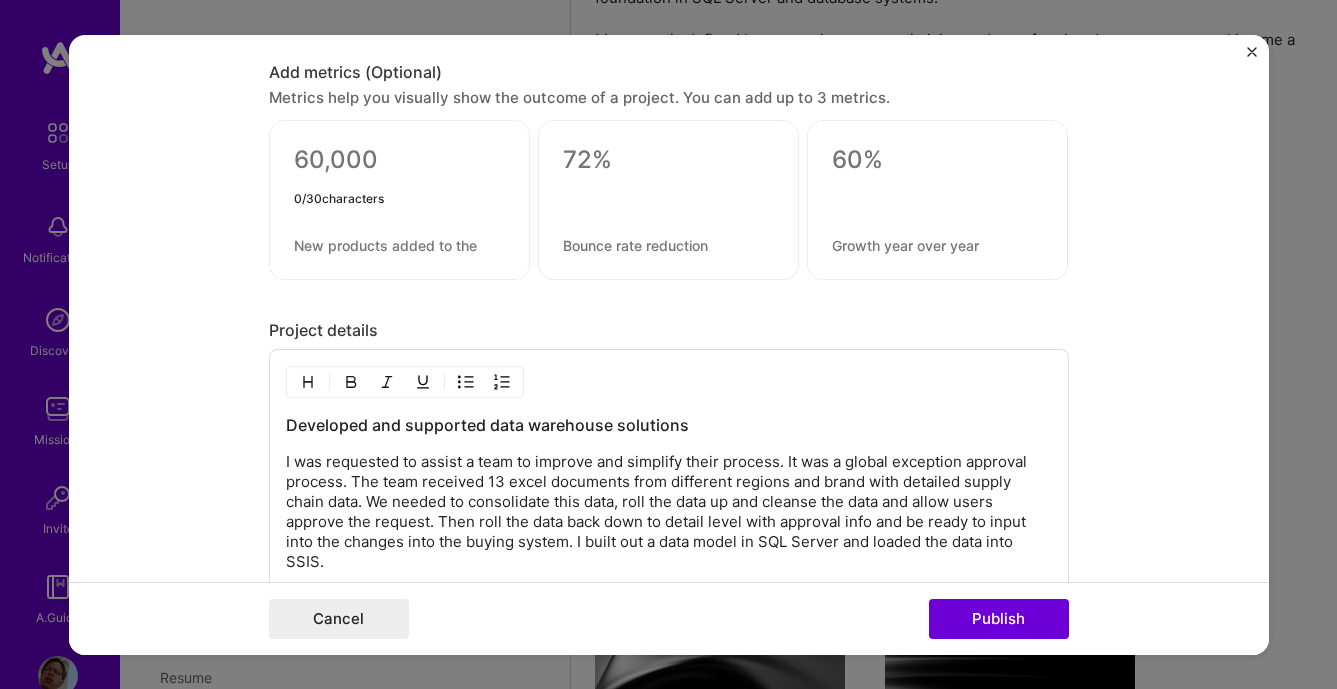 type on "s" 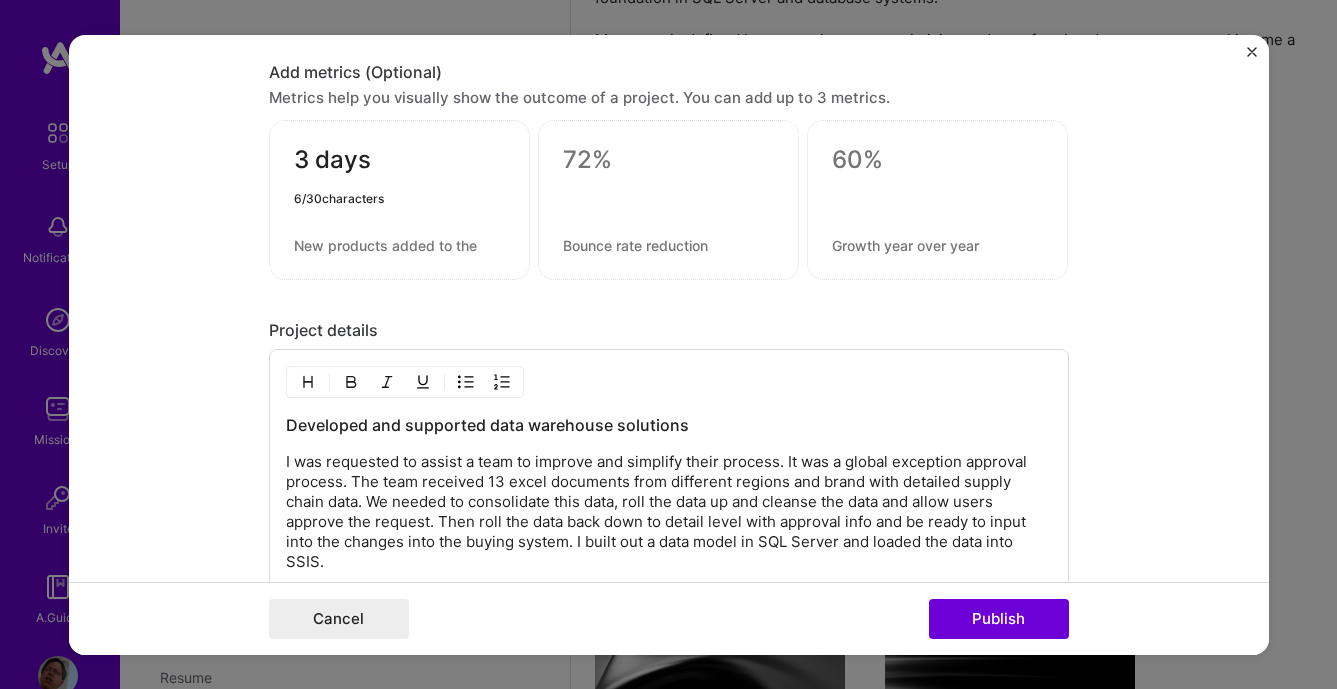 type on "3 days" 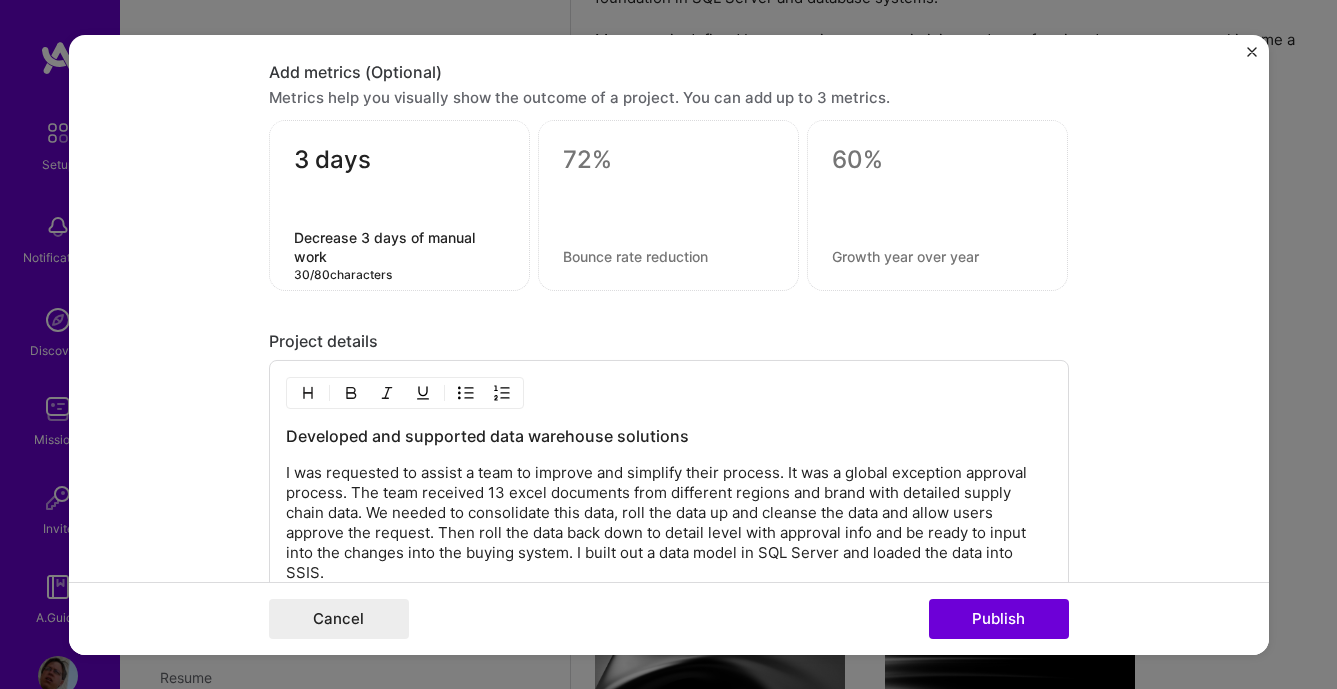 type on "Decrease 3 days of manual work" 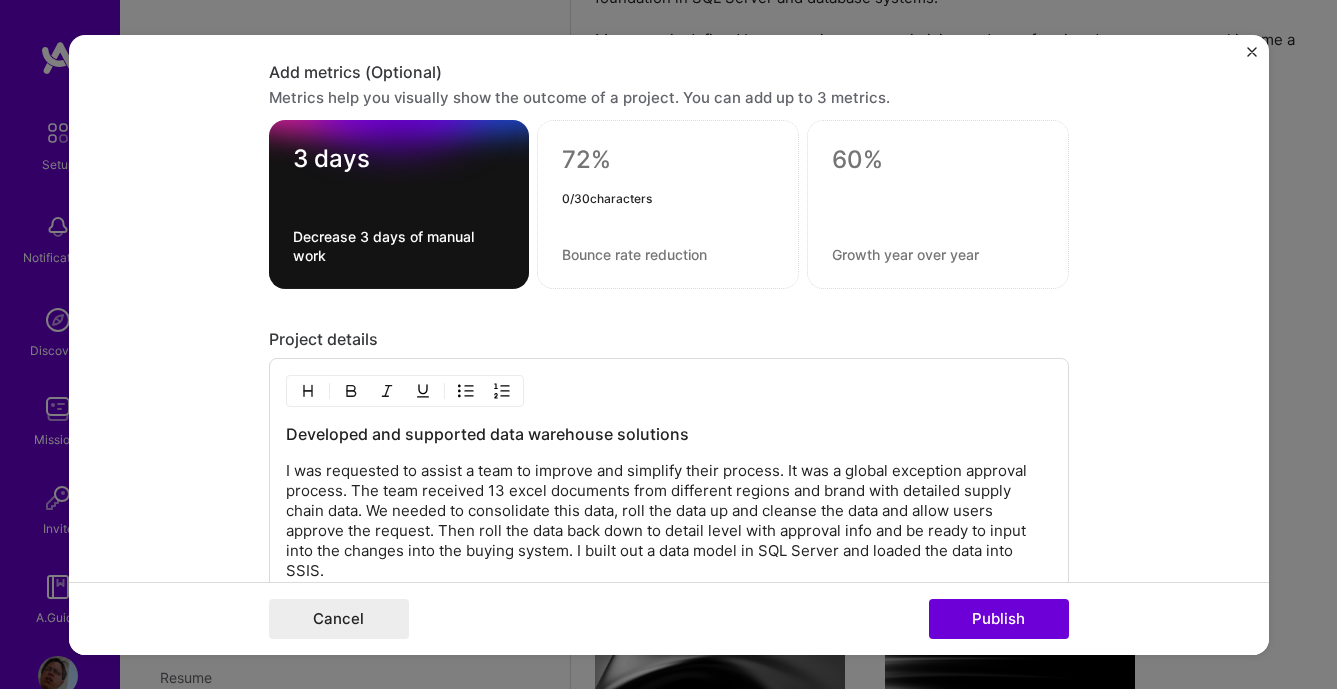 click at bounding box center [668, 160] 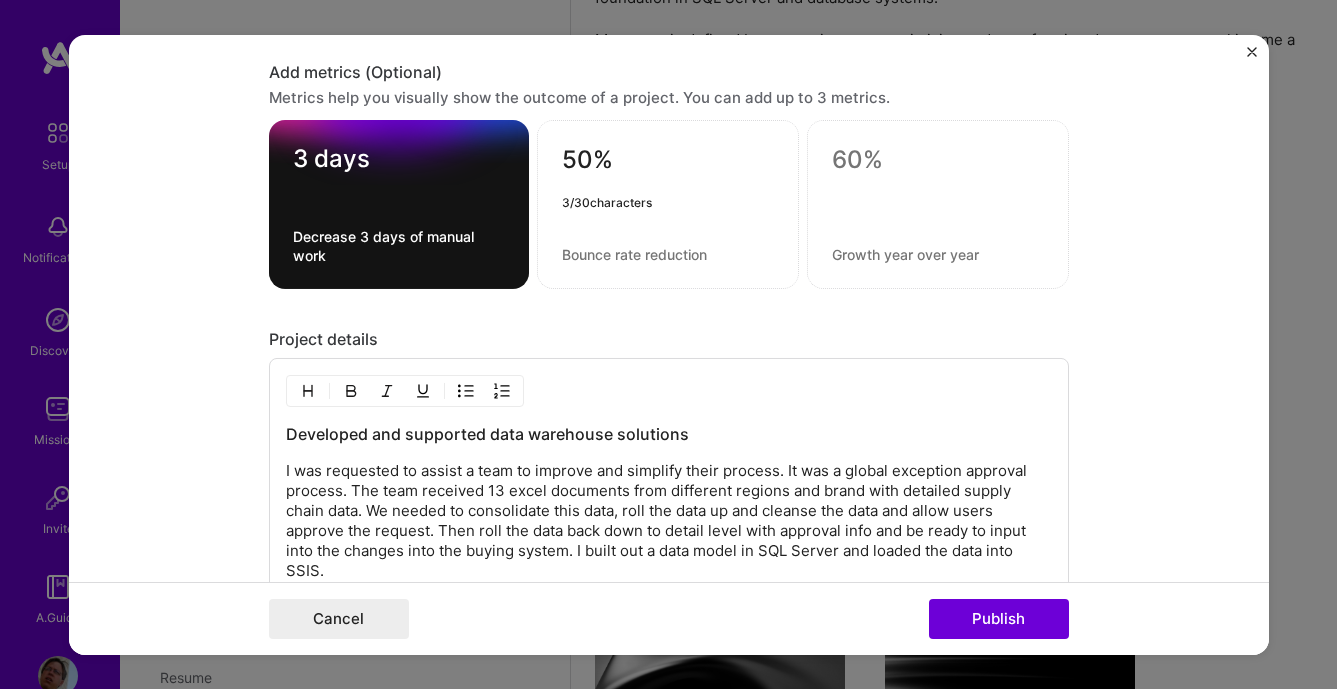 type on "50%" 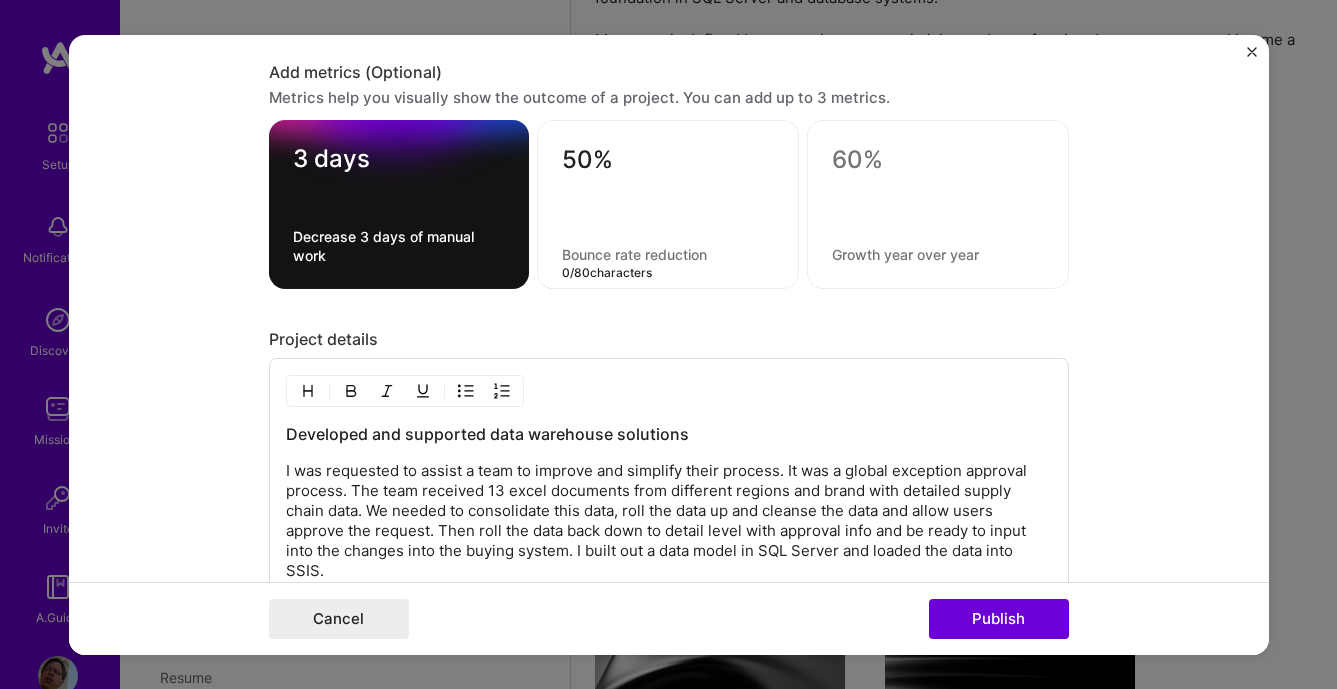 click at bounding box center (668, 254) 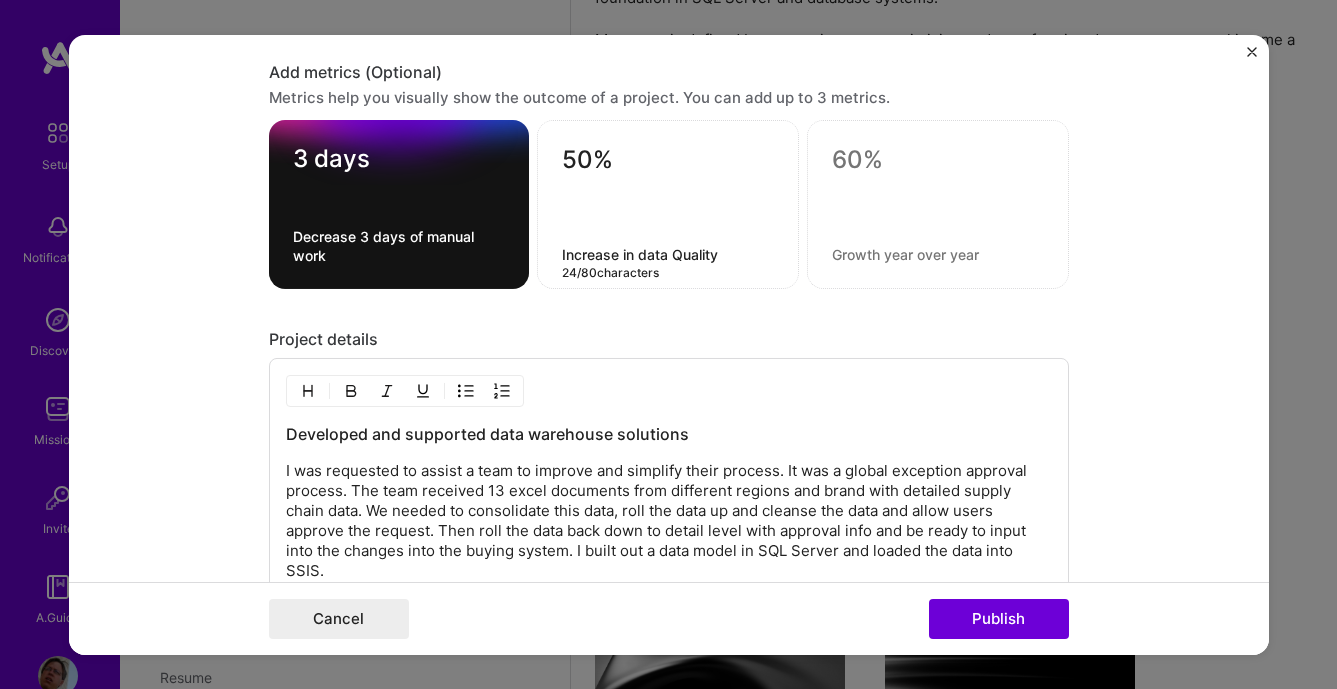 type on "Increase in data Quality" 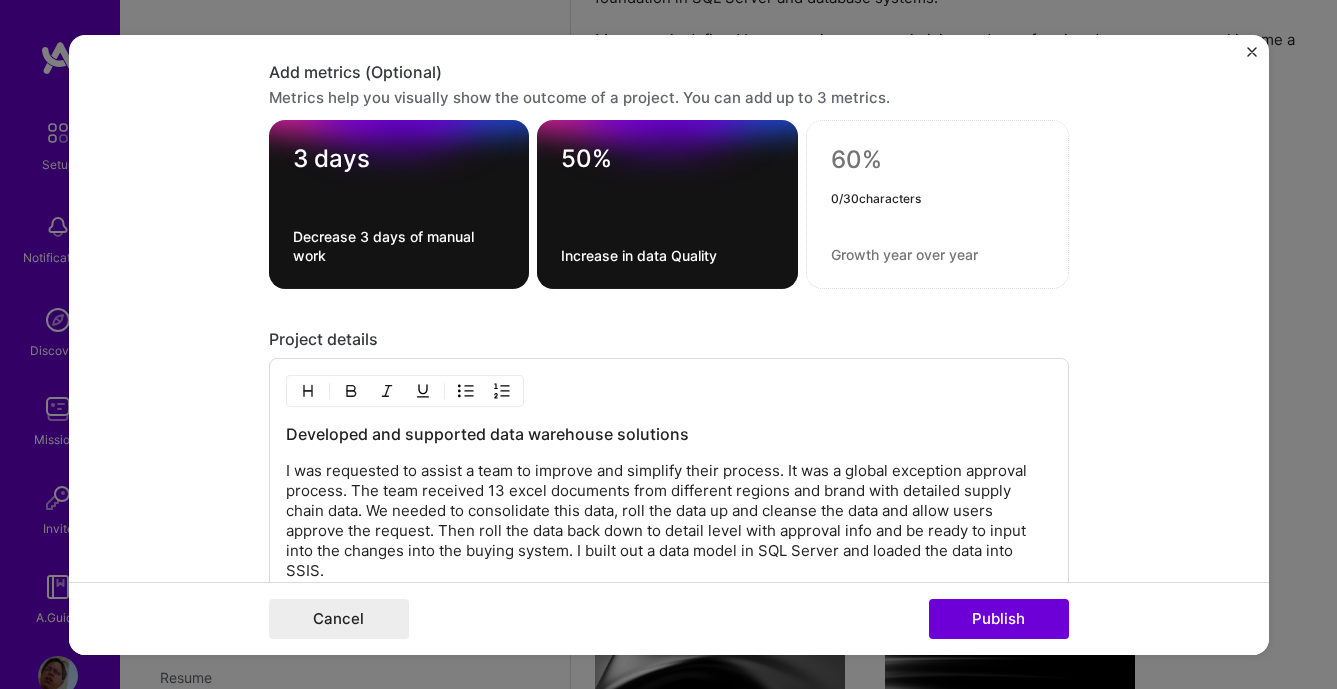 click at bounding box center [937, 160] 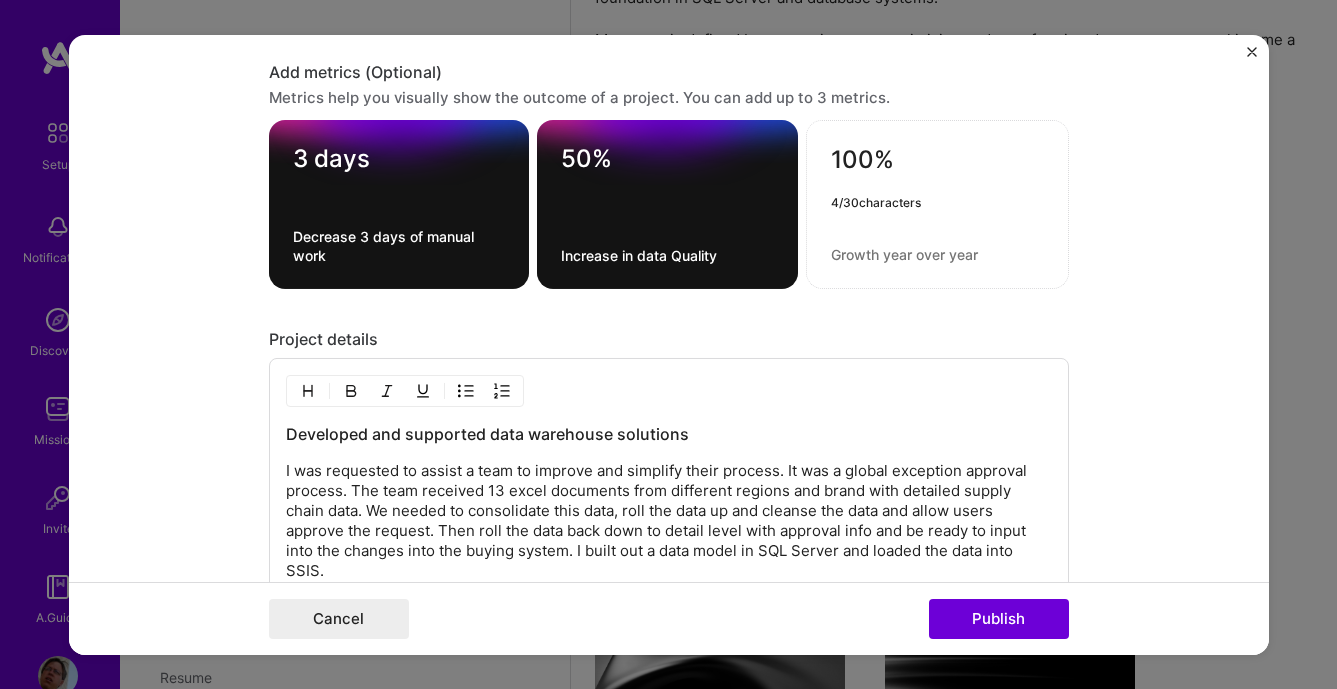 type on "100%" 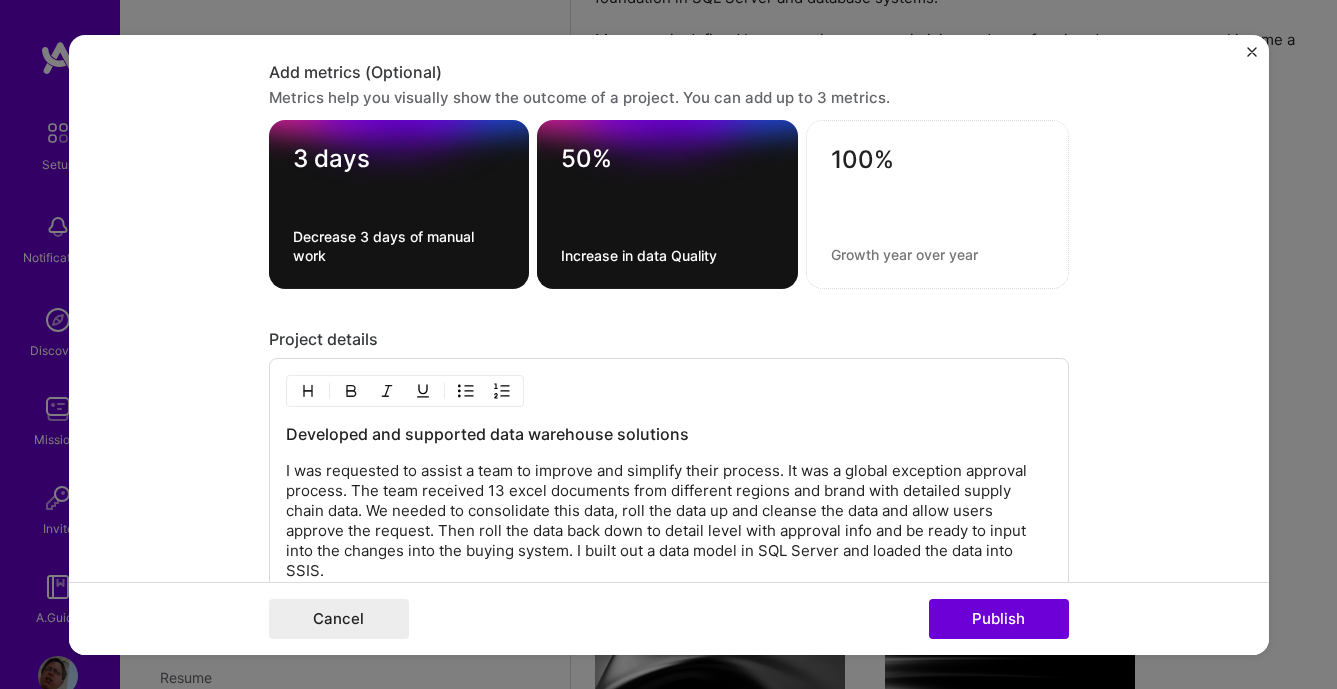 click on "100%" at bounding box center (937, 204) 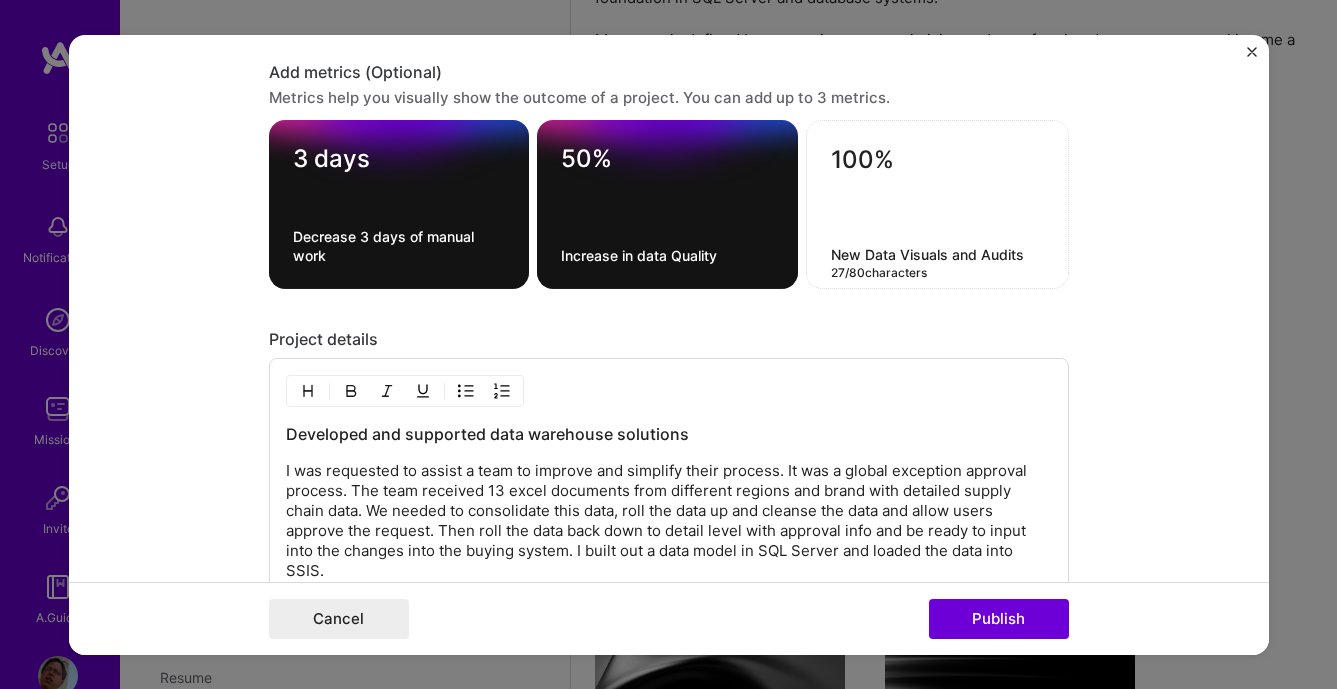 type on "New Data Visuals and Audits" 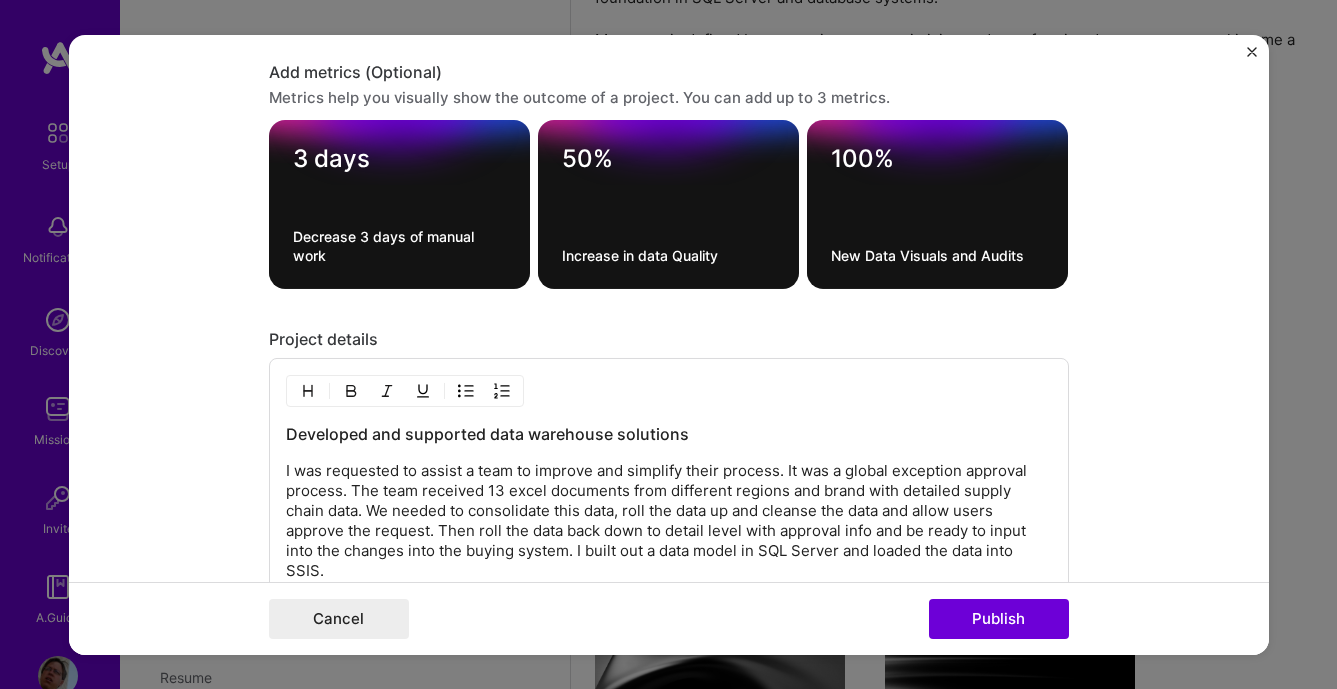 click on "100% New Data Visuals and Audits" at bounding box center [937, 204] 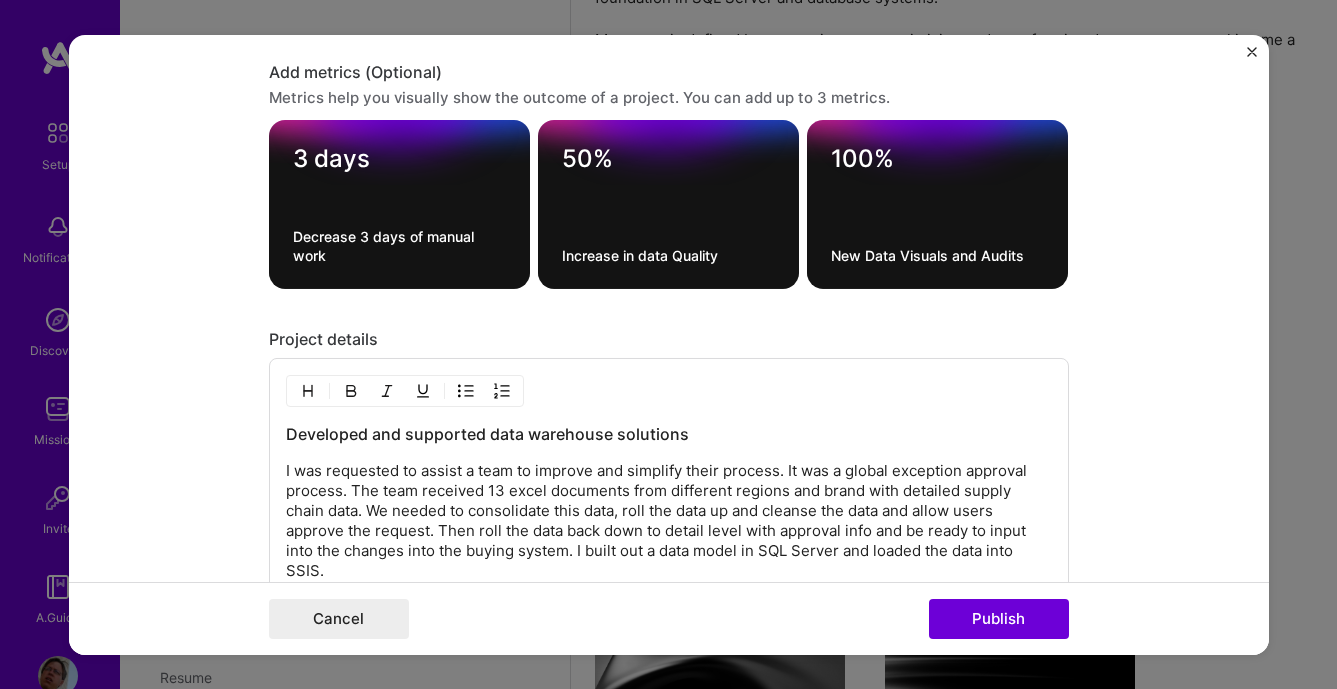 click on "I was requested to assist a team to improve and simplify their process. It was a global exception approval process. The team received 13 excel documents from different regions and brand with detailed supply chain data. We needed to consolidate this data, roll the data up and cleanse the data and allow users approve the request. Then roll the data back down to detail level with approval info and be ready to input into the changes into the buying system. I built out a data model in SQL Server and loaded the data into SSIS." at bounding box center [669, 521] 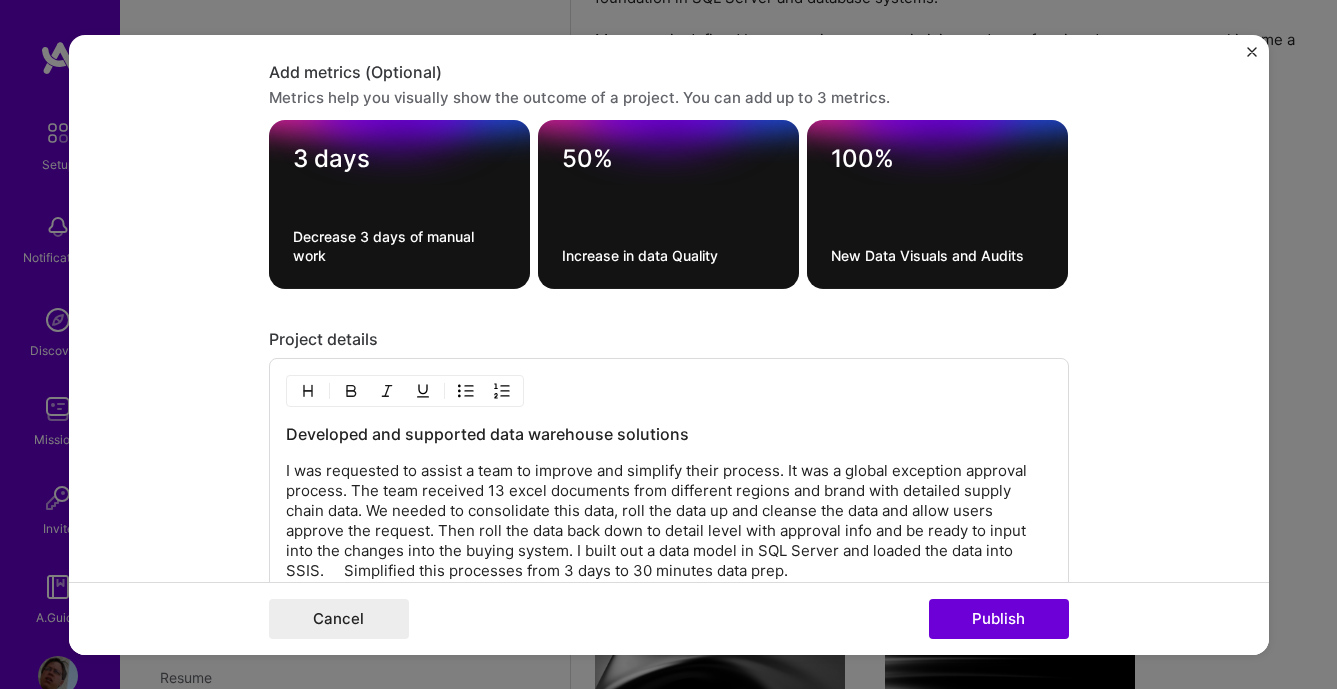 click on "I was requested to assist a team to improve and simplify their process. It was a global exception approval process. The team received 13 excel documents from different regions and brand with detailed supply chain data. We needed to consolidate this data, roll the data up and cleanse the data and allow users approve the request. Then roll the data back down to detail level with approval info and be ready to input into the changes into the buying system. I built out a data model in SQL Server and loaded the data into SSIS.     Simplified this processes from 3 days to 30 minutes data prep." at bounding box center [669, 521] 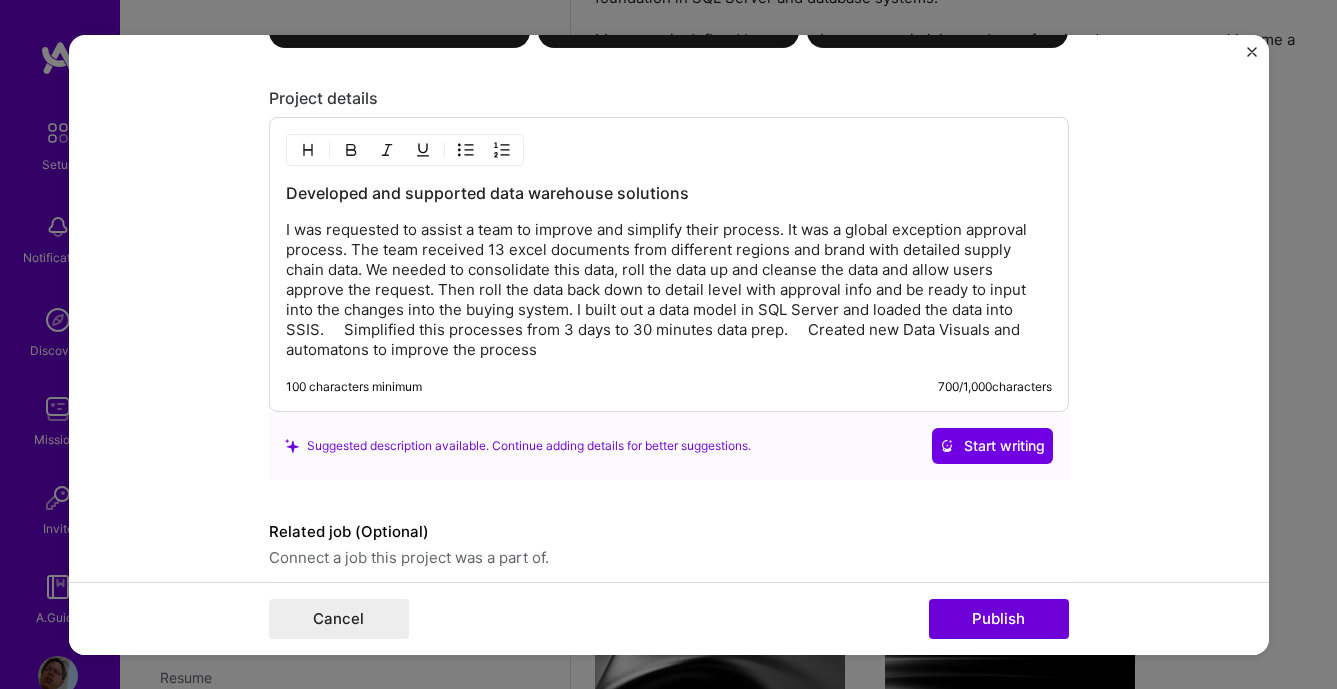 scroll, scrollTop: 2702, scrollLeft: 0, axis: vertical 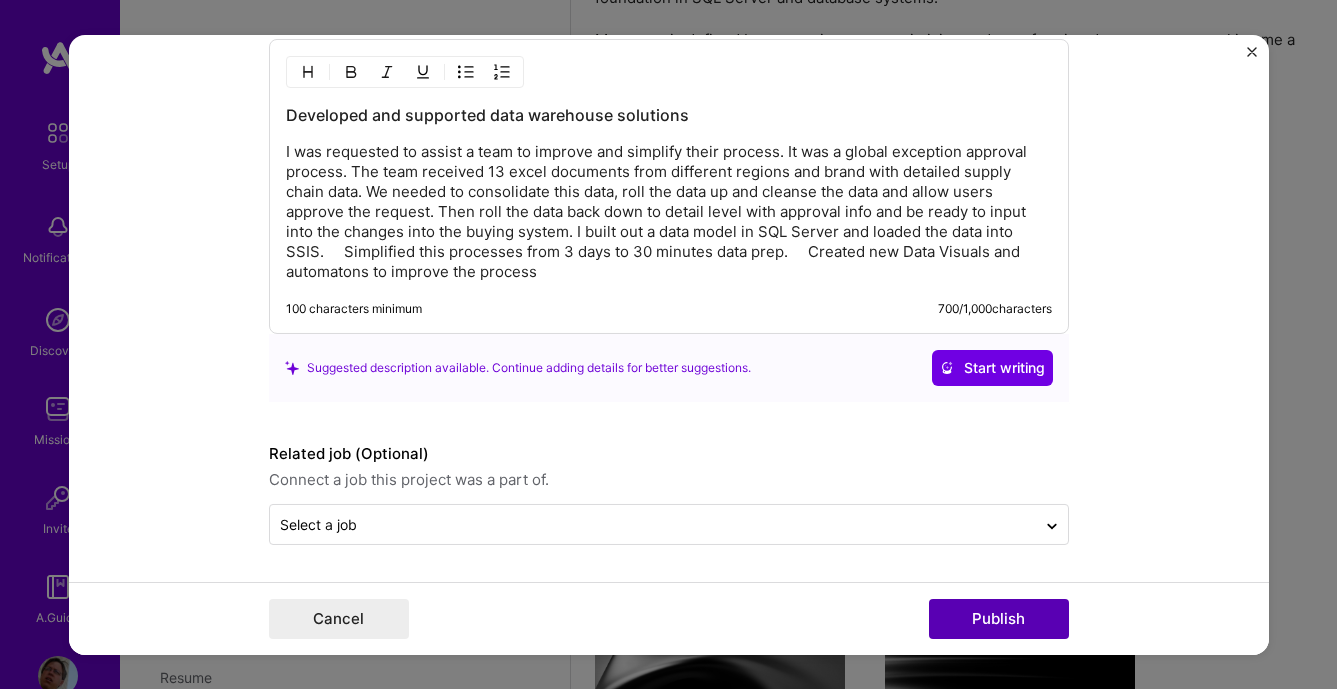 click on "Publish" at bounding box center [999, 619] 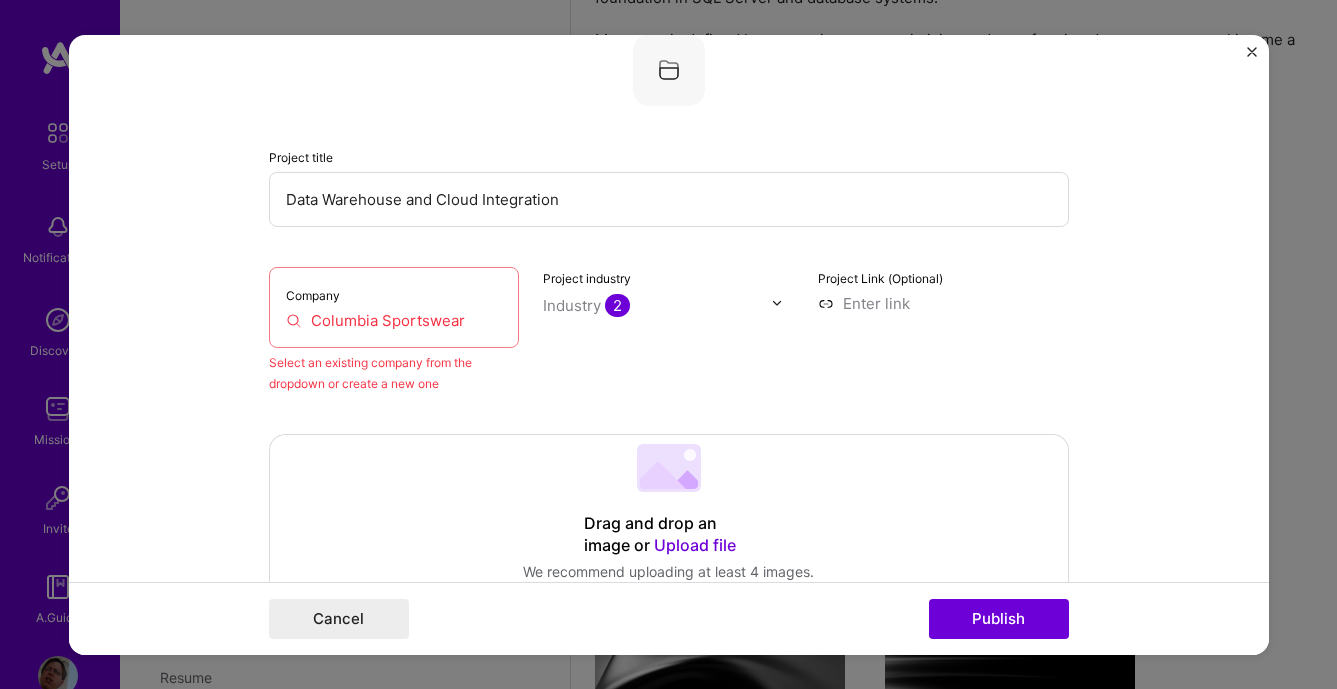 scroll, scrollTop: 131, scrollLeft: 0, axis: vertical 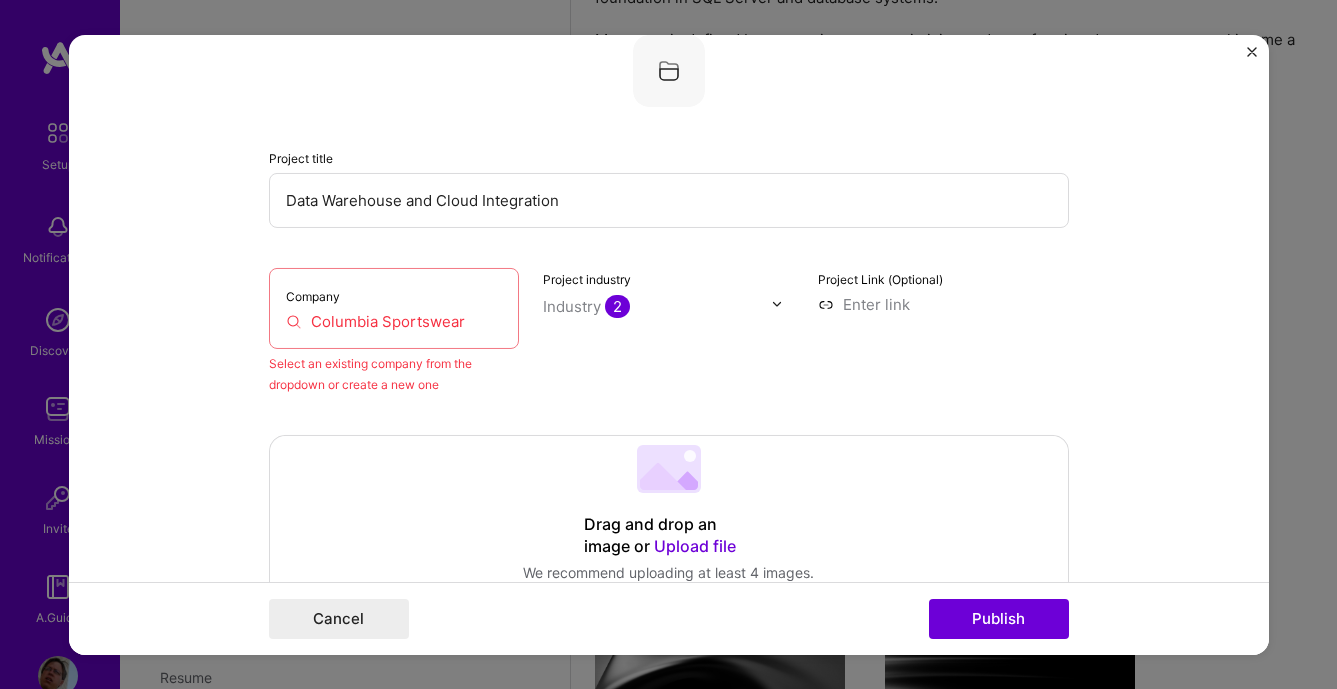 click on "Columbia Sportswear" at bounding box center (394, 320) 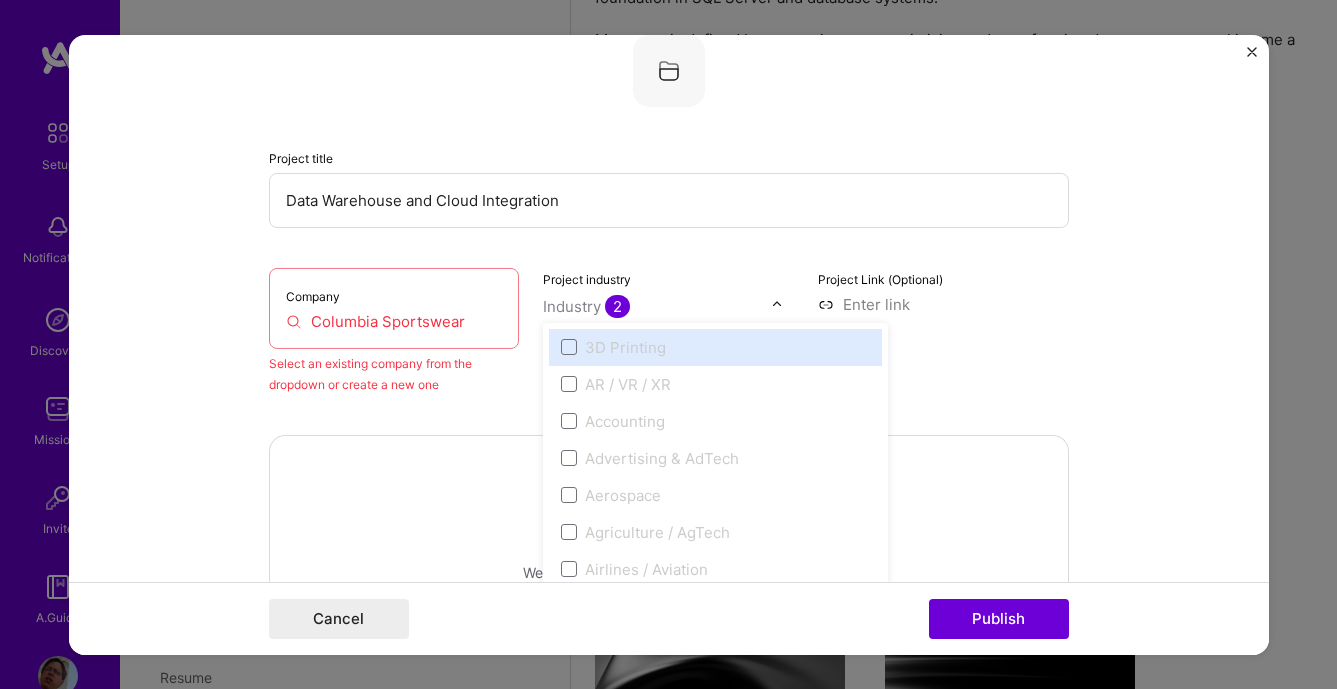 click on "2" at bounding box center [617, 305] 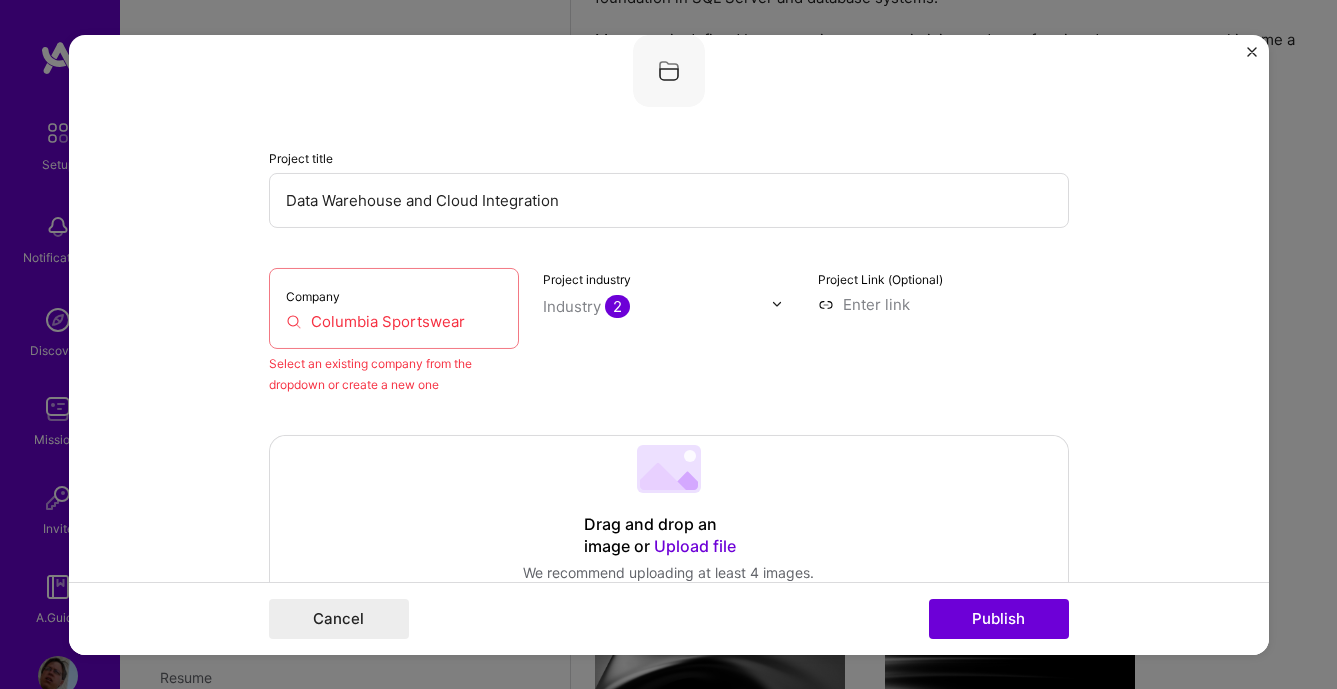click at bounding box center (782, 303) 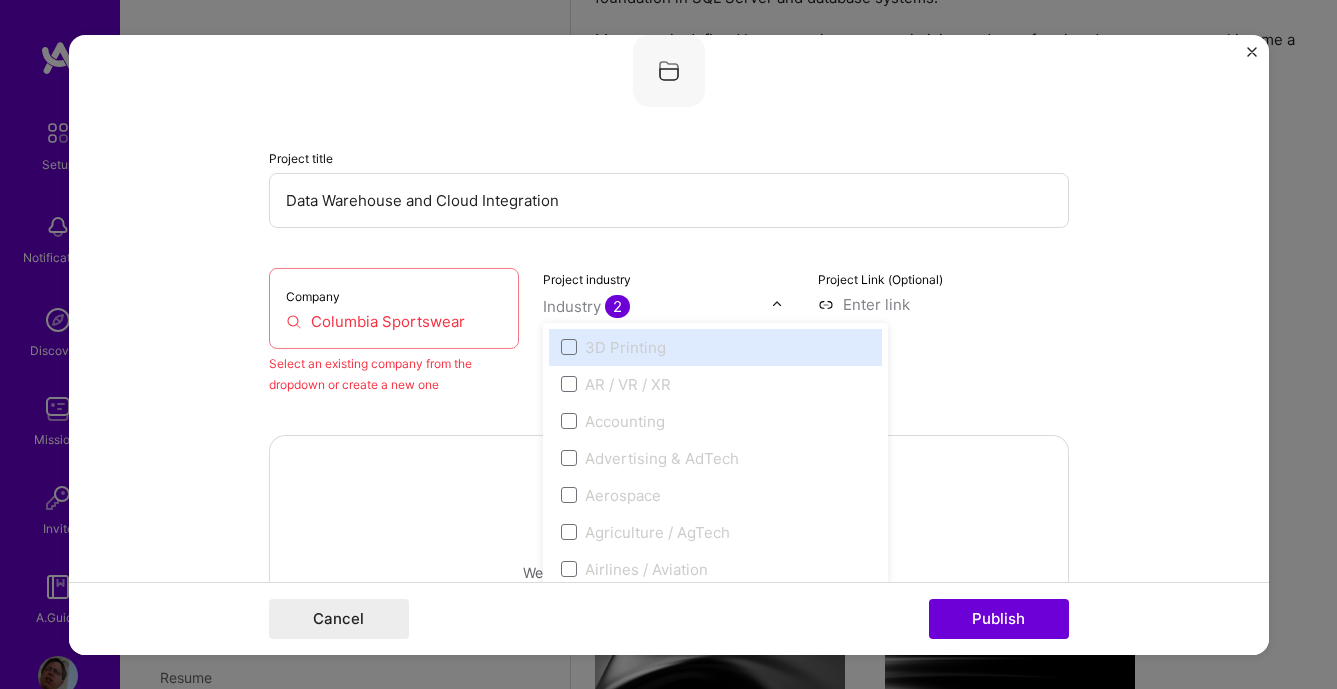 click at bounding box center [782, 303] 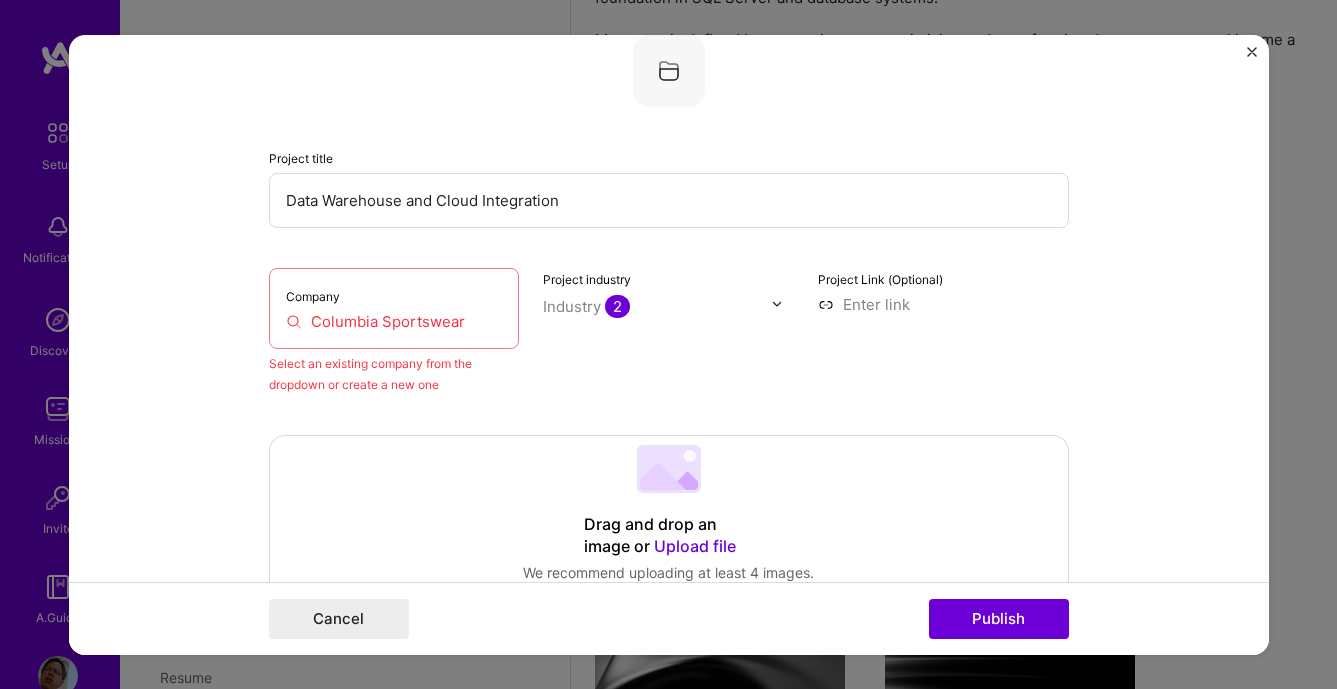 click on "Editing suggested project This project is suggested based on your LinkedIn, resume or A.Team activity. Project title Data Warehouse and Cloud Integration Company Columbia Sportswear
Select an existing company from the dropdown or create a new one Project industry Industry 2 Project Link (Optional)
Drag and drop an image or   Upload file Upload file We recommend uploading at least 4 images. 1600x1200px or higher recommended. Max 5MB each. Role Senior Enterprise SQL Database Administrator Select role type Dec, [YEAR]
to
I’m still working on this project A job role  is required Skills used — Add up to 12 skills Any new skills will be added to your profile. Enter skills... 15 Azure 1 2 3 4 5 ETL 1 2 3 4 5 CI/CD 1 2 3 4 5 Data Analysis 1 2 3 4 5 Data Architecture 1 2 3 4 5 Data Management 1 2 3 4 5 Data Modeling 1 2 3 4 5 Data Pipelines 1 2 3 4 5 Data Taxonomy 1 2 3 4 5 Data Visualization 1 2 3 4 5 Design Systems 1 2 3 4 5 1 2" at bounding box center (669, 344) 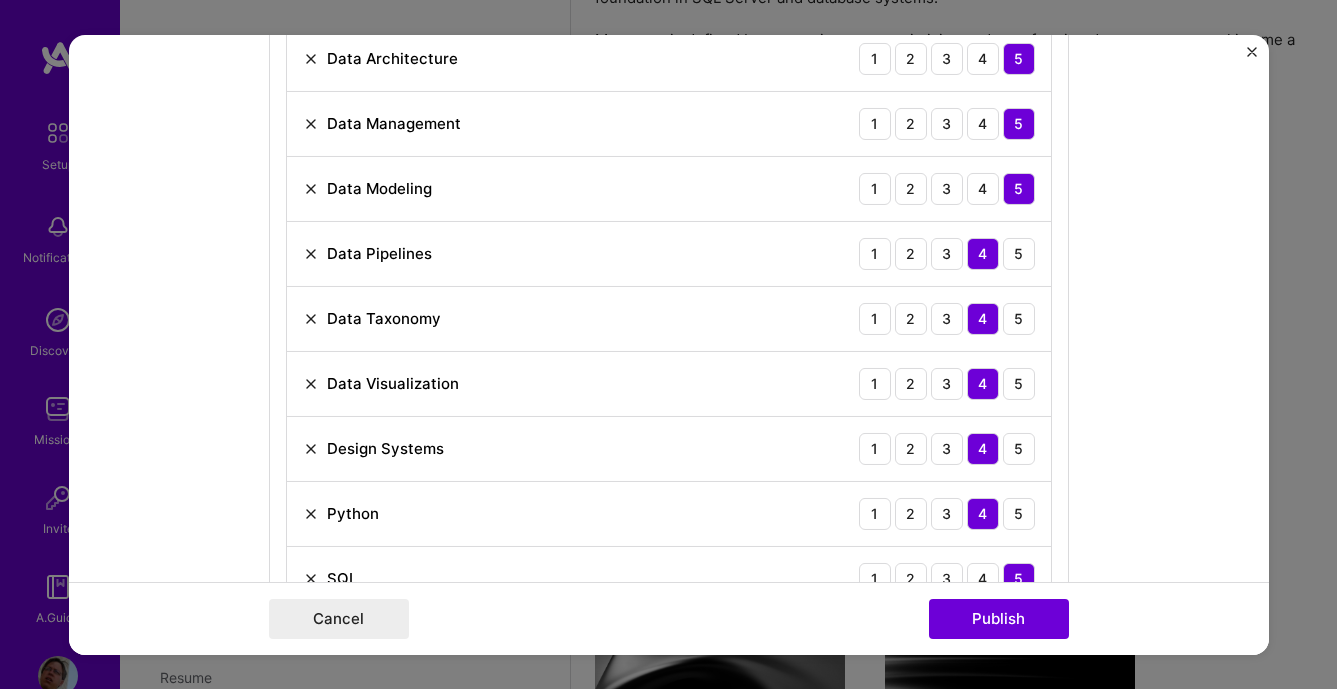 scroll, scrollTop: 1841, scrollLeft: 0, axis: vertical 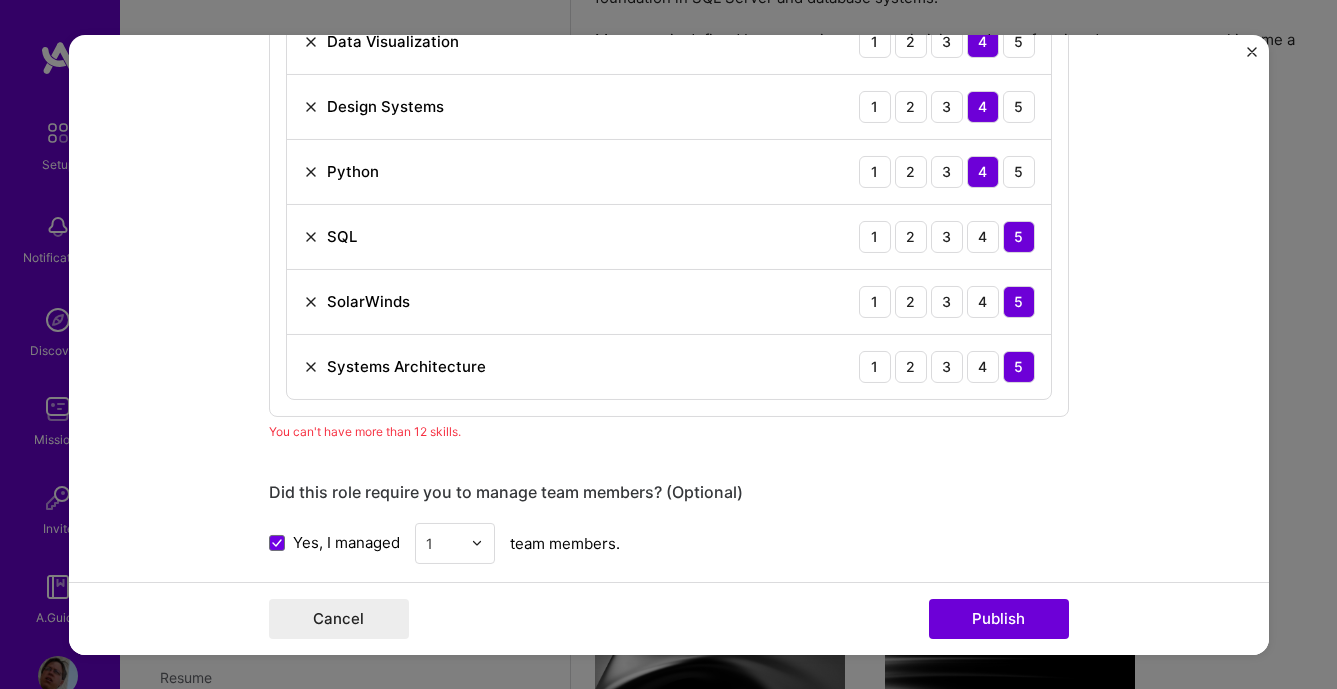 click on "Systems Architecture 1 2 3 4 5" at bounding box center [669, 366] 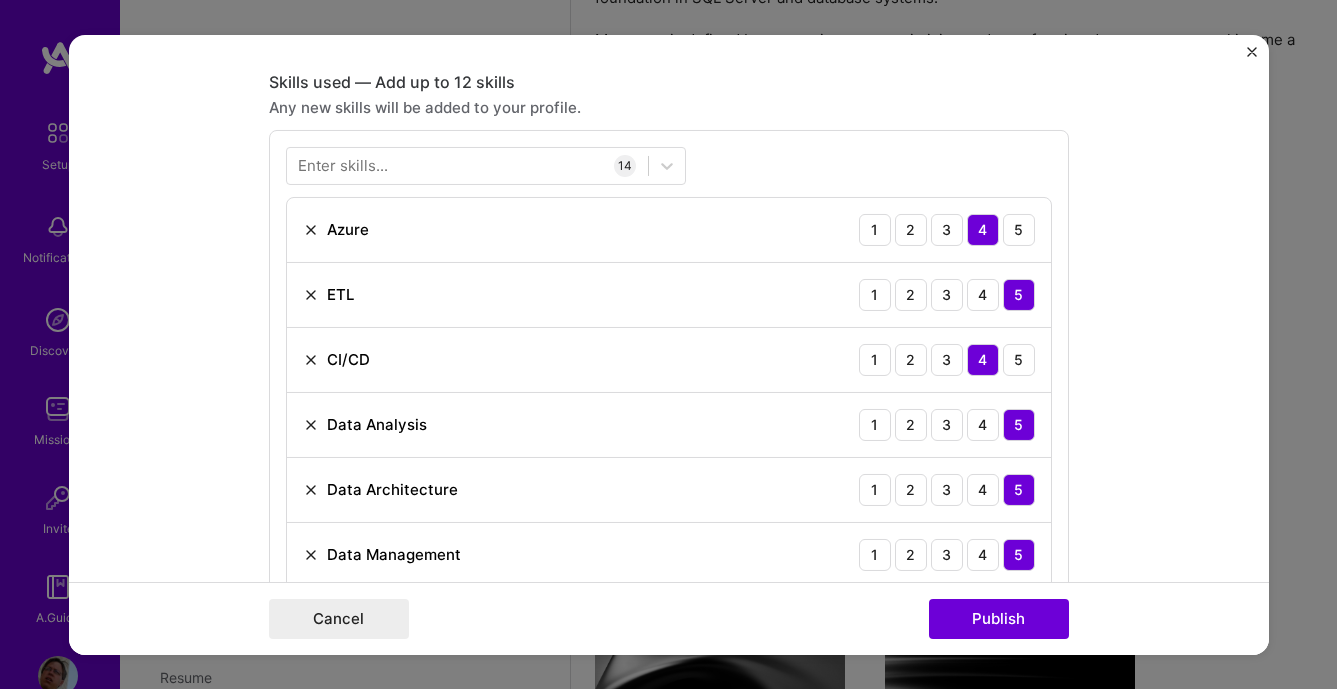 scroll, scrollTop: 1043, scrollLeft: 0, axis: vertical 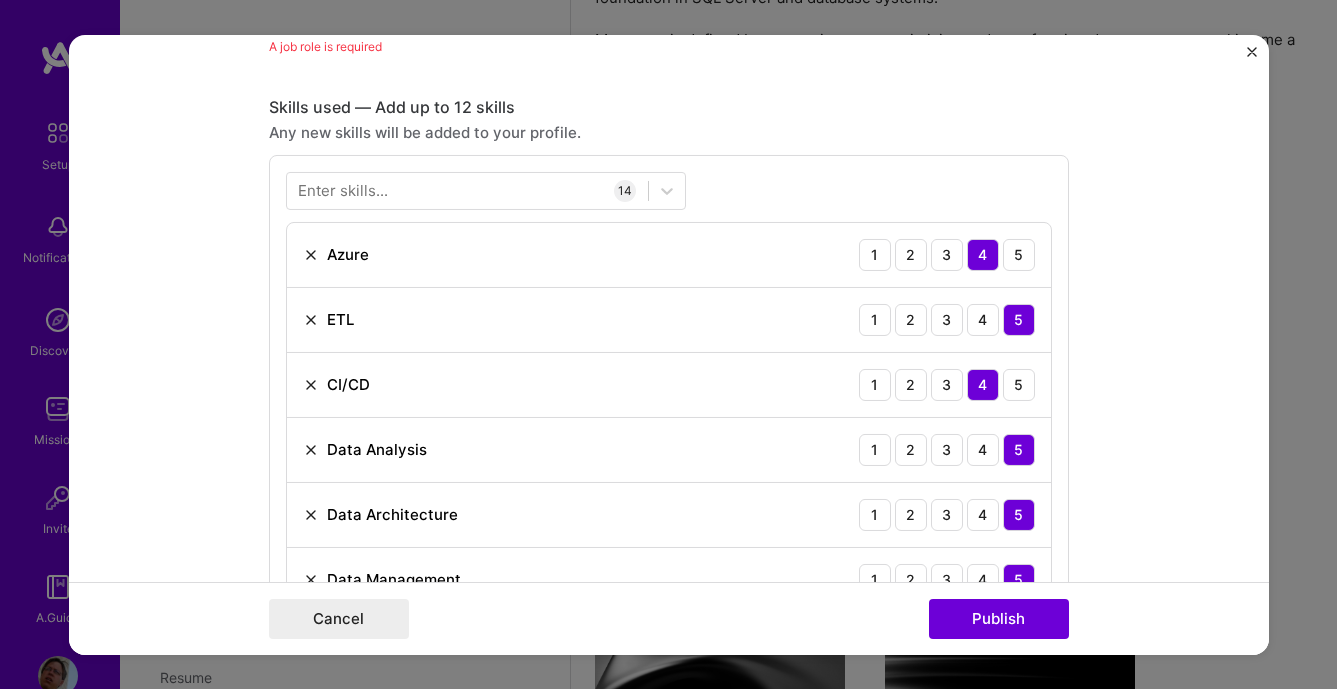 click at bounding box center [311, 254] 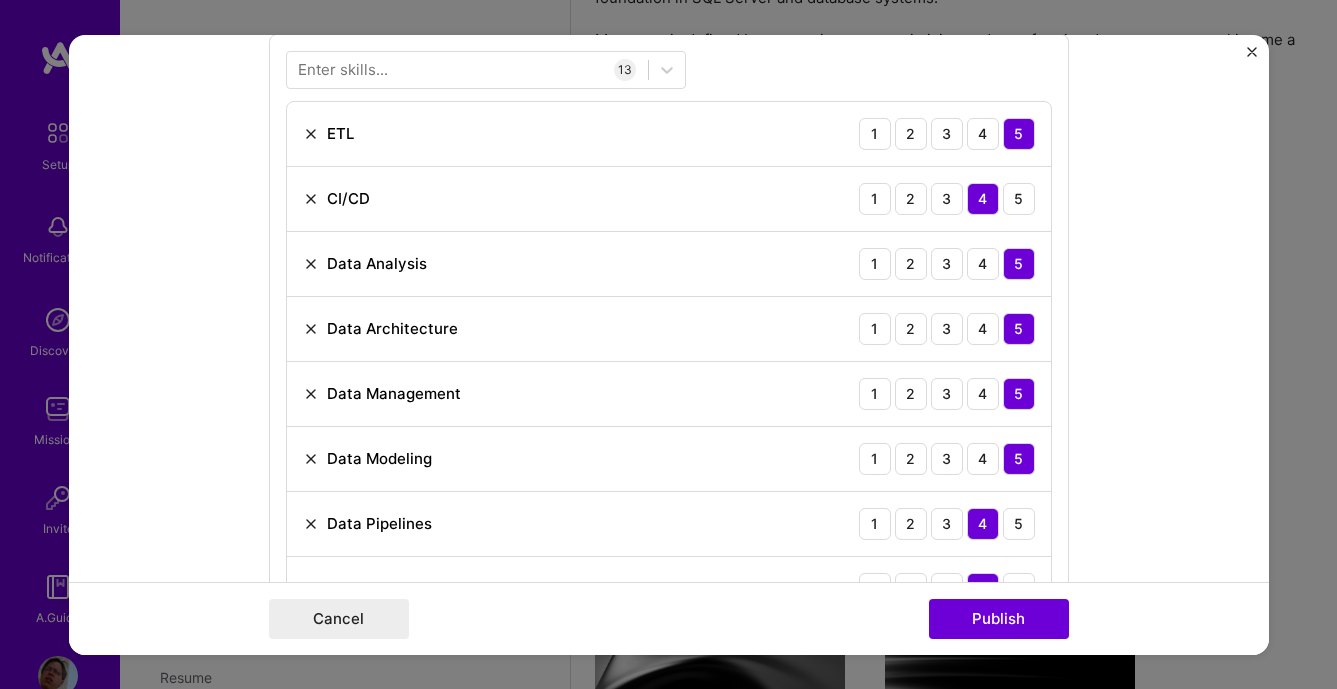 scroll, scrollTop: 1043, scrollLeft: 0, axis: vertical 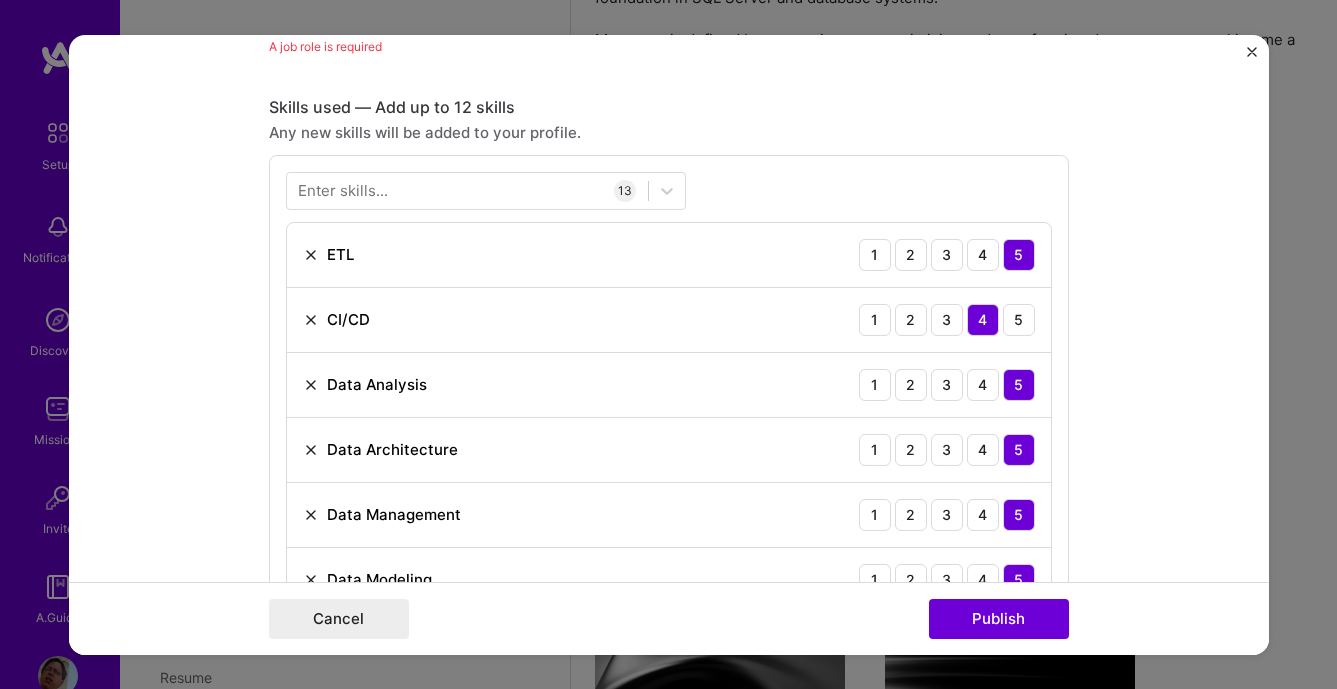 click at bounding box center (311, 319) 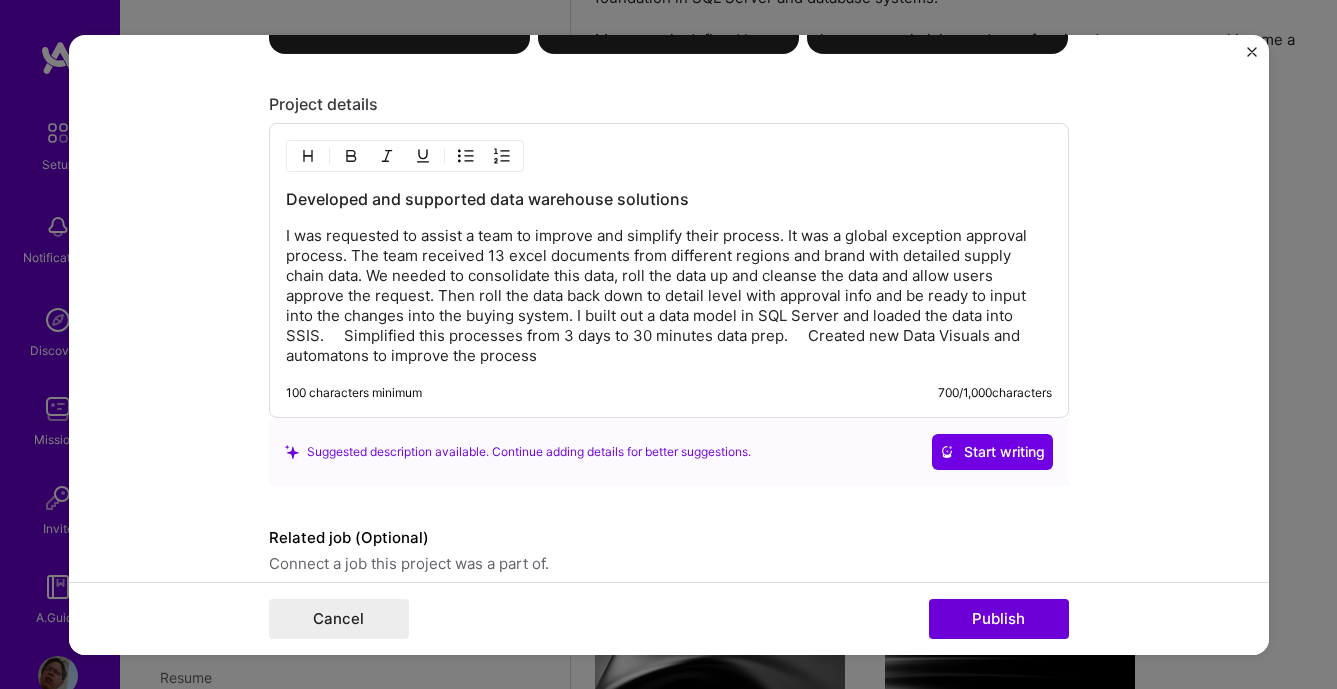 scroll, scrollTop: 2612, scrollLeft: 0, axis: vertical 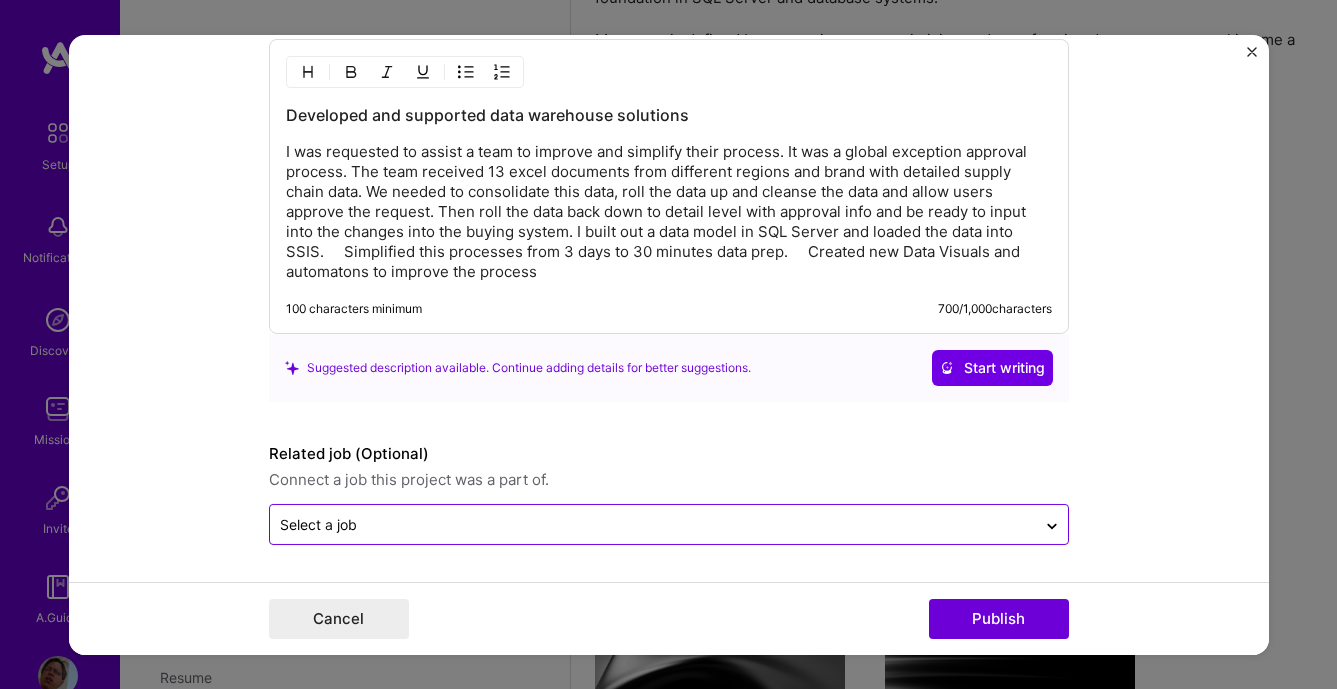 click at bounding box center (653, 524) 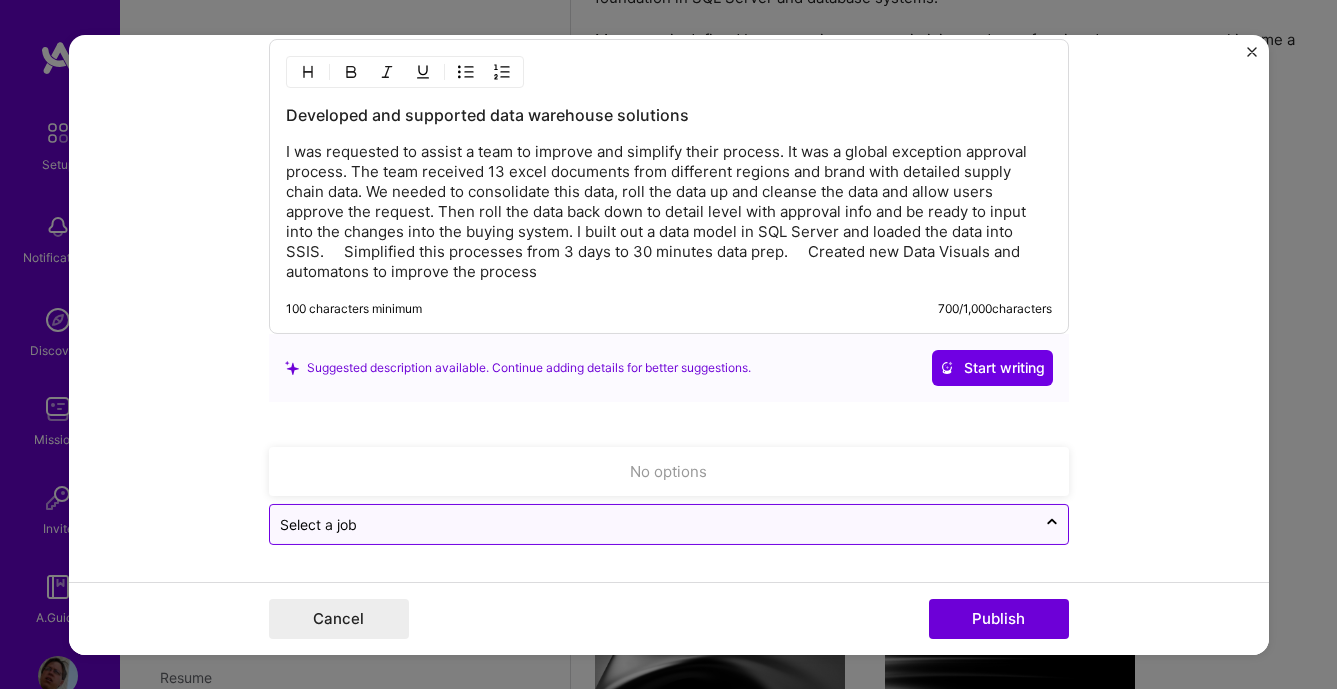 click at bounding box center (653, 524) 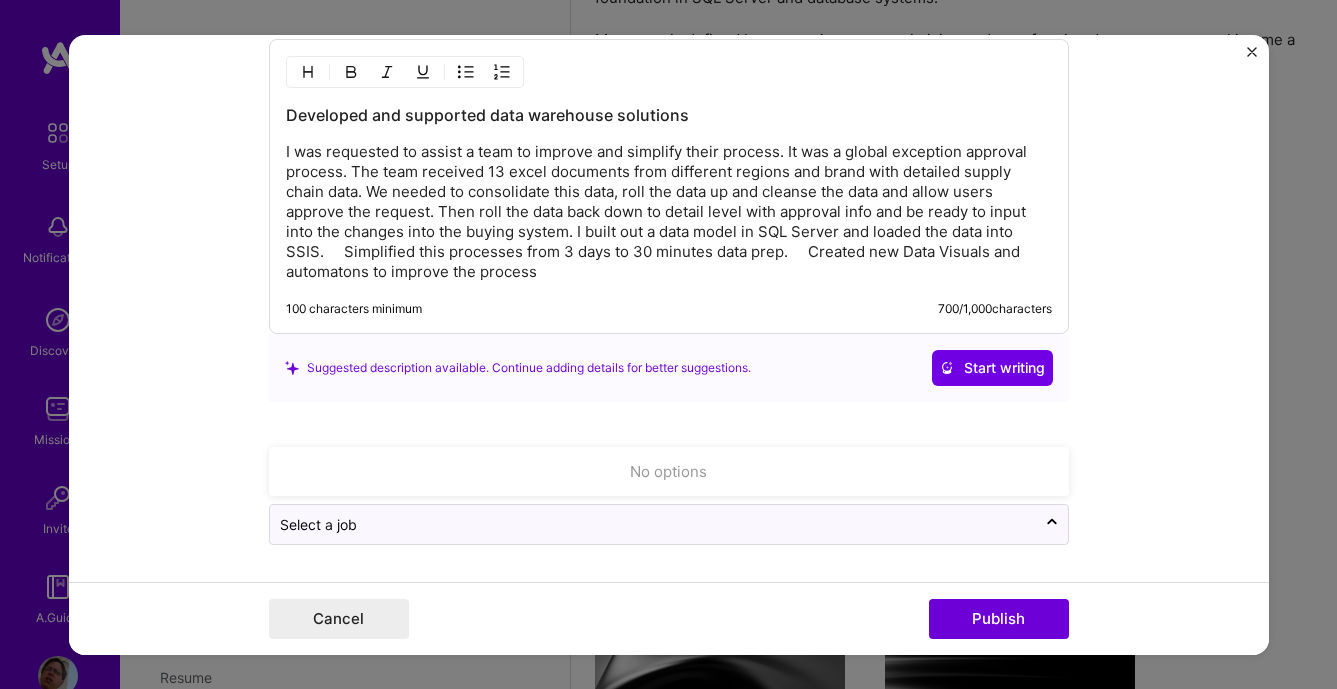 drag, startPoint x: 1076, startPoint y: 471, endPoint x: 1162, endPoint y: 471, distance: 86 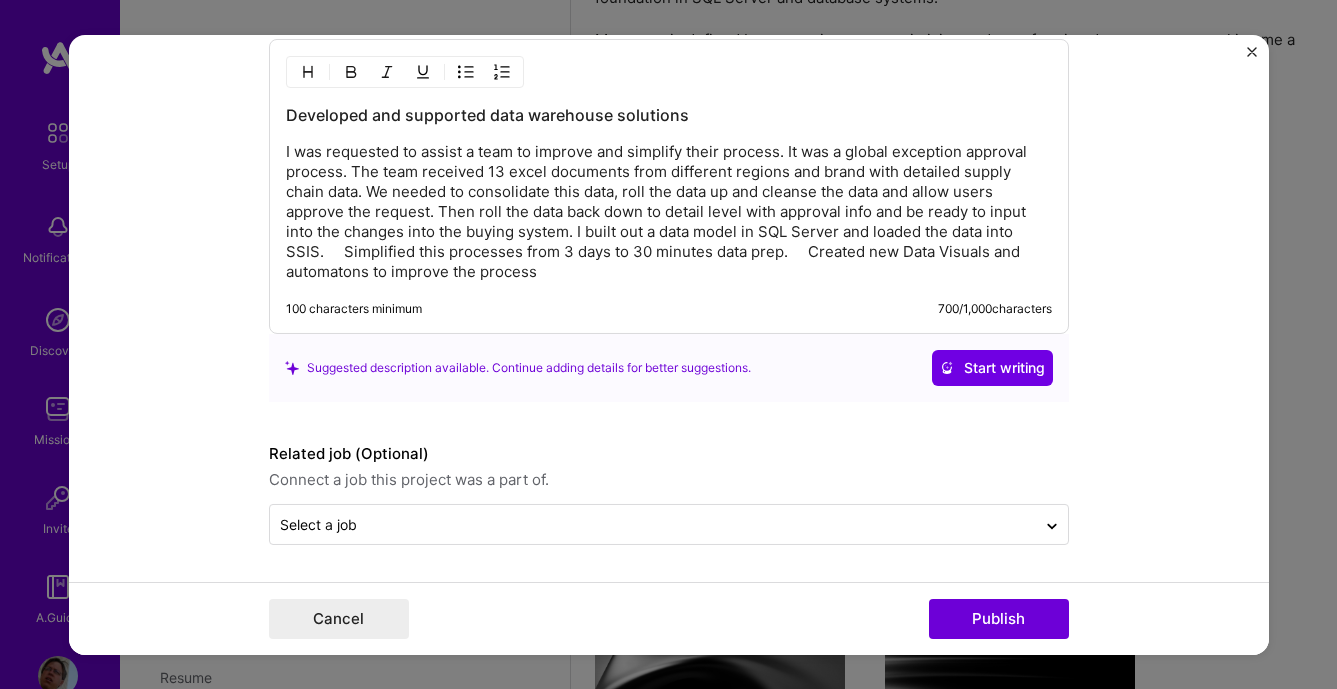 click on "Editing suggested project This project is suggested based on your LinkedIn, resume or A.Team activity. Project title Data Warehouse and Cloud Integration Company Columbia Sportswear
Select an existing company from the dropdown or create a new one Project industry Industry 2 Project Link (Optional)
Drag and drop an image or   Upload file Upload file We recommend uploading at least 4 images. 1600x1200px or higher recommended. Max 5MB each. Role Senior Enterprise SQL Database Administrator Select role type Dec, [DATE]
to
I’m still working on this project A job role  is required Skills used — Add up to 12 skills Any new skills will be added to your profile. Enter skills... 12 ETL 1 2 3 4 5 Data Analysis 1 2 3 4 5 Data Architecture 1 2 3 4 5 Data Management 1 2 3 4 5 Data Modeling 1 2 3 4 5 Data Pipelines 1 2 3 4 5 Data Taxonomy 1 2 3 4 5 Data Visualization 1 2 3 4 5 Design Systems 1 2 3 4 5 Python 1 2 3 4 5 SQL 1 2 3 4 5 1 2 3" at bounding box center [669, 344] 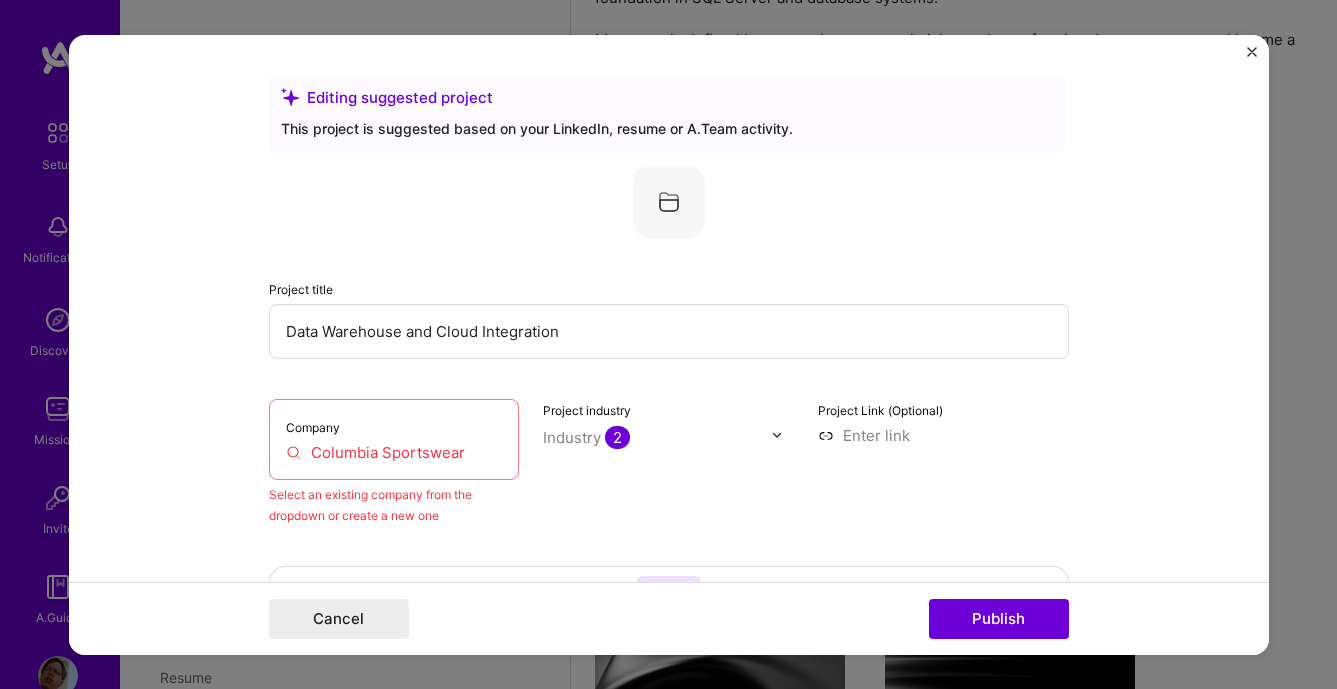 scroll, scrollTop: 228, scrollLeft: 0, axis: vertical 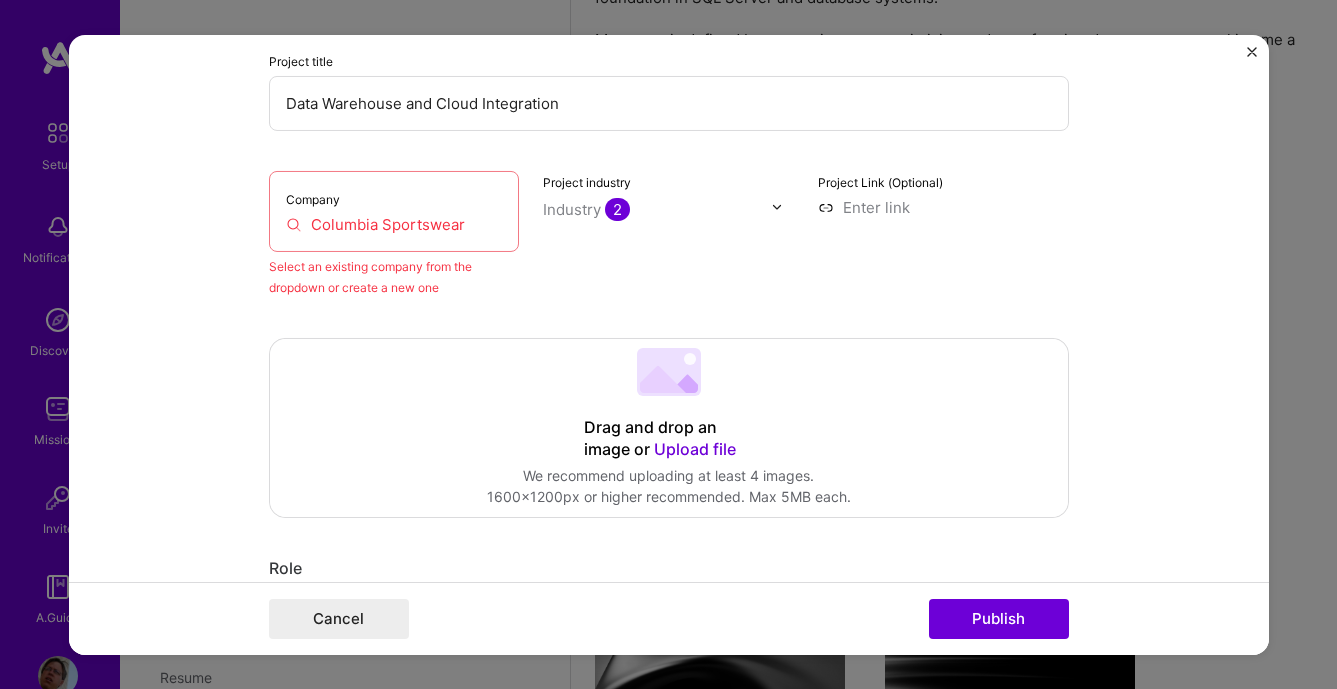 click on "Columbia Sportswear" at bounding box center (394, 223) 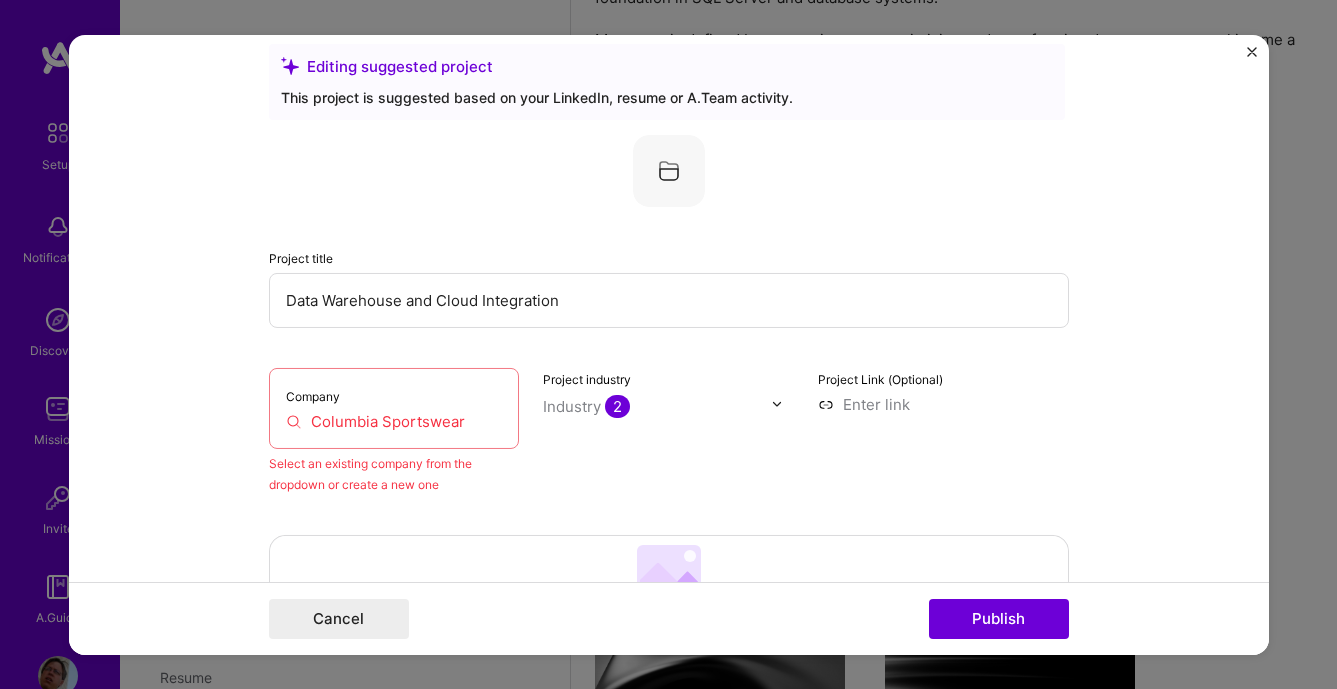 scroll, scrollTop: 0, scrollLeft: 0, axis: both 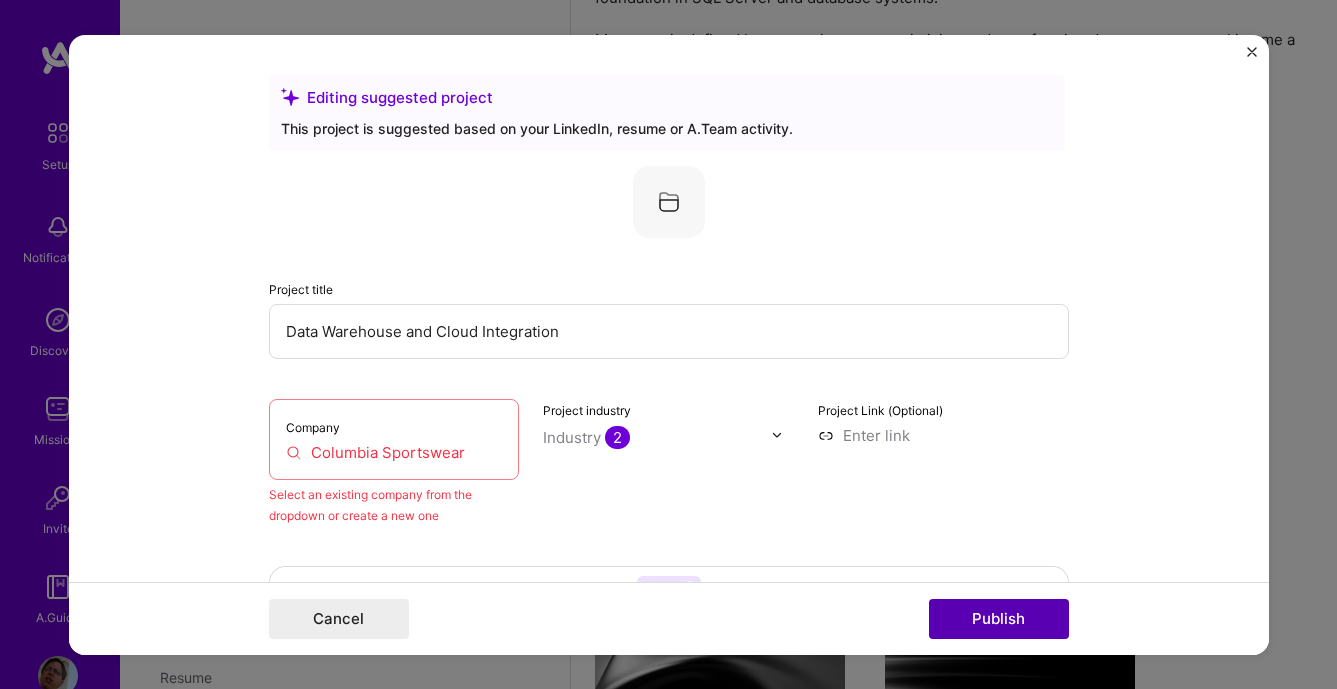 click on "Publish" at bounding box center (999, 619) 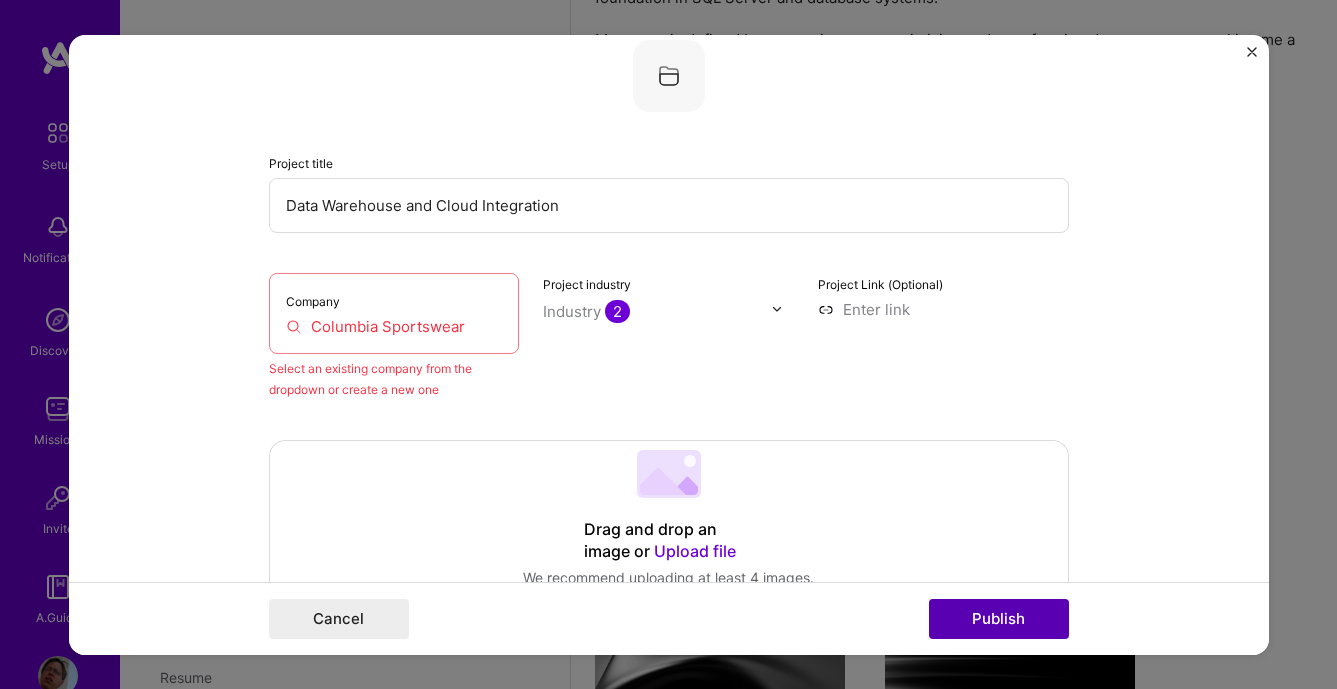 click on "Publish" at bounding box center (999, 619) 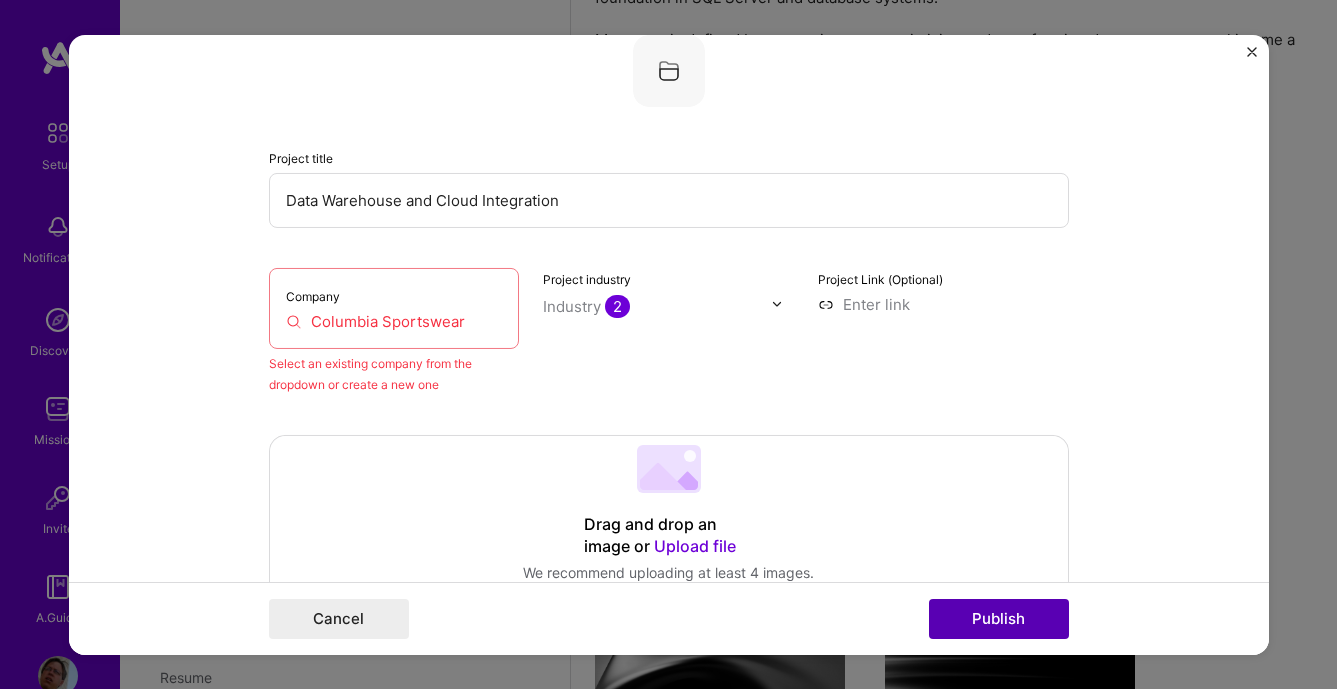click on "Publish" at bounding box center (999, 619) 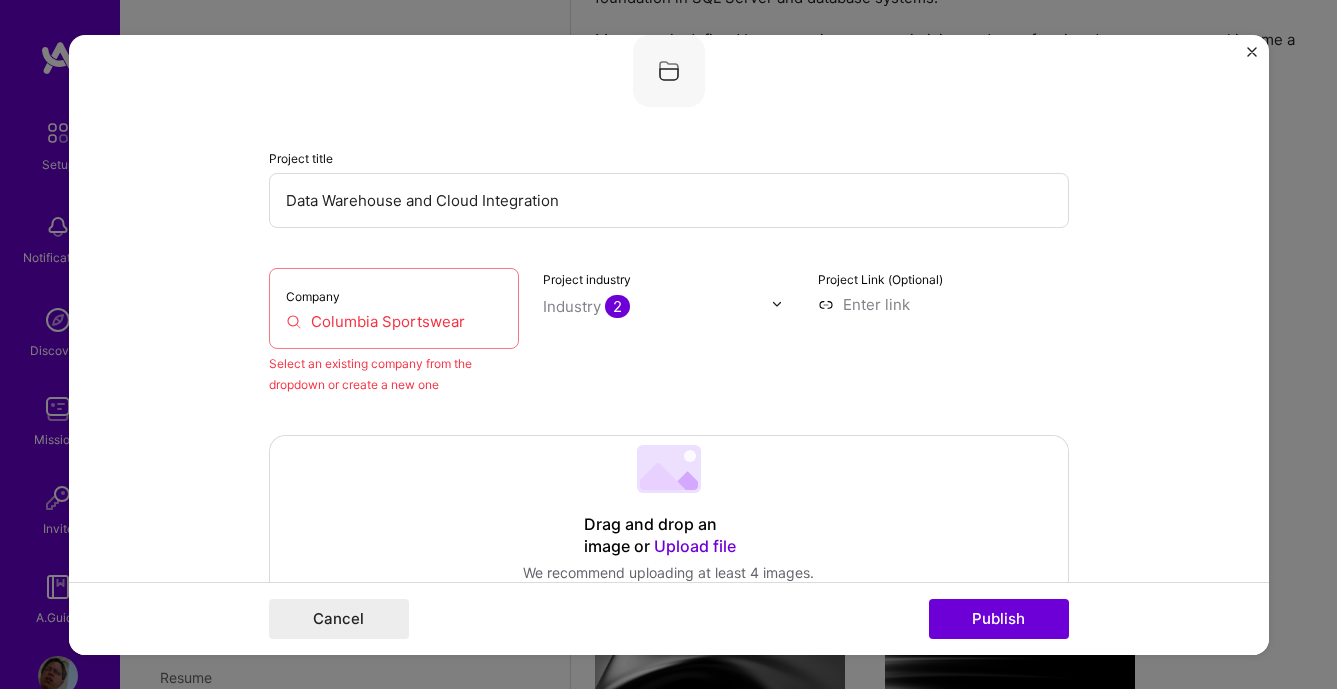 click on "Select an existing company from the dropdown or create a new one" at bounding box center (394, 373) 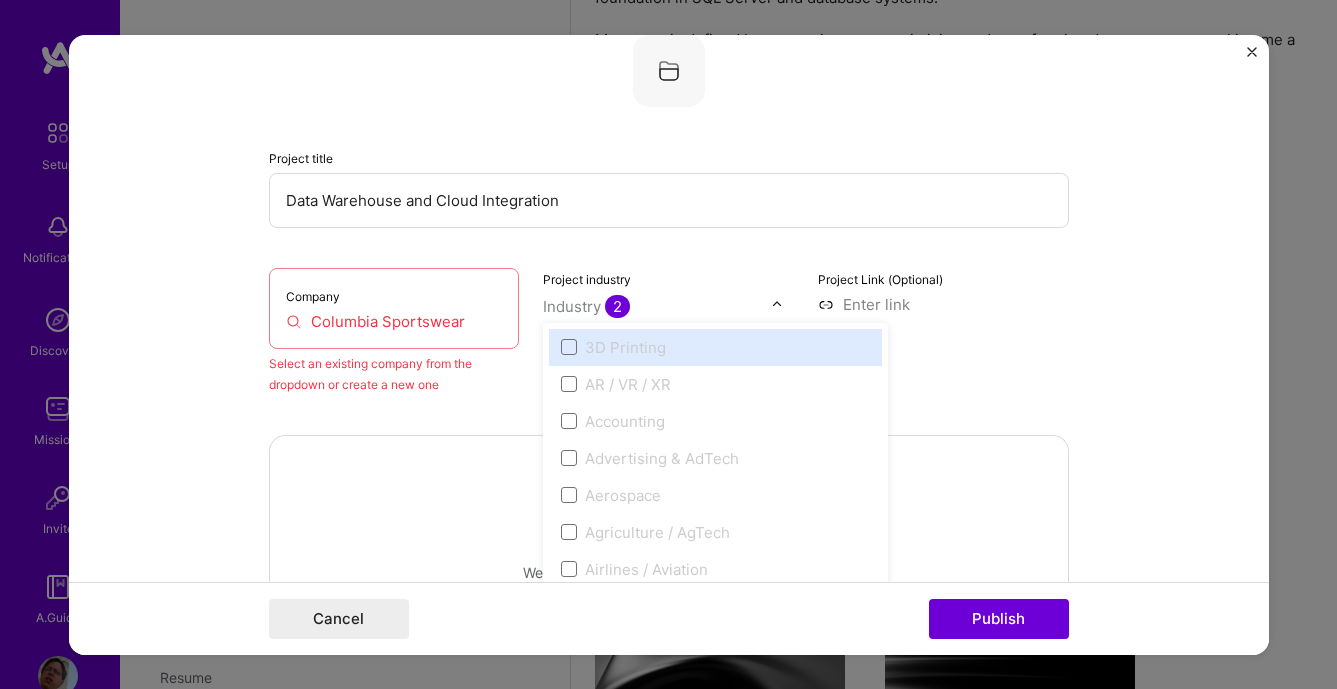 click at bounding box center [657, 305] 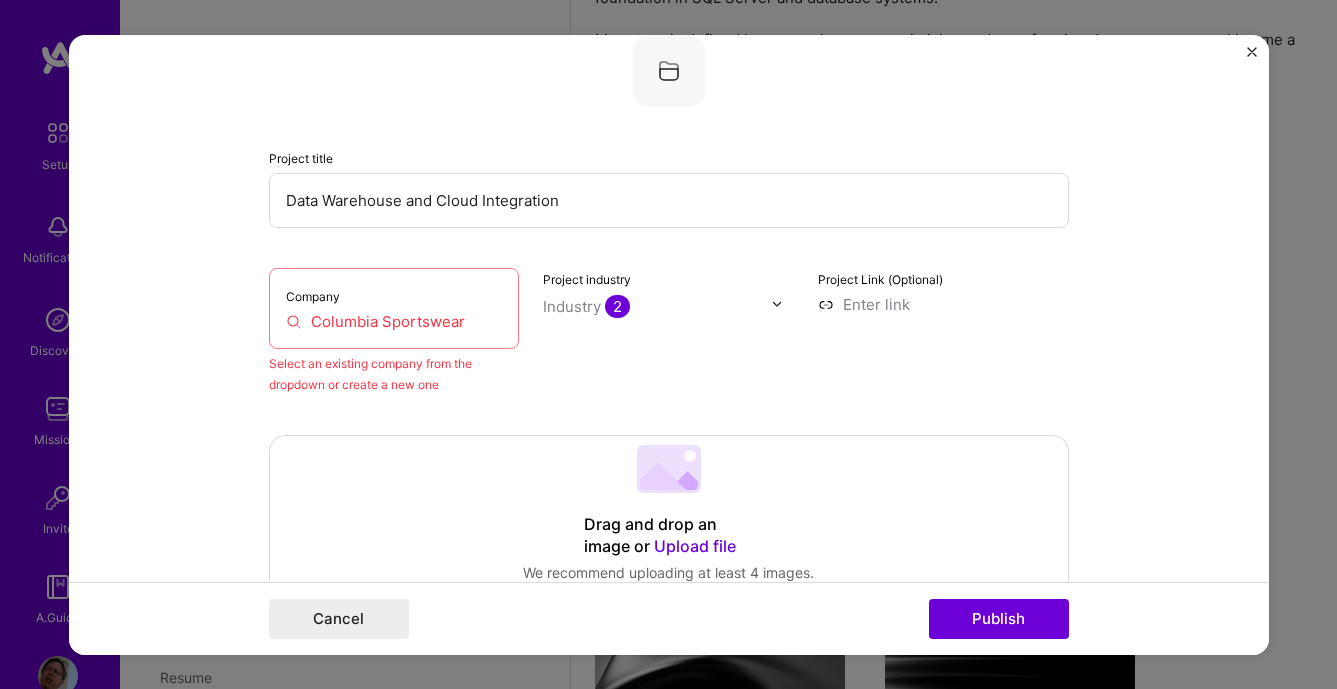 click on "2" at bounding box center [617, 305] 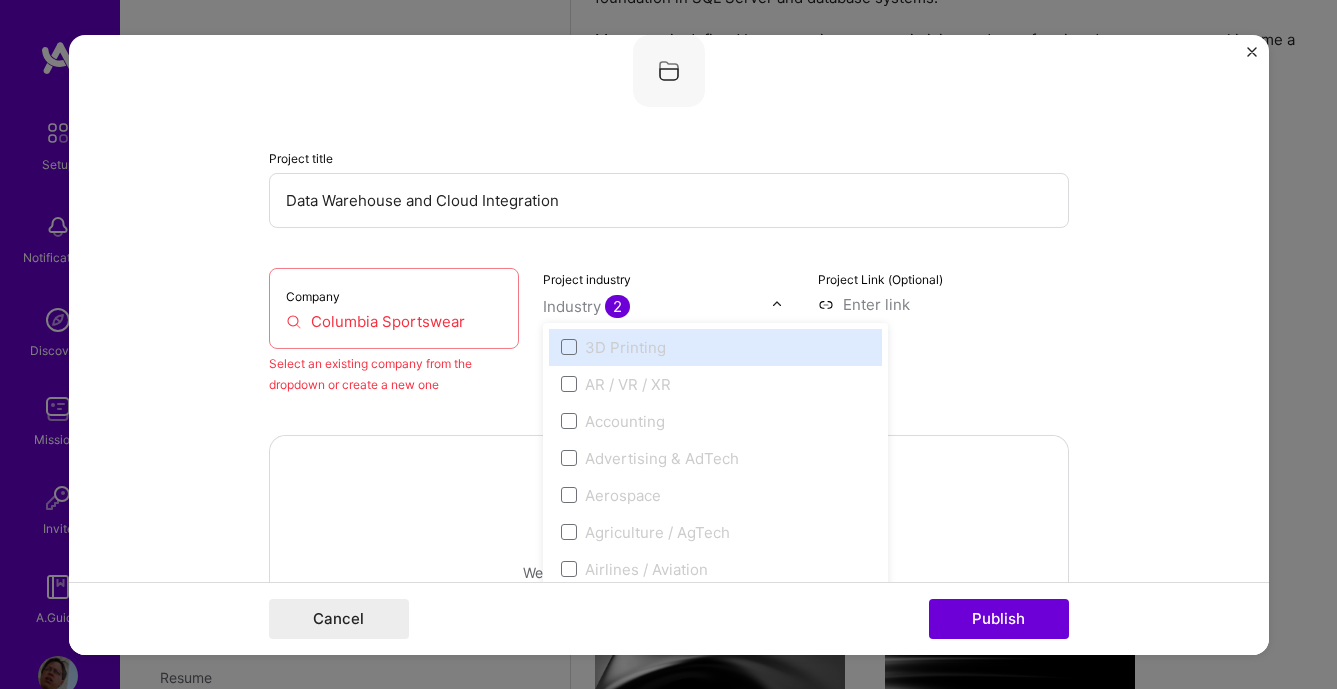 click on "2" at bounding box center [617, 305] 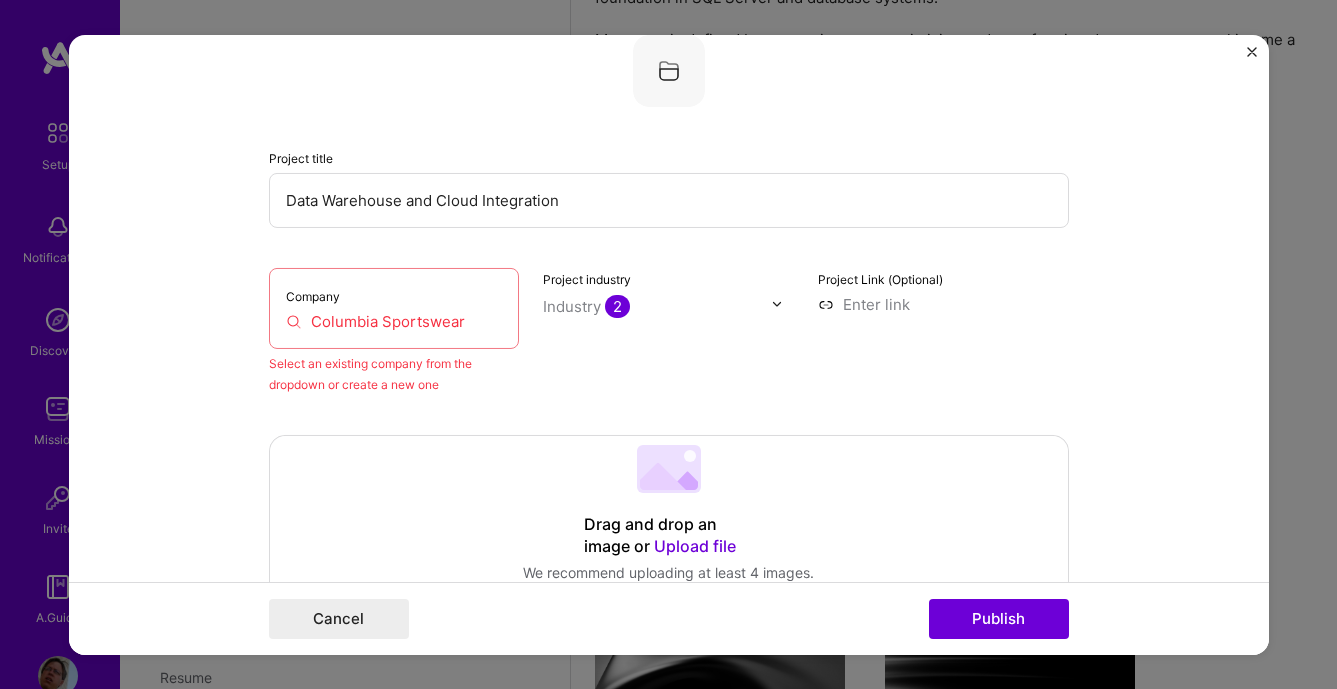 click on "2" at bounding box center (617, 305) 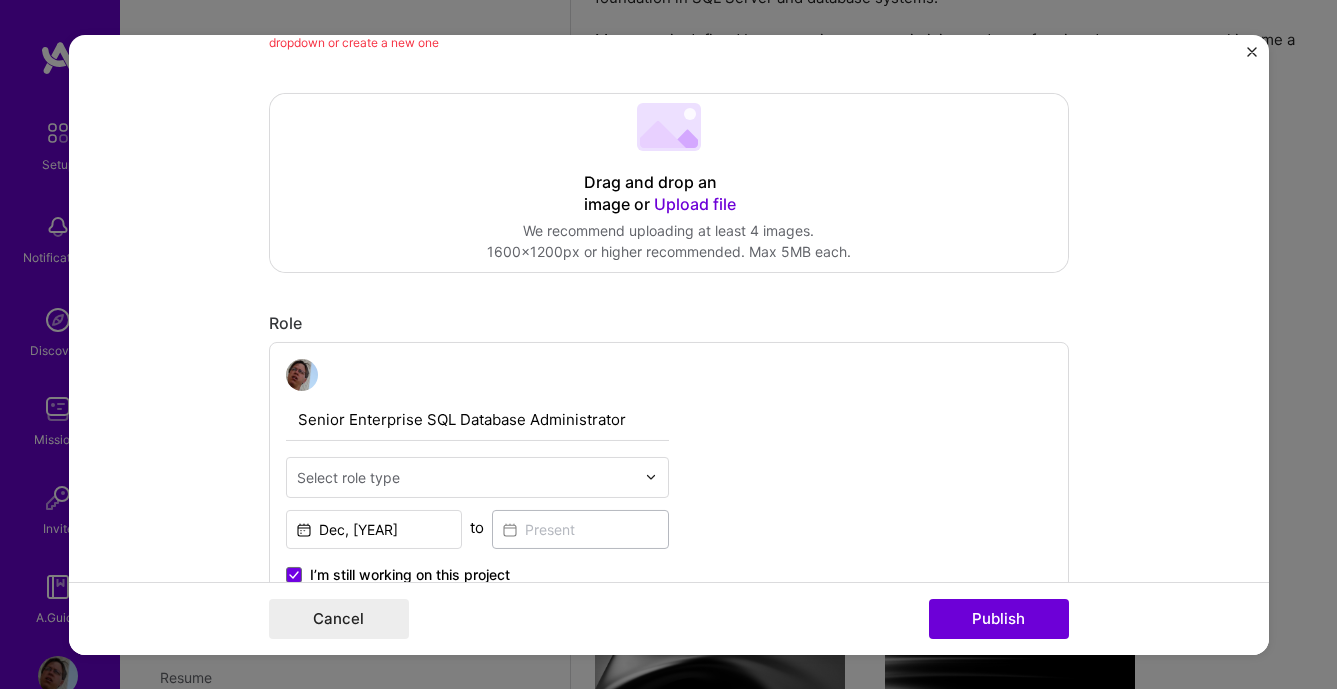 scroll, scrollTop: 587, scrollLeft: 0, axis: vertical 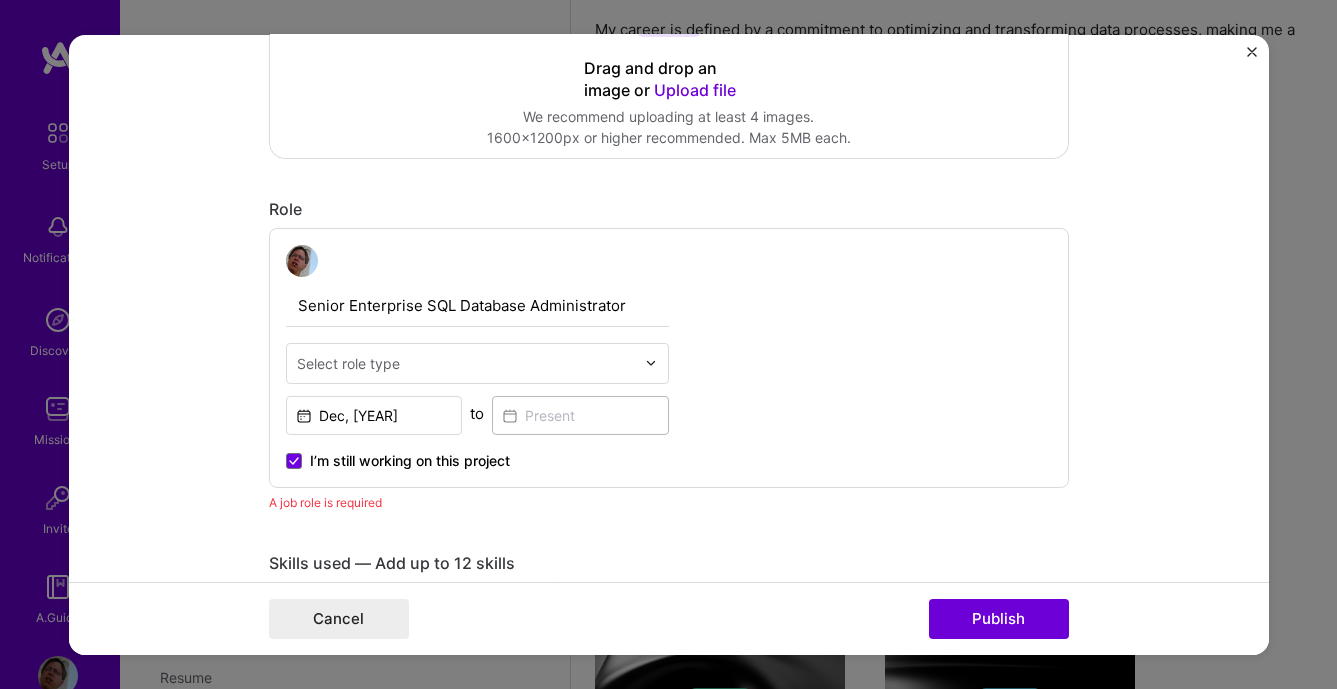 click at bounding box center (466, 362) 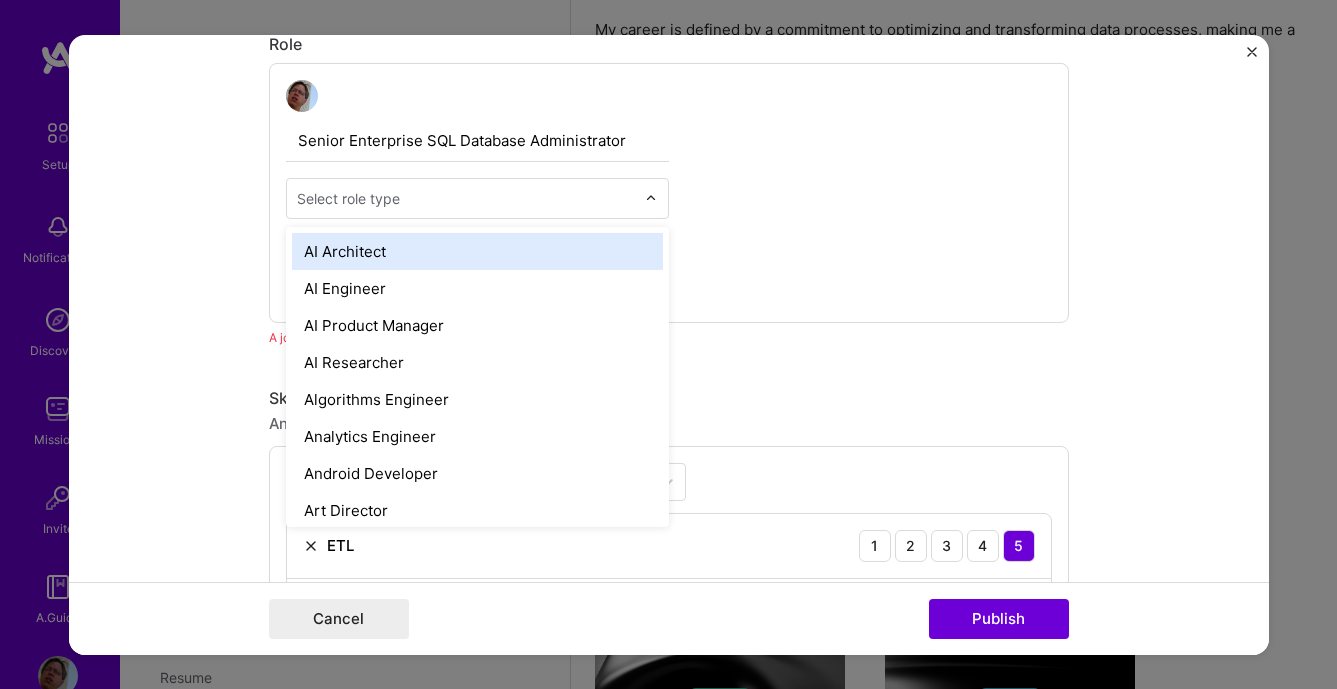 scroll, scrollTop: 929, scrollLeft: 0, axis: vertical 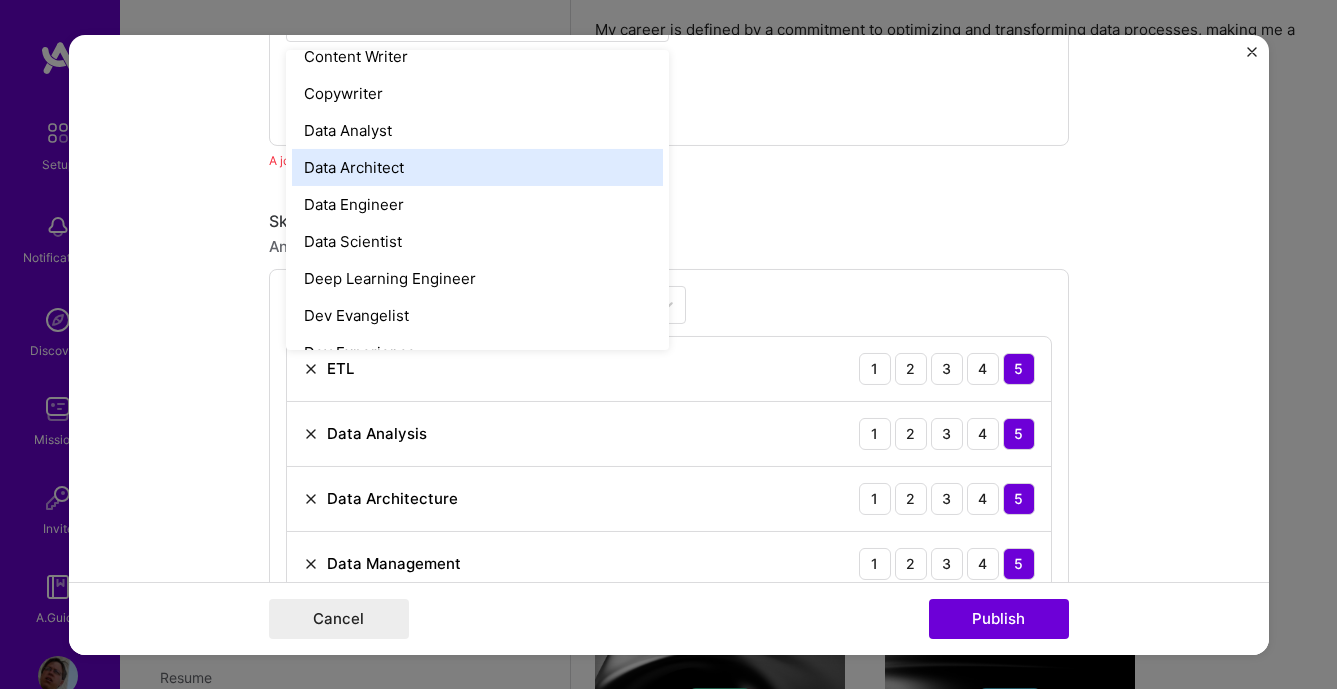 click on "Data Architect" at bounding box center (477, 166) 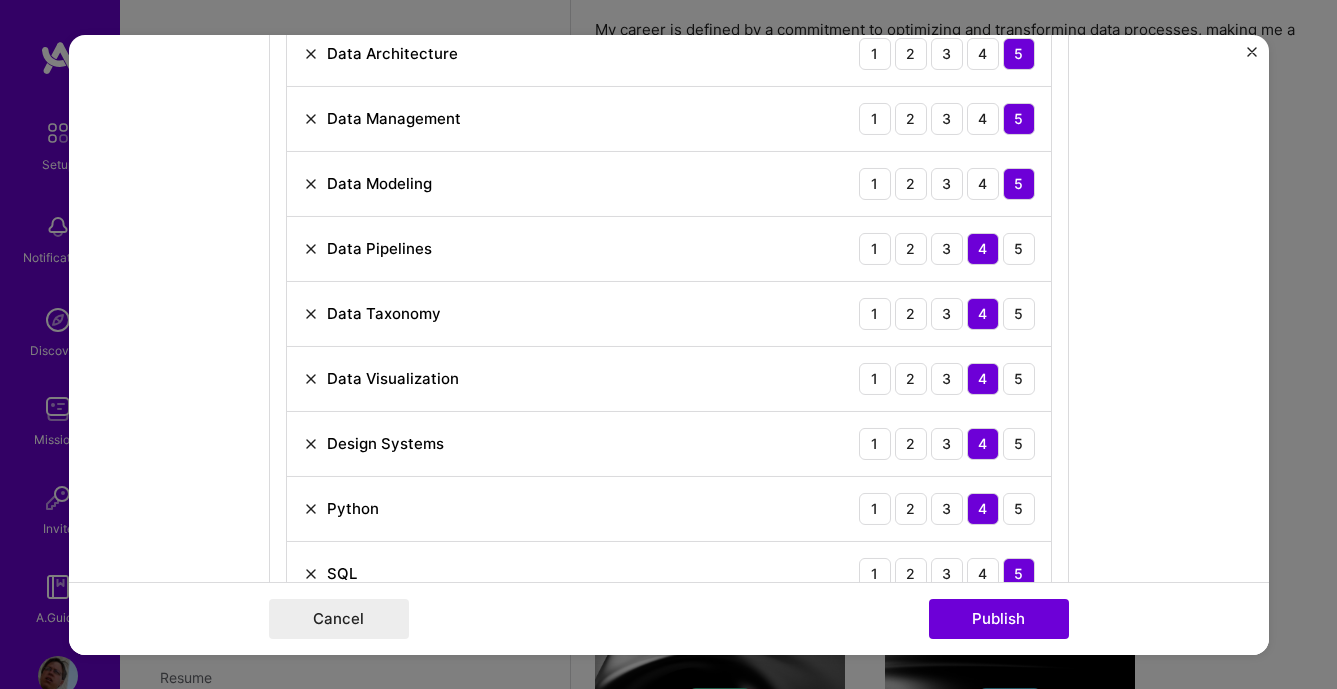 scroll, scrollTop: 1385, scrollLeft: 0, axis: vertical 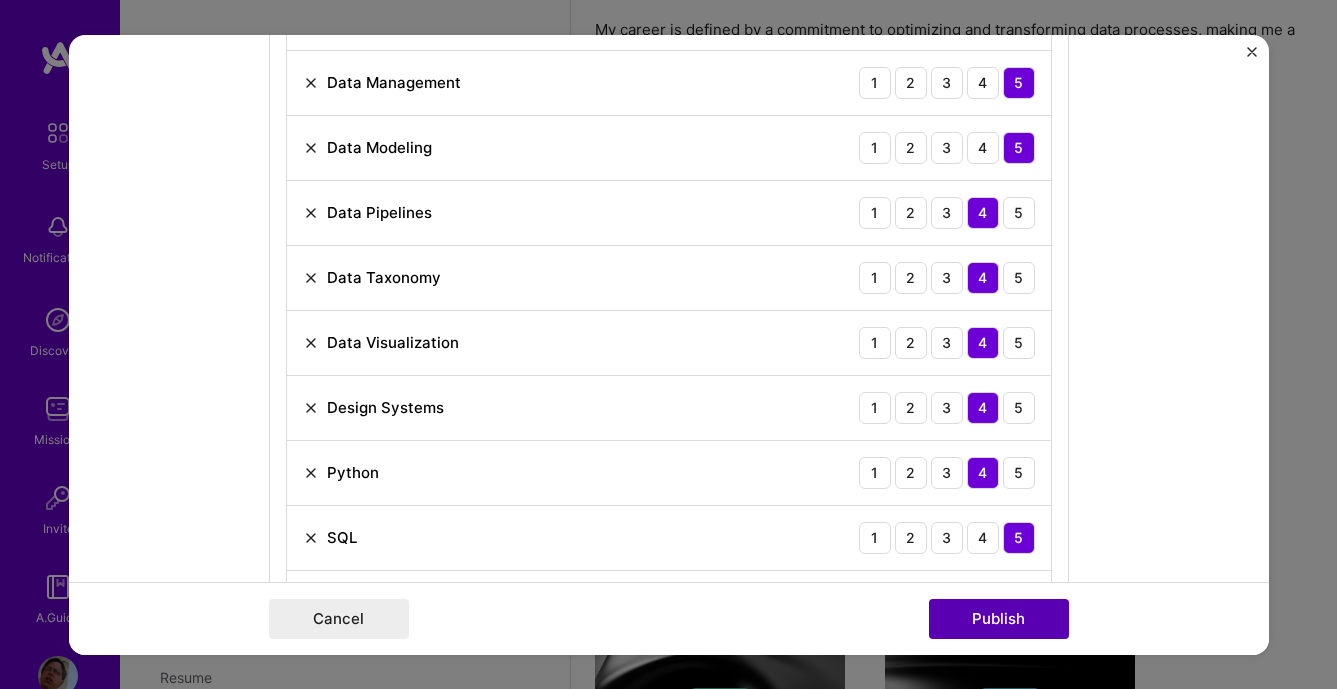 drag, startPoint x: 1044, startPoint y: 635, endPoint x: 1037, endPoint y: 625, distance: 12.206555 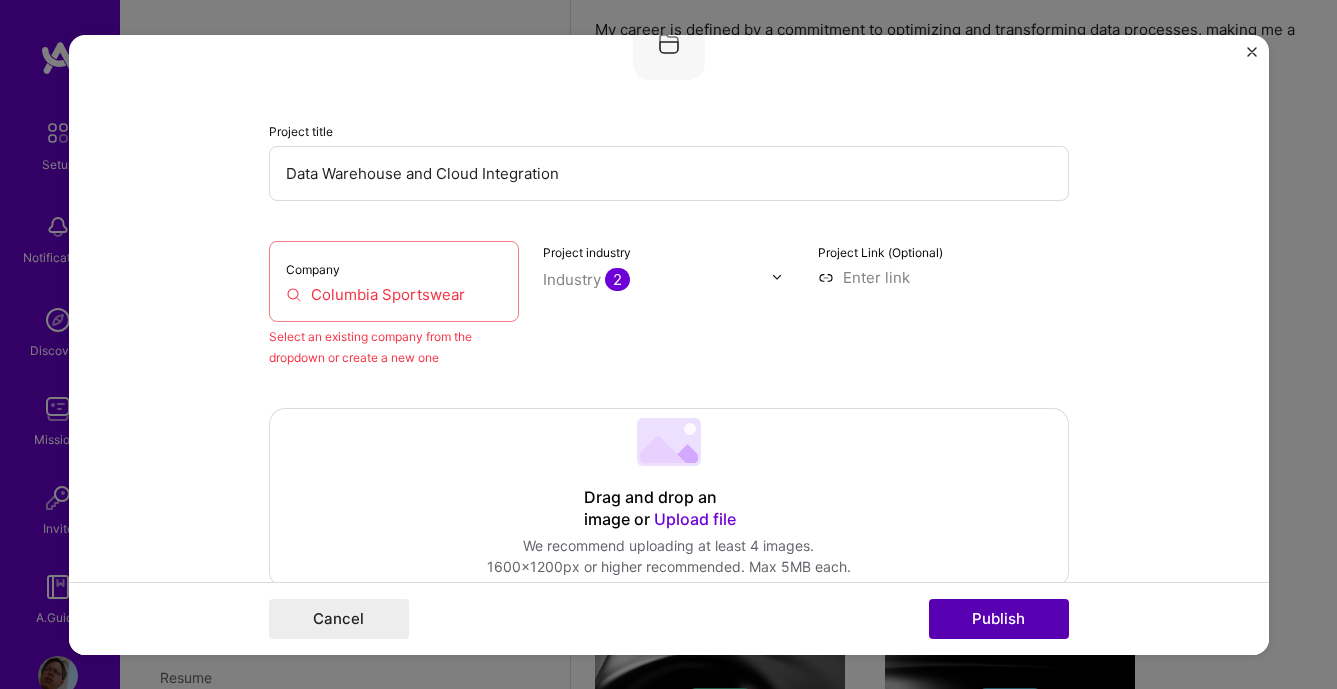 click on "Publish" at bounding box center (999, 619) 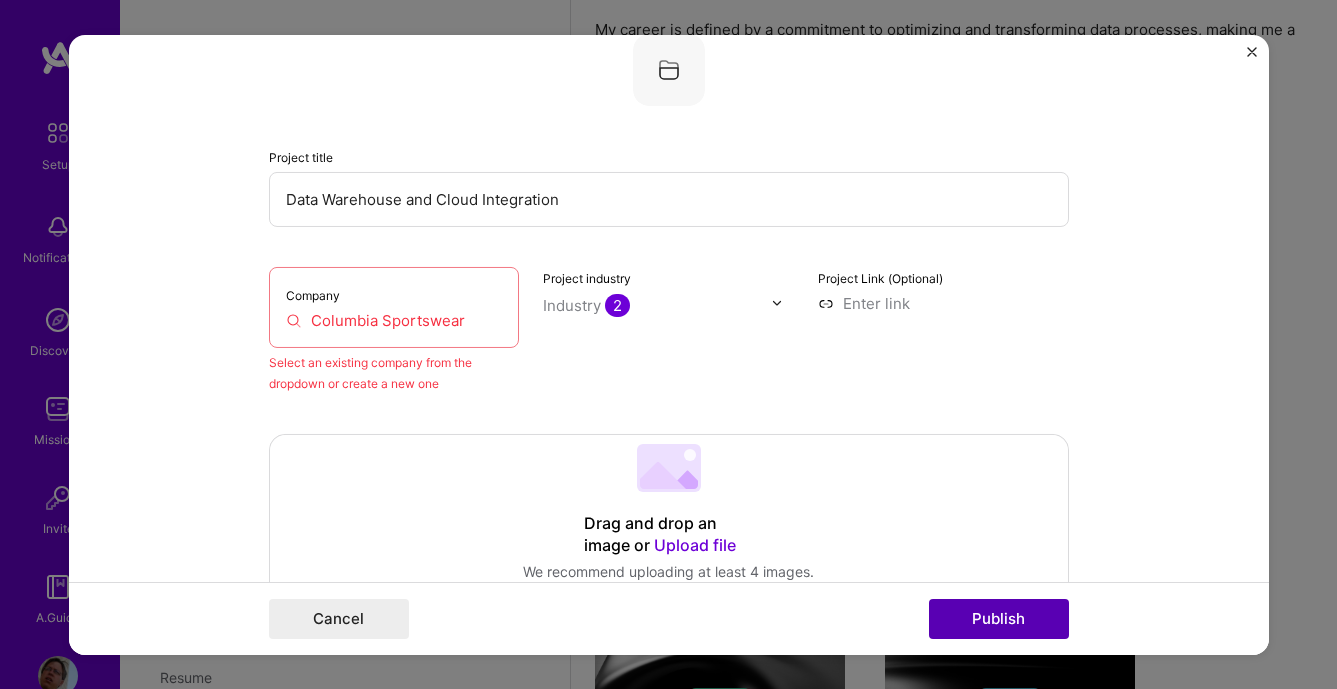 scroll, scrollTop: 131, scrollLeft: 0, axis: vertical 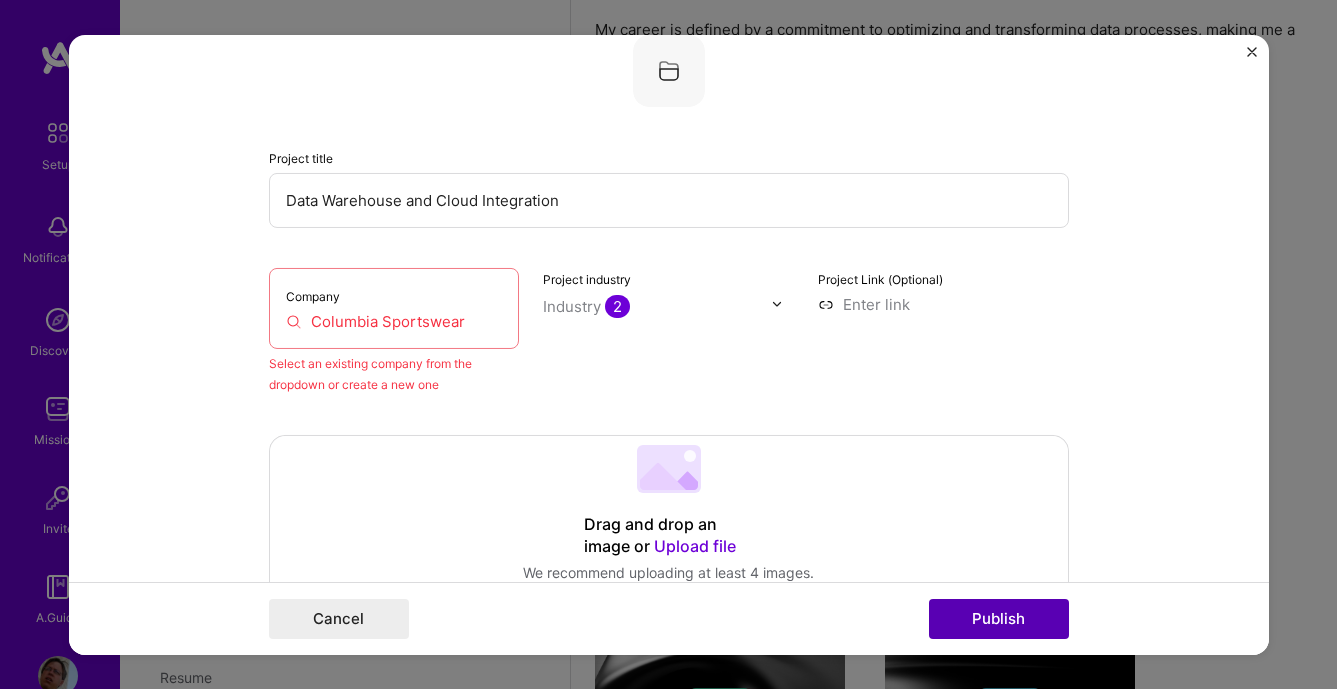 click on "Publish" at bounding box center [999, 619] 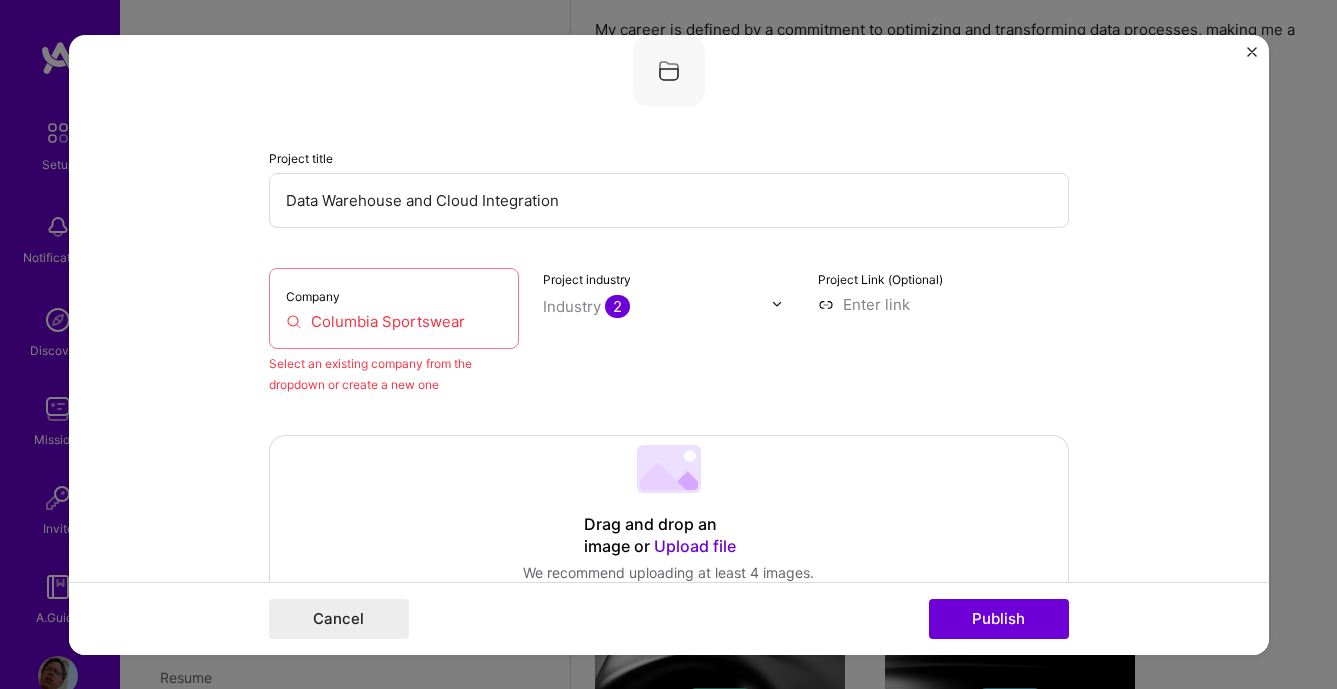 click on "Company Columbia Sportswear" at bounding box center [394, 307] 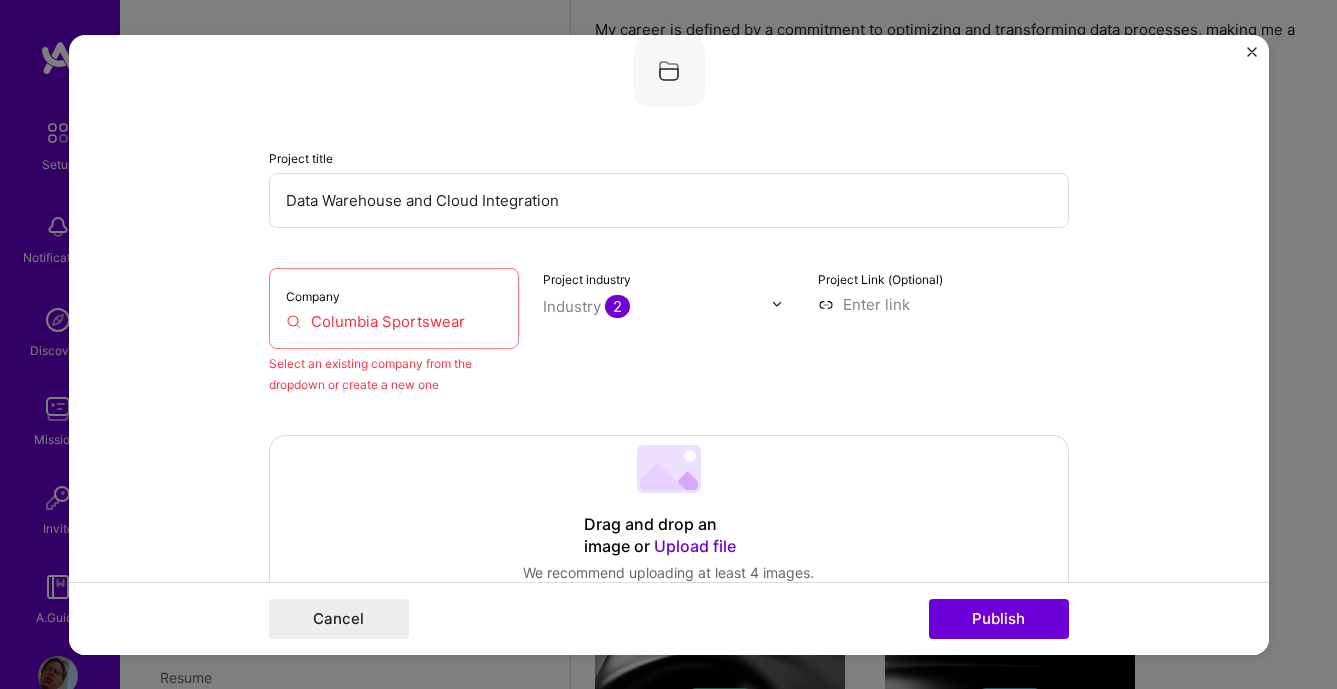 click on "Columbia Sportswear" at bounding box center (394, 320) 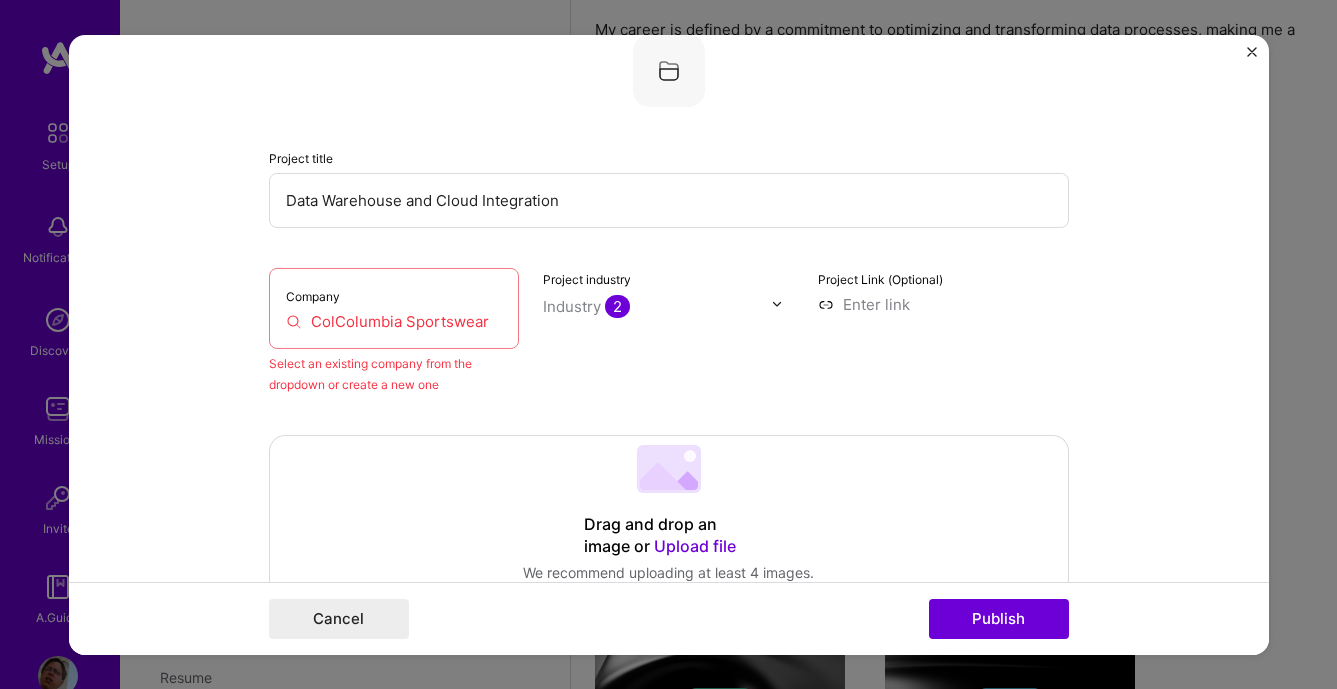 drag, startPoint x: 345, startPoint y: 325, endPoint x: 331, endPoint y: 325, distance: 14 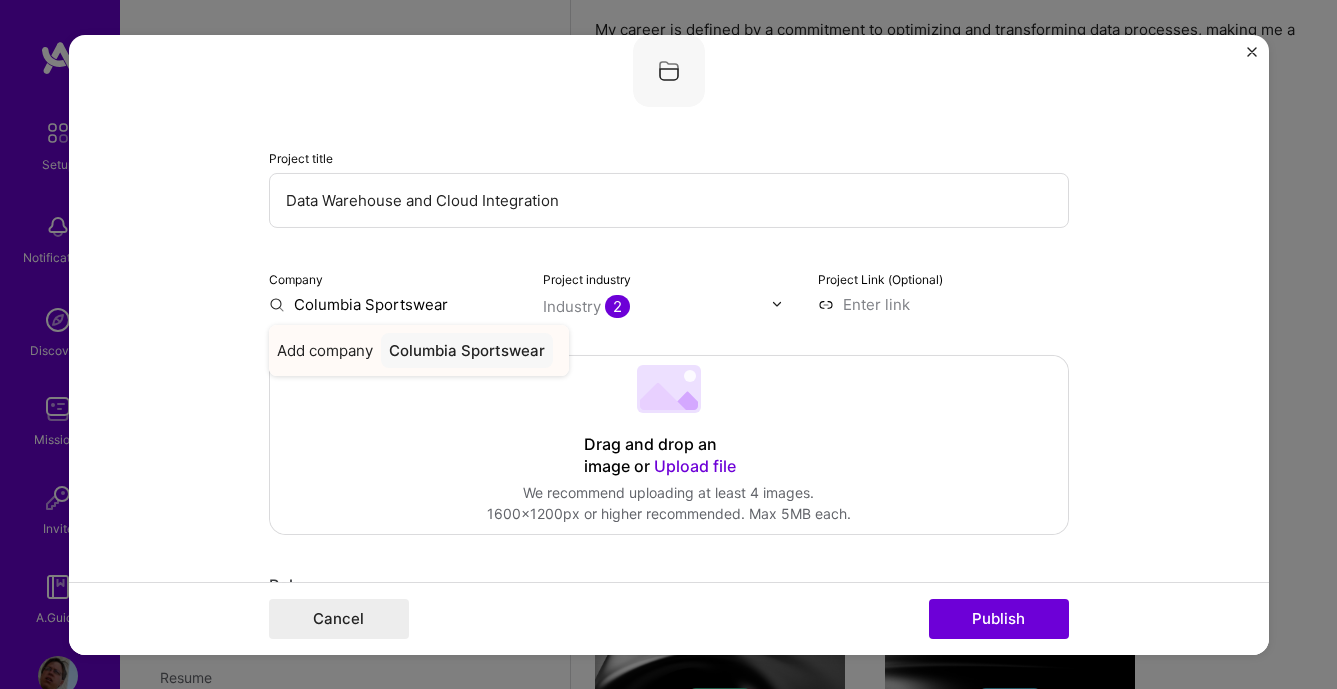 type on "Columbia Sportswear" 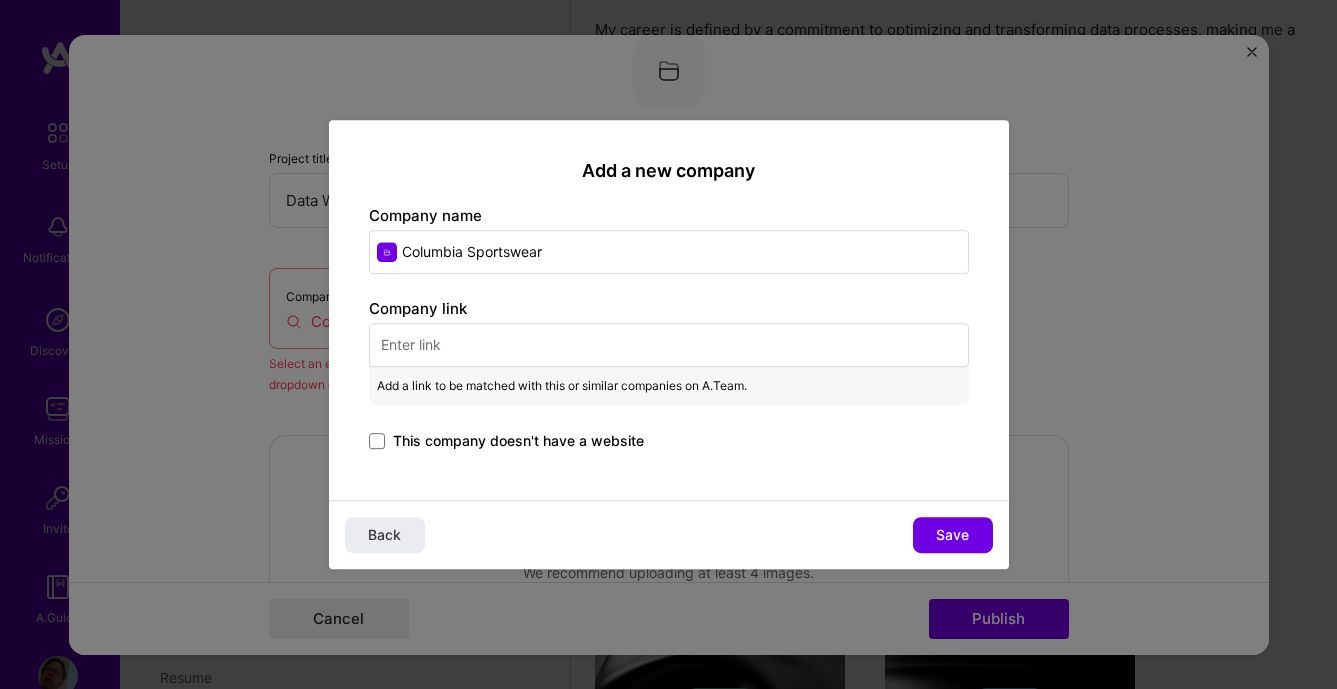 click at bounding box center (669, 345) 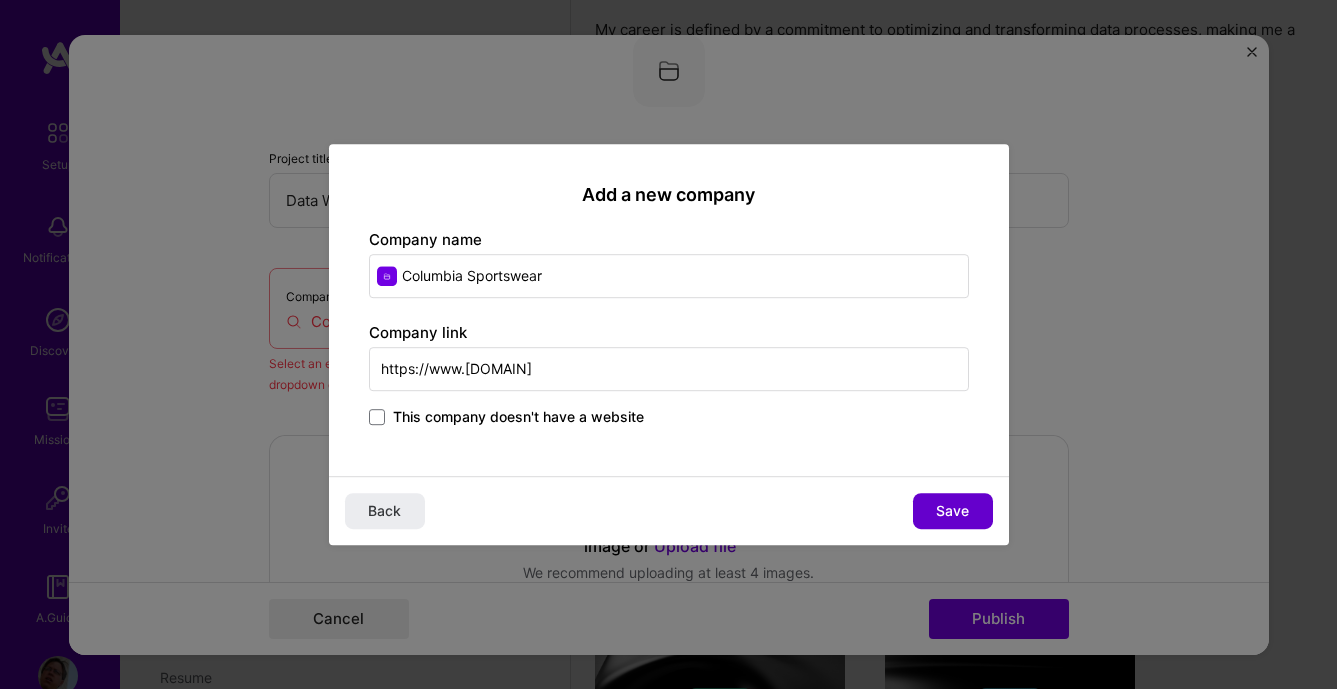 type on "https://www.[DOMAIN]" 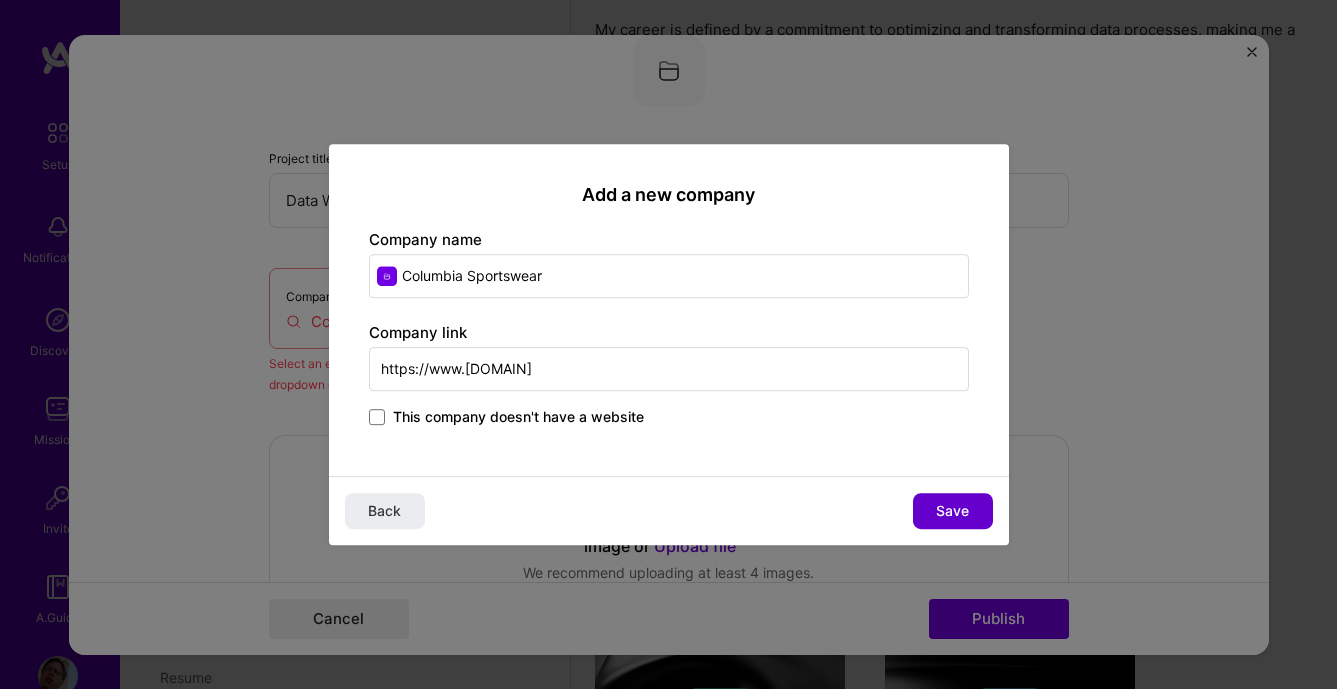click on "Save" at bounding box center (952, 511) 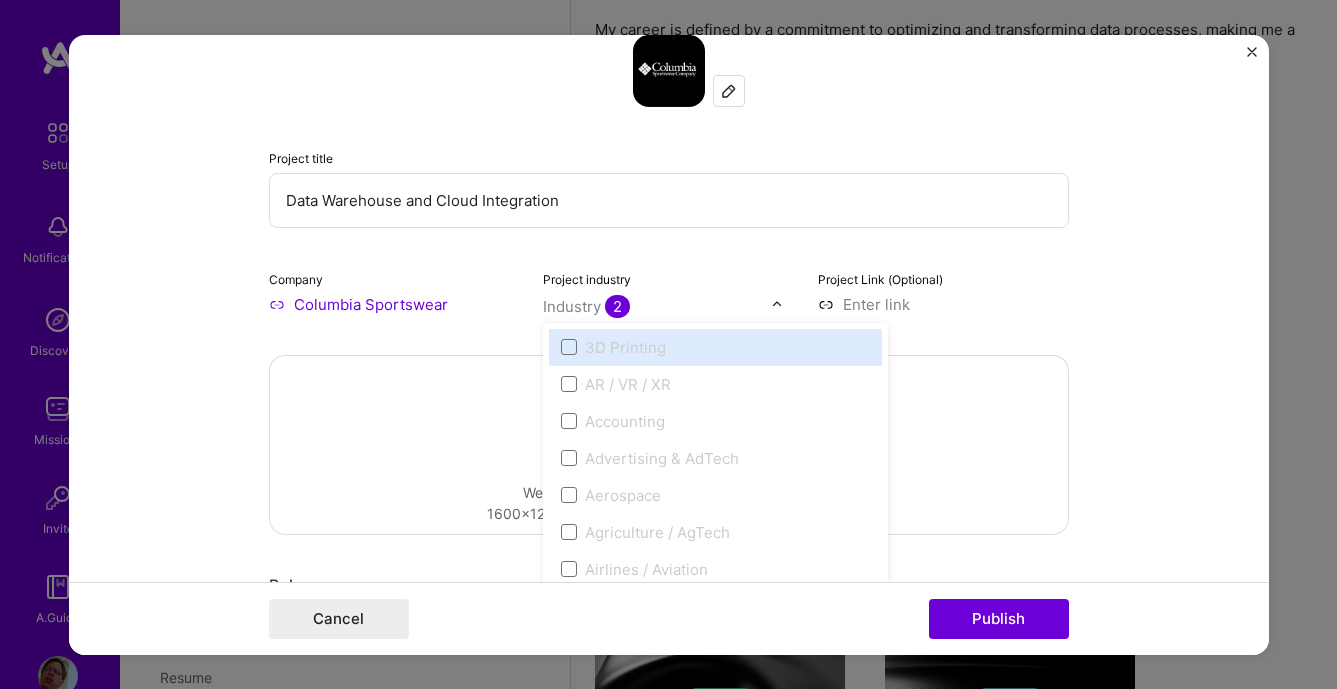click on "2" at bounding box center [617, 305] 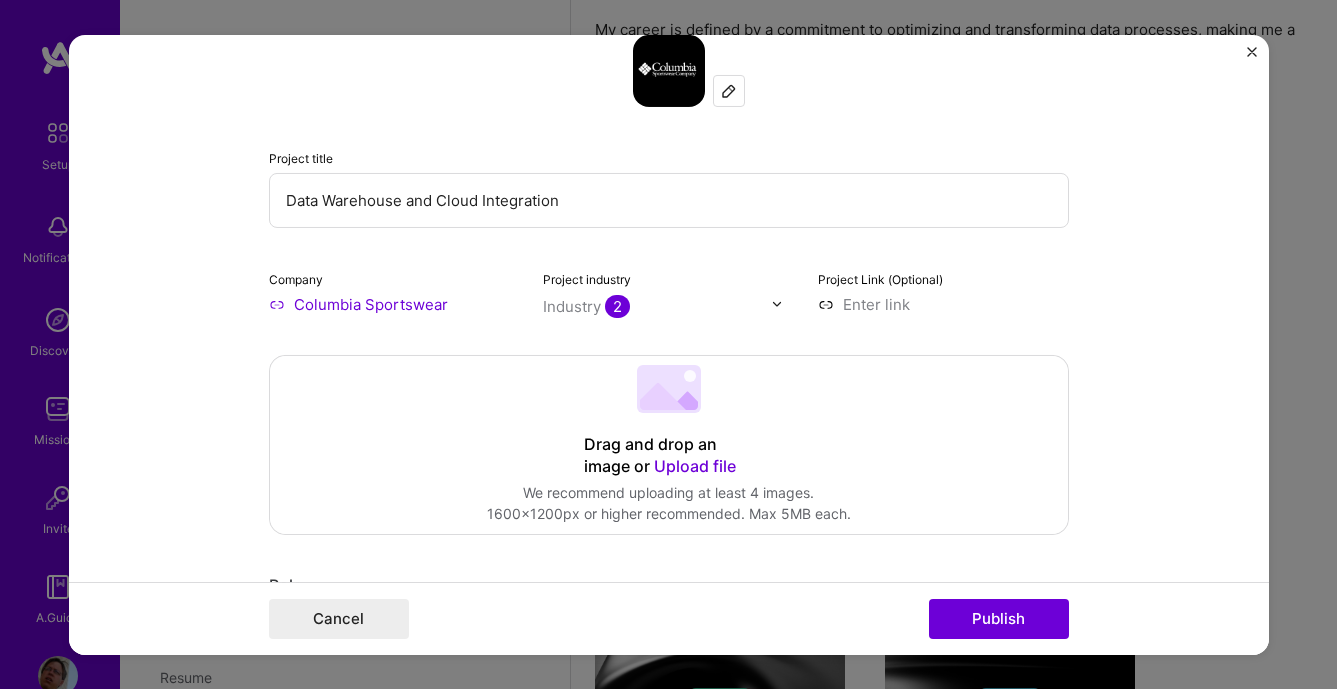 scroll, scrollTop: 359, scrollLeft: 0, axis: vertical 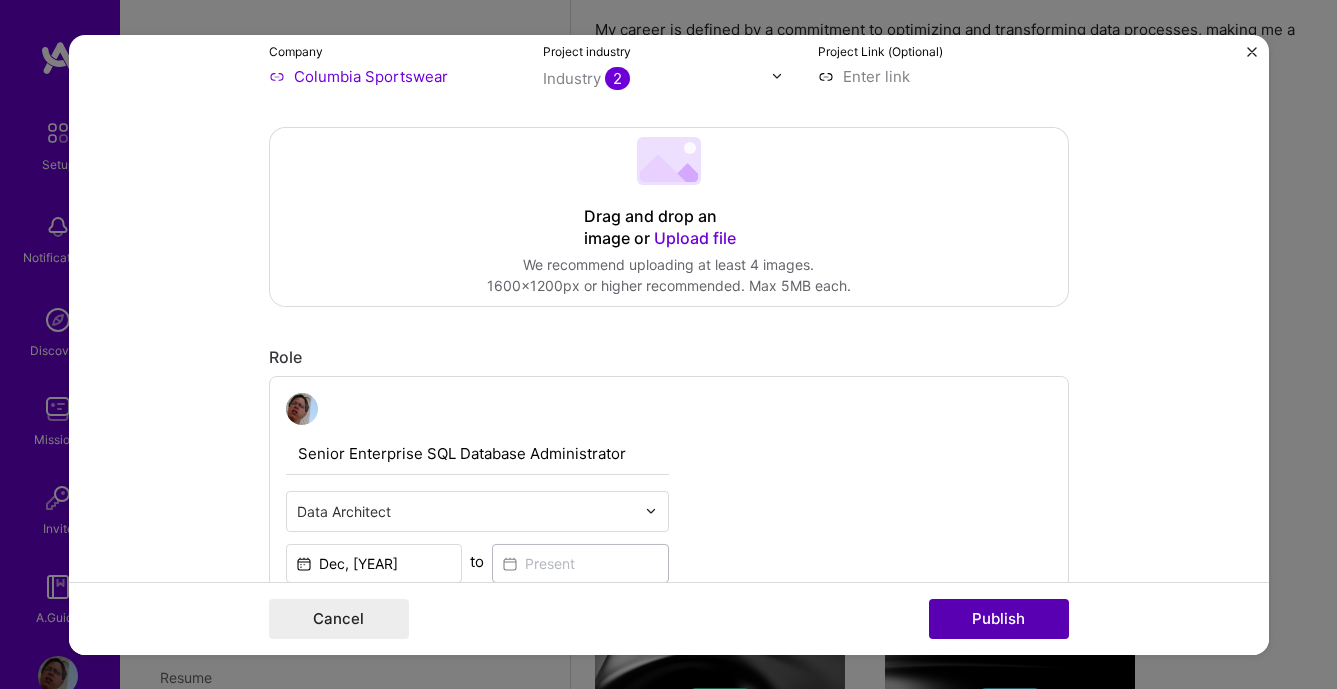 click on "Publish" at bounding box center (999, 619) 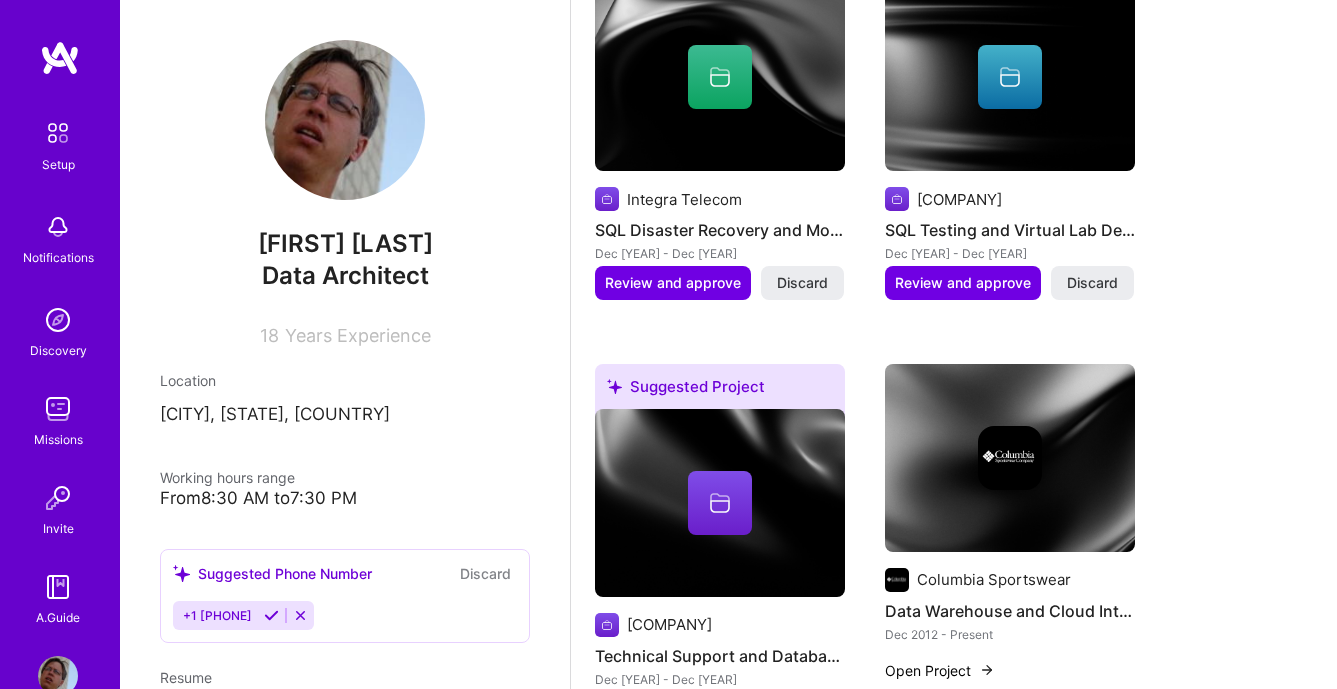 scroll, scrollTop: 903, scrollLeft: 0, axis: vertical 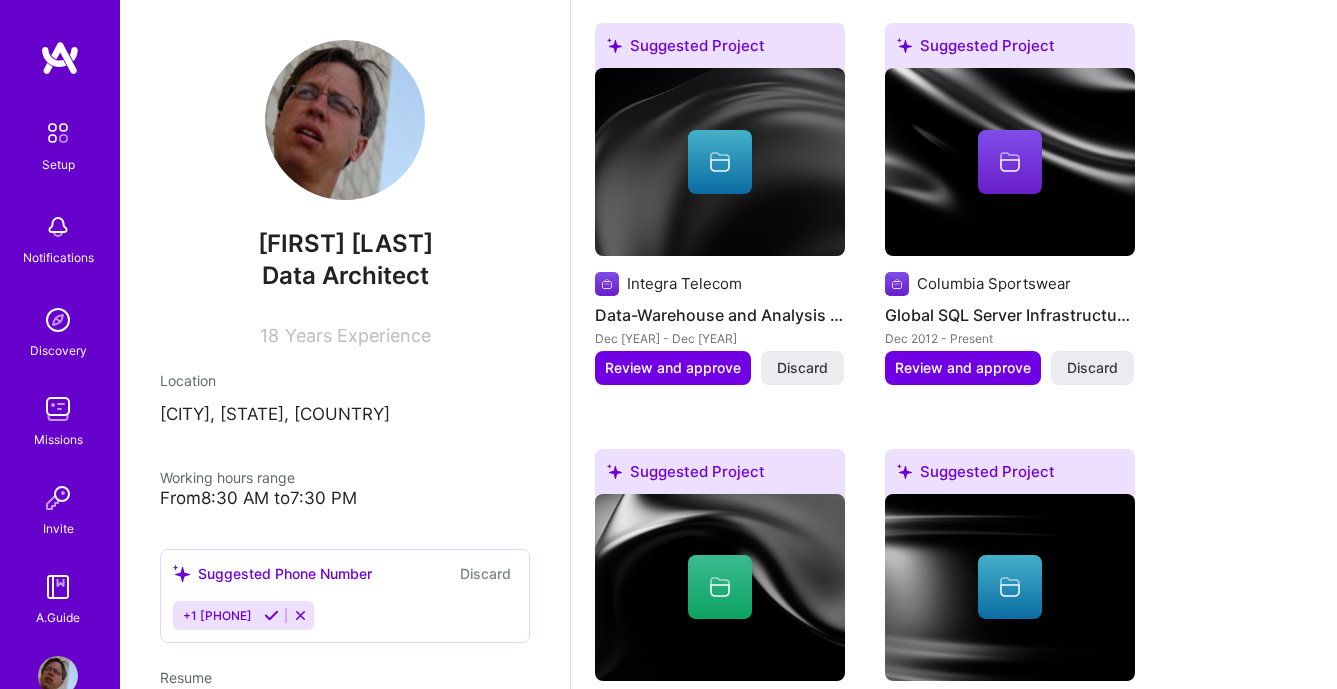 click at bounding box center (1010, 162) 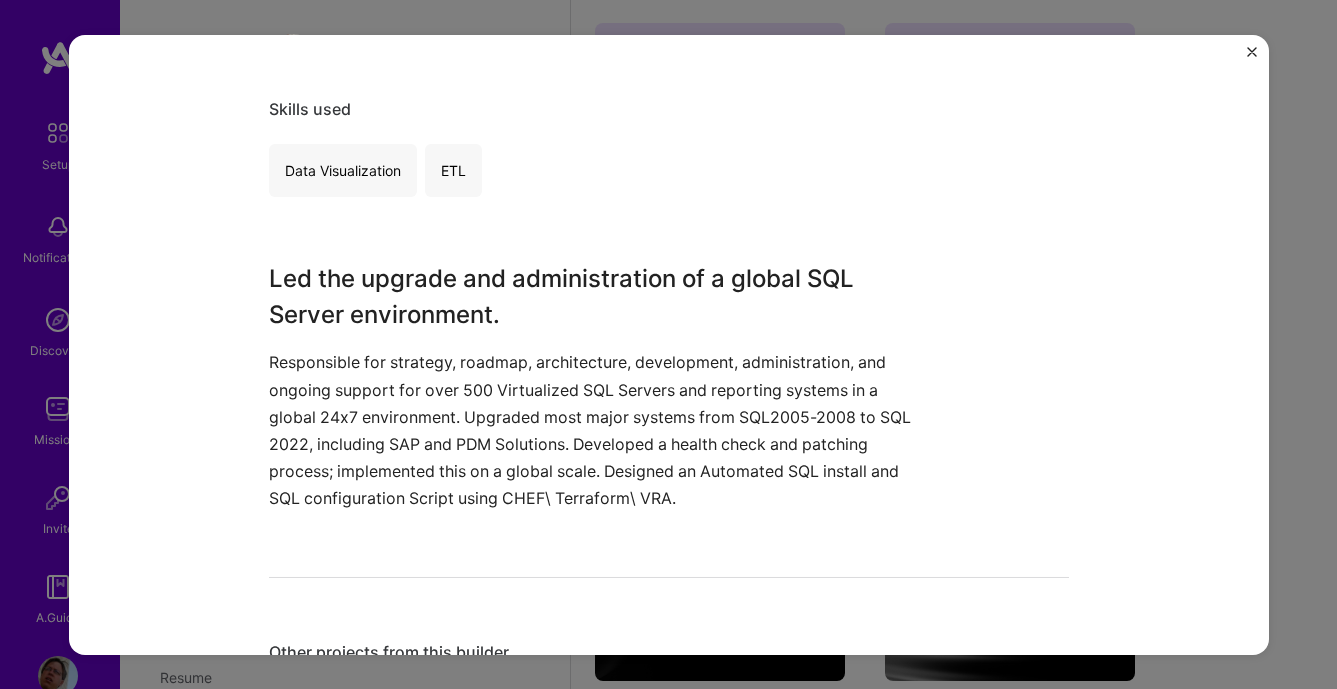 scroll, scrollTop: 747, scrollLeft: 0, axis: vertical 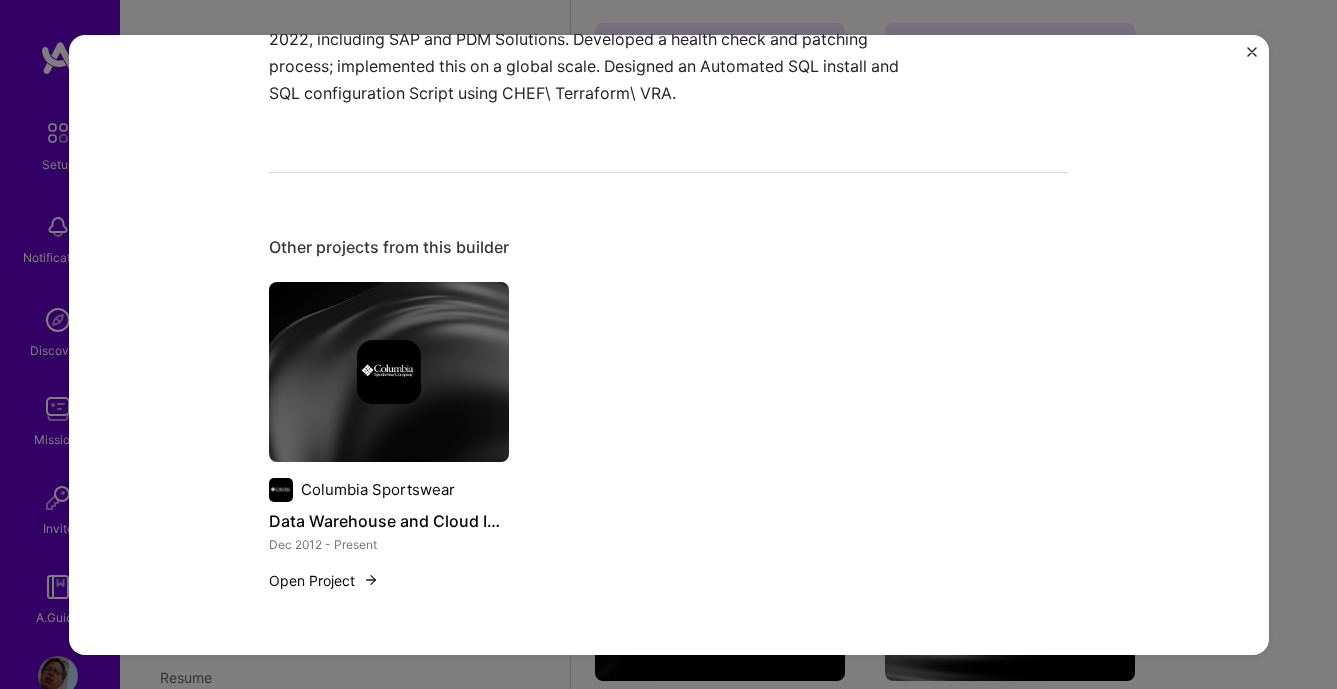 click on "Open Project" at bounding box center [324, 579] 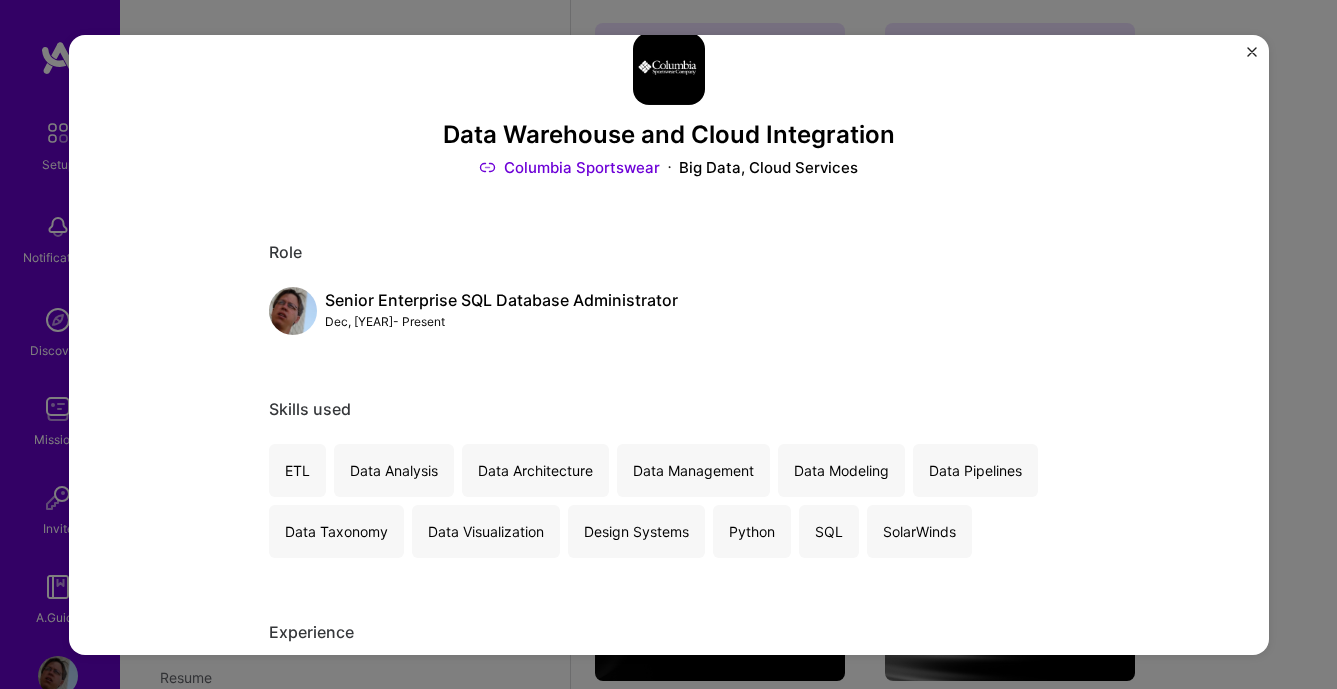 scroll, scrollTop: 0, scrollLeft: 0, axis: both 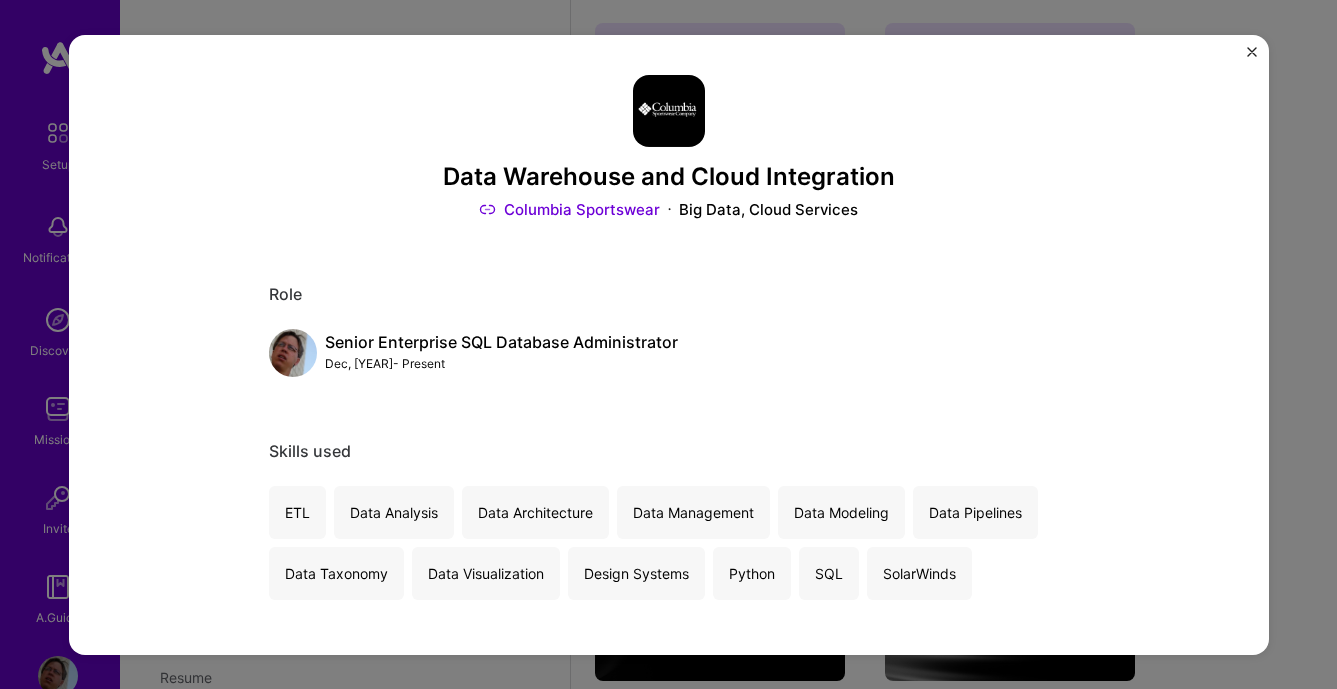 click at bounding box center (1252, 51) 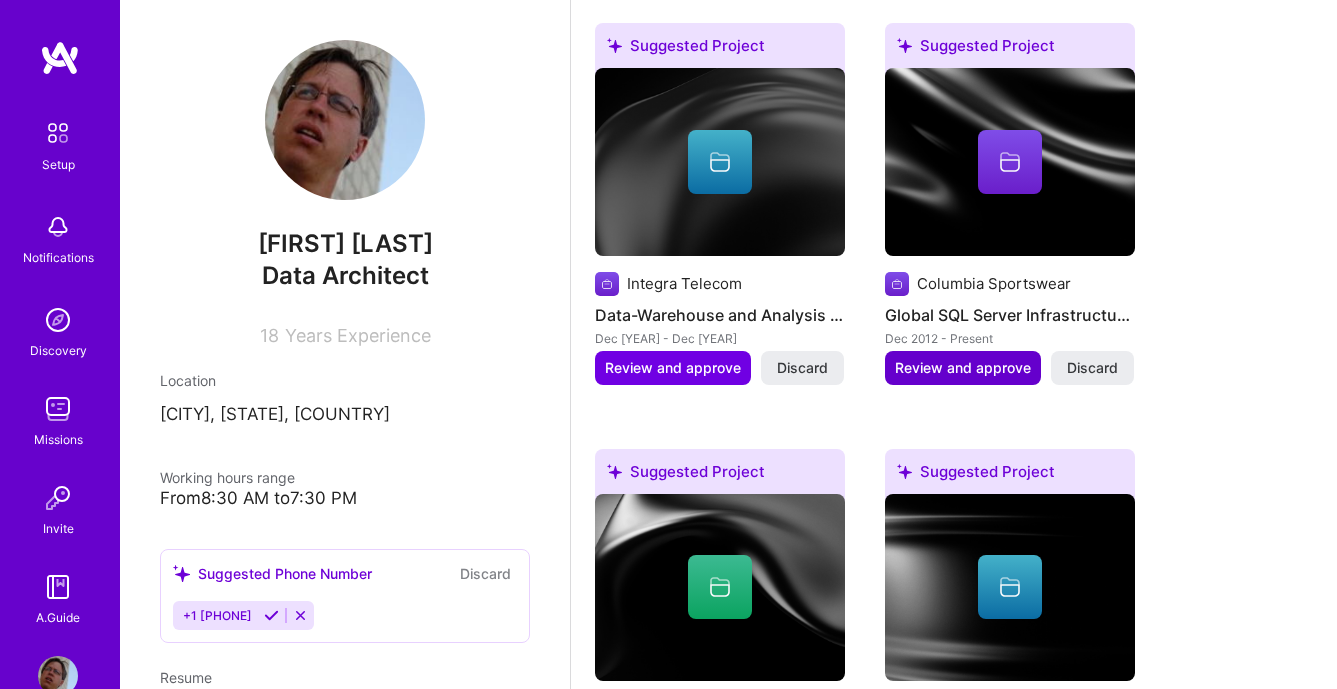 click on "Review and approve" at bounding box center (963, 368) 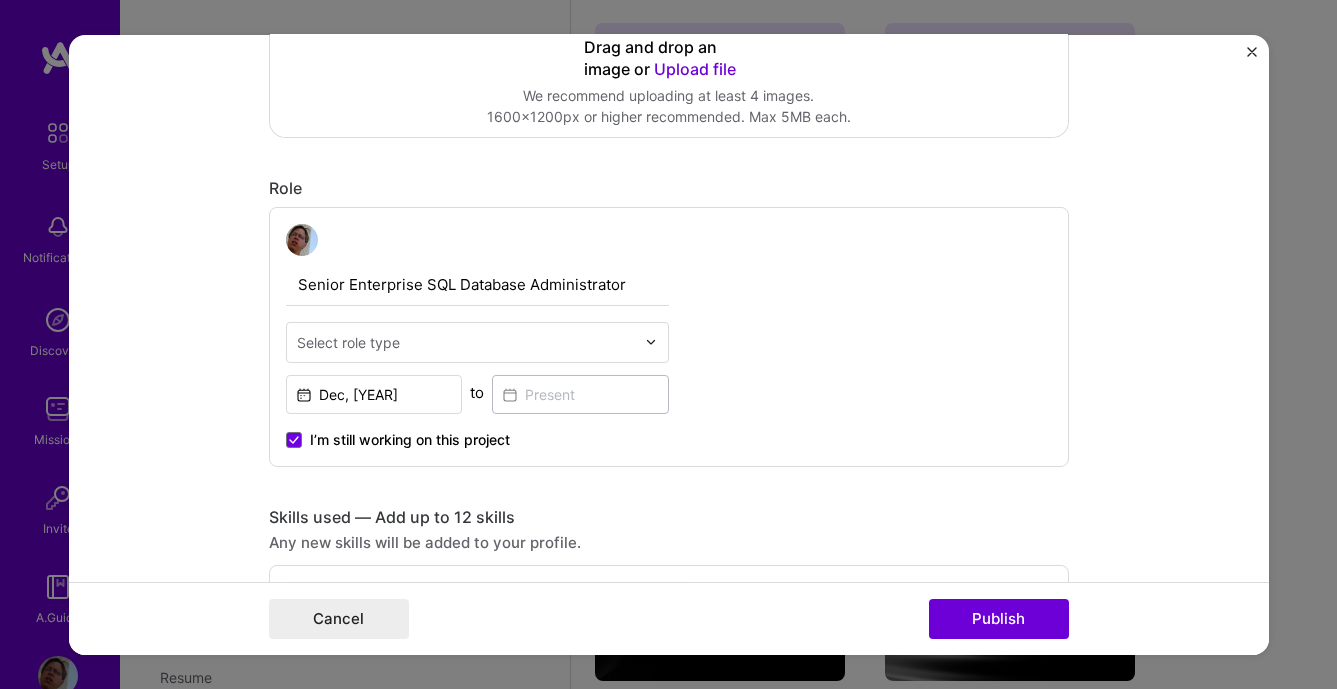 scroll, scrollTop: 570, scrollLeft: 0, axis: vertical 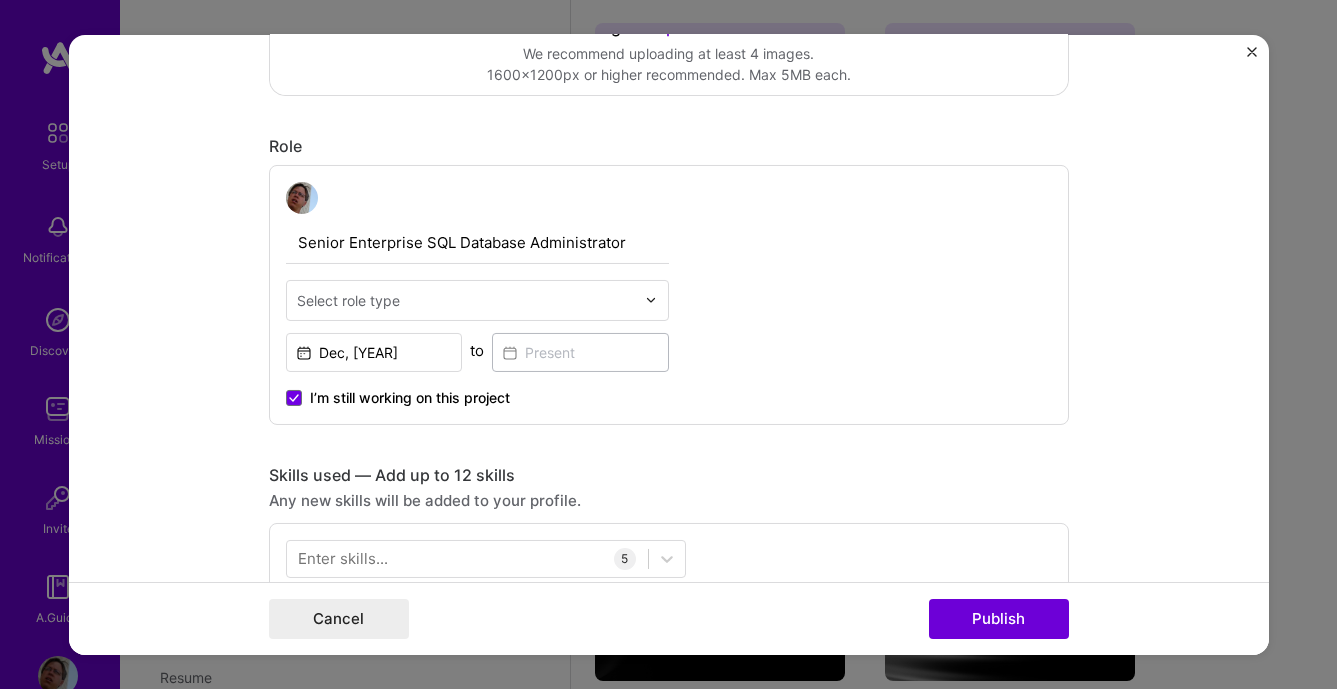click on "Select role type" at bounding box center [466, 299] 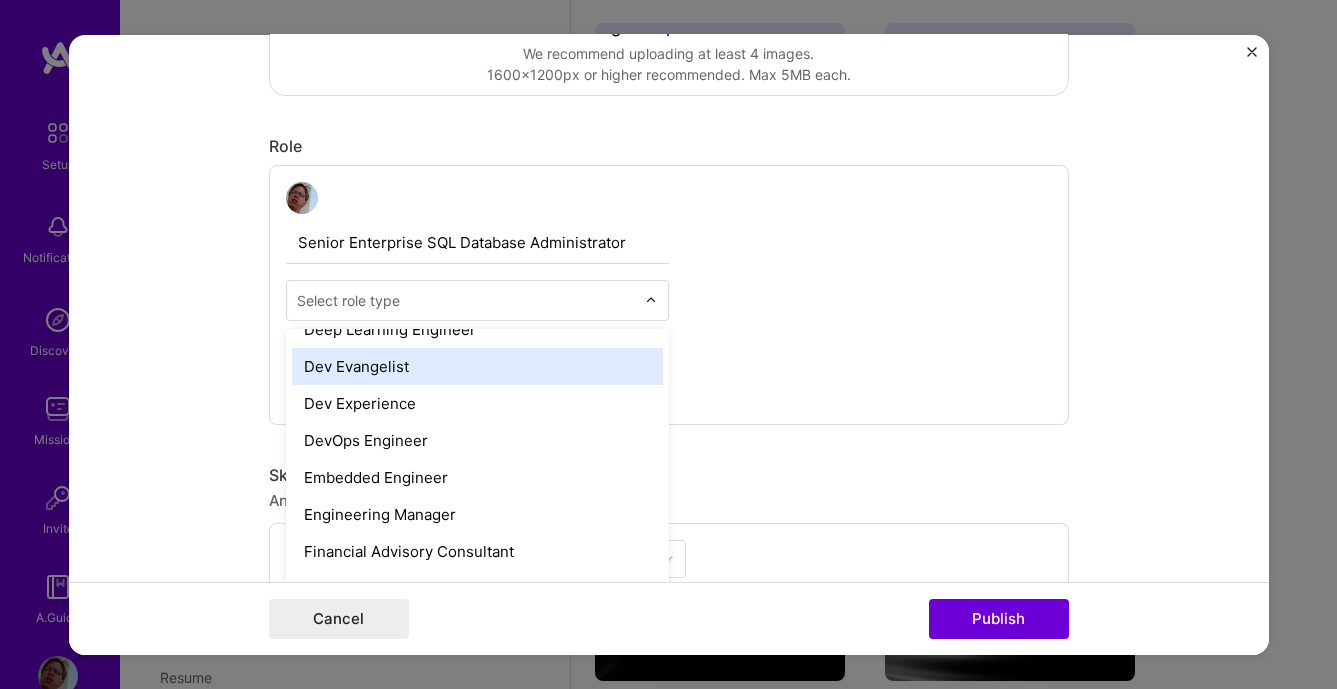 scroll, scrollTop: 684, scrollLeft: 0, axis: vertical 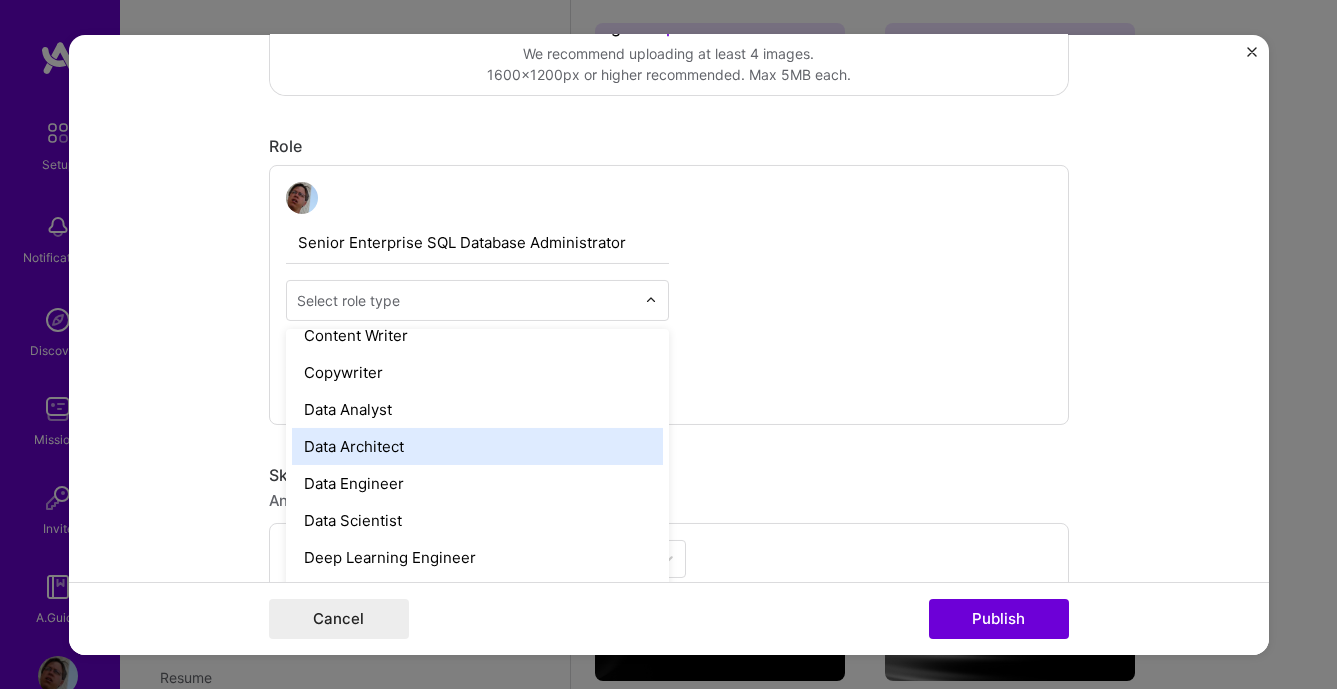 click on "Data Architect" at bounding box center [477, 445] 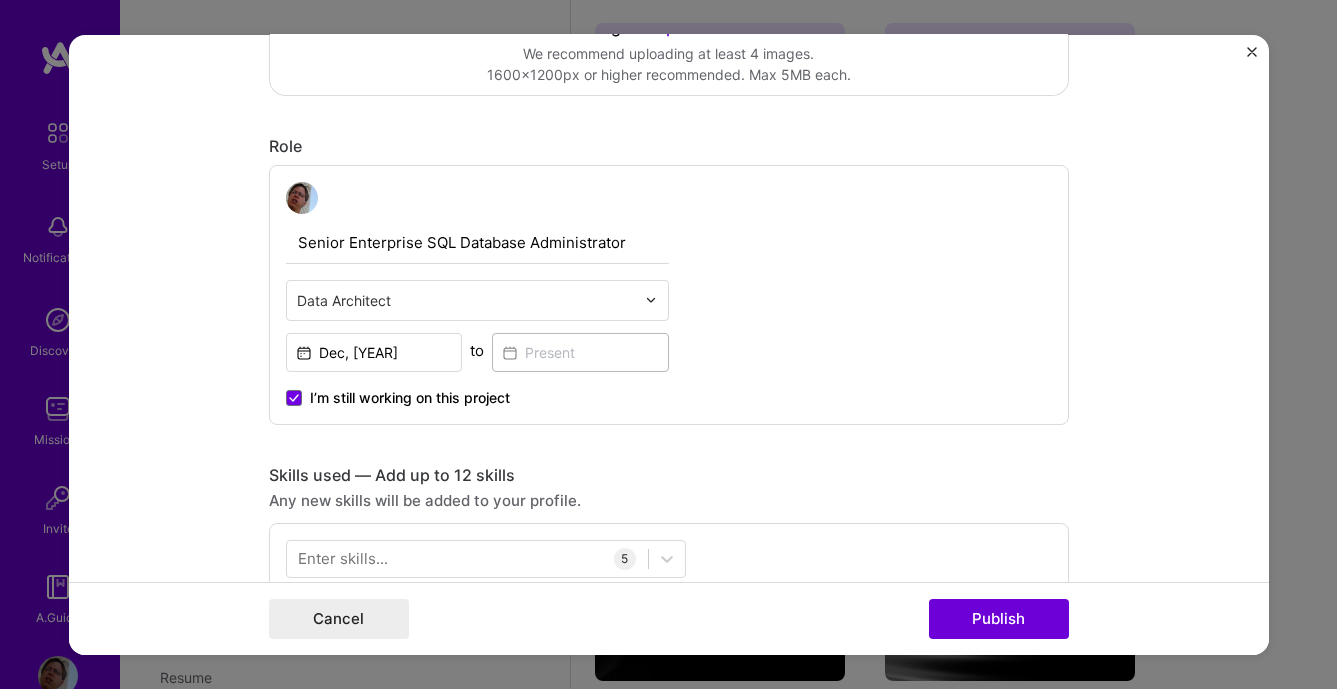 click on "I’m still working on this project" at bounding box center [477, 389] 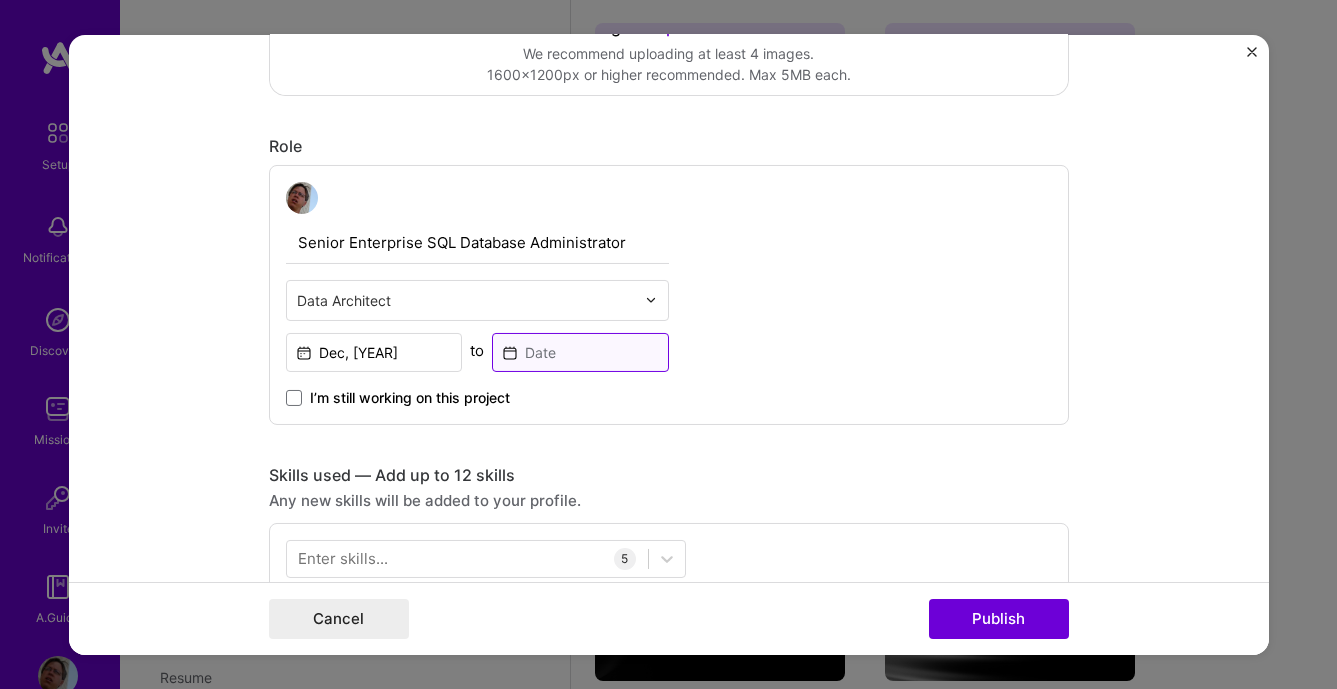 click at bounding box center [580, 351] 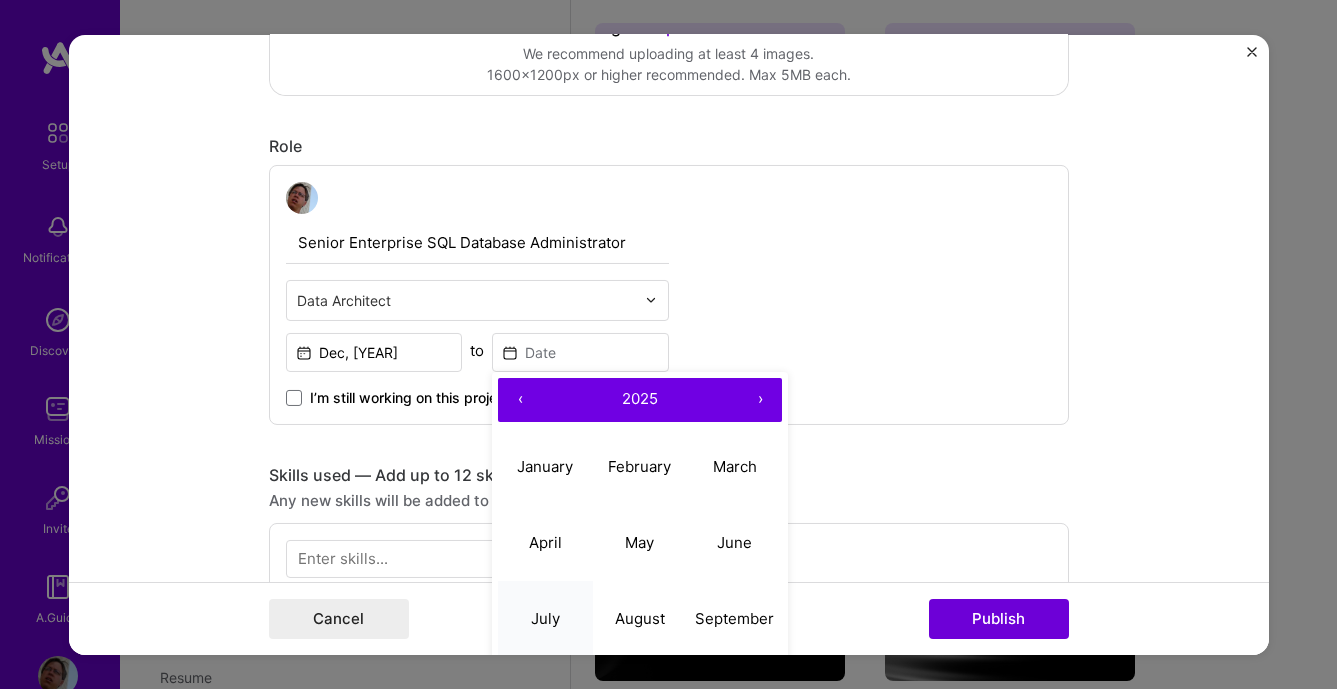 click on "July" at bounding box center [545, 618] 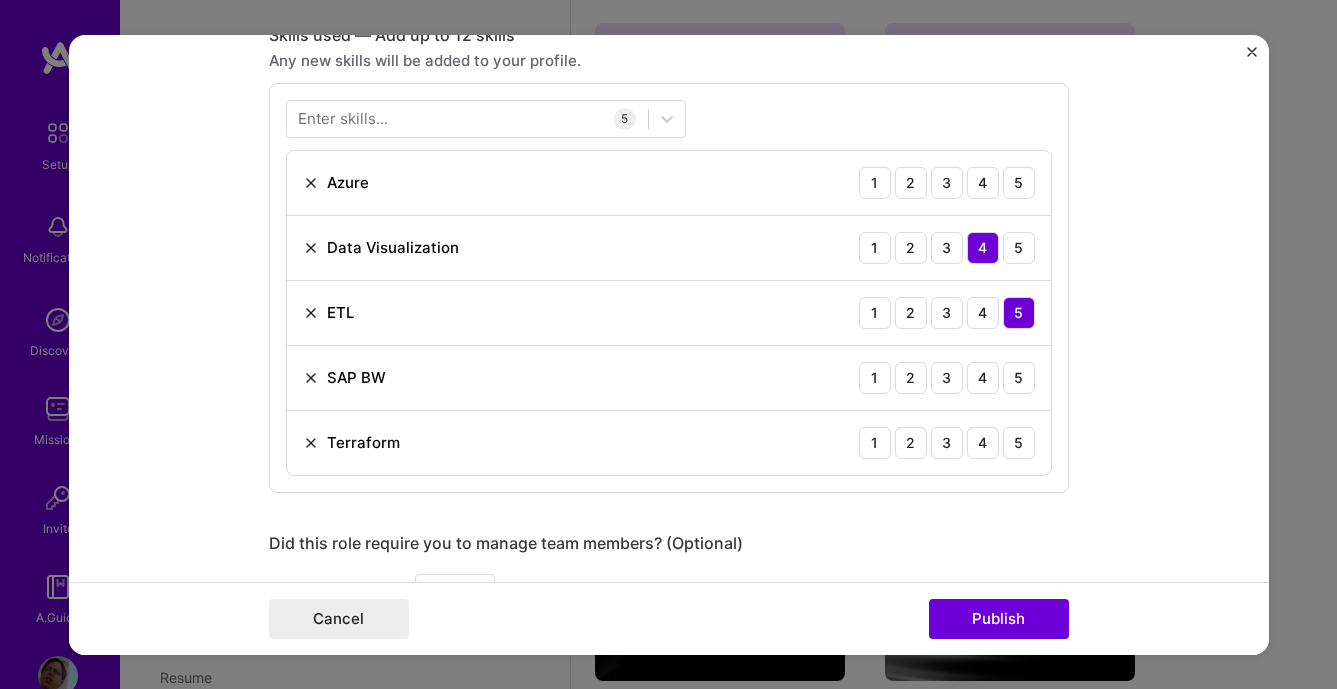 scroll, scrollTop: 1368, scrollLeft: 0, axis: vertical 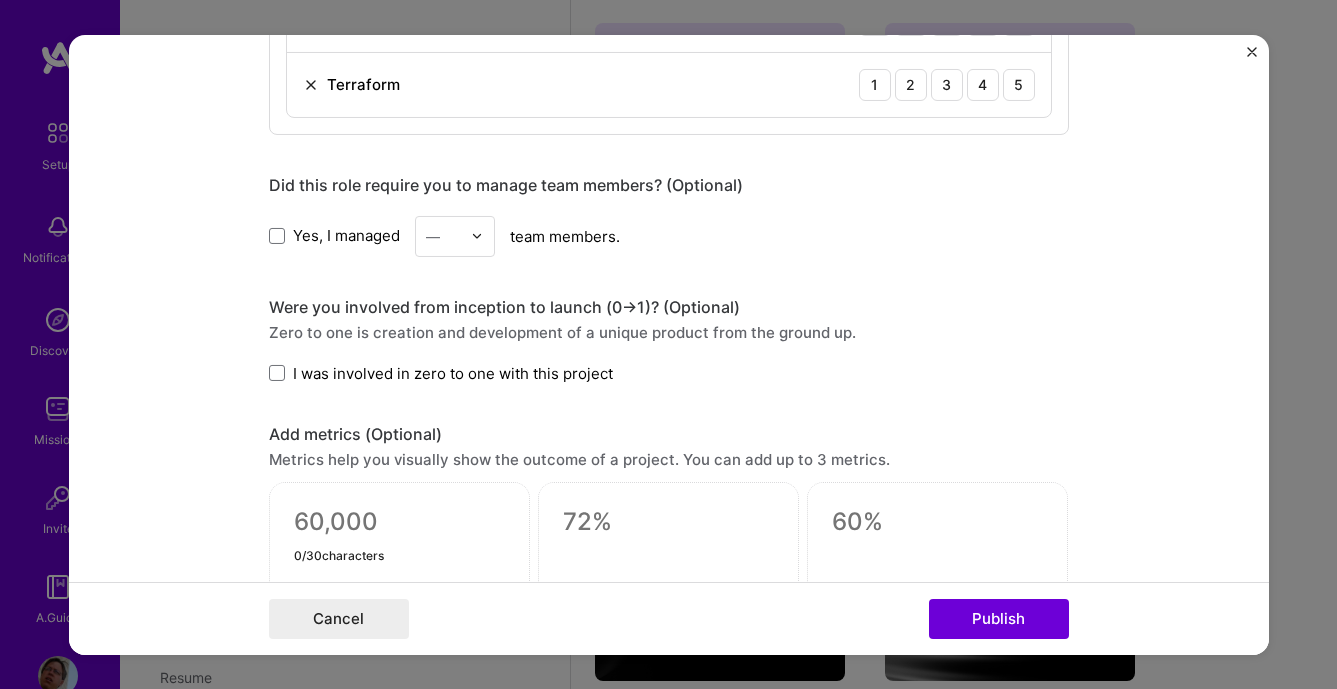 click at bounding box center (399, 522) 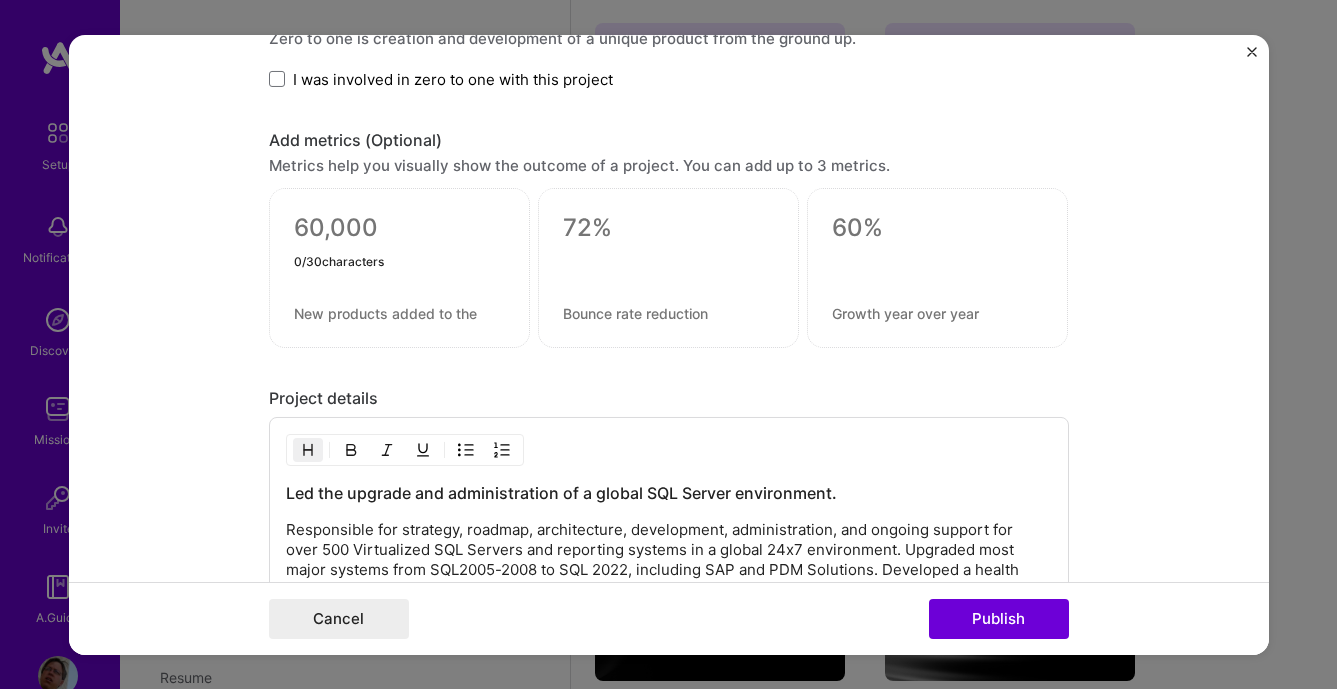 scroll, scrollTop: 1772, scrollLeft: 0, axis: vertical 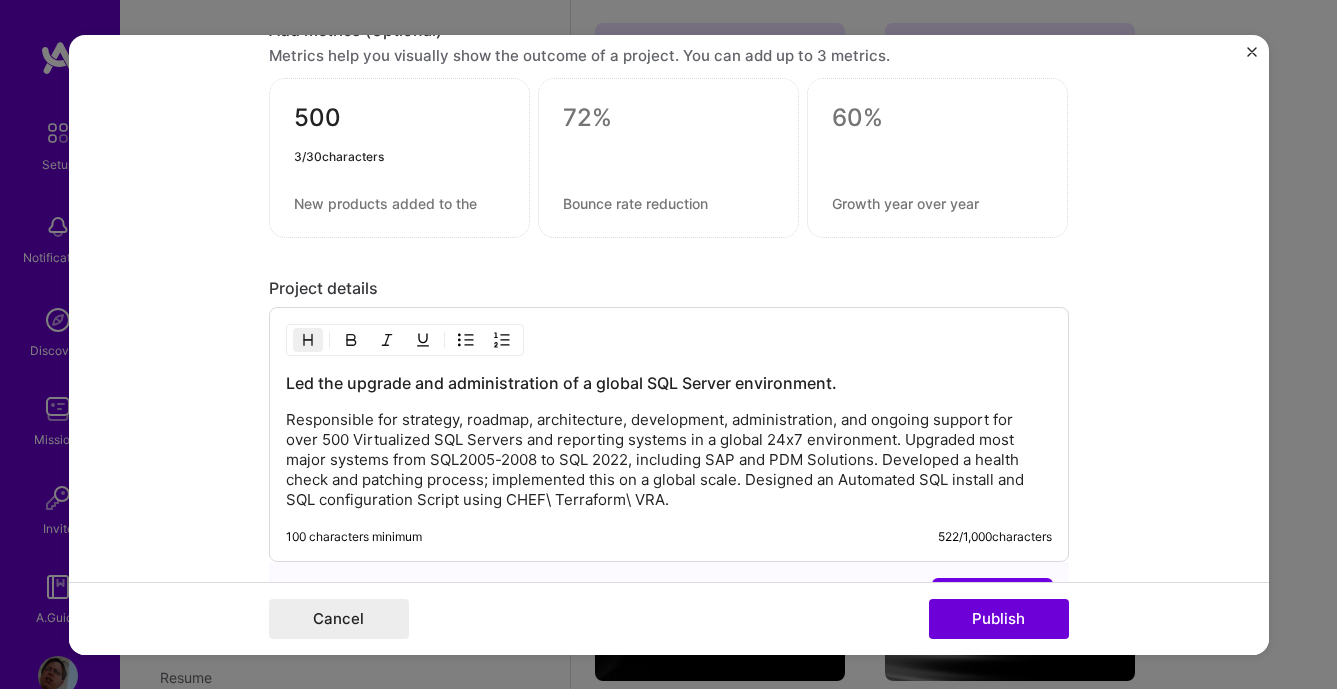 type on "500" 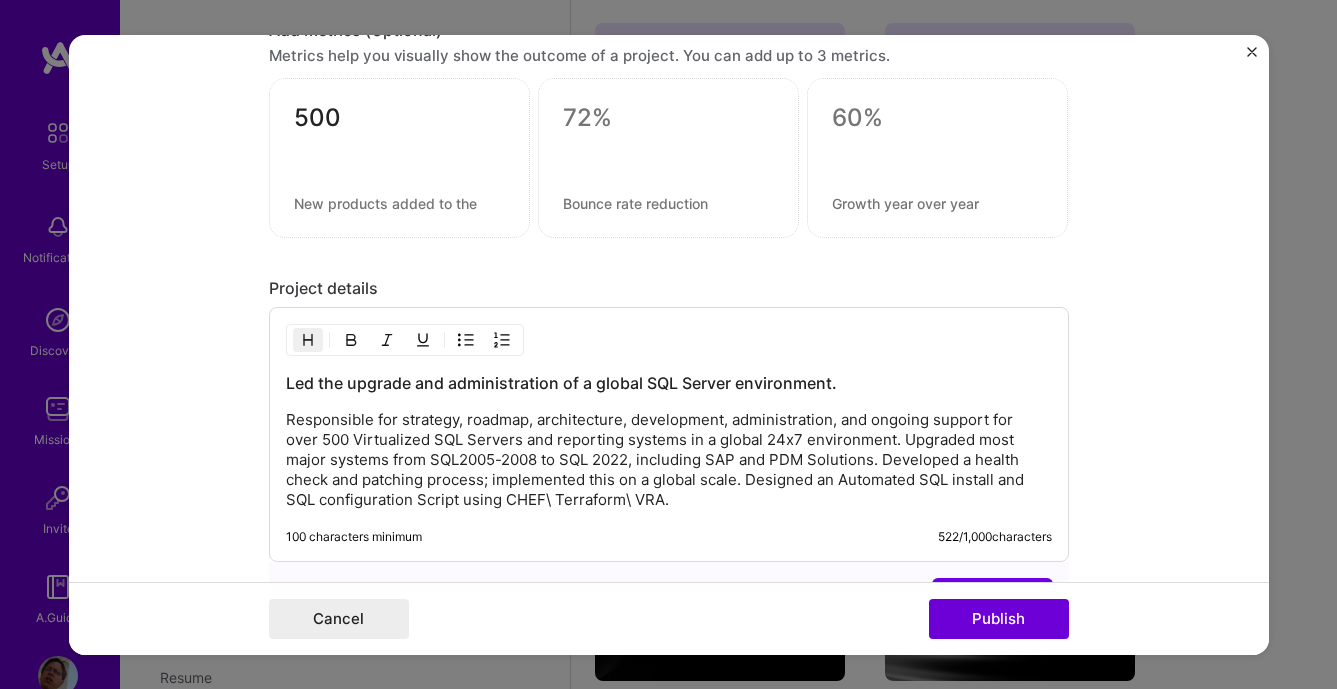 drag, startPoint x: 332, startPoint y: 191, endPoint x: 334, endPoint y: 206, distance: 15.132746 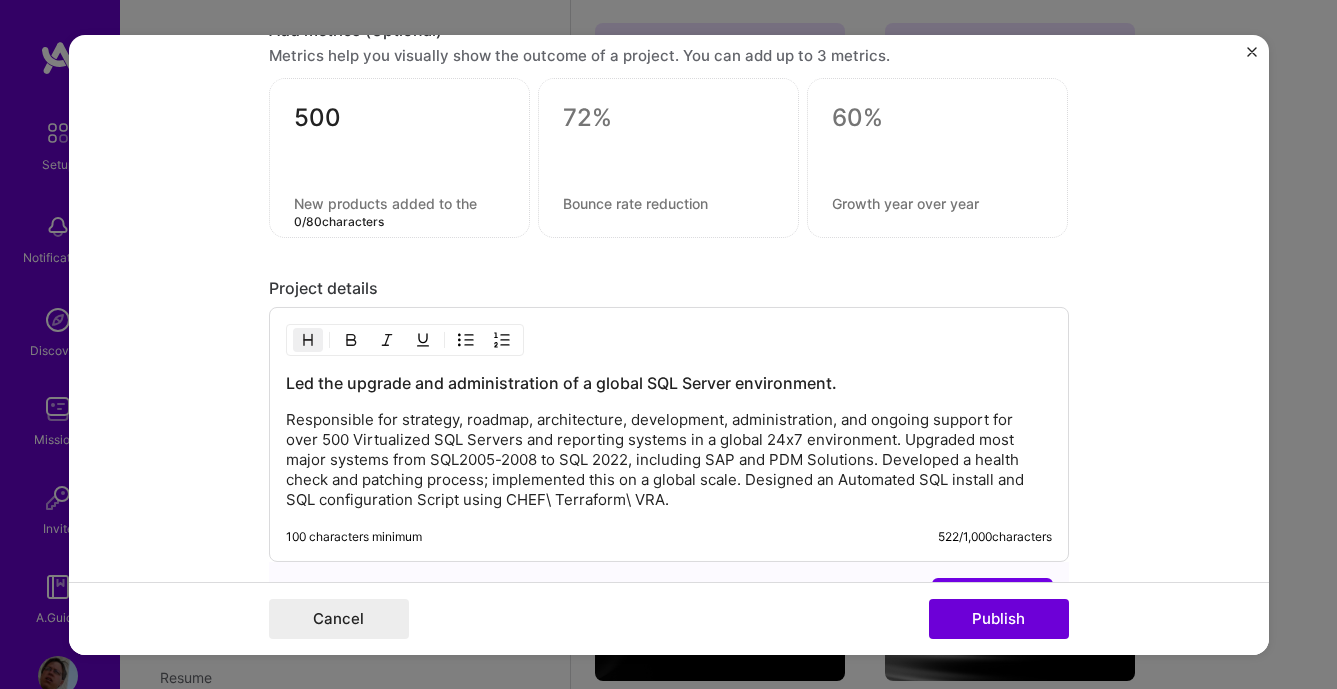 click at bounding box center [399, 203] 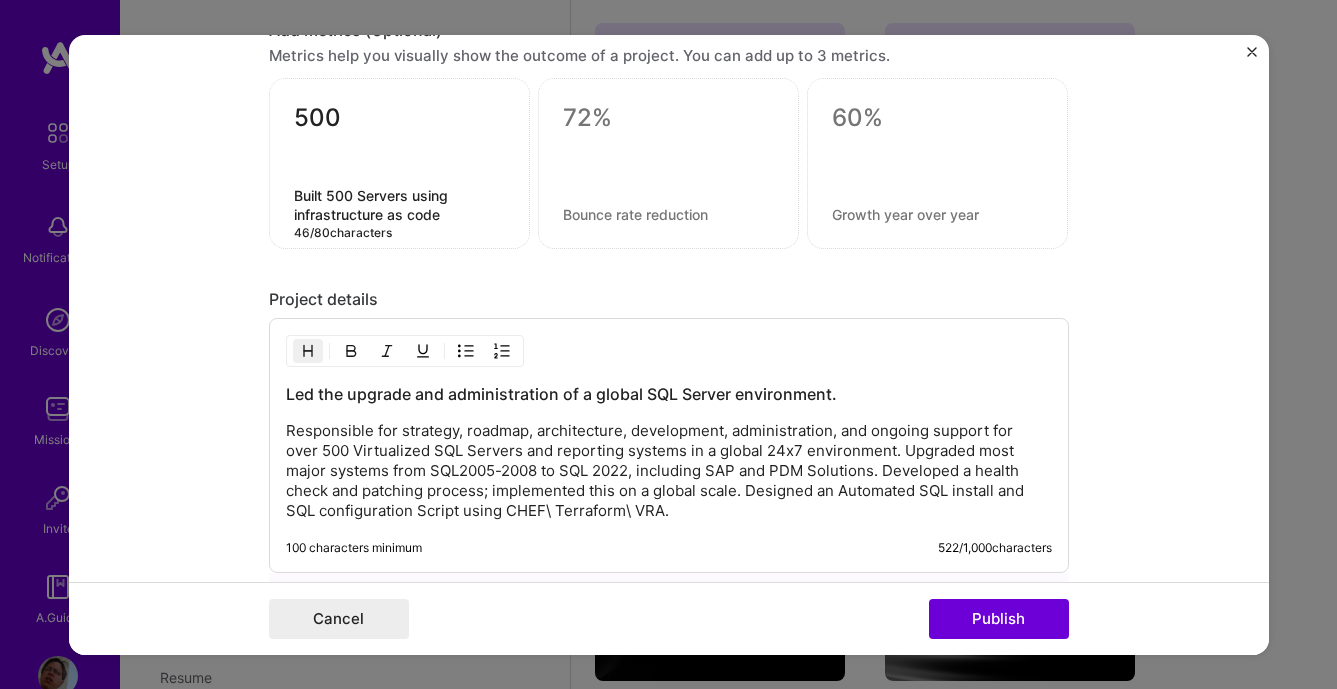 type on "Built 500 Servers using infrastructure as code" 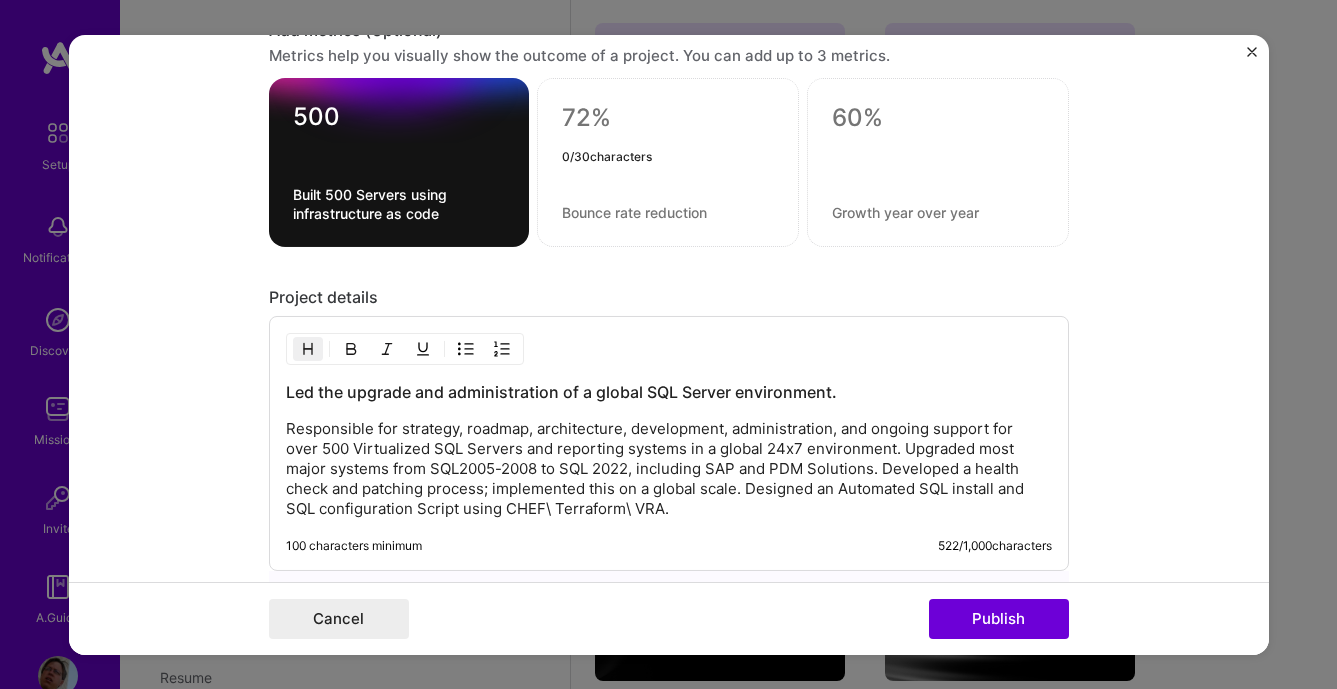 click at bounding box center [668, 118] 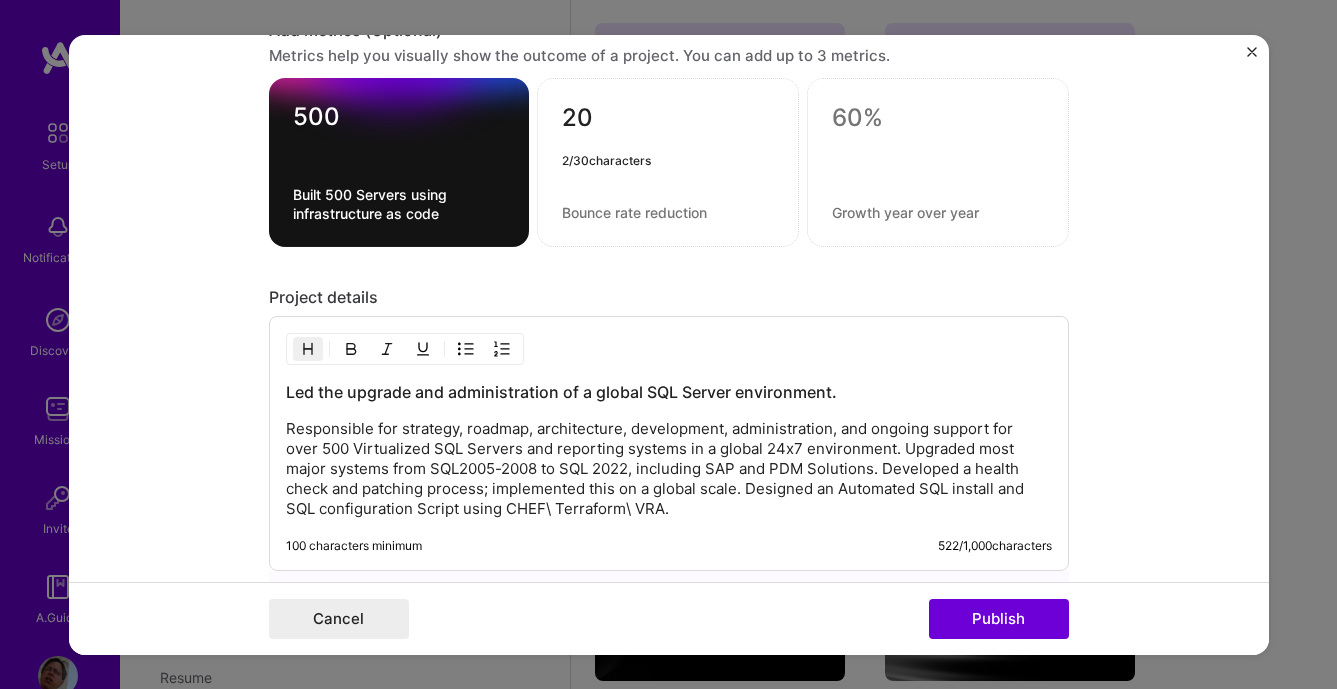 type on "2" 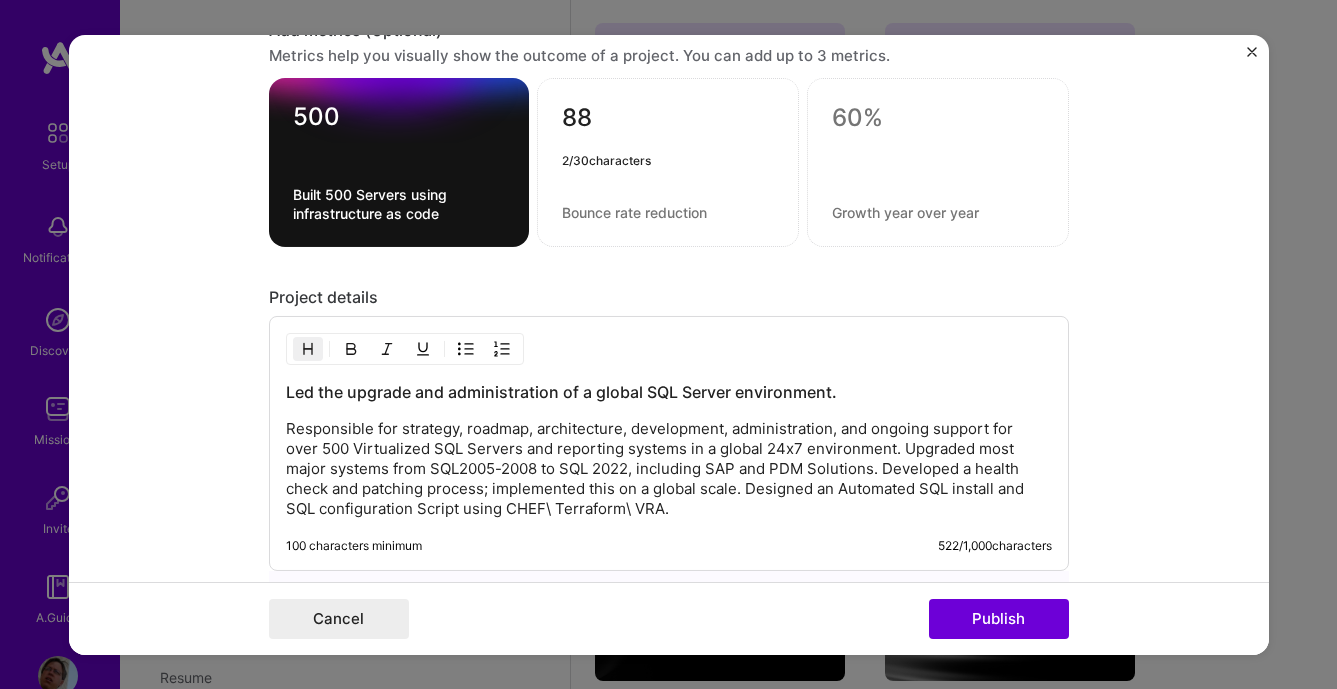 type on "88" 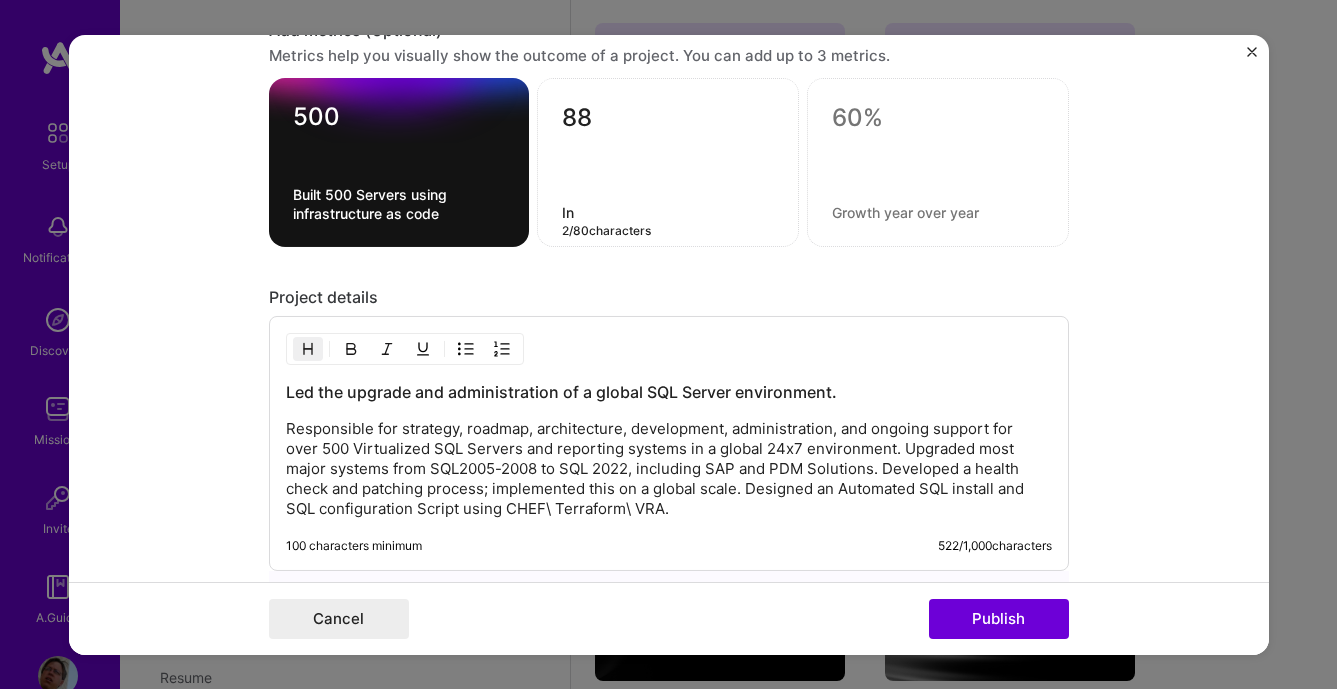 type on "I" 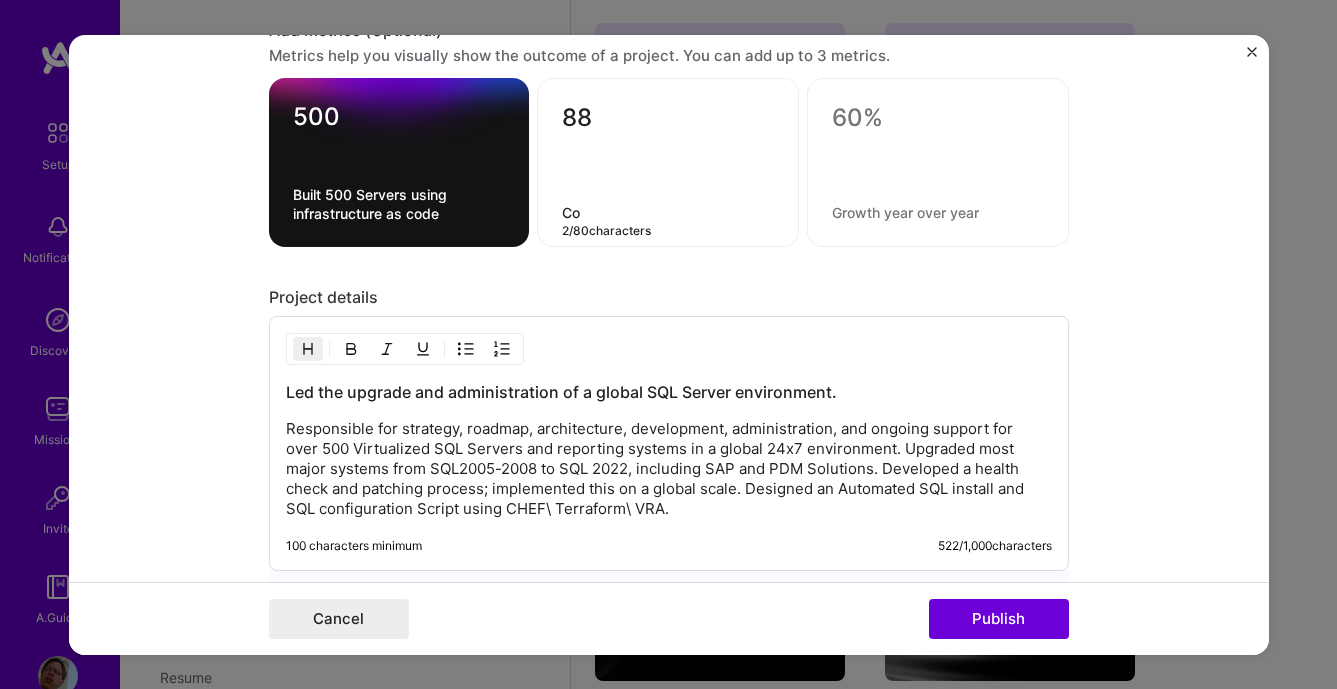 type on "C" 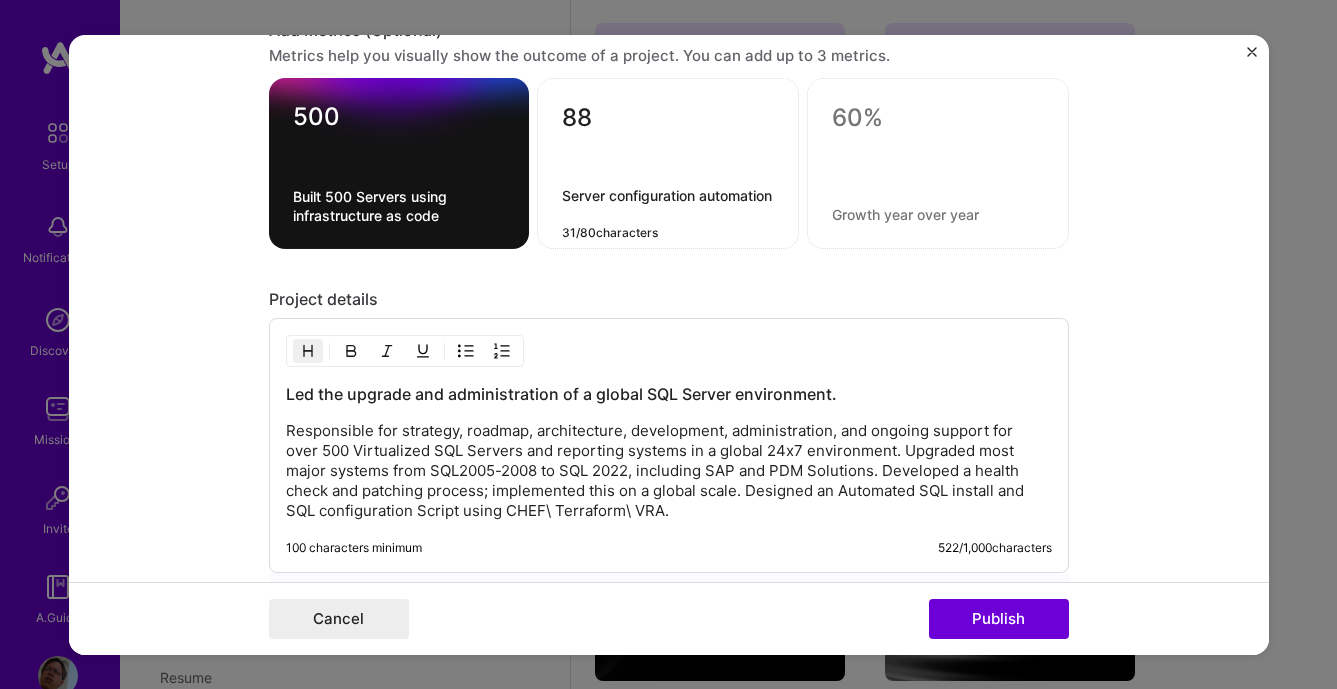 type on "Server configuration automation" 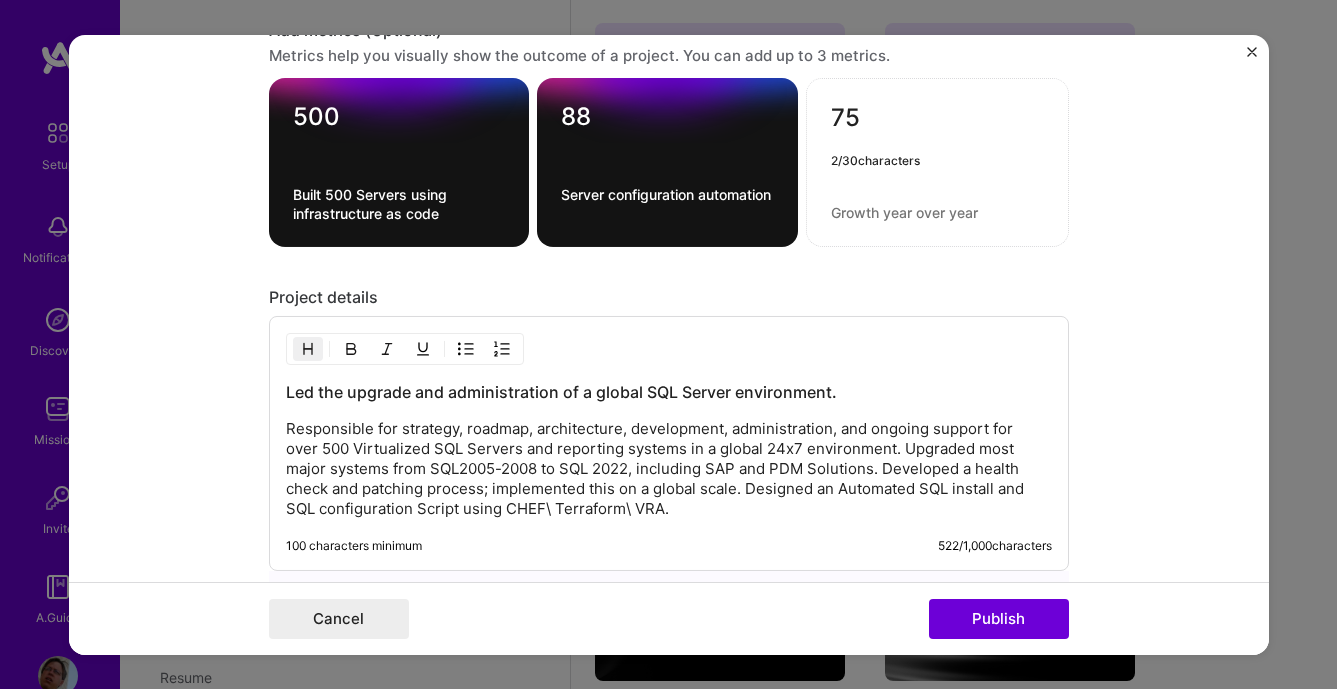 type on "75" 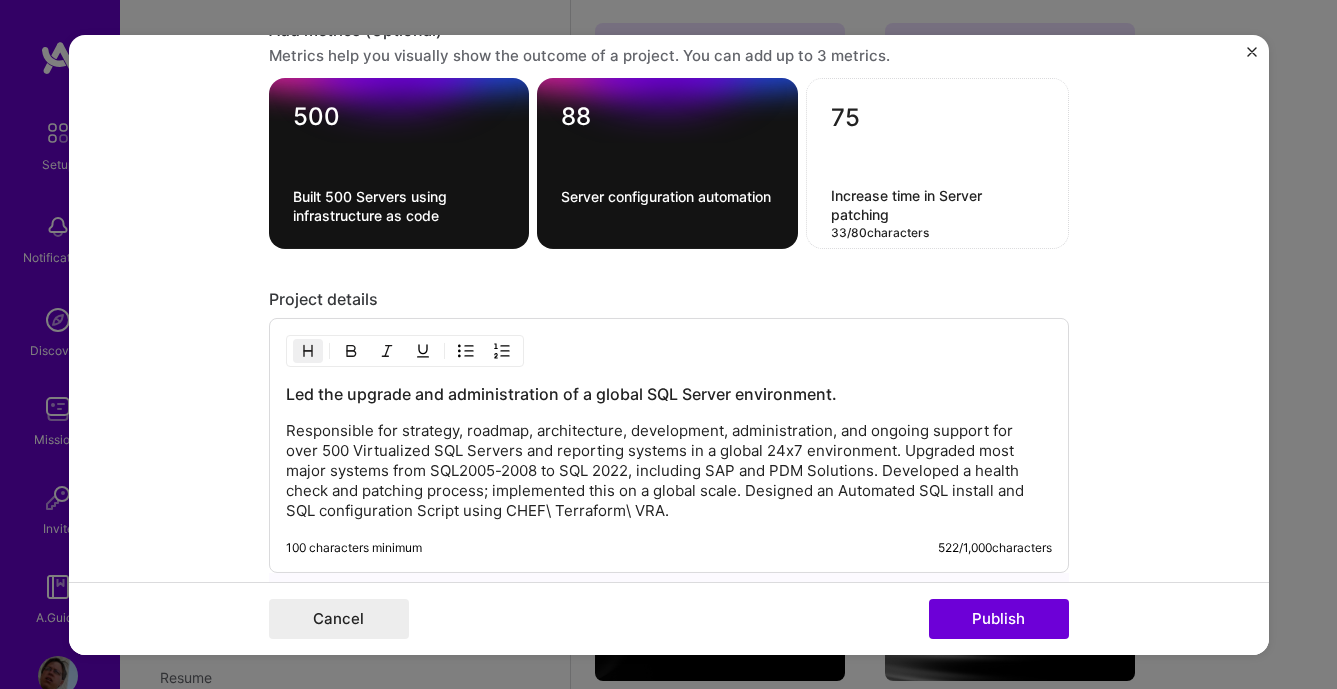 type on "Increase time in Server patching" 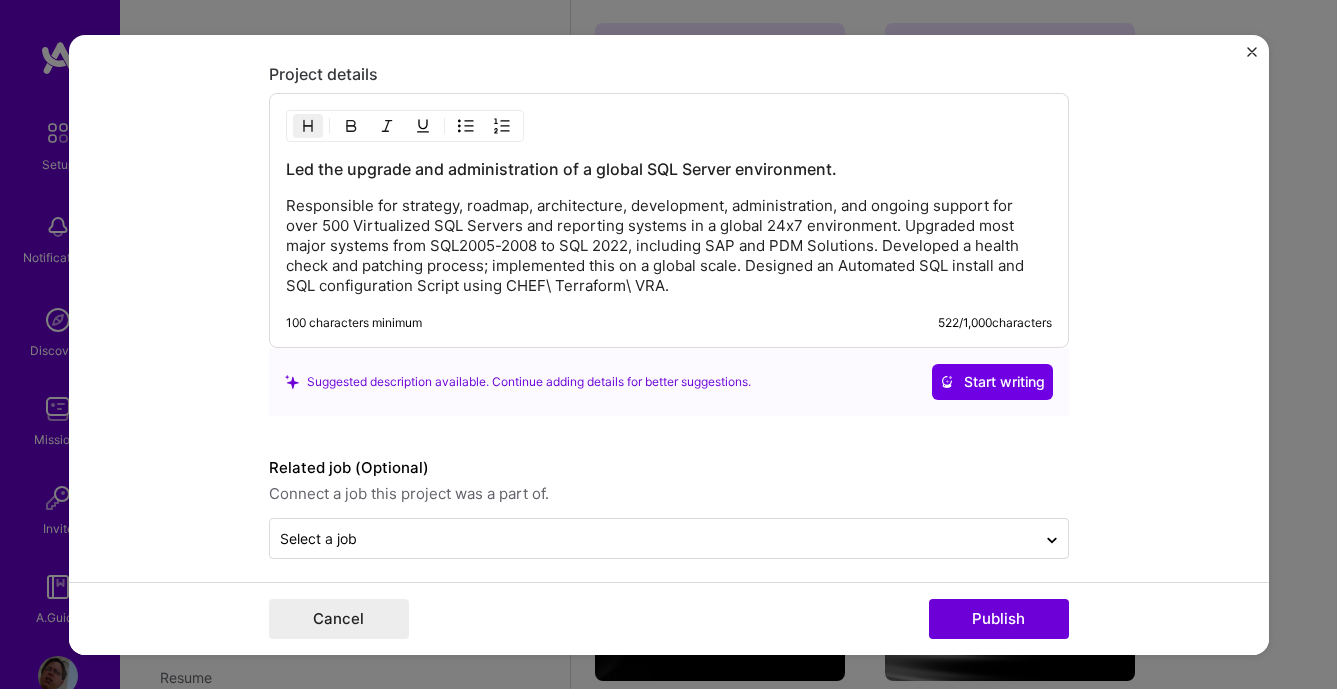 scroll, scrollTop: 2000, scrollLeft: 0, axis: vertical 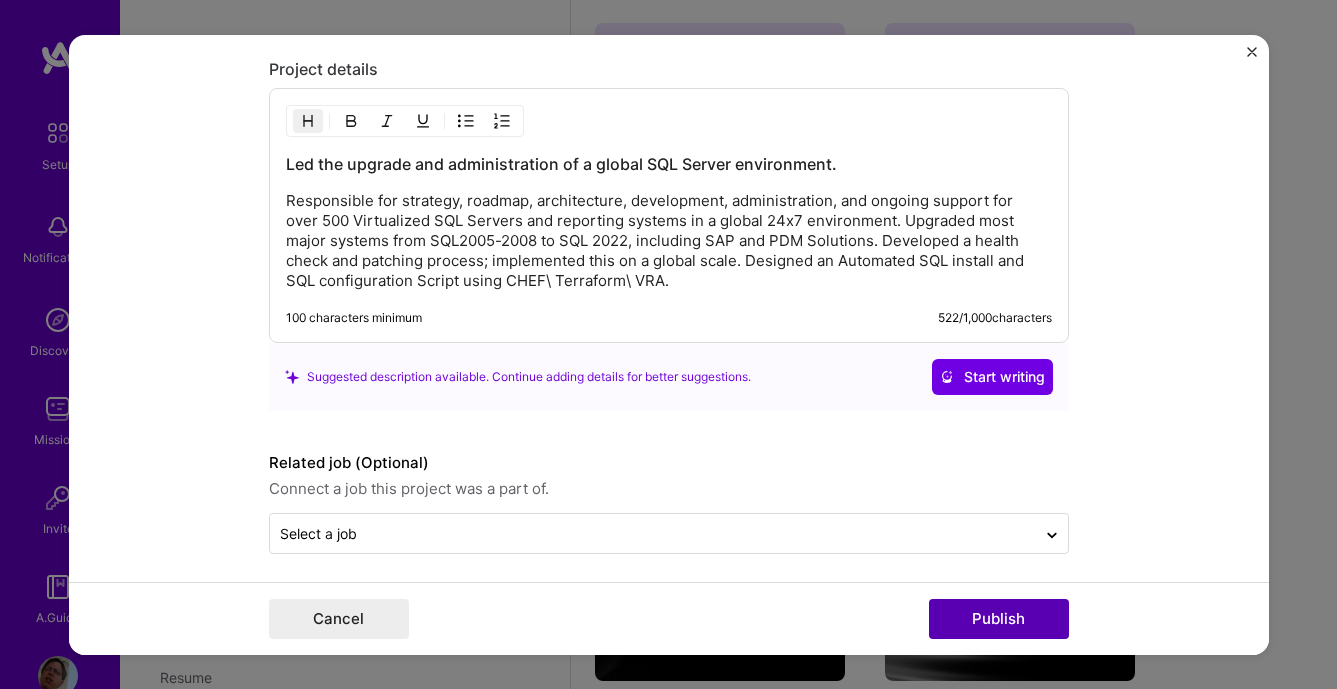 click on "Publish" at bounding box center [999, 619] 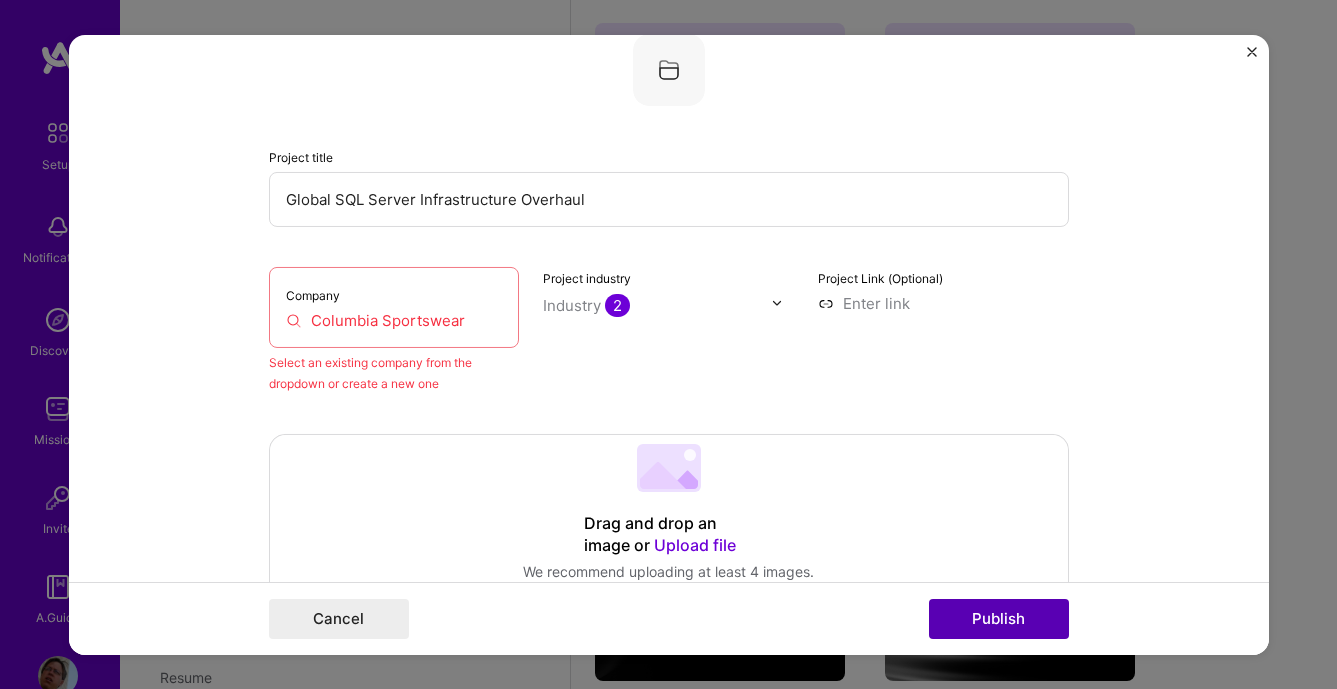 scroll, scrollTop: 131, scrollLeft: 0, axis: vertical 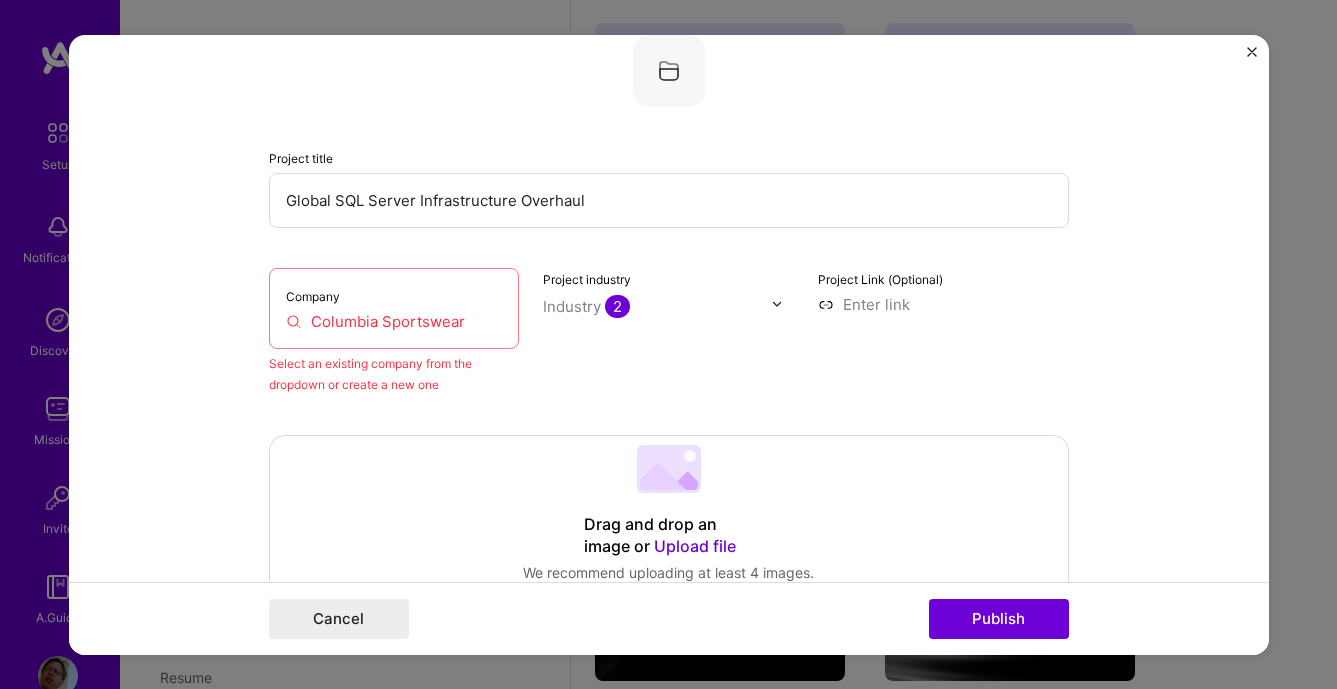 click on "Company Columbia Sportswear" at bounding box center [394, 307] 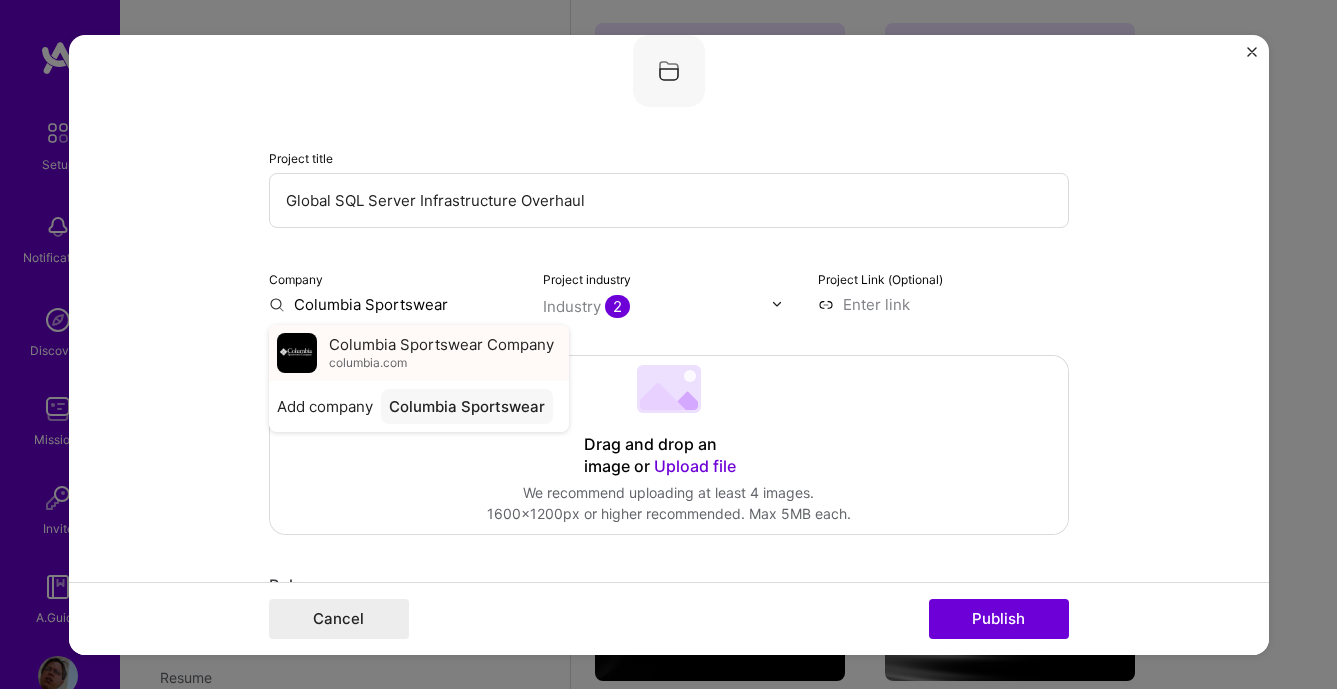 click on "Columbia Sportswear Company" at bounding box center [441, 344] 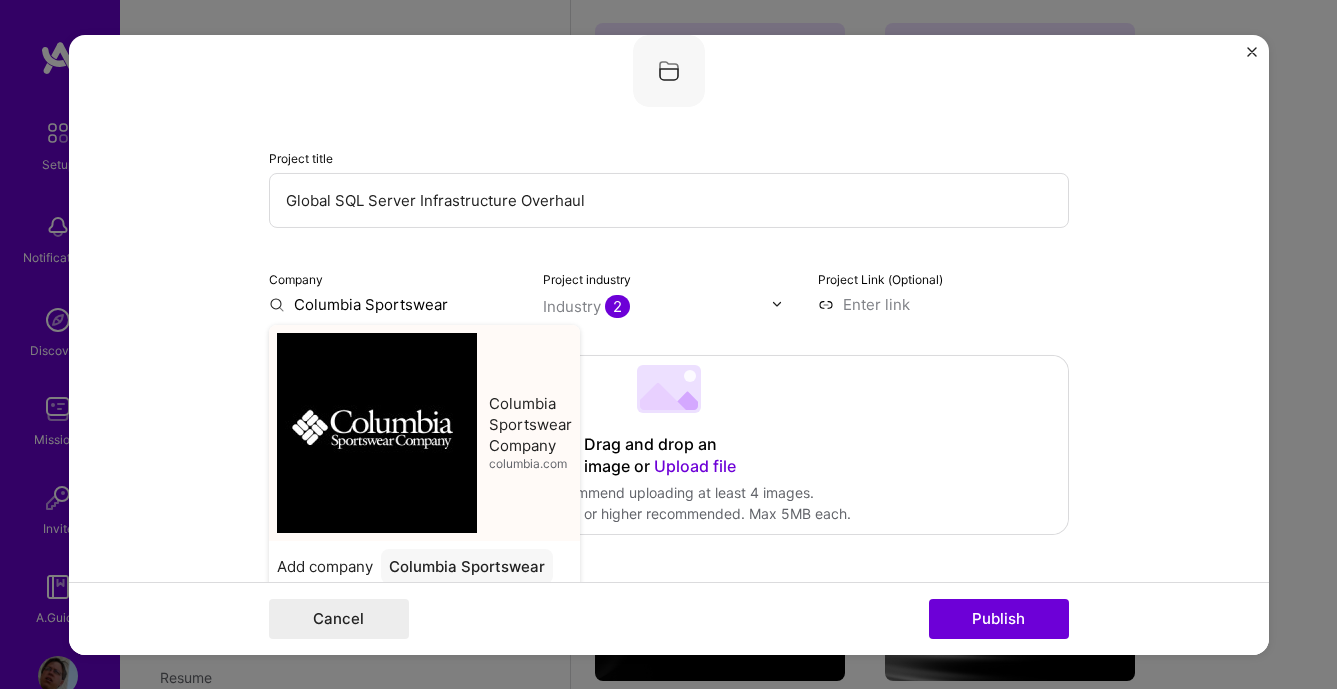type on "Columbia Sportswear Company" 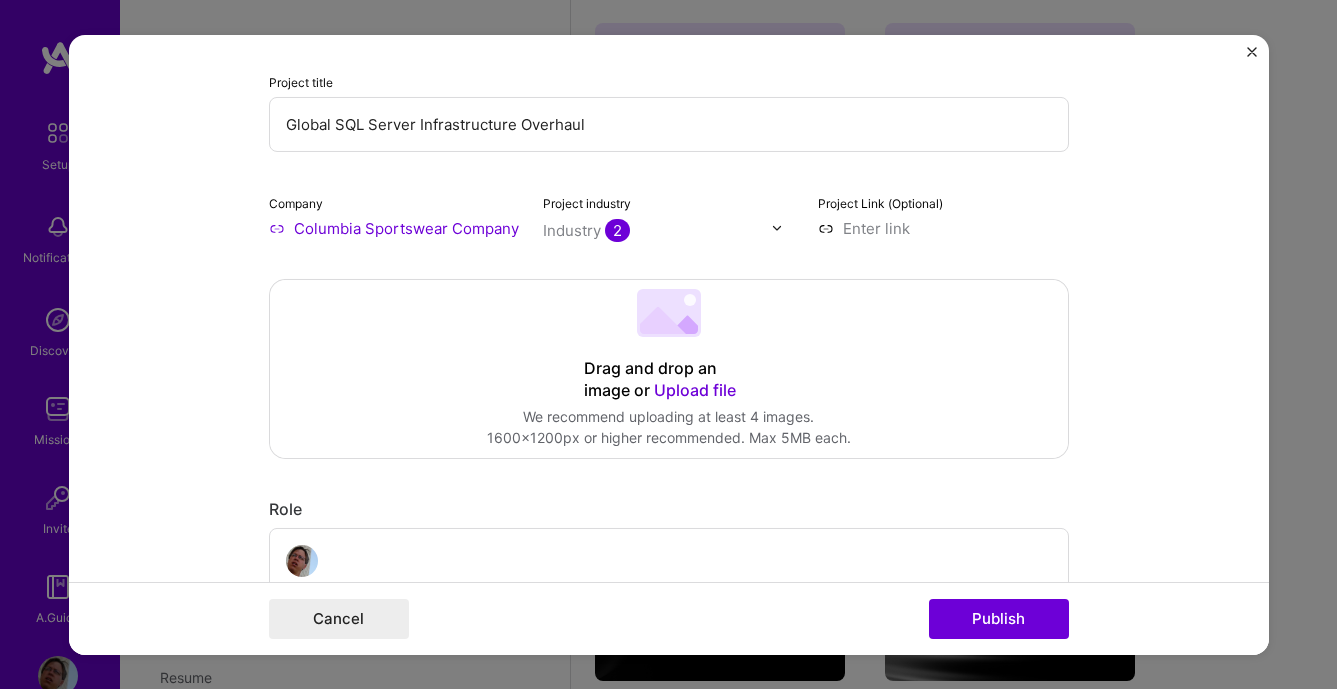 scroll, scrollTop: 245, scrollLeft: 0, axis: vertical 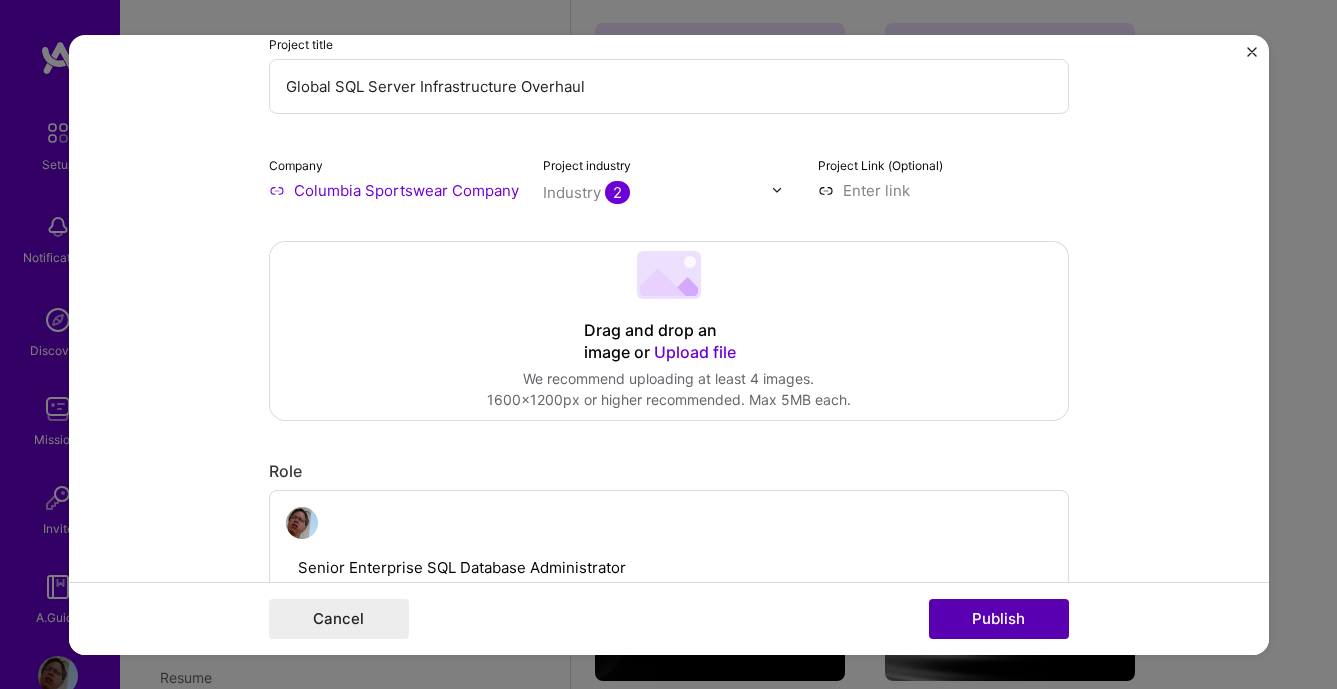 click on "Publish" at bounding box center (999, 619) 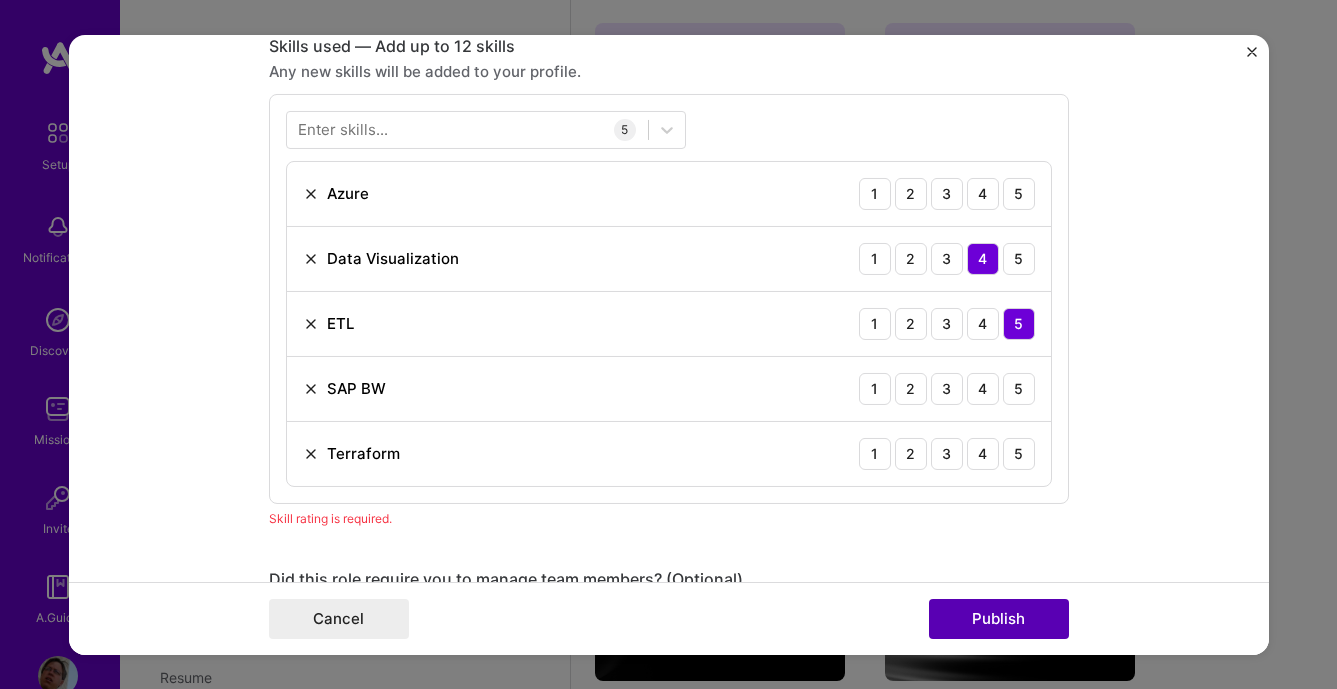 scroll, scrollTop: 1000, scrollLeft: 0, axis: vertical 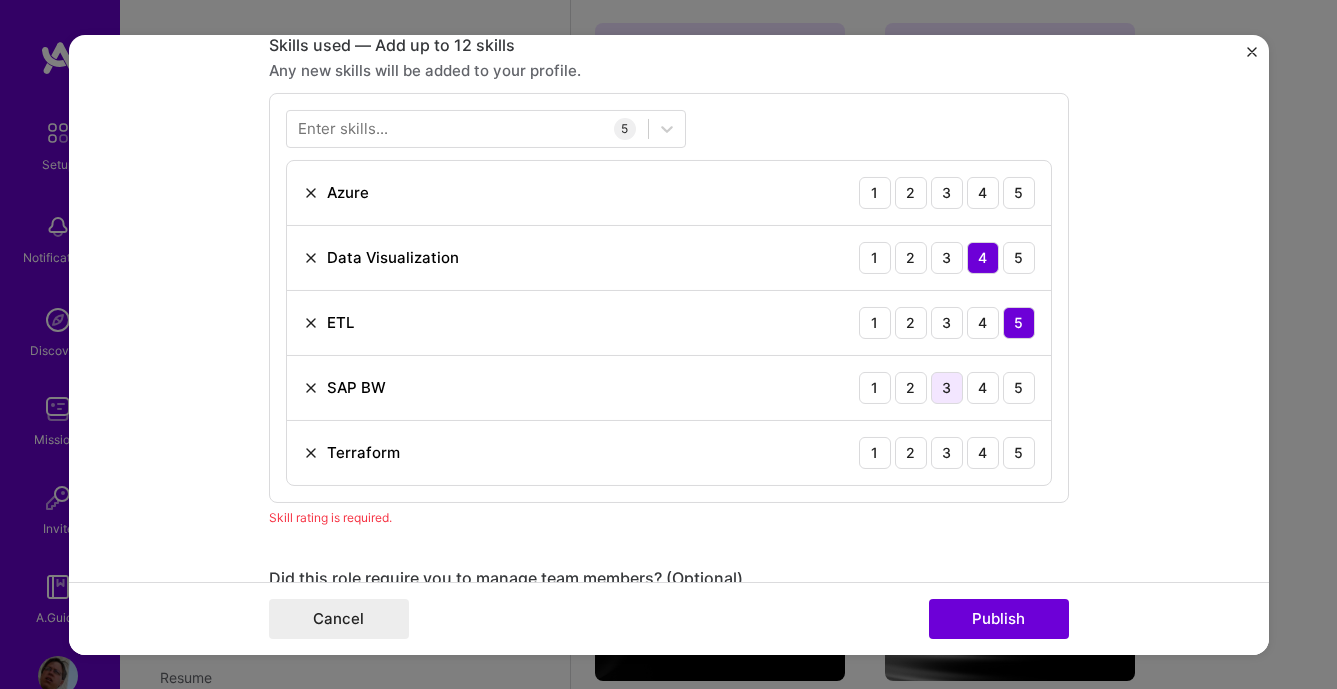click on "3" at bounding box center (947, 387) 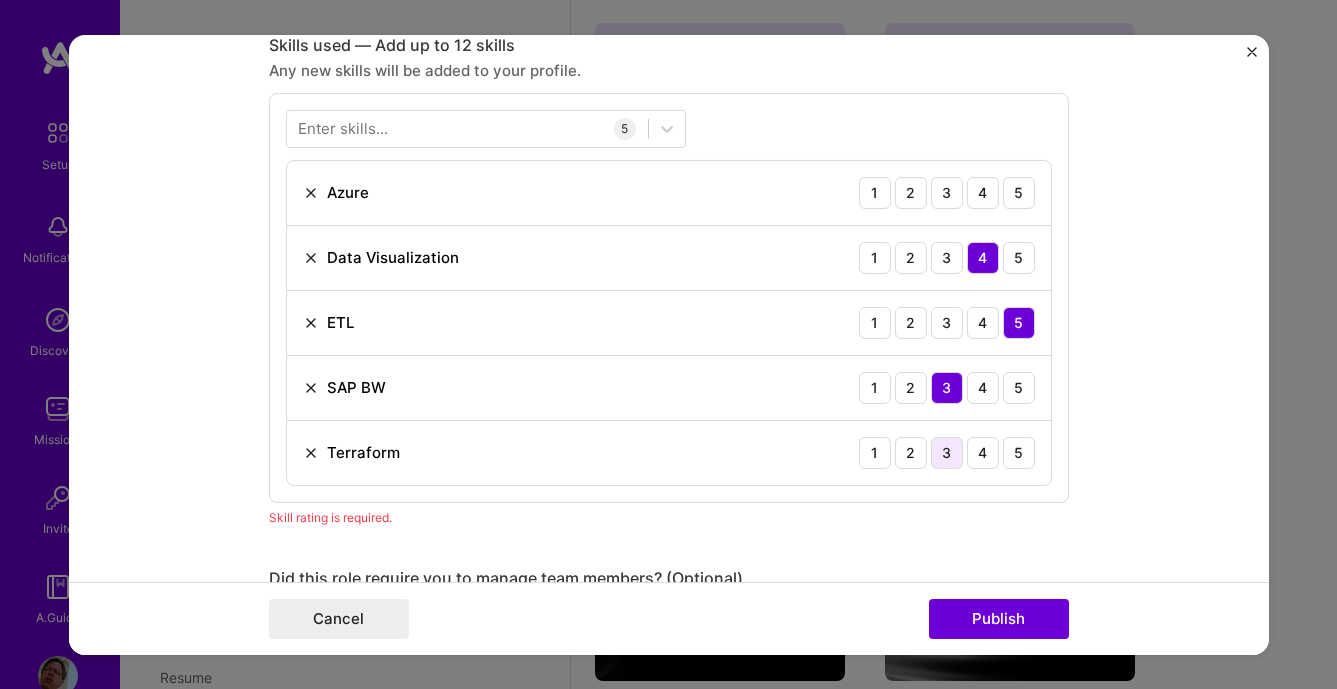 click on "3" at bounding box center [947, 452] 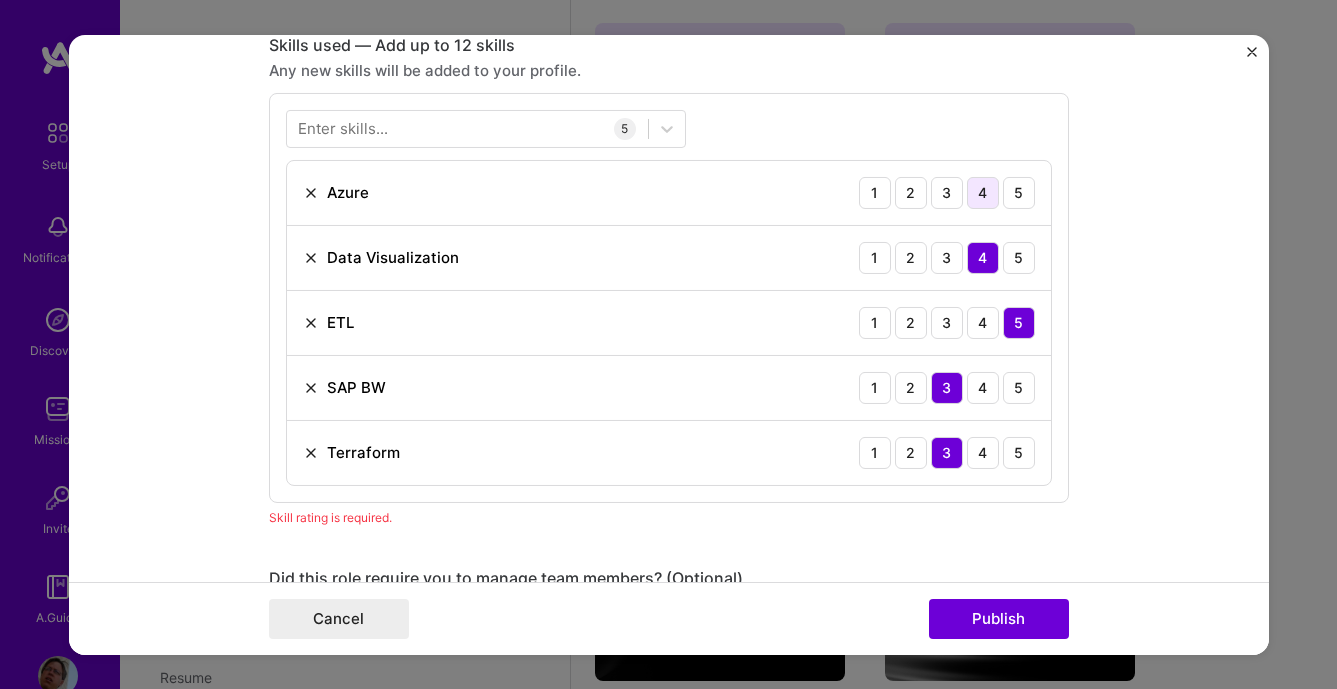 click on "4" at bounding box center [983, 192] 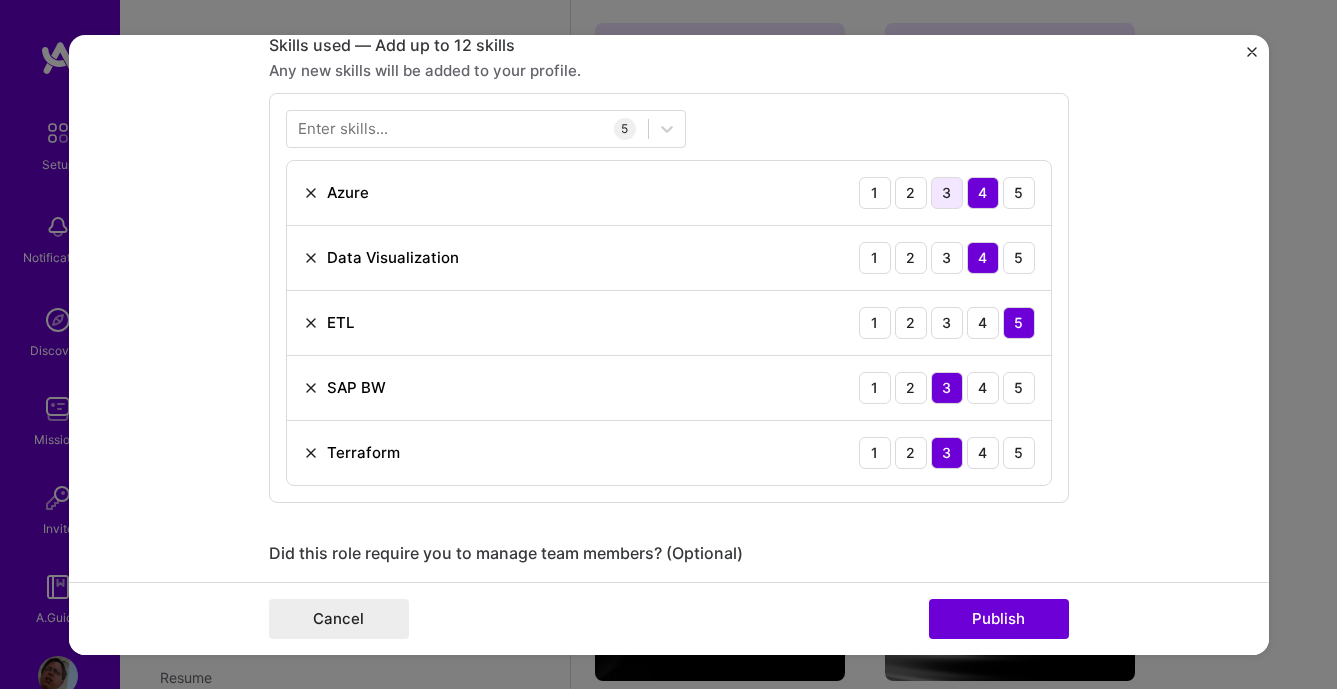 click on "3" at bounding box center [947, 192] 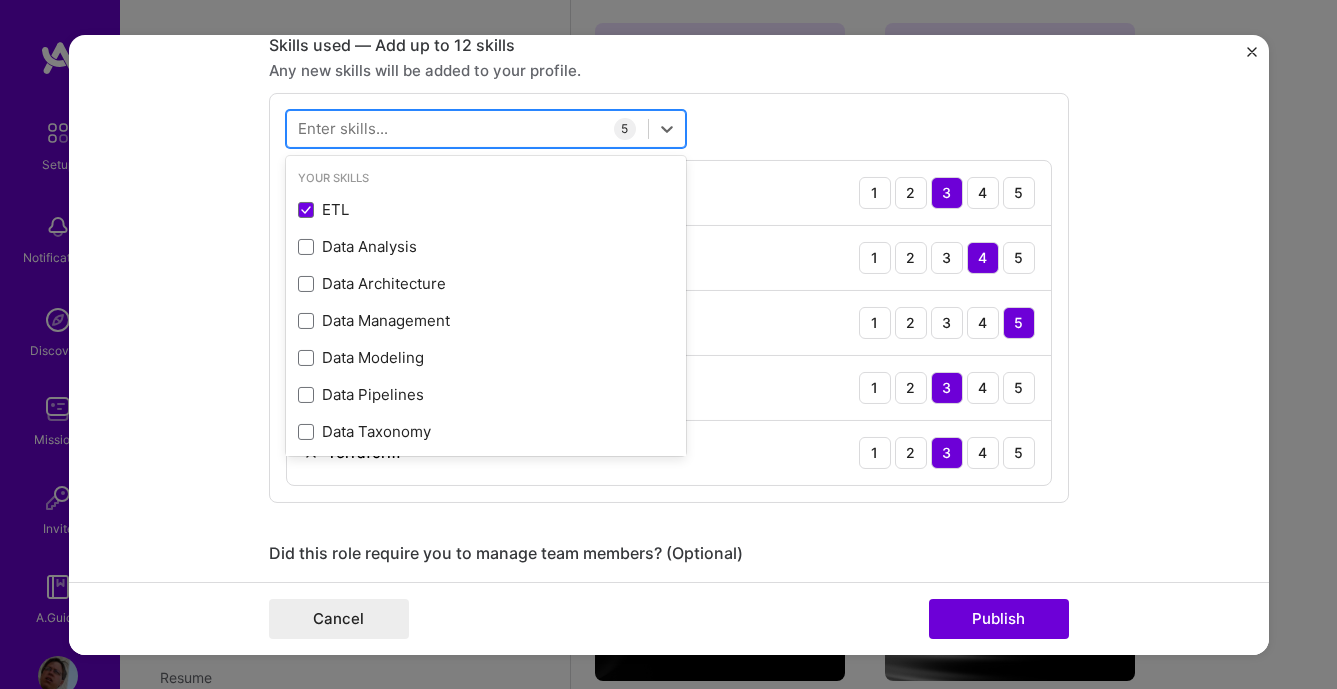click at bounding box center [467, 128] 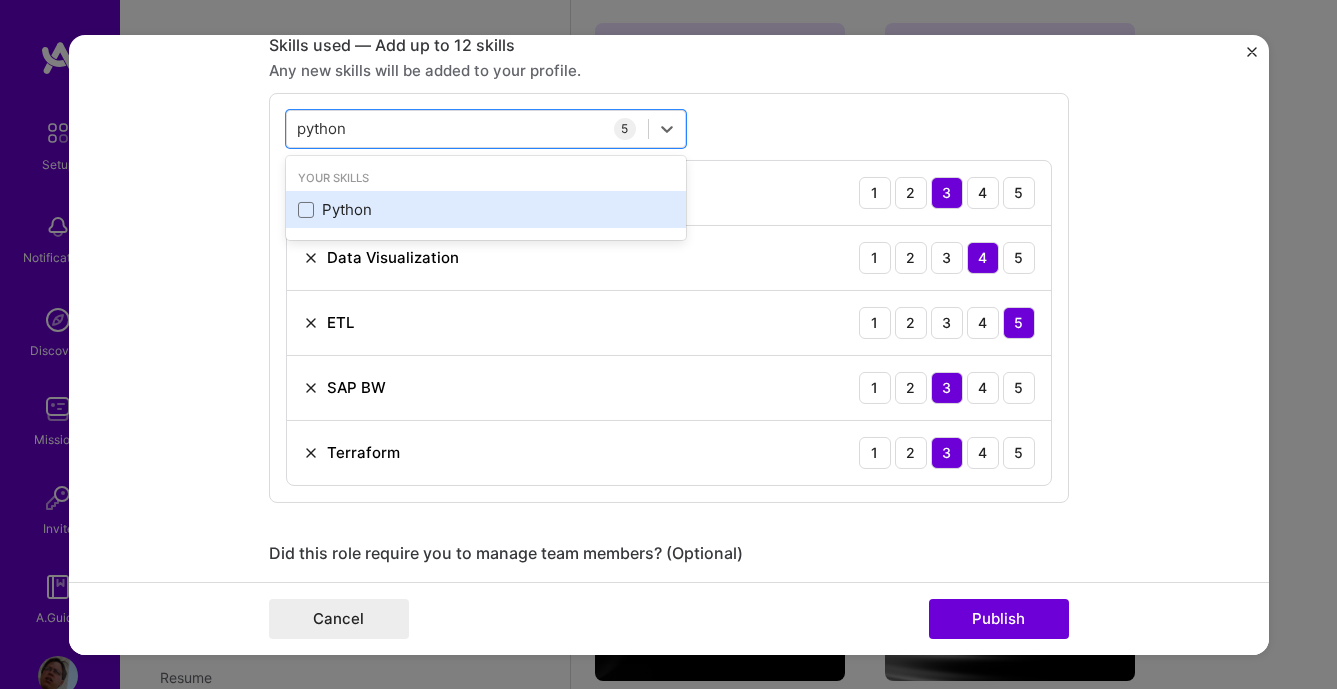 click on "Python" at bounding box center (486, 209) 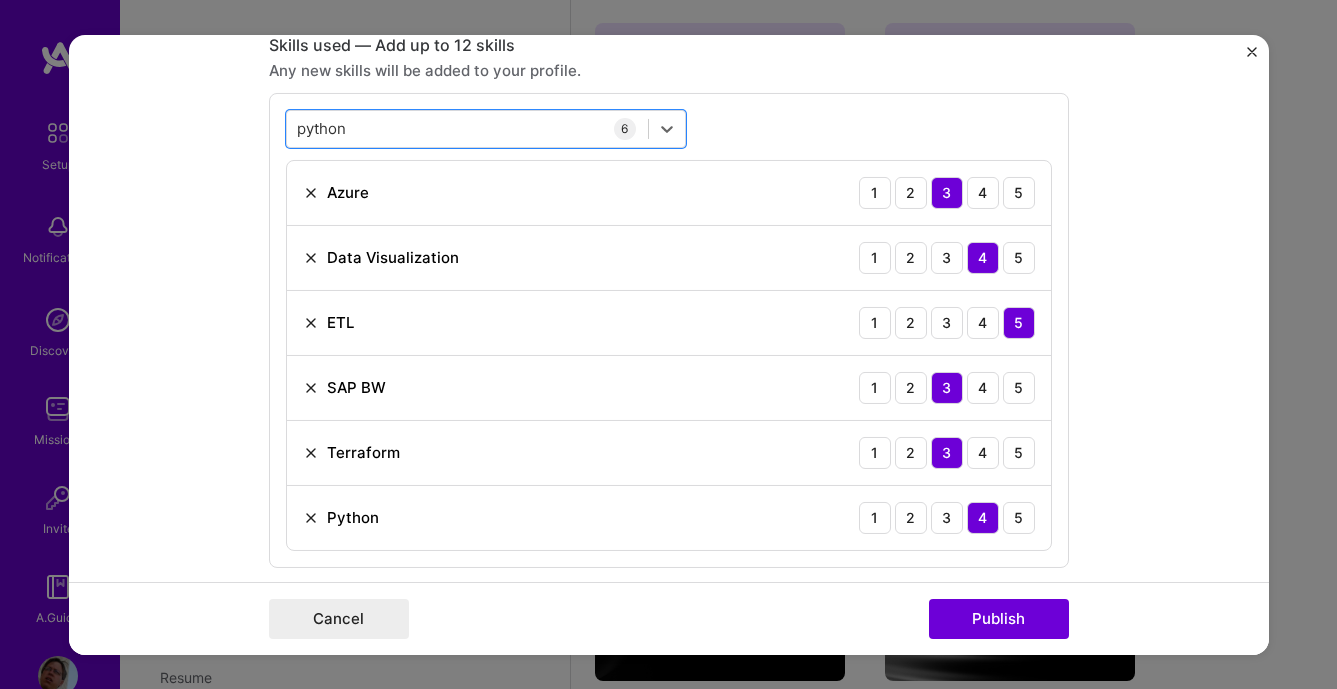 drag, startPoint x: 377, startPoint y: 130, endPoint x: 190, endPoint y: 119, distance: 187.32326 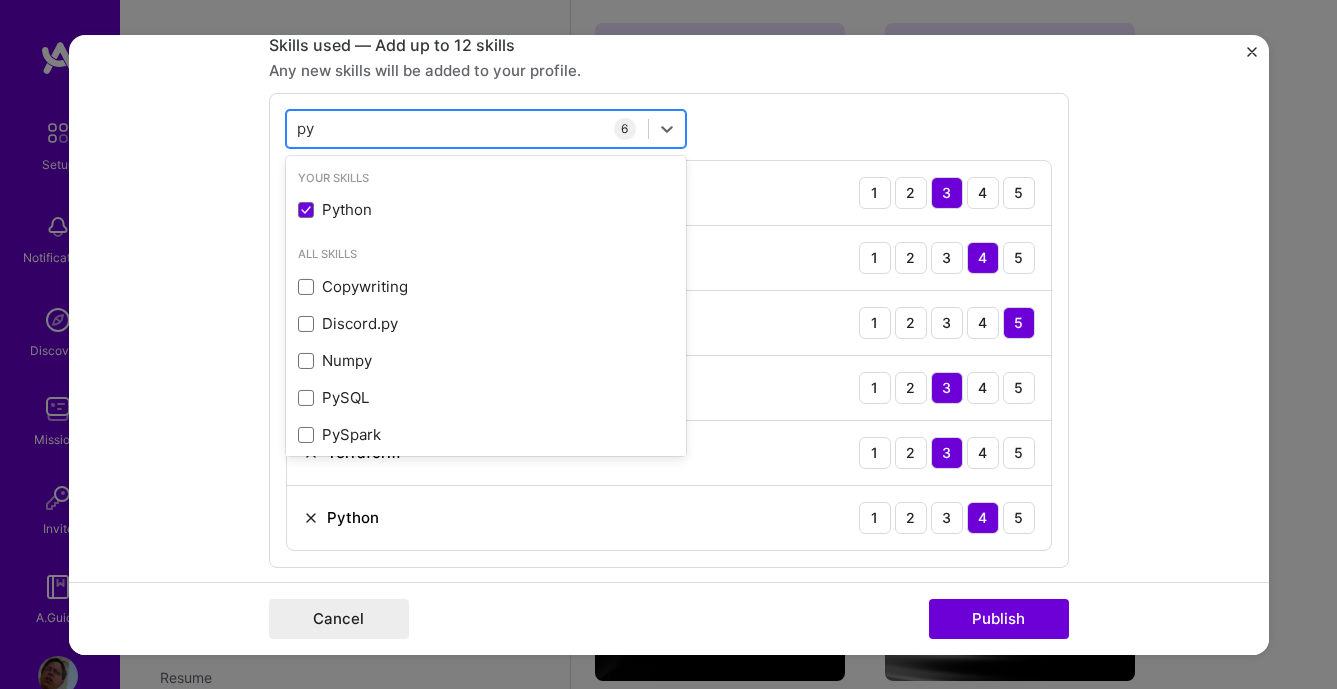 type on "p" 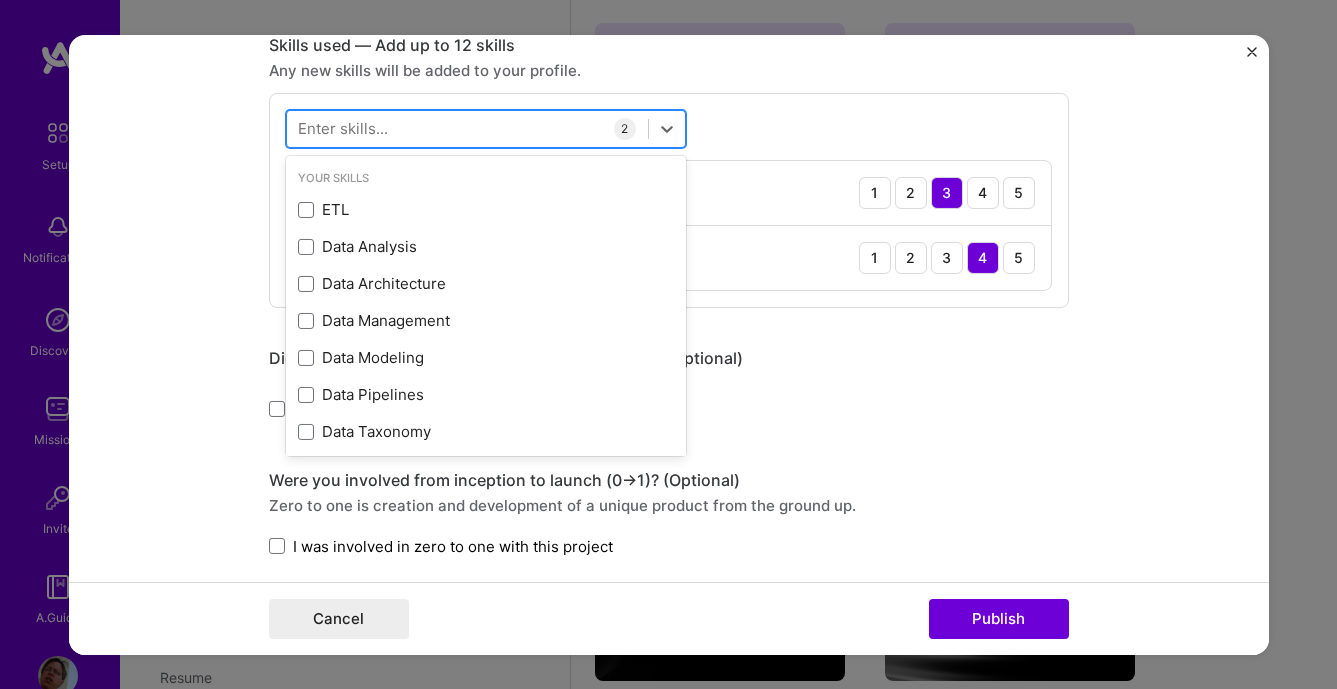type on "d" 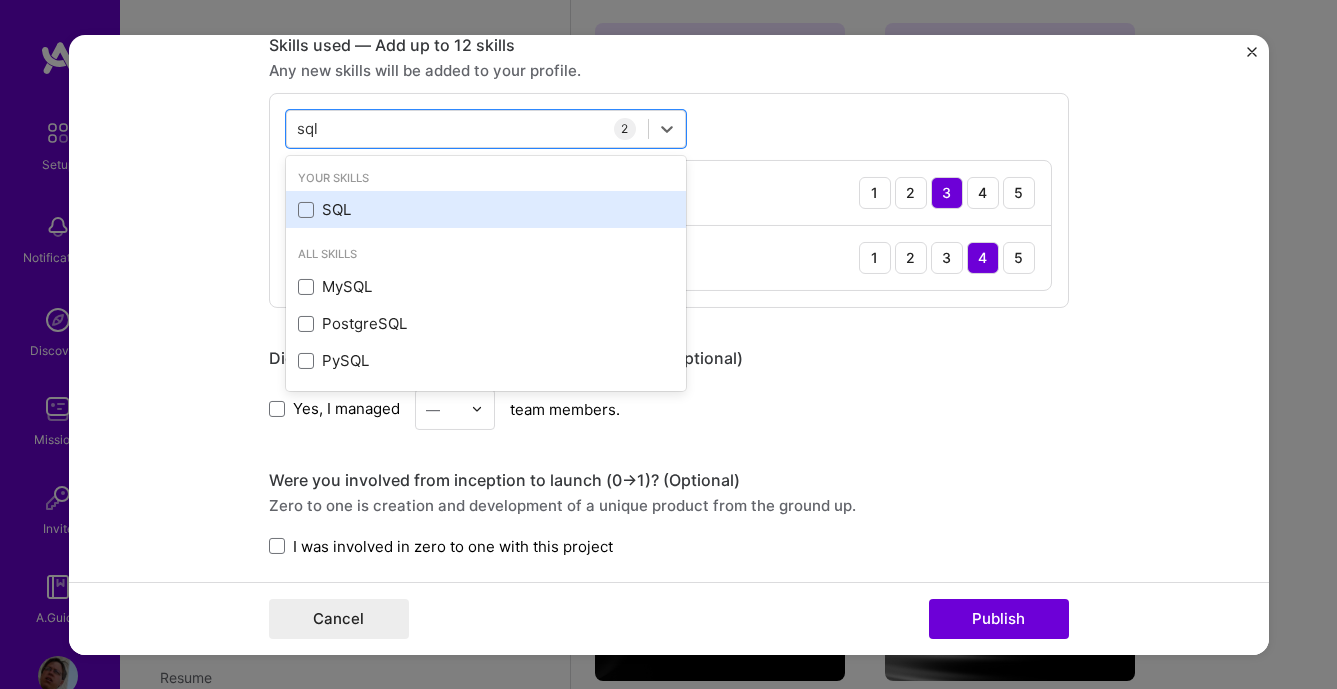 click on "SQL" at bounding box center (486, 209) 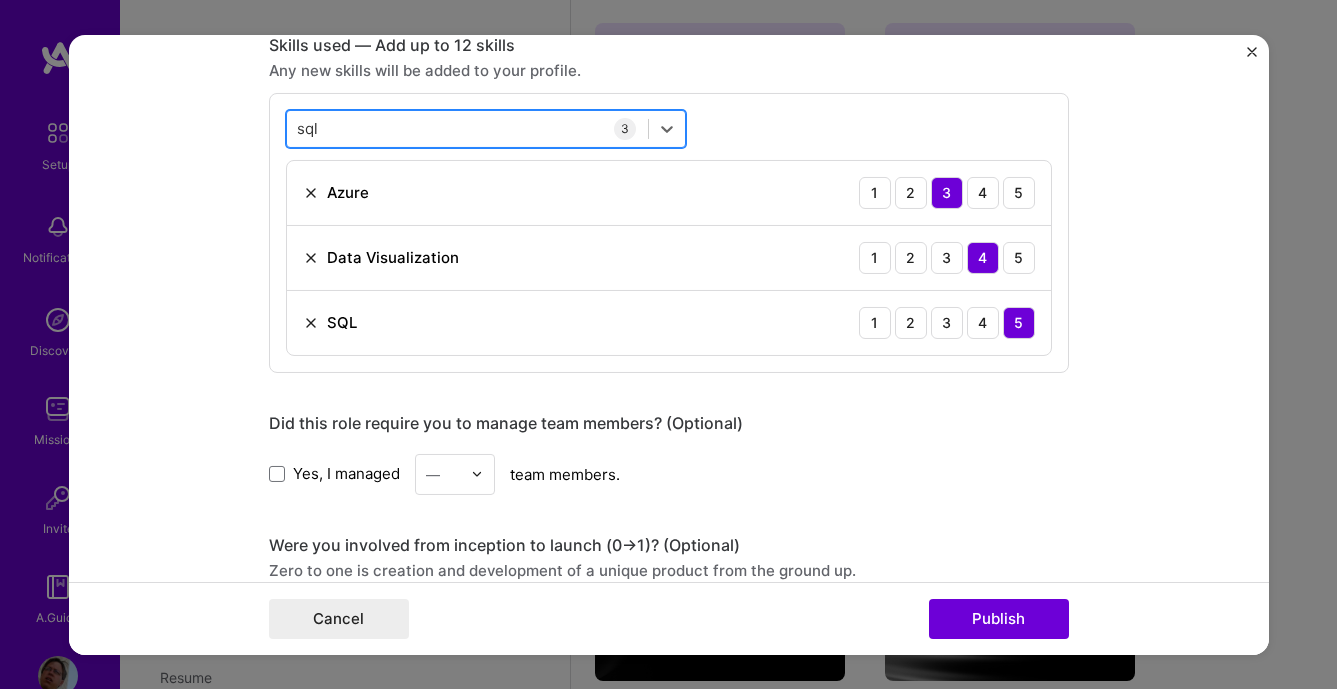 click on "sql sql" at bounding box center (467, 128) 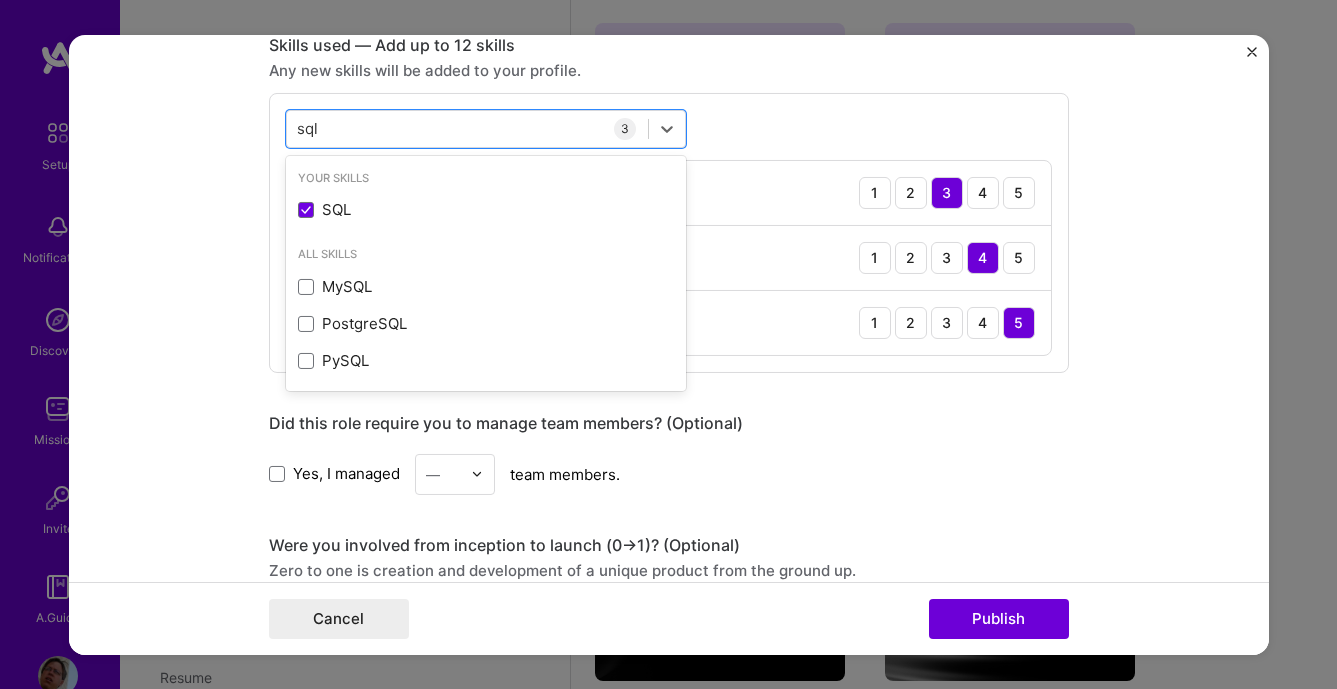 drag, startPoint x: 333, startPoint y: 126, endPoint x: 219, endPoint y: 117, distance: 114.35471 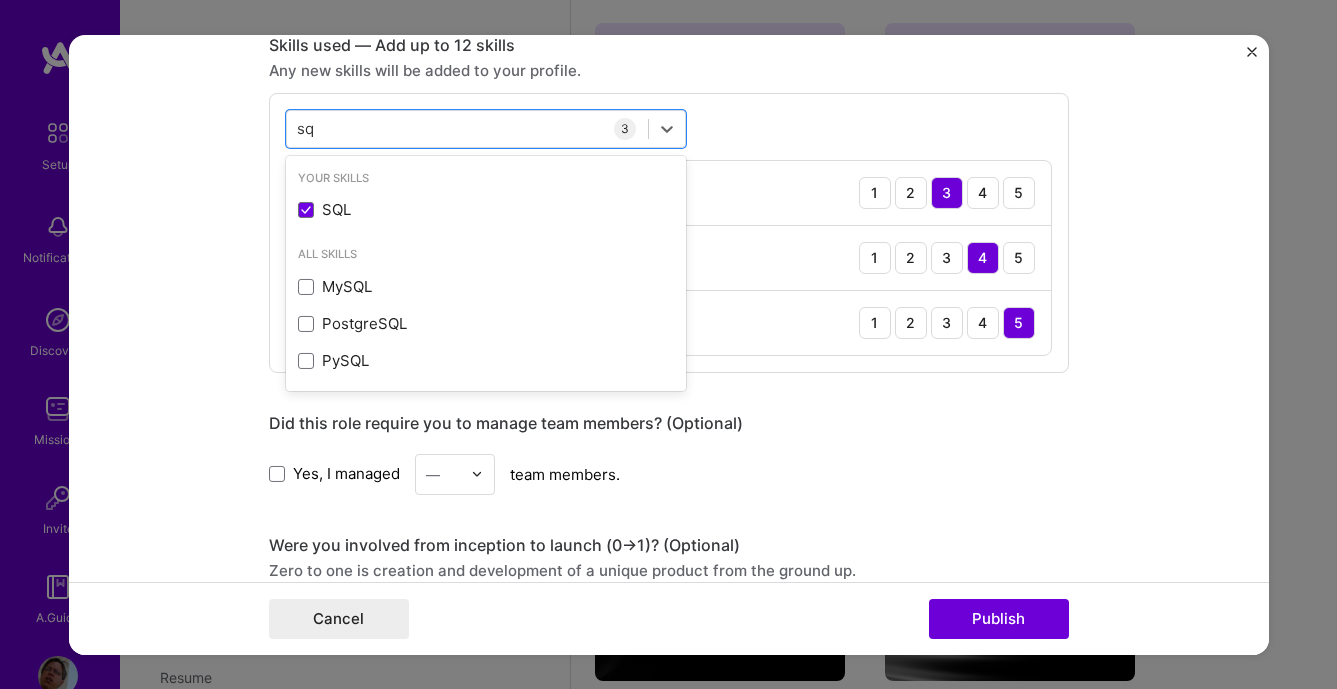 type on "s" 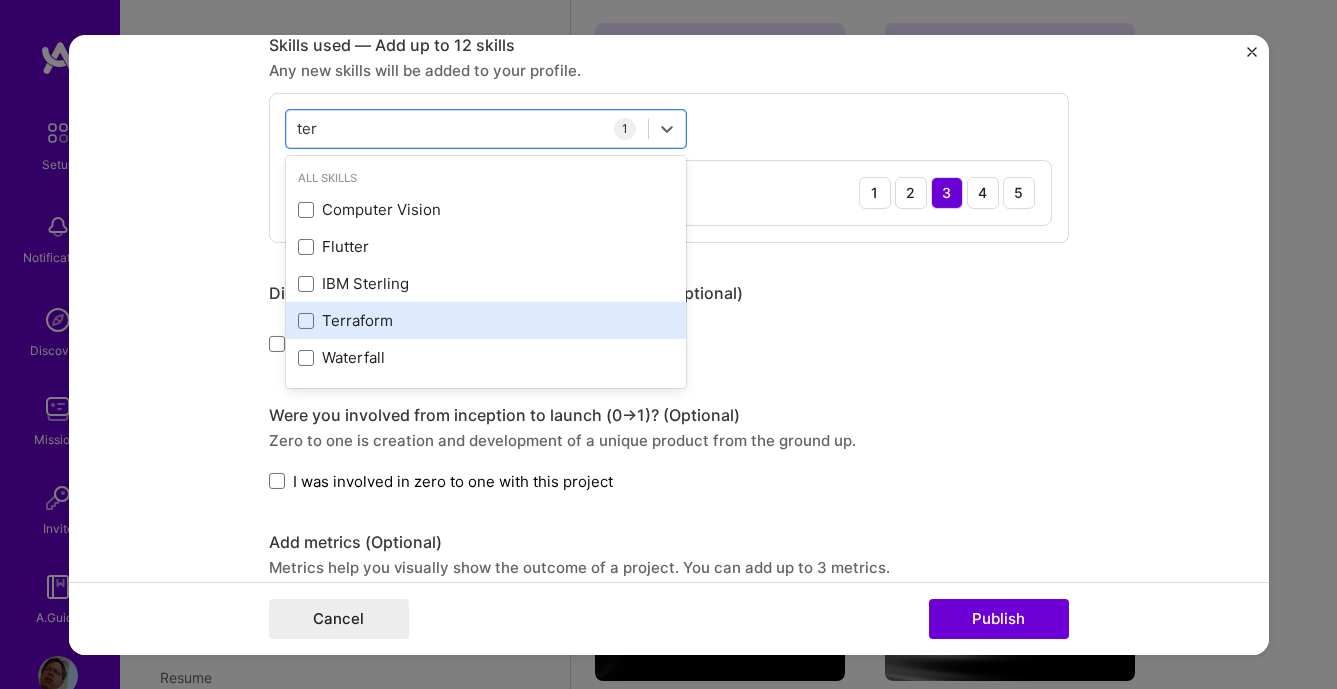 click on "Terraform" at bounding box center (486, 320) 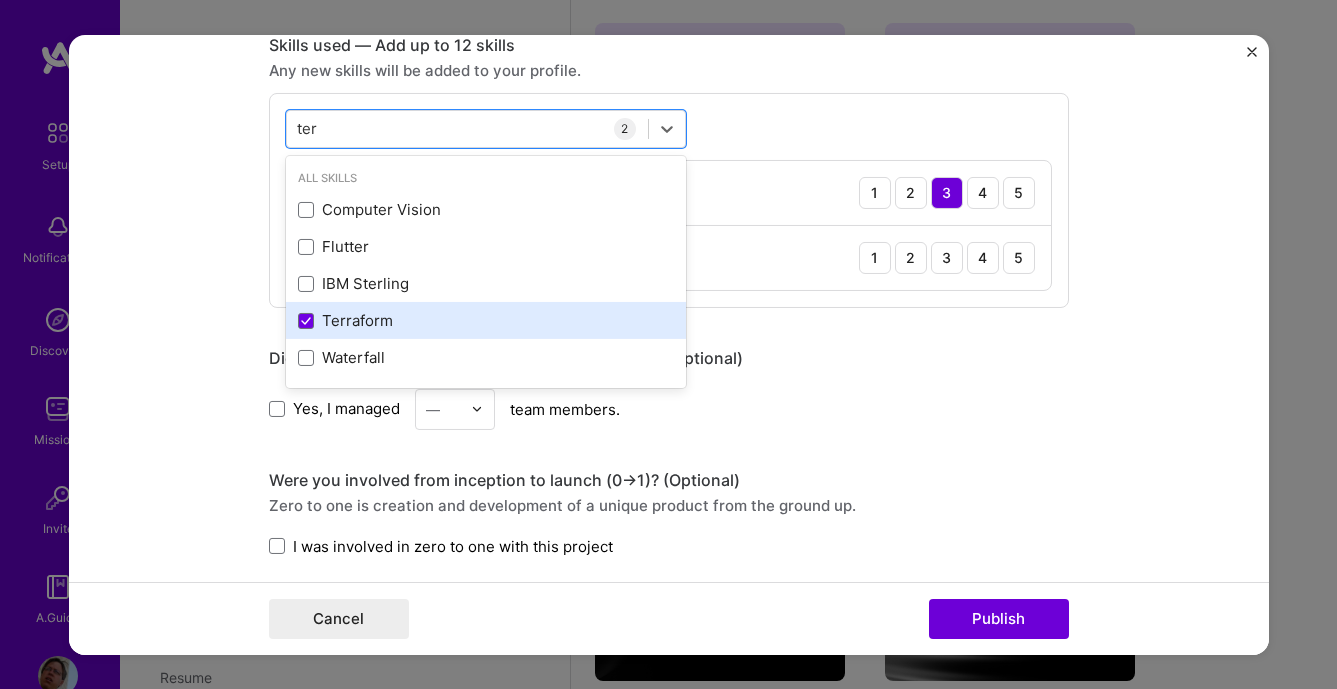 click on "Terraform" at bounding box center [486, 320] 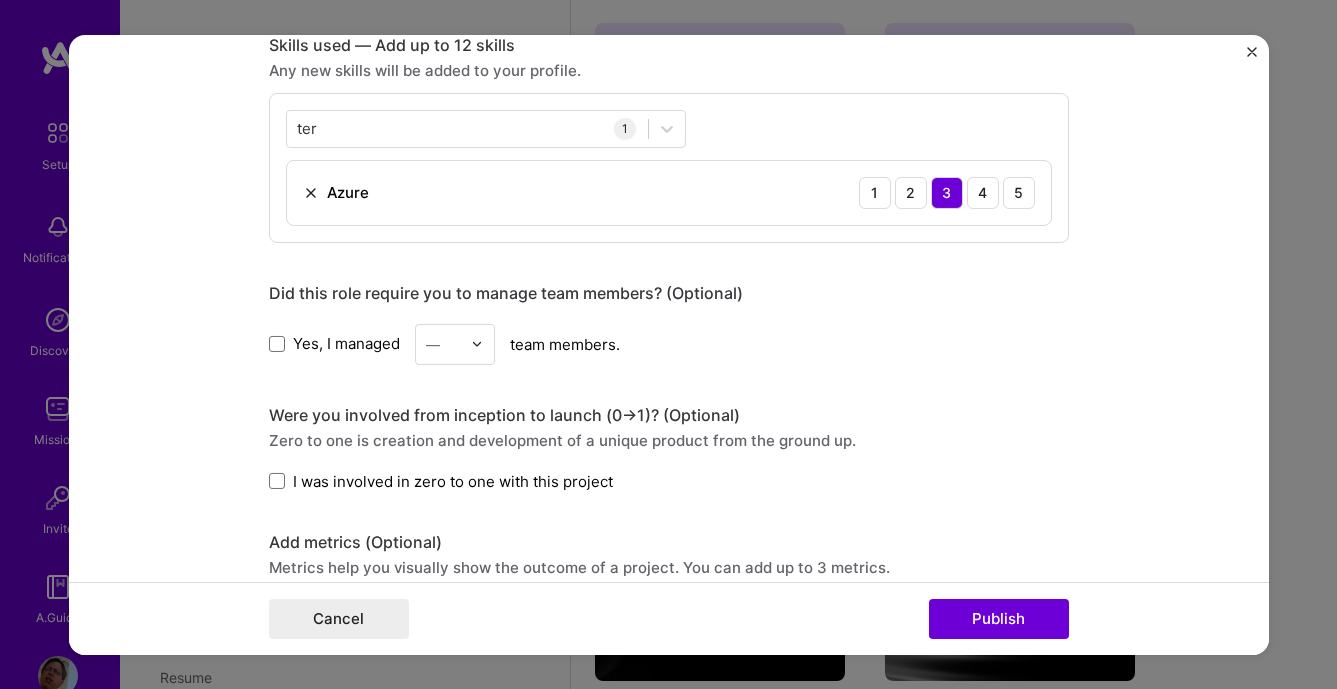 click on "Yes, I managed — team members." at bounding box center (669, 343) 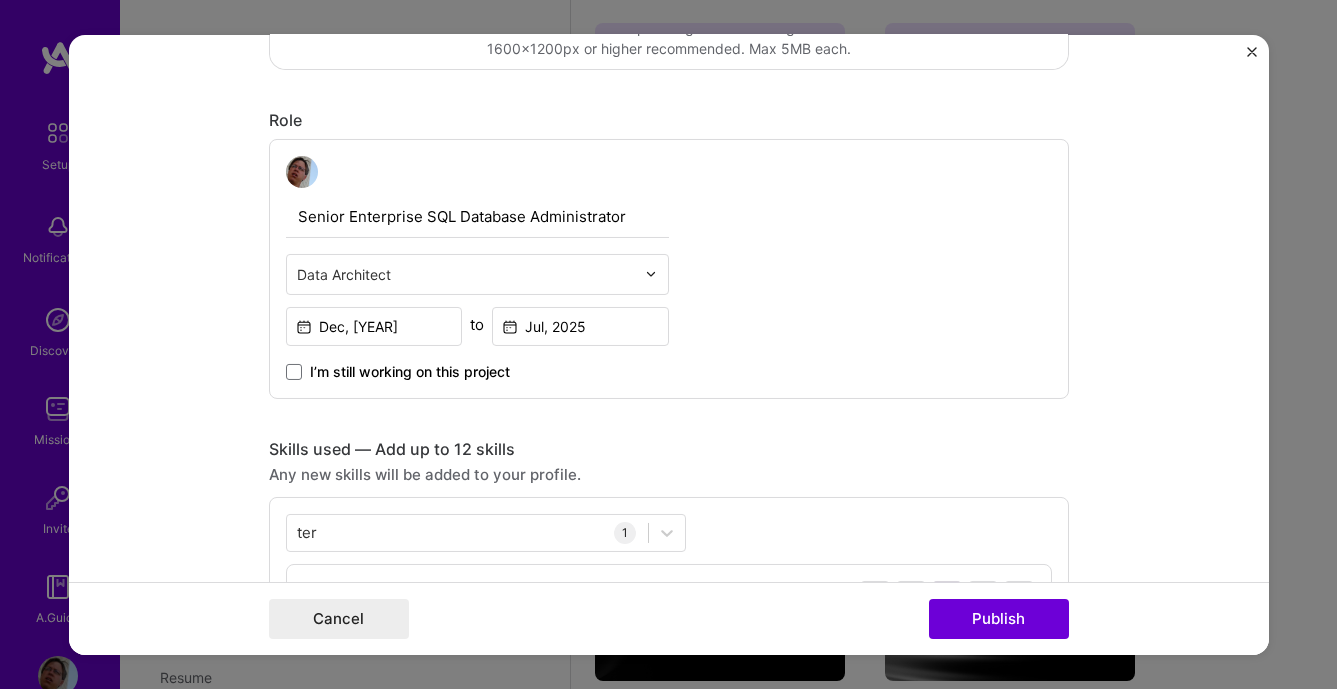 scroll, scrollTop: 684, scrollLeft: 0, axis: vertical 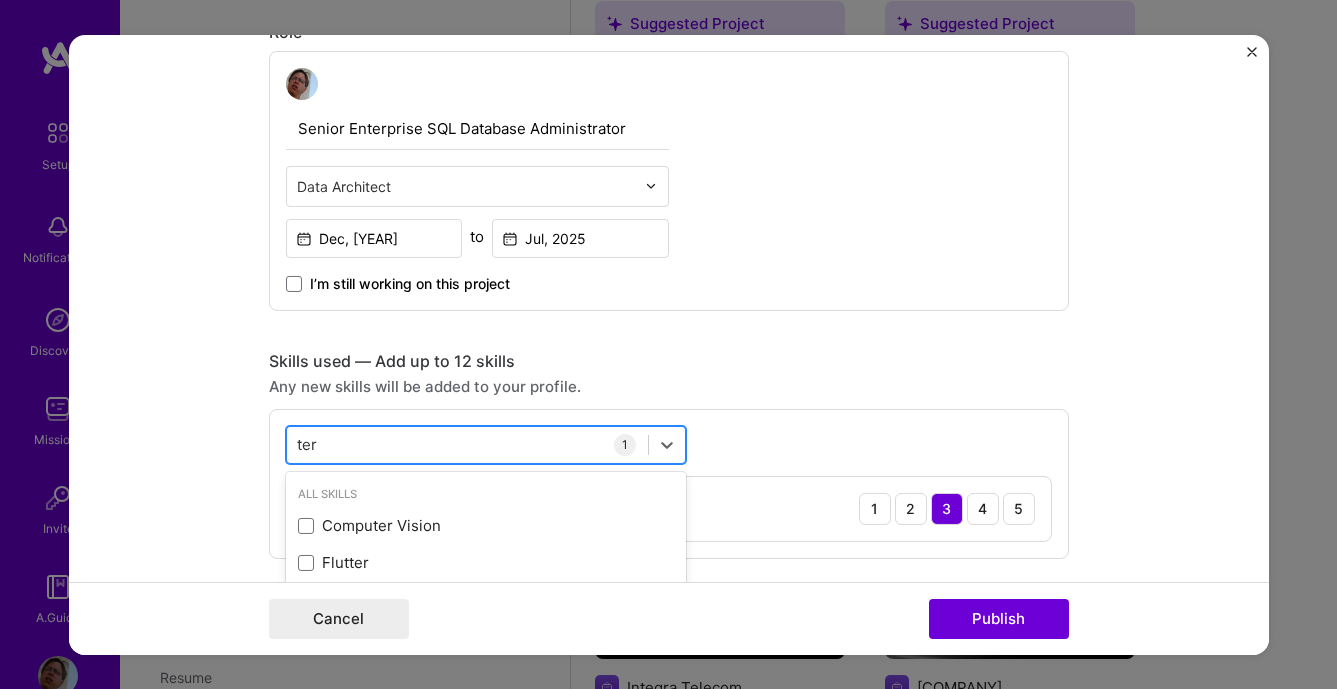 click on "ter ter" at bounding box center [467, 444] 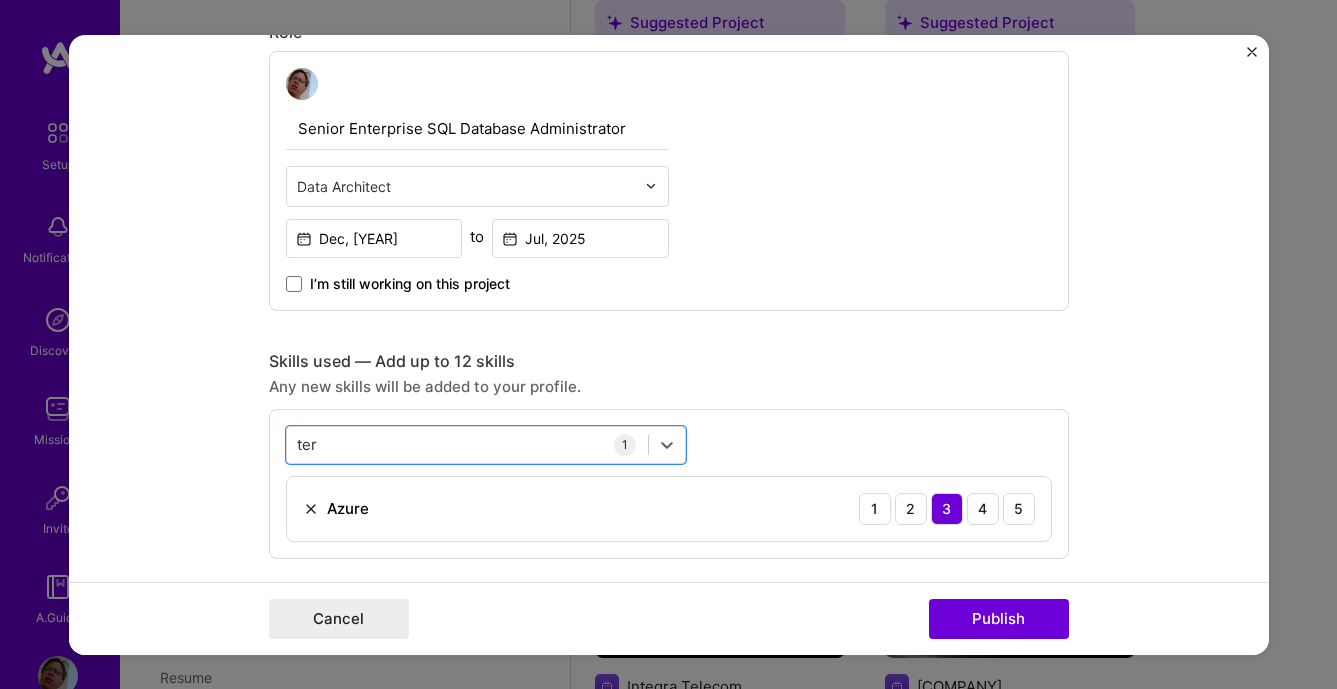 drag, startPoint x: 406, startPoint y: 443, endPoint x: 263, endPoint y: 430, distance: 143.58969 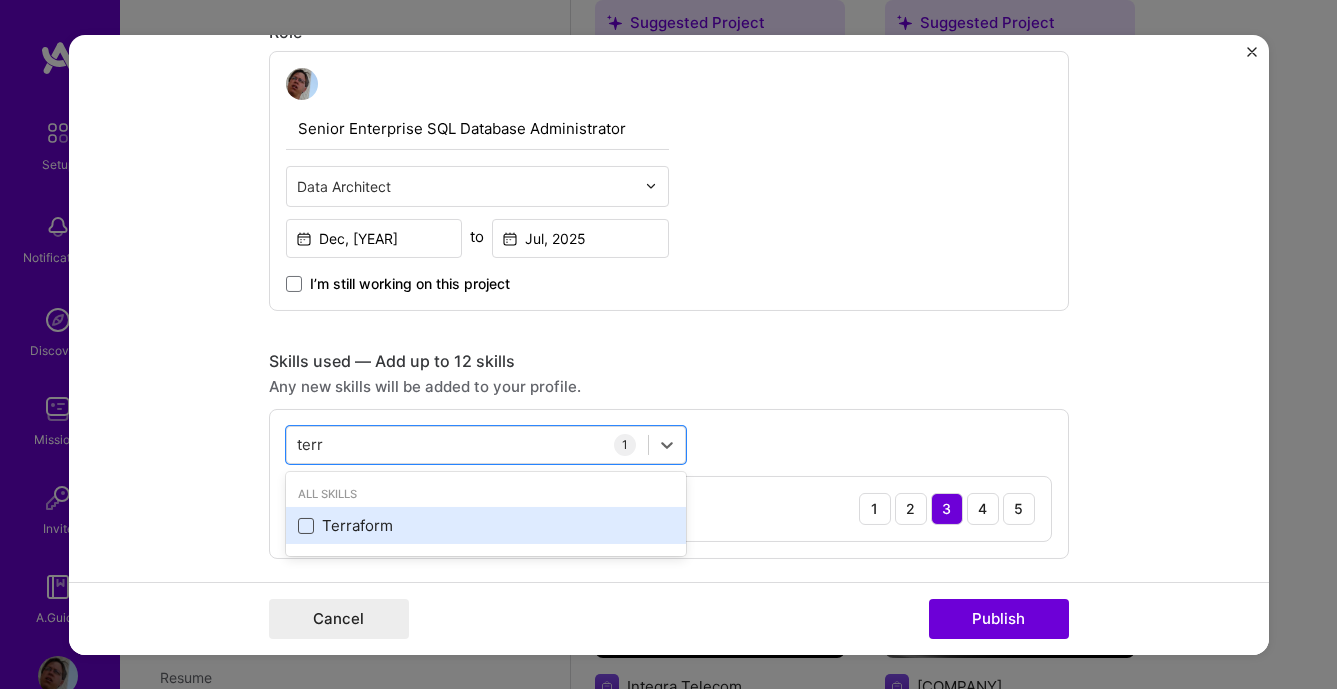 click at bounding box center [306, 526] 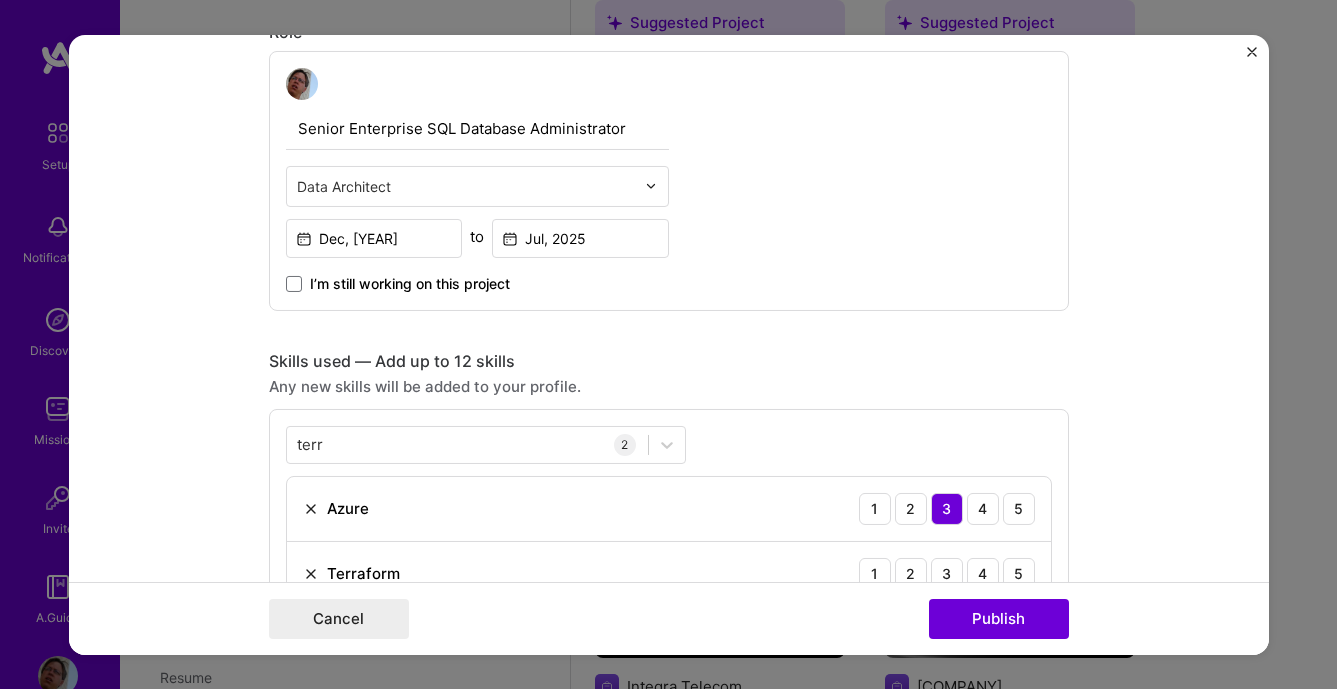 click on "Any new skills will be added to your profile." at bounding box center (669, 385) 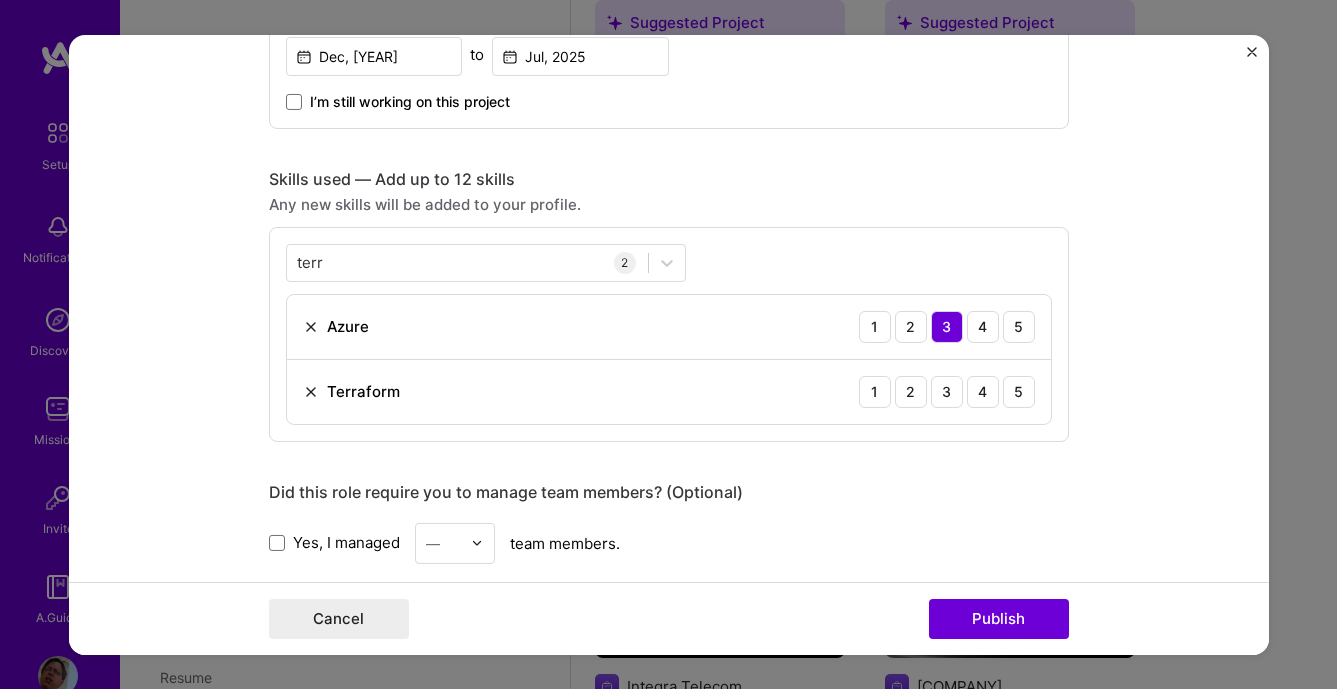 scroll, scrollTop: 798, scrollLeft: 0, axis: vertical 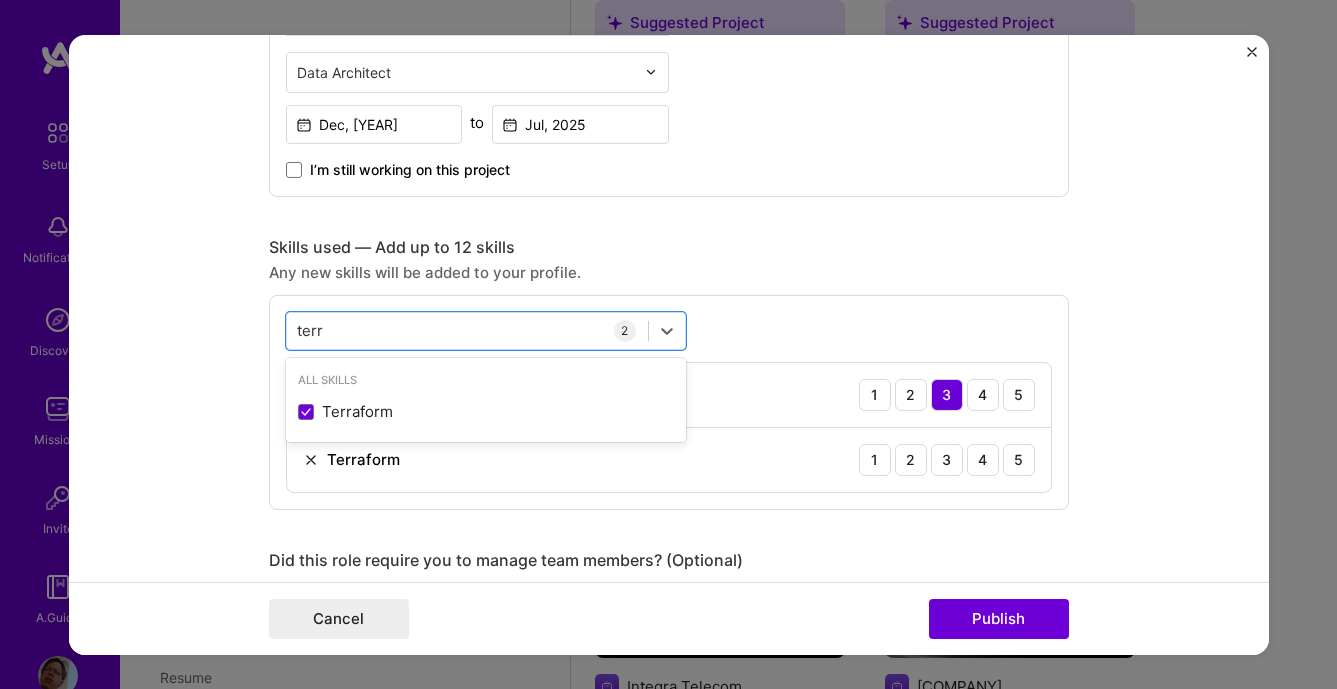 drag, startPoint x: 388, startPoint y: 334, endPoint x: 235, endPoint y: 323, distance: 153.39491 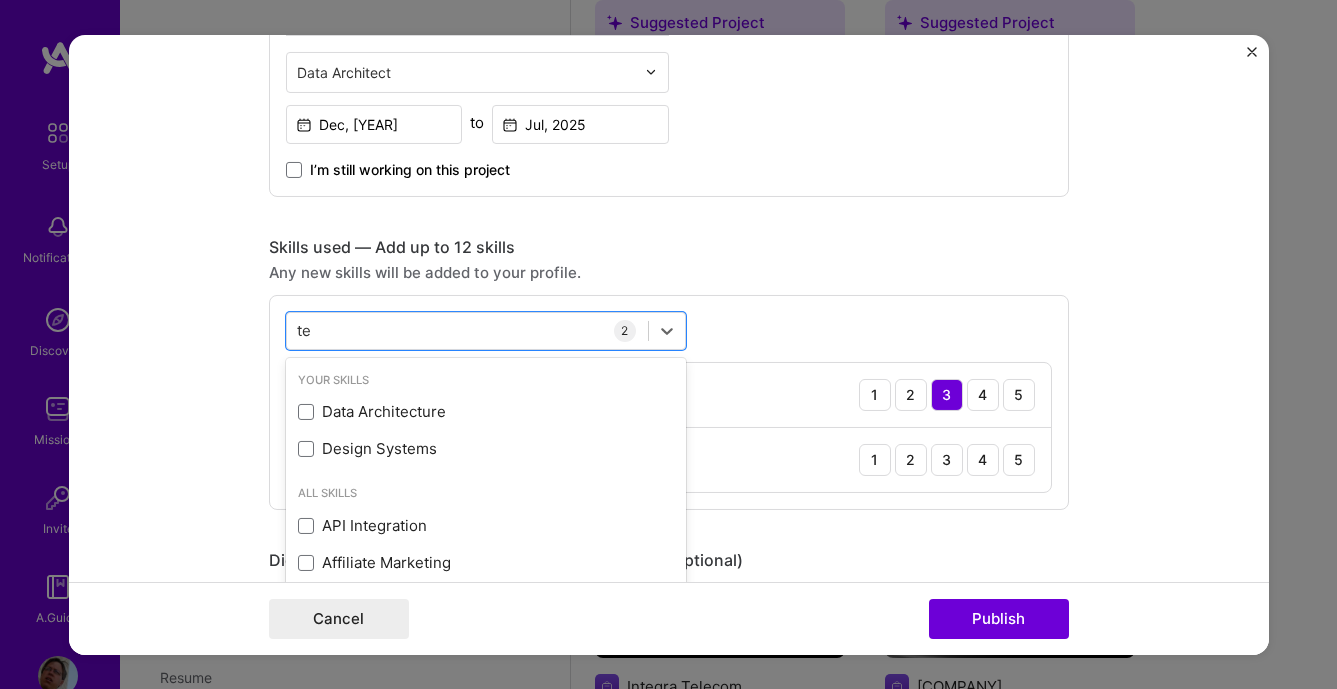 type on "t" 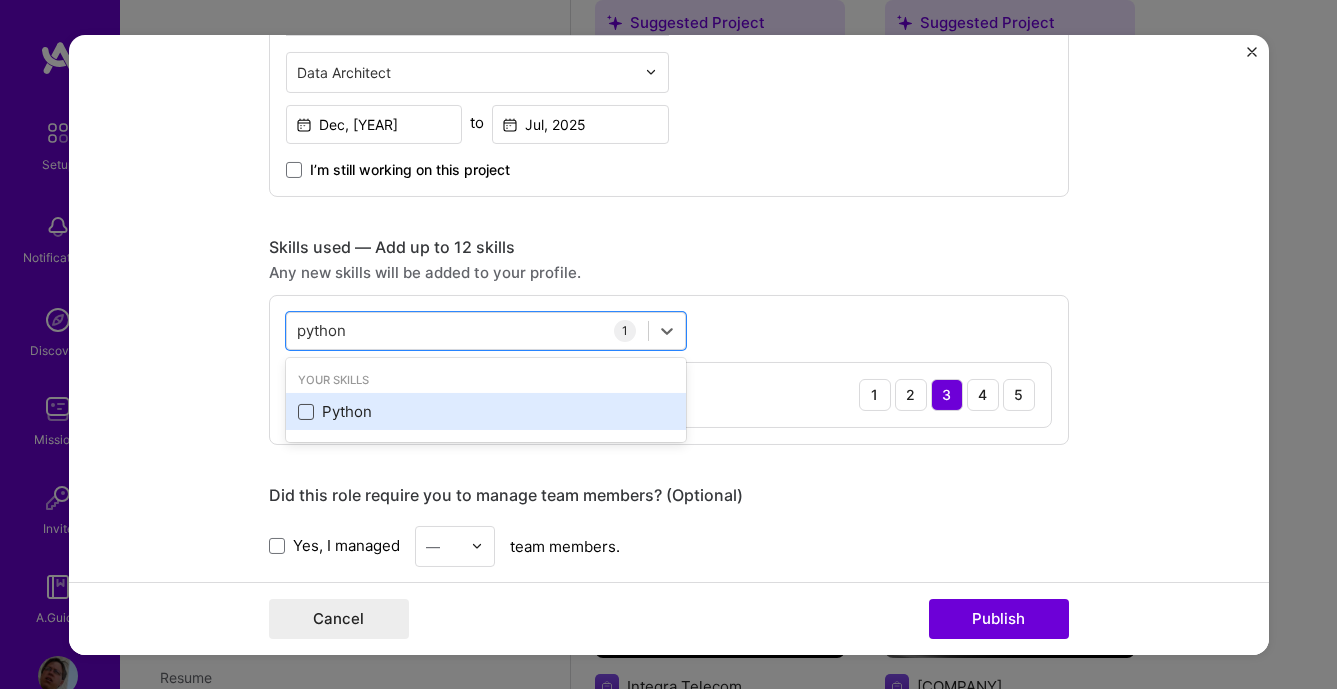 click at bounding box center (306, 412) 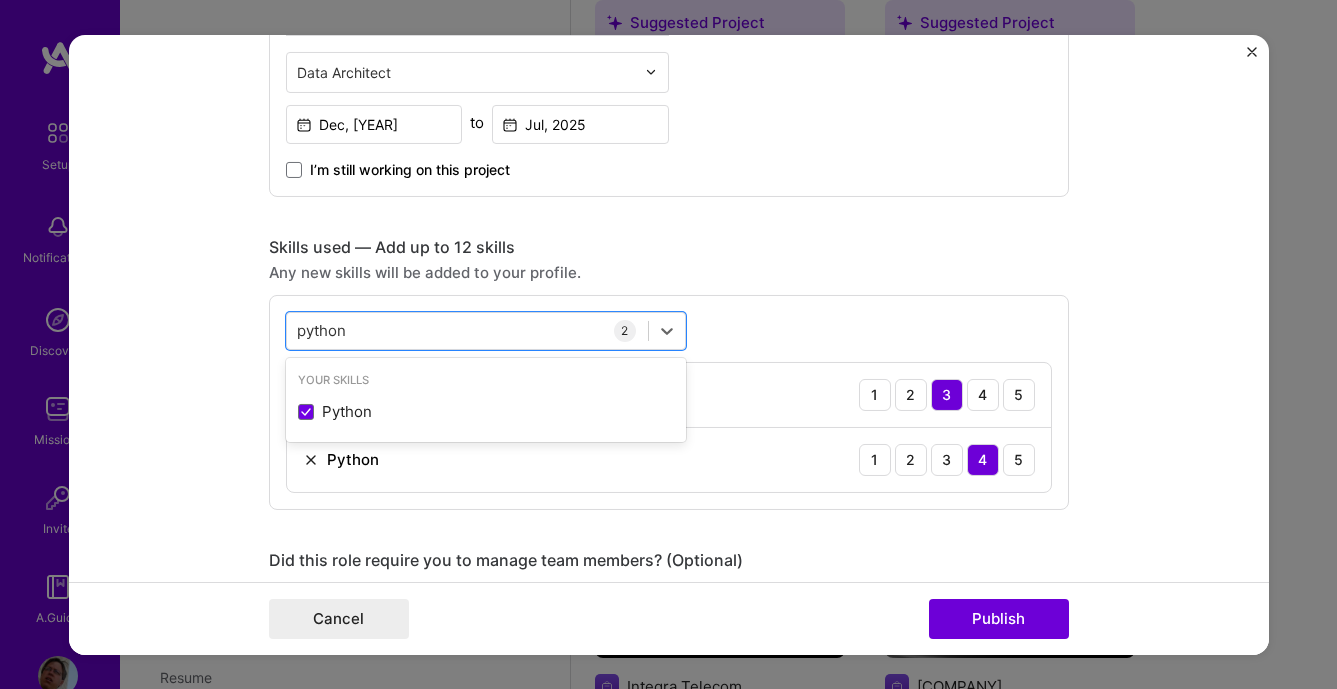 click on "Skills used — Add up to 12 skills Any new skills will be added to your profile. option Python, selected. option Python selected, 0 of 2. 1 result available for search term python. Use Up and Down to choose options, press Enter to select the currently focused option, press Escape to exit the menu, press Tab to select the option and exit the menu. python python Your Skills Python 2 Azure 1 2 3 4 5 Python 1 2 3 4 5" at bounding box center (669, 372) 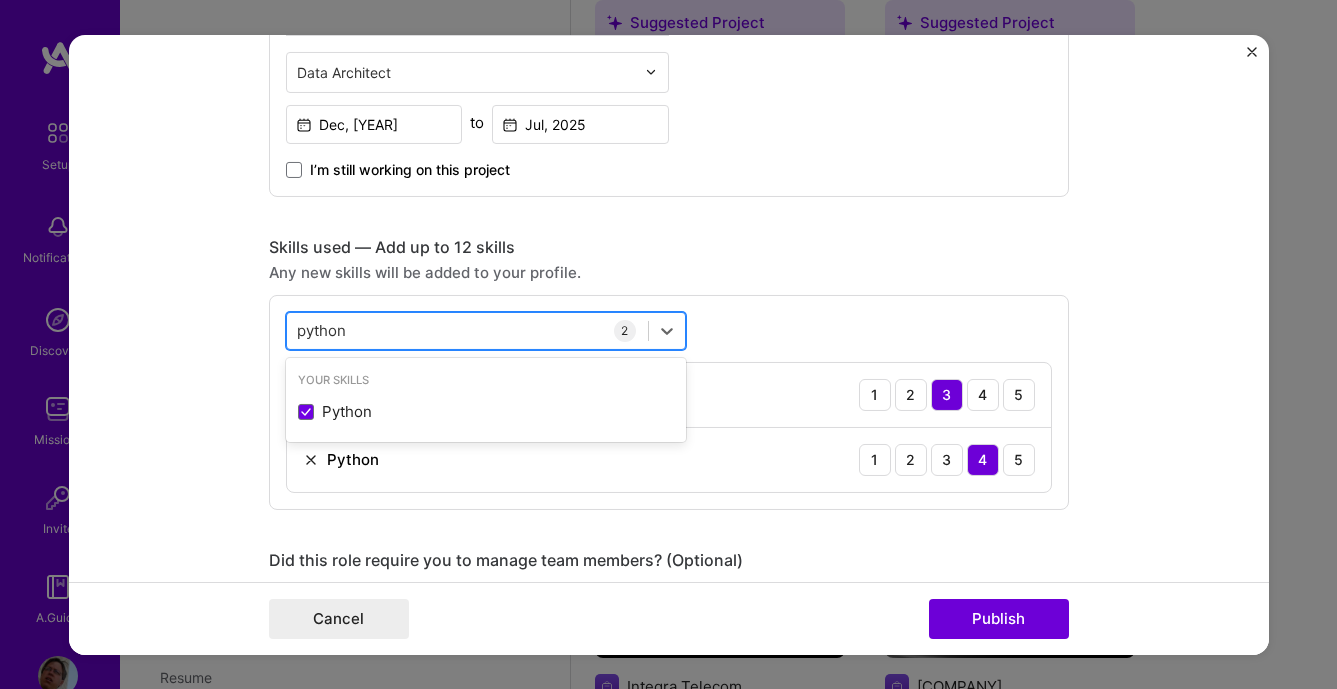 drag, startPoint x: 423, startPoint y: 332, endPoint x: 396, endPoint y: 333, distance: 27.018513 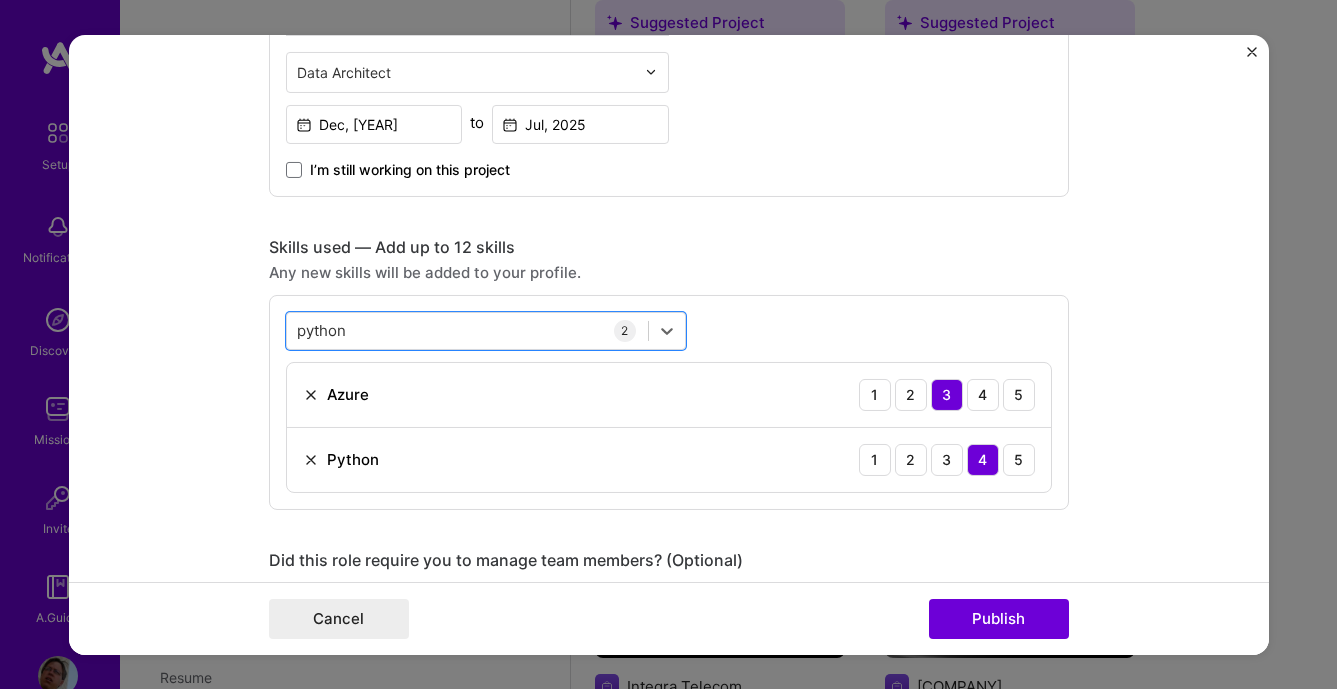 drag, startPoint x: 376, startPoint y: 333, endPoint x: 231, endPoint y: 333, distance: 145 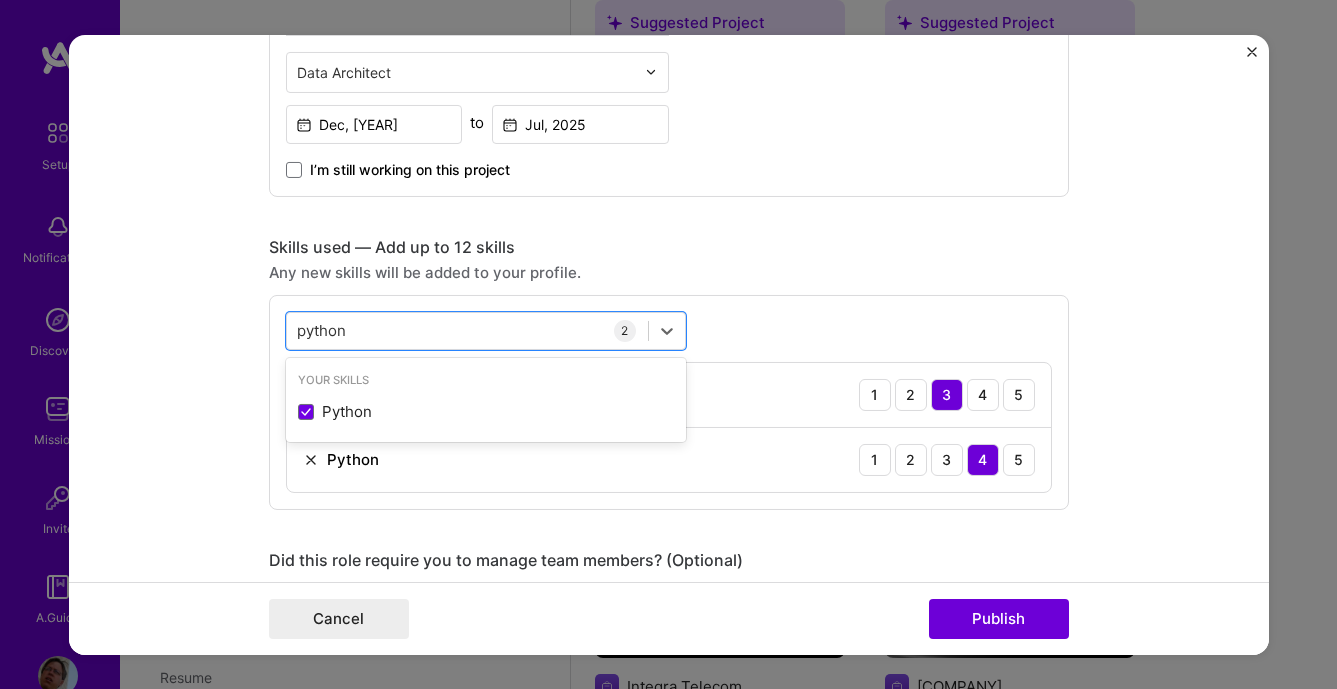drag, startPoint x: 286, startPoint y: 328, endPoint x: 266, endPoint y: 328, distance: 20 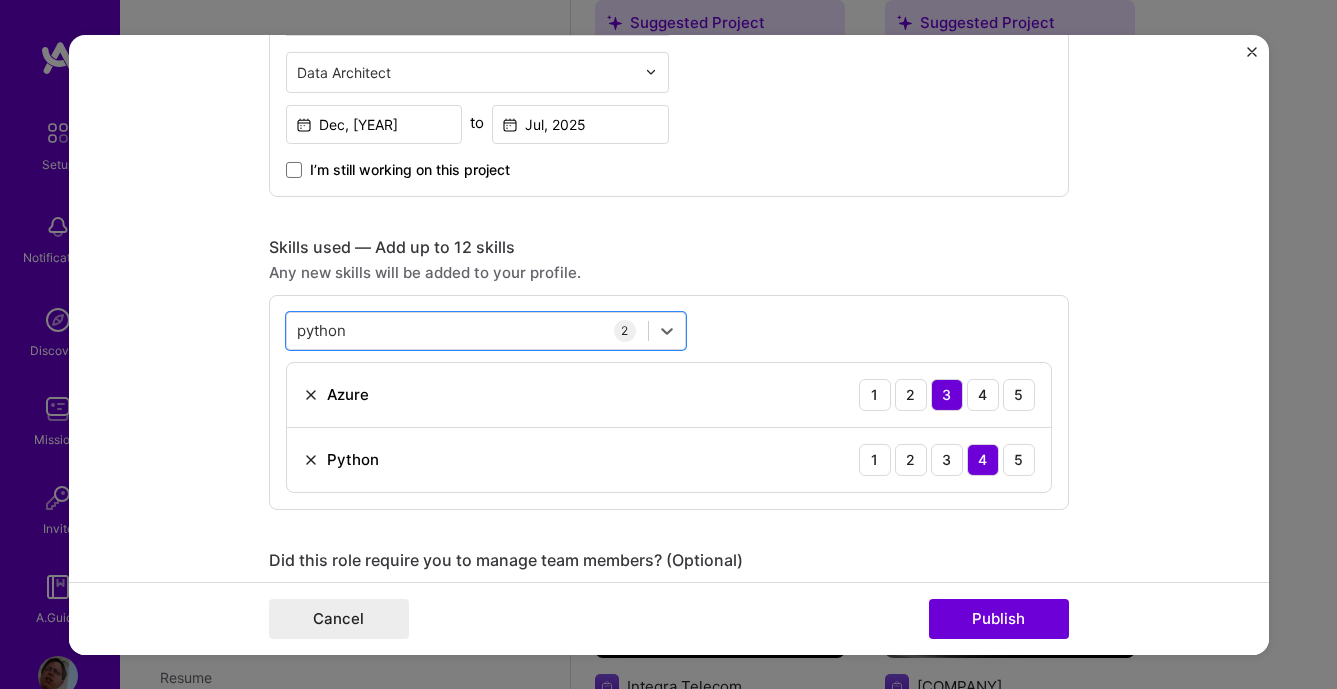 drag, startPoint x: 358, startPoint y: 337, endPoint x: 280, endPoint y: 334, distance: 78.05767 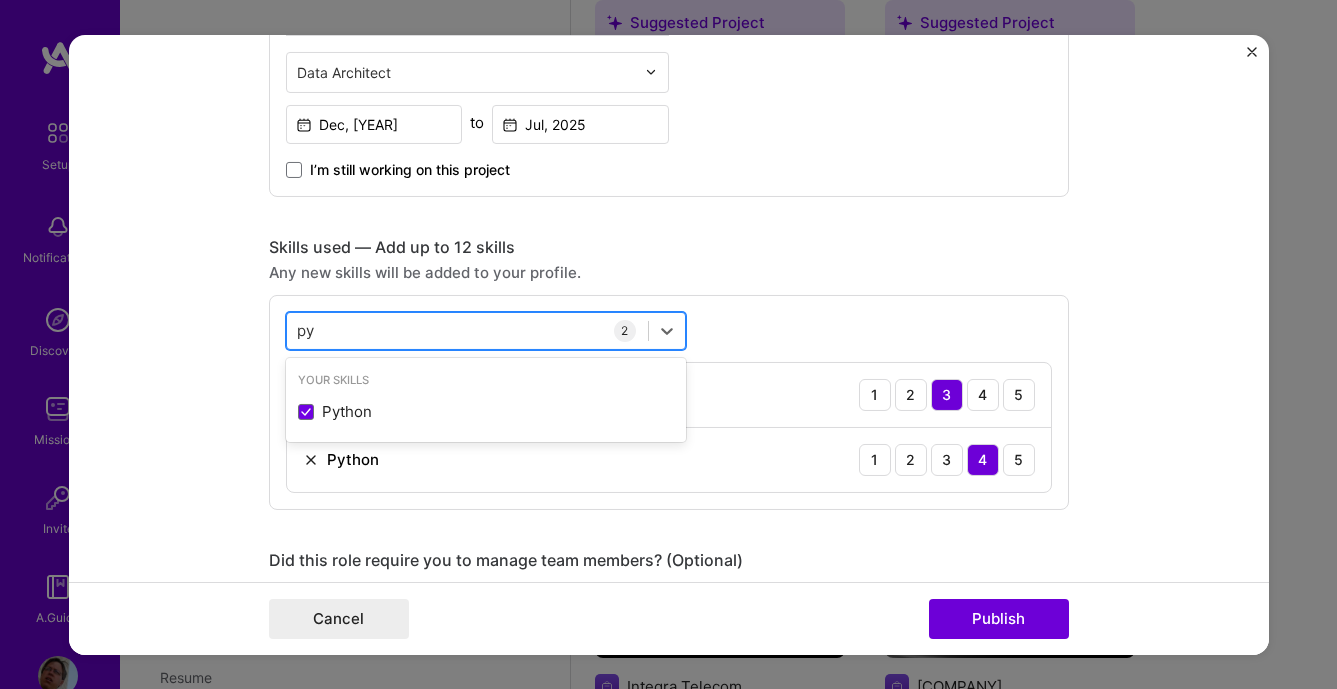 type on "p" 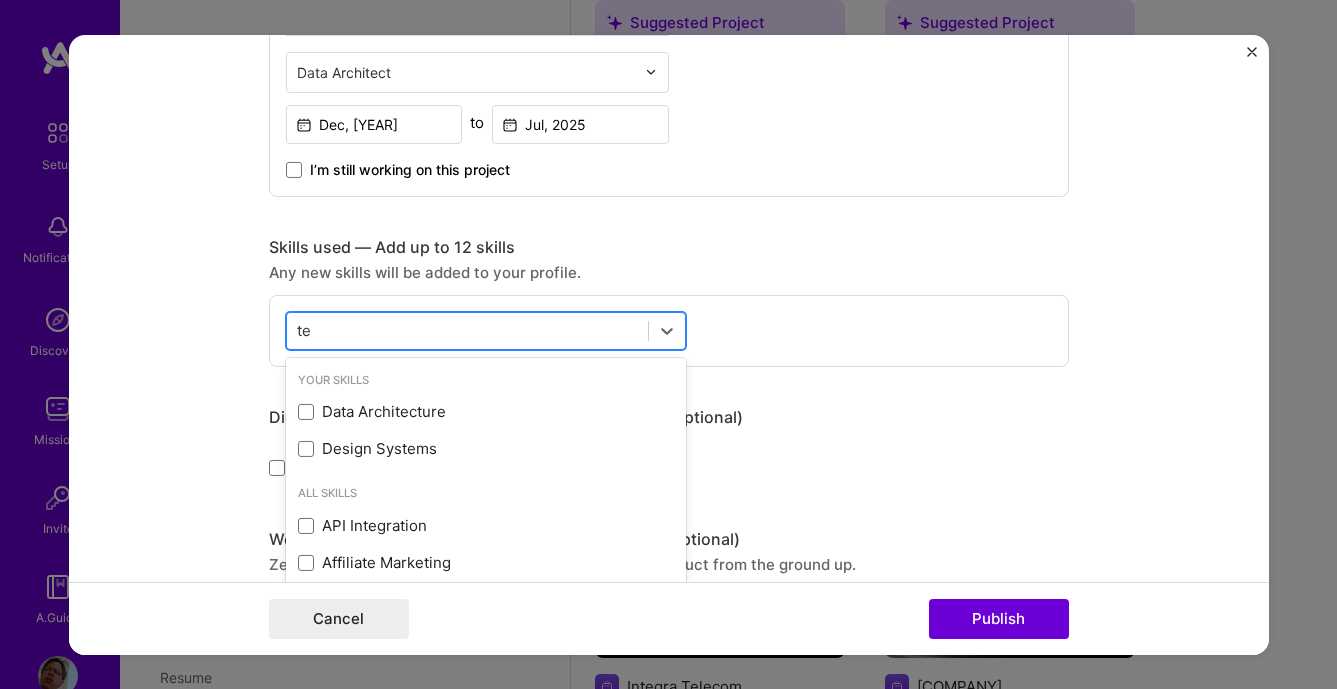 type on "t" 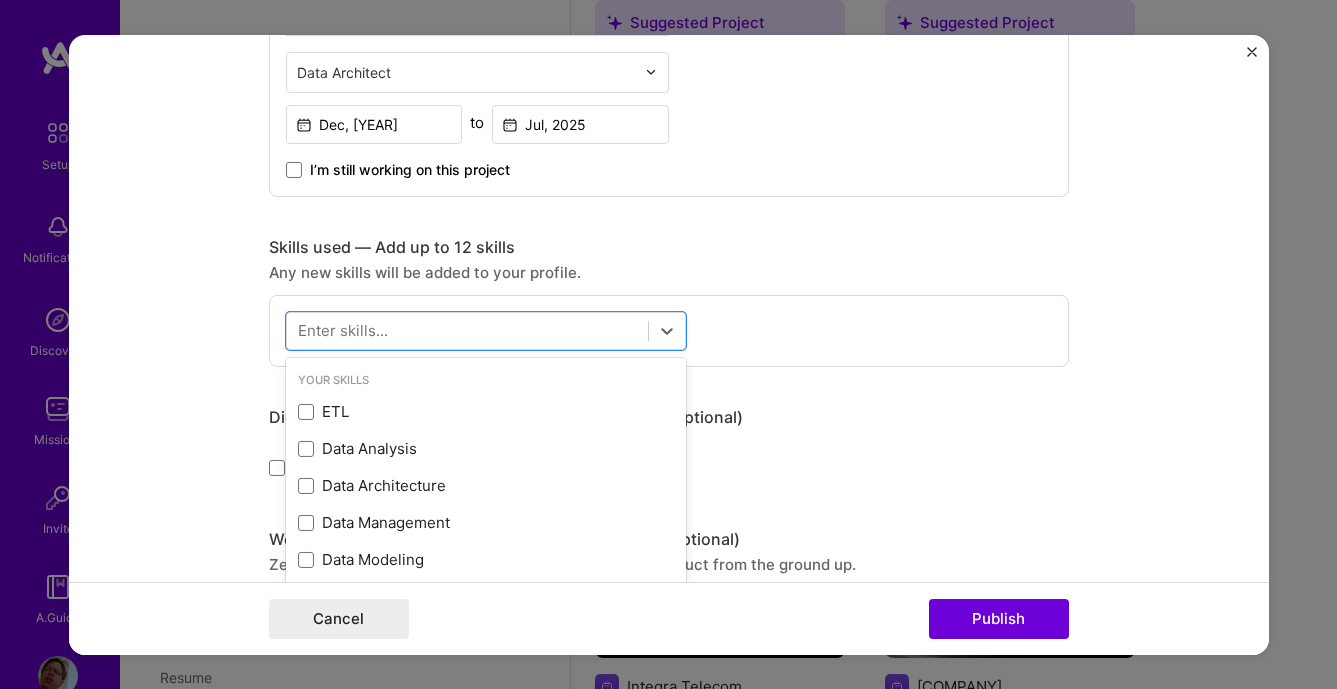 type 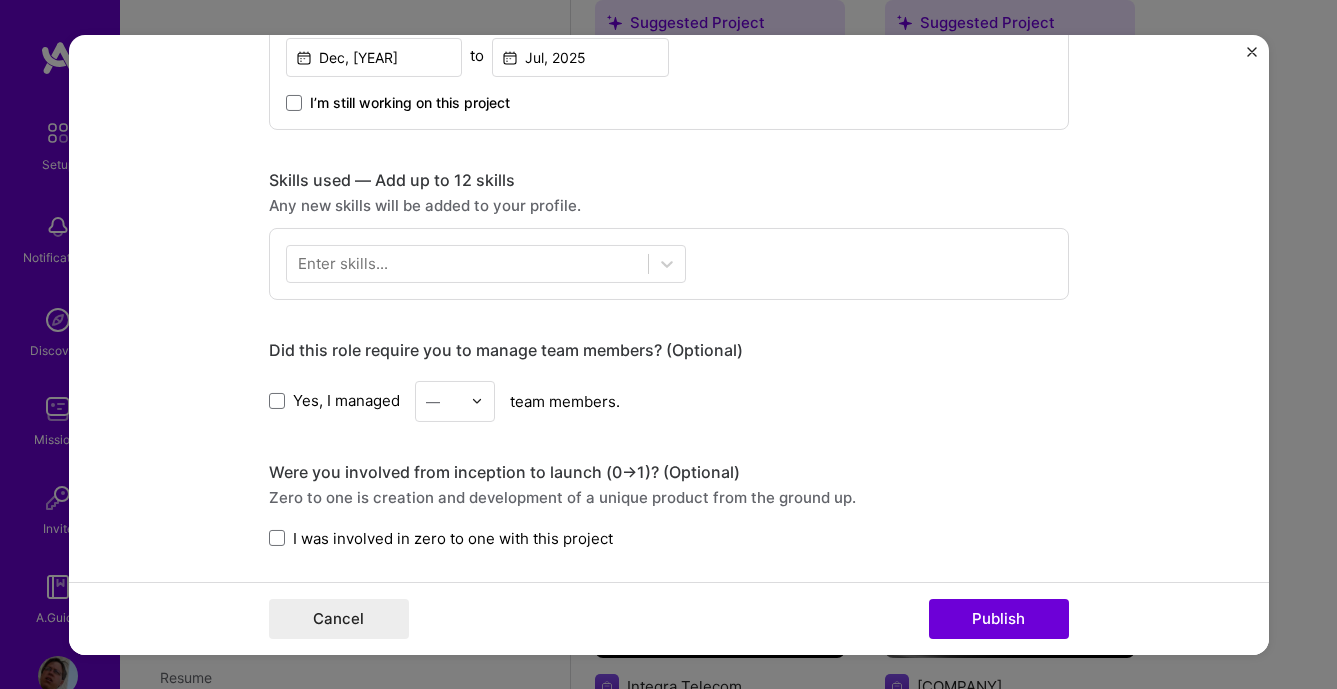 scroll, scrollTop: 798, scrollLeft: 0, axis: vertical 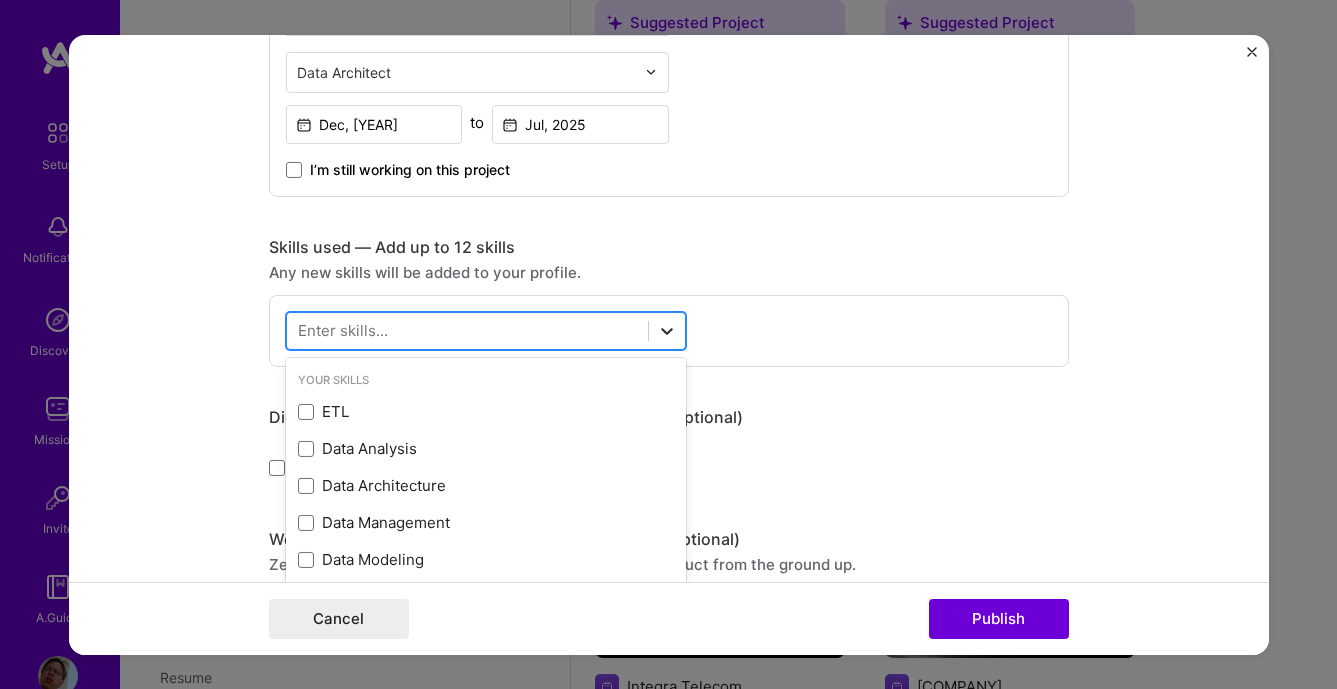 click 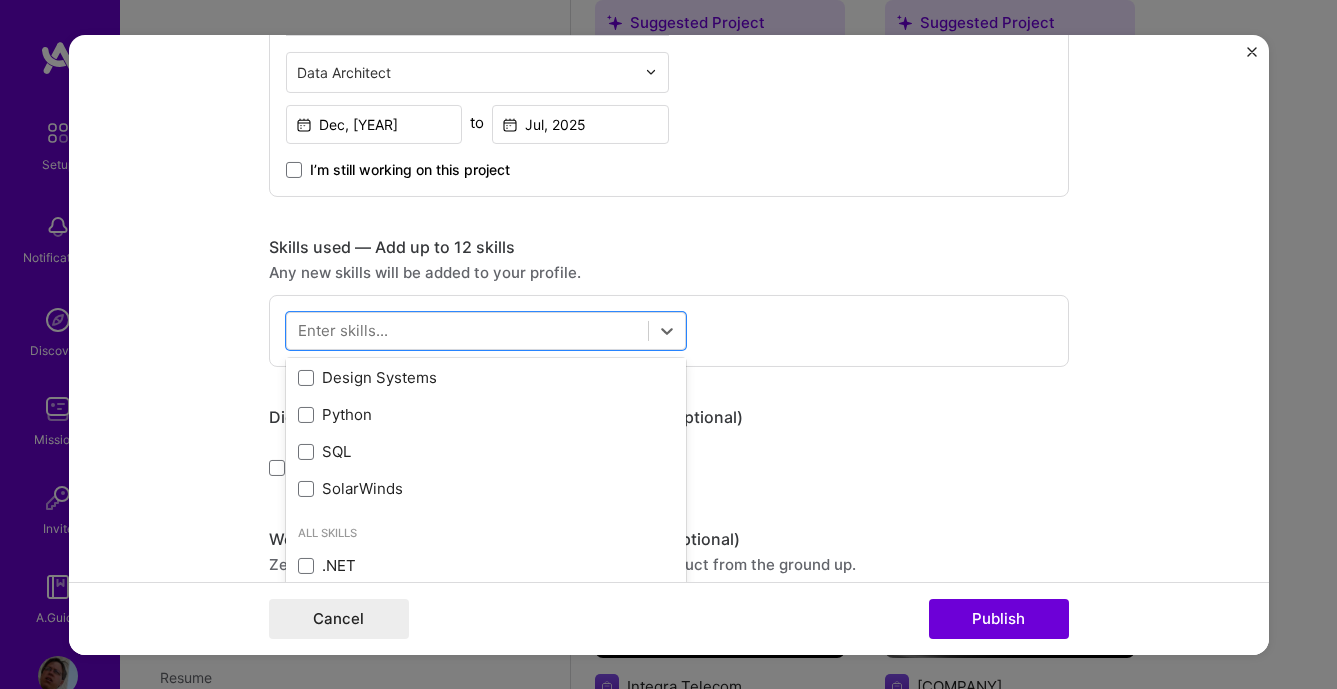 scroll, scrollTop: 342, scrollLeft: 0, axis: vertical 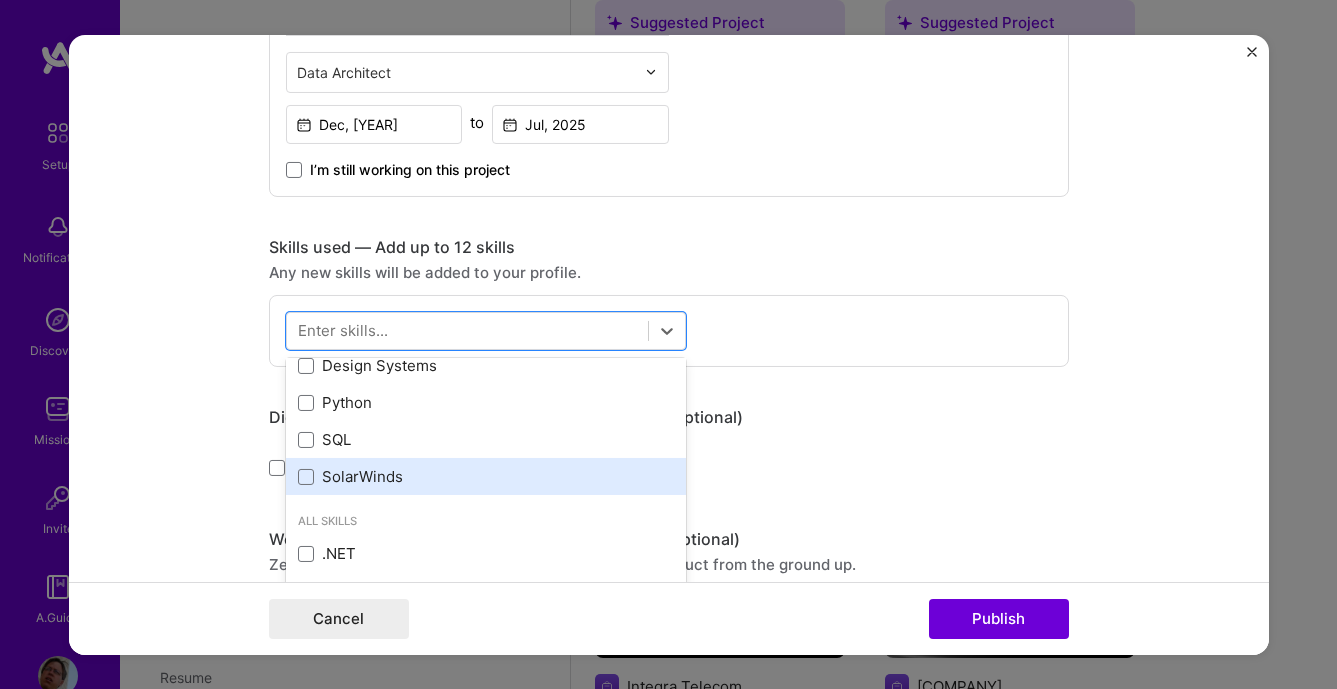 click on "SolarWinds" at bounding box center (486, 476) 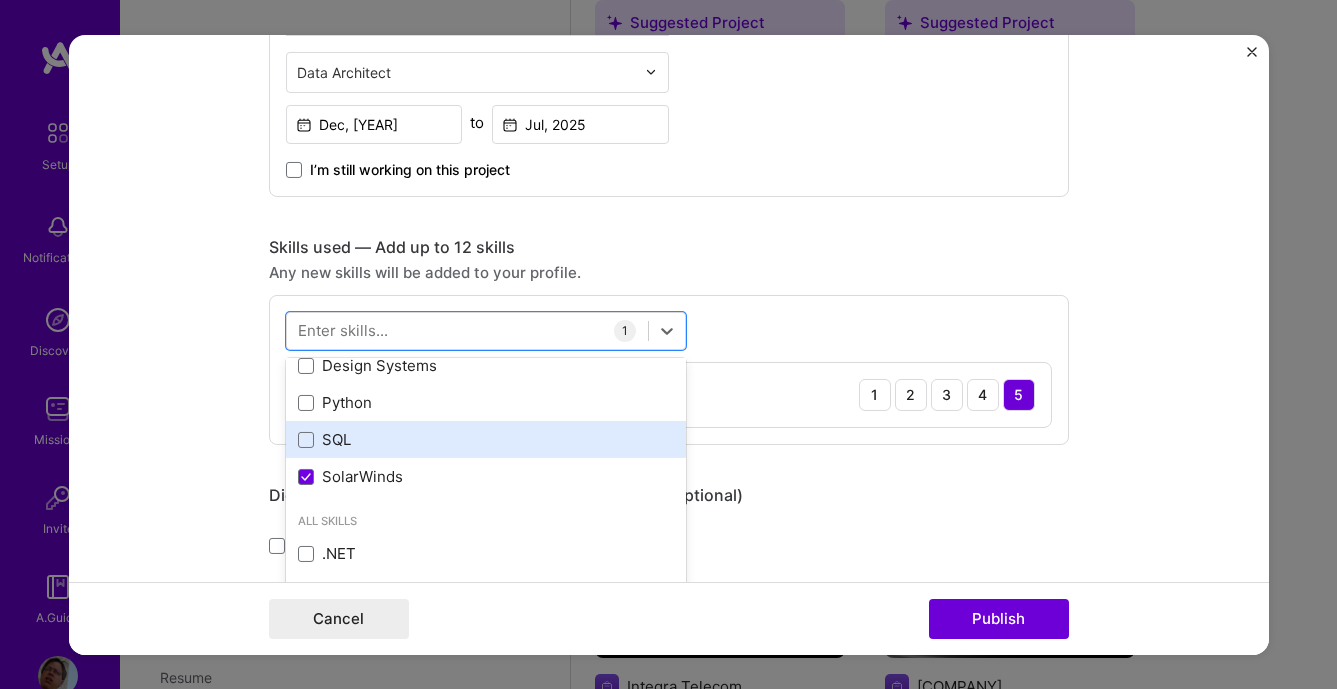 click on "SQL" at bounding box center [486, 439] 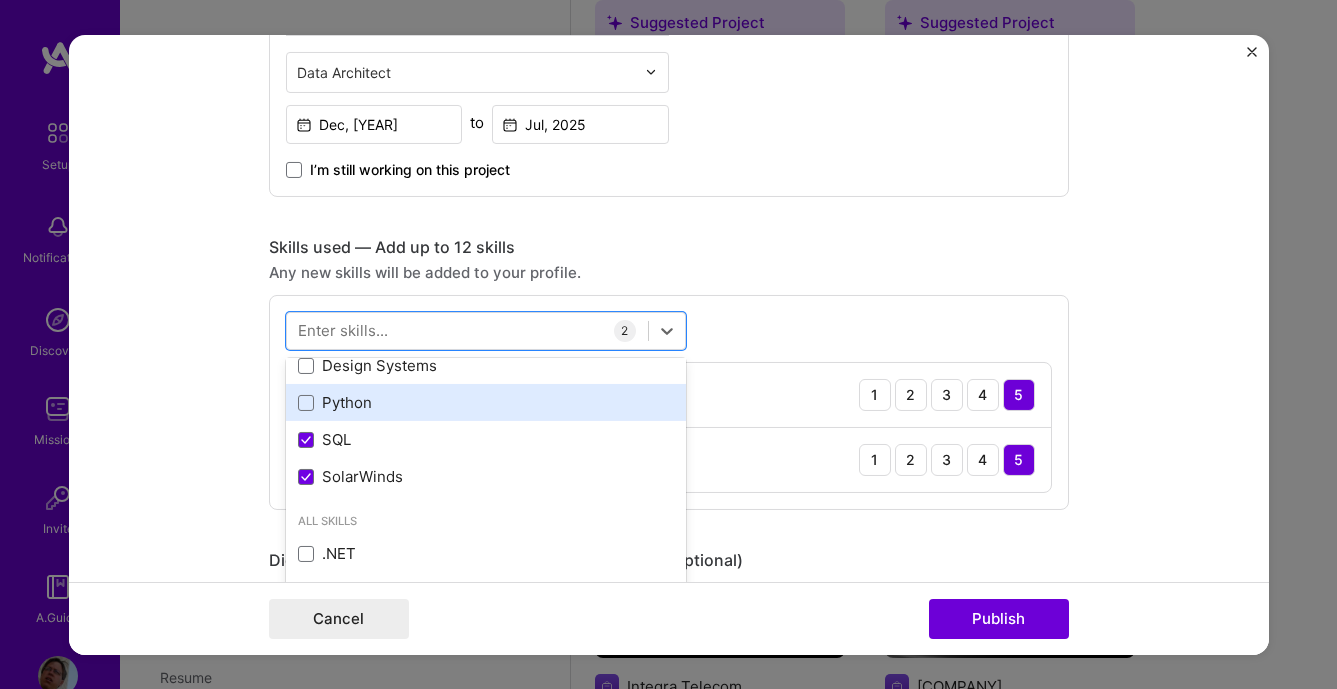 click on "Python" at bounding box center (486, 402) 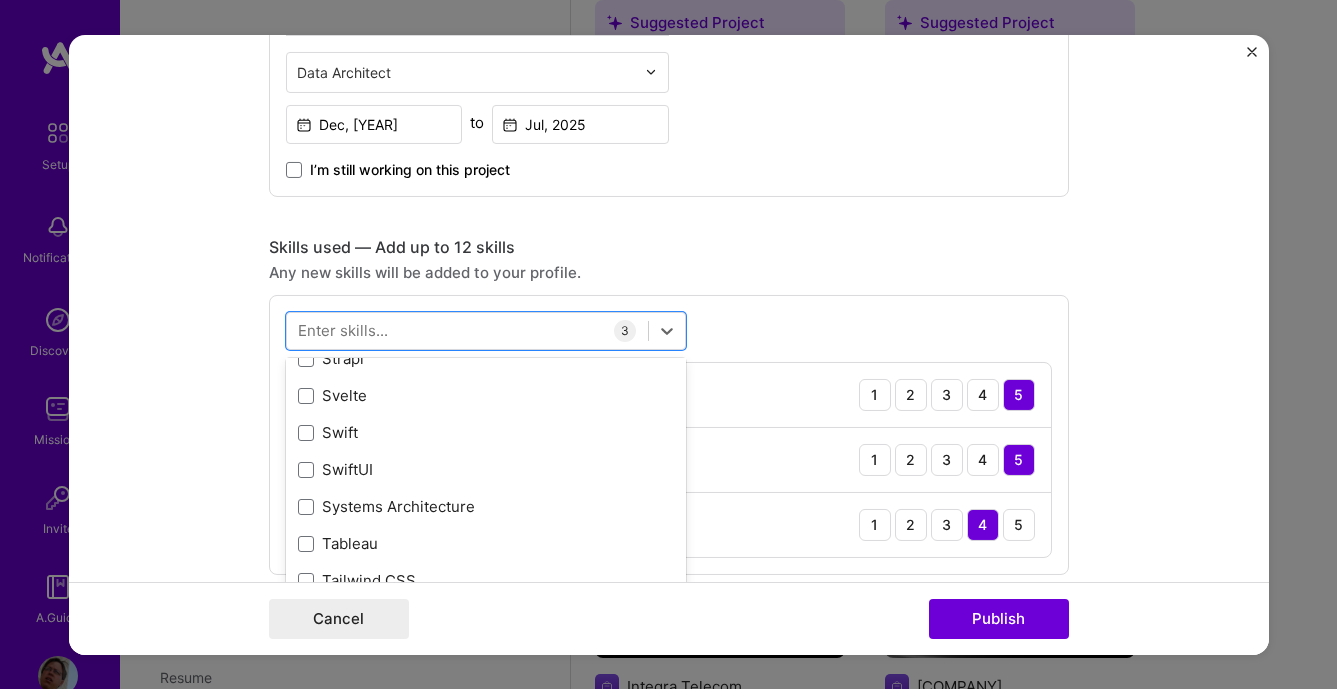 scroll, scrollTop: 12198, scrollLeft: 0, axis: vertical 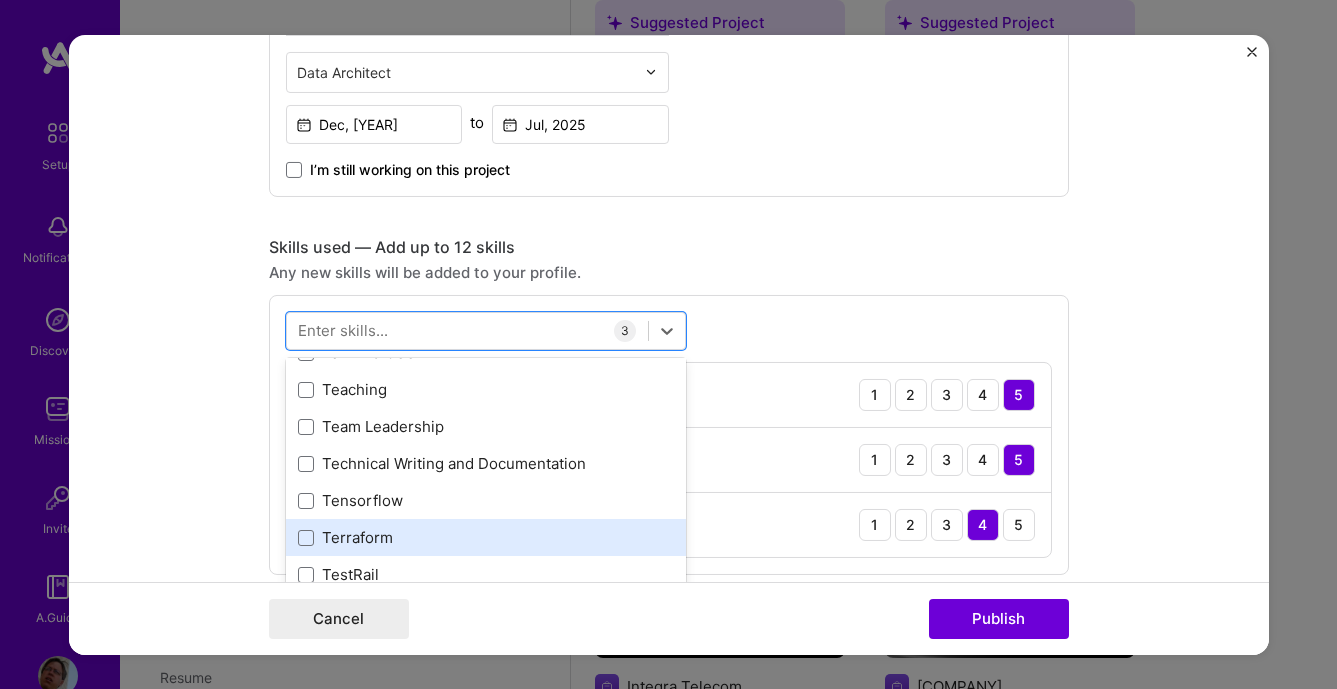 click on "Terraform" at bounding box center [486, 537] 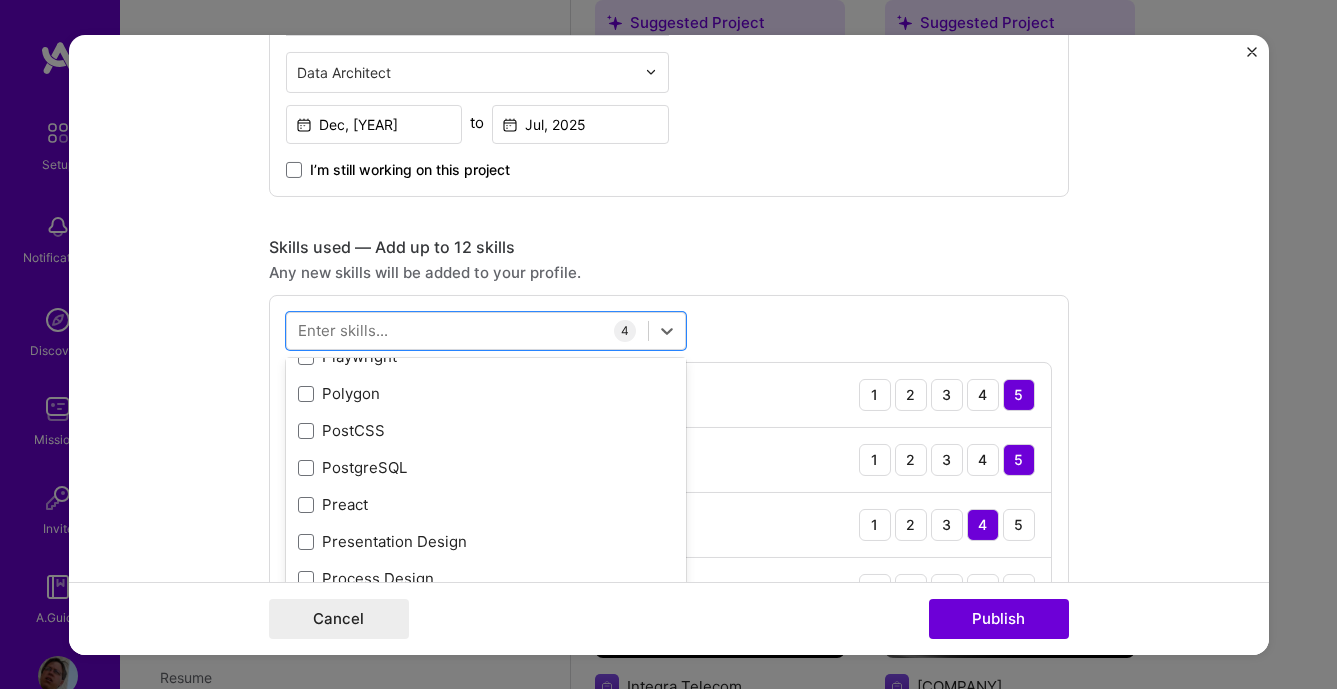 scroll, scrollTop: 9100, scrollLeft: 0, axis: vertical 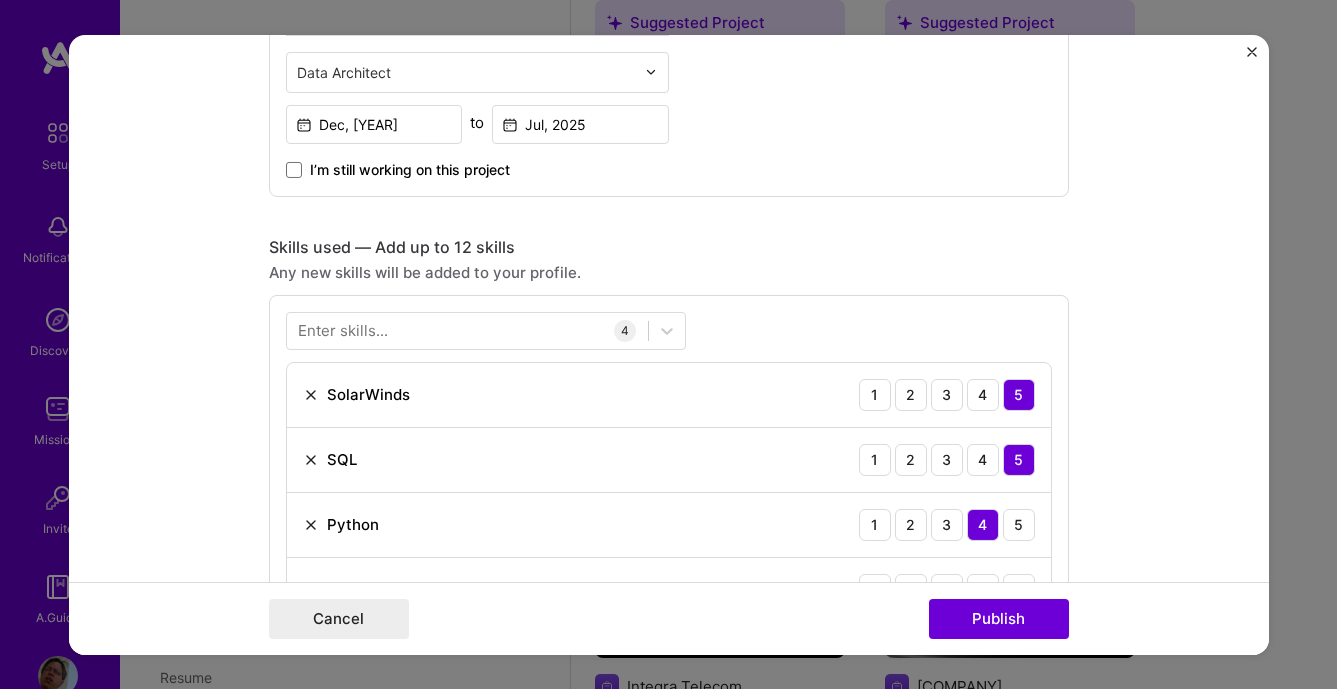 click on "Skills used — Add up to 12 skills" at bounding box center (669, 246) 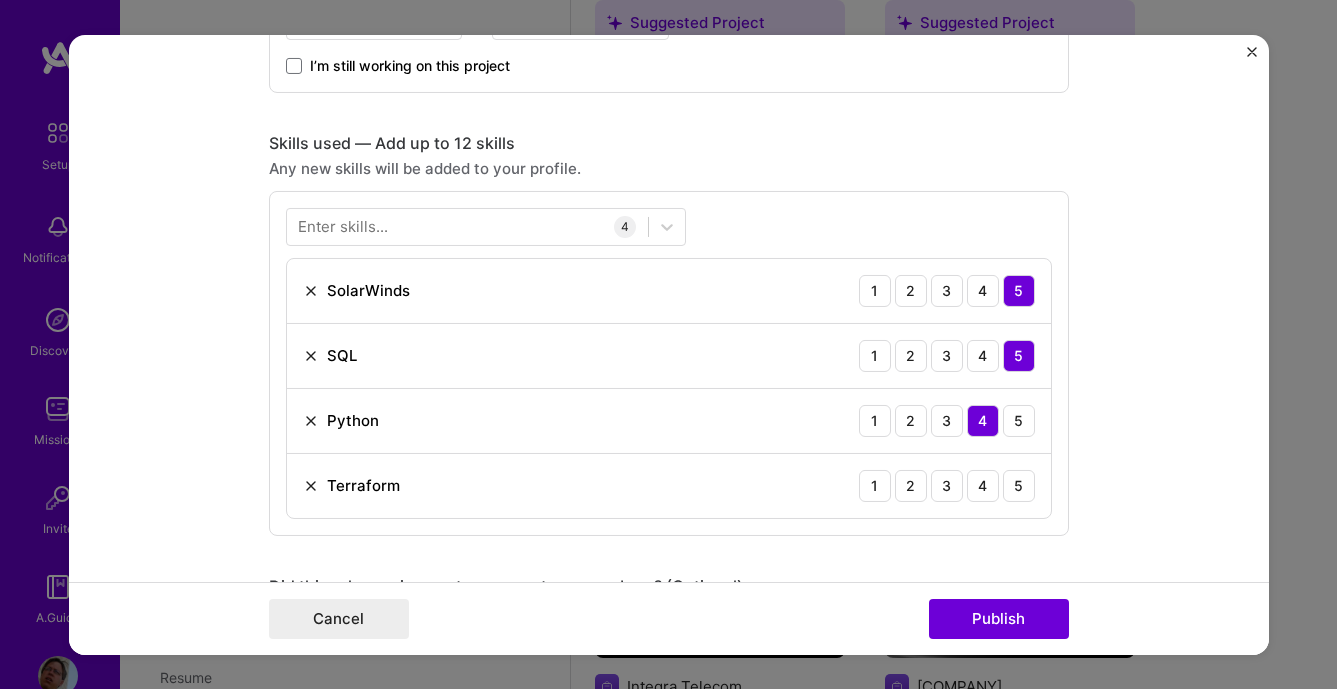 scroll, scrollTop: 1026, scrollLeft: 0, axis: vertical 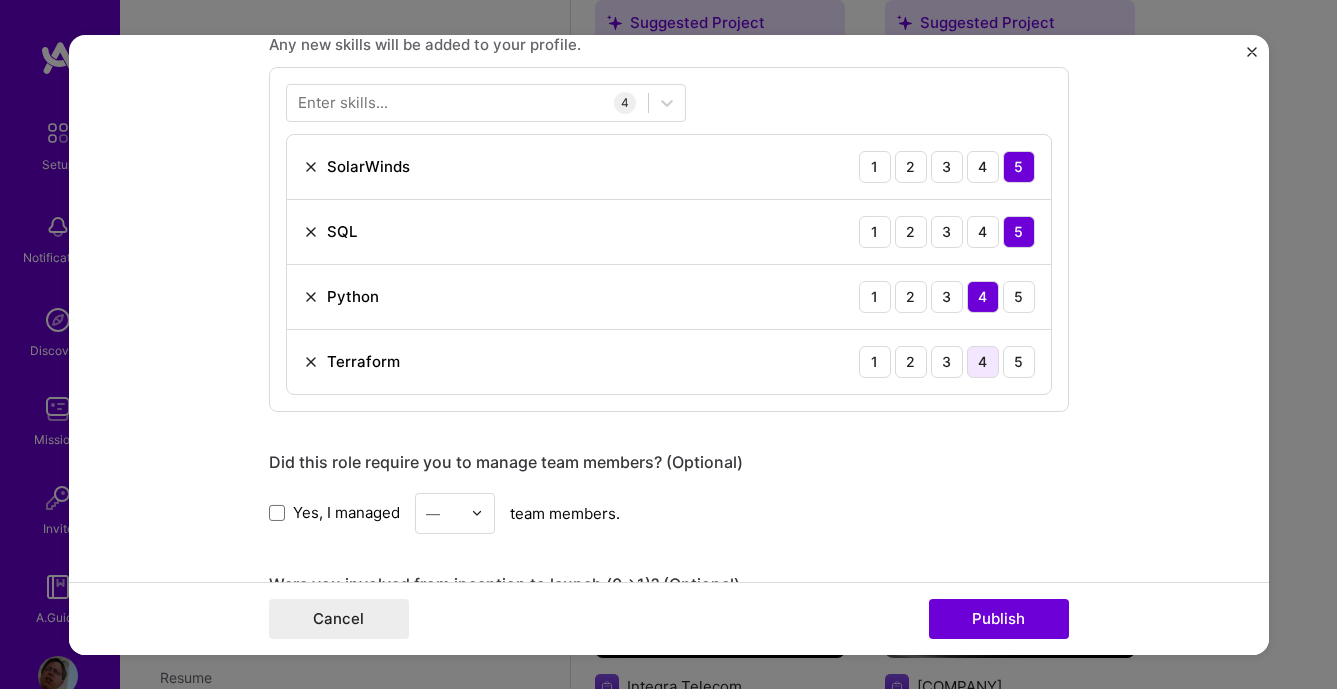 click on "4" at bounding box center [983, 361] 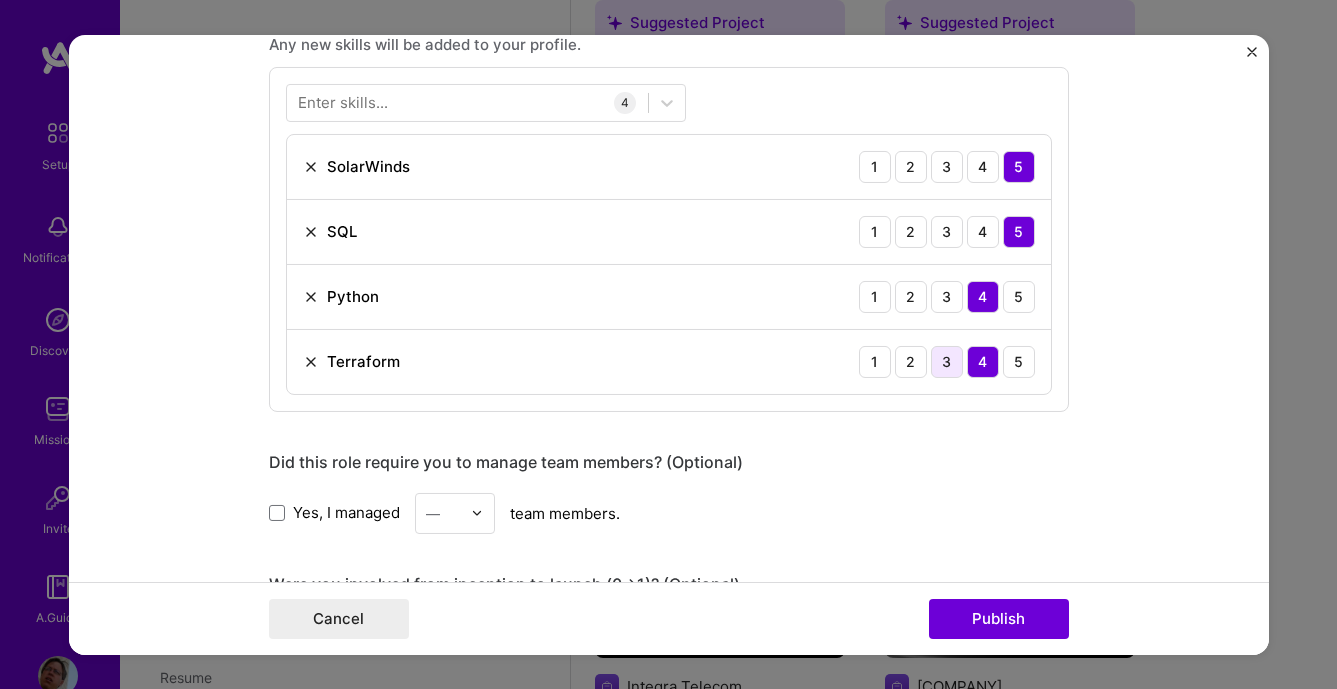 click on "3" at bounding box center [947, 361] 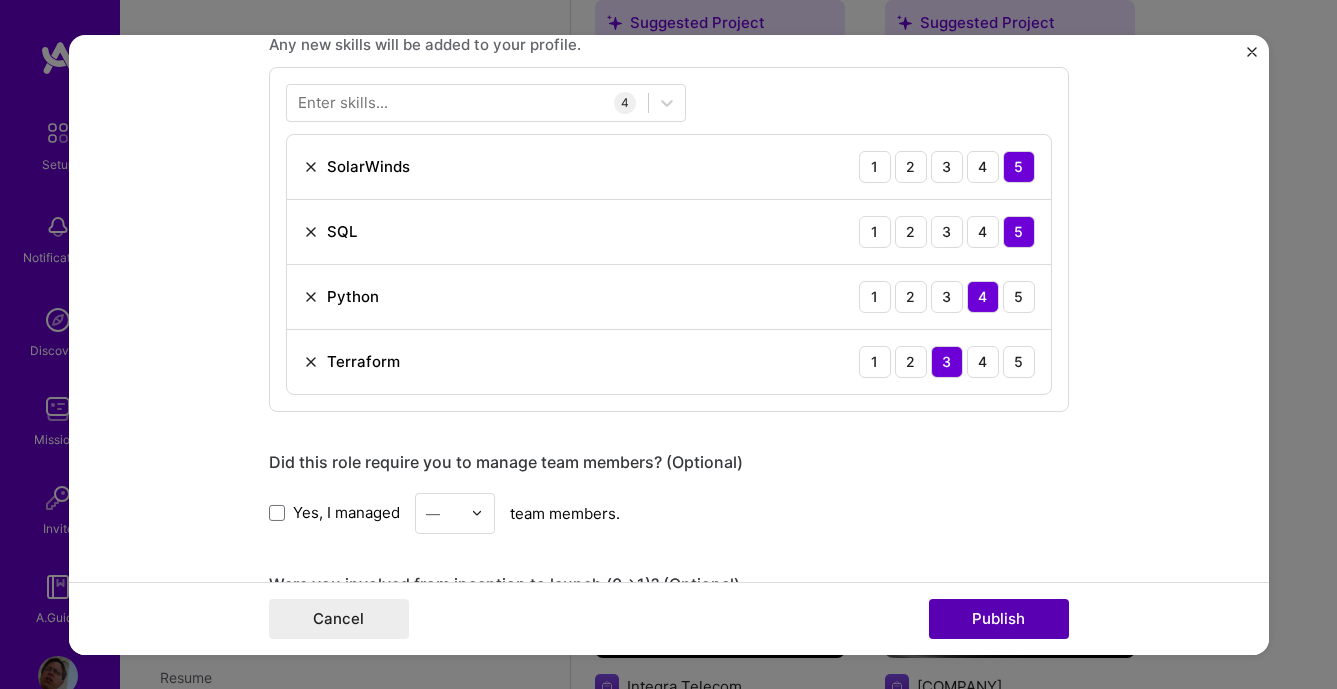 click on "Publish" at bounding box center [999, 619] 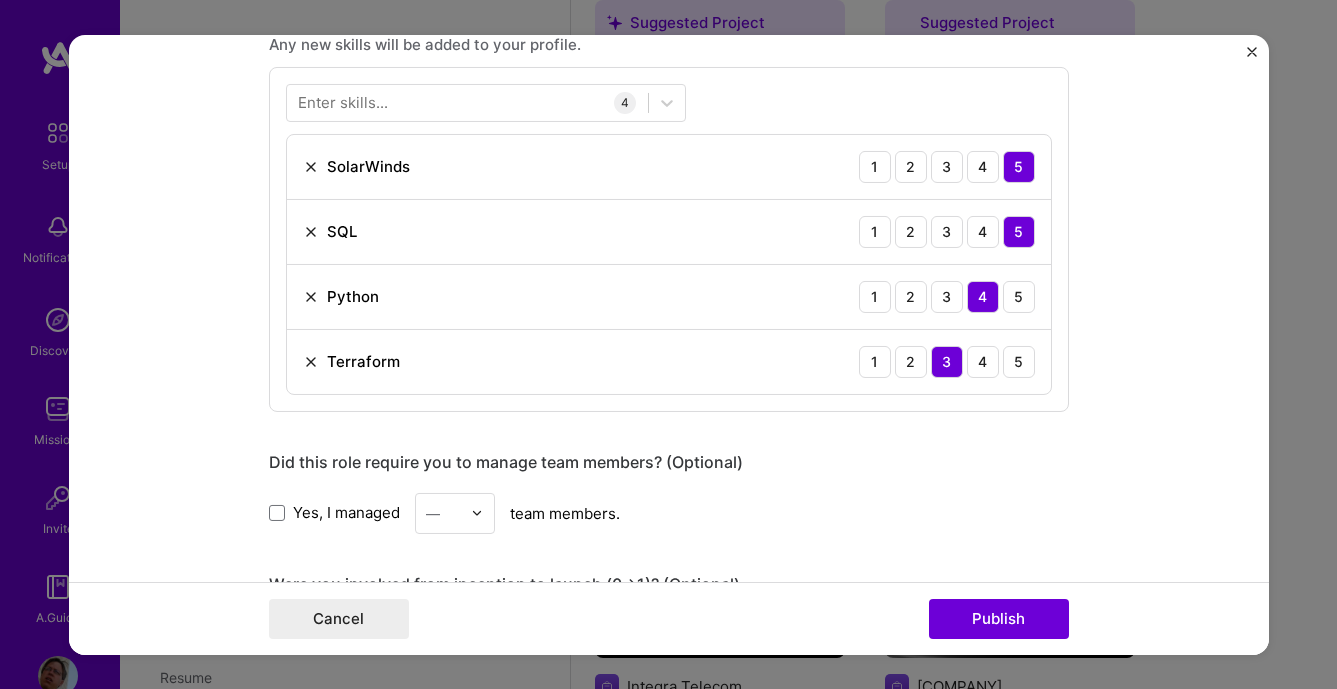 type 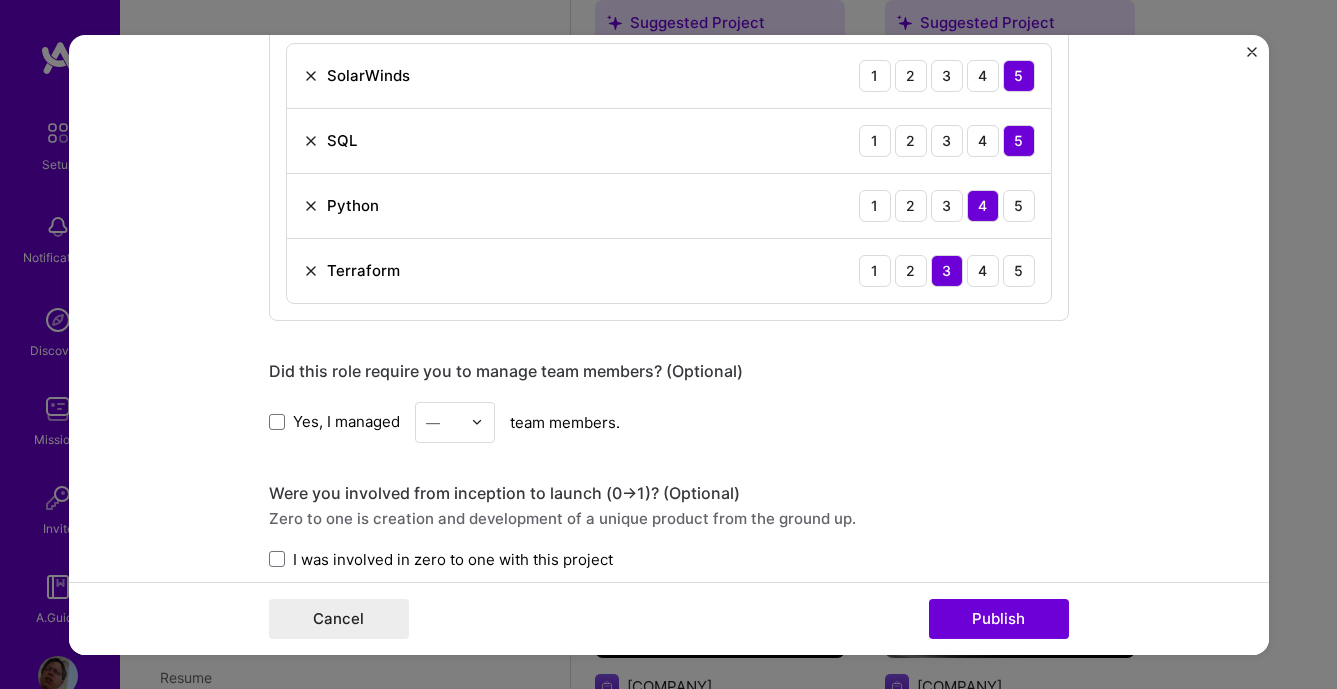 scroll, scrollTop: 935, scrollLeft: 0, axis: vertical 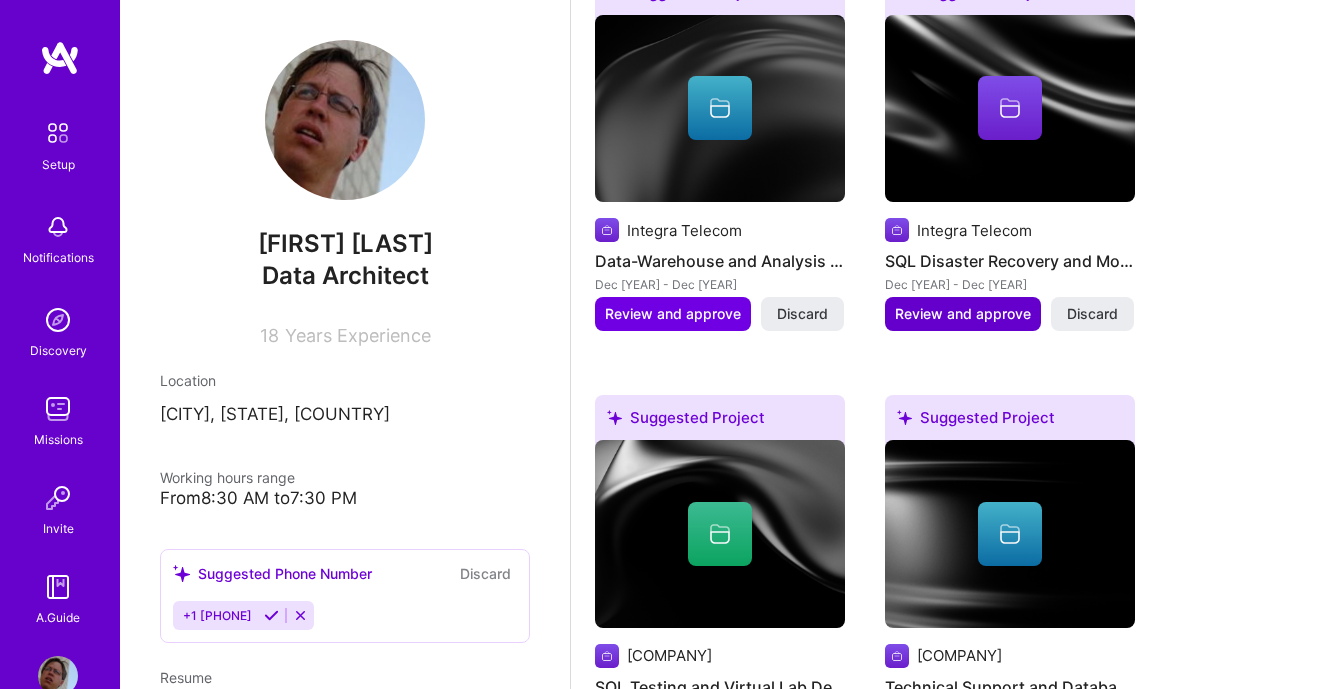 click on "Review and approve" at bounding box center [963, 314] 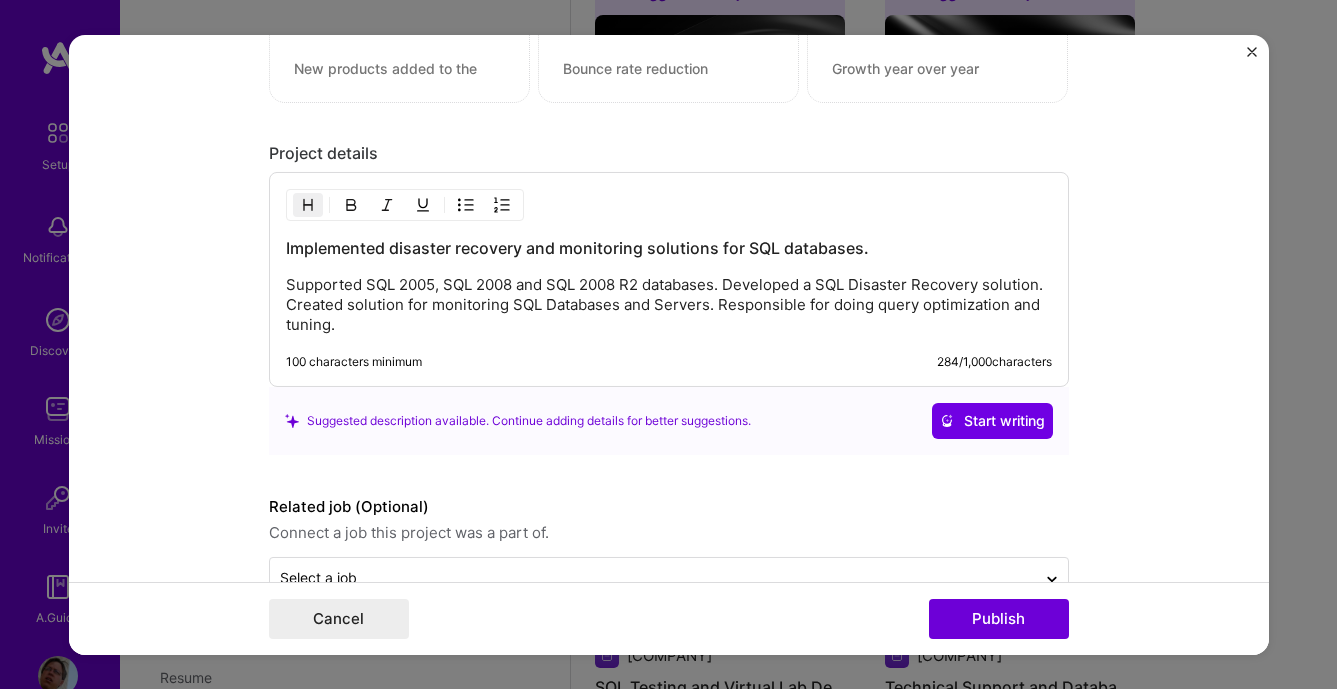 scroll, scrollTop: 1596, scrollLeft: 0, axis: vertical 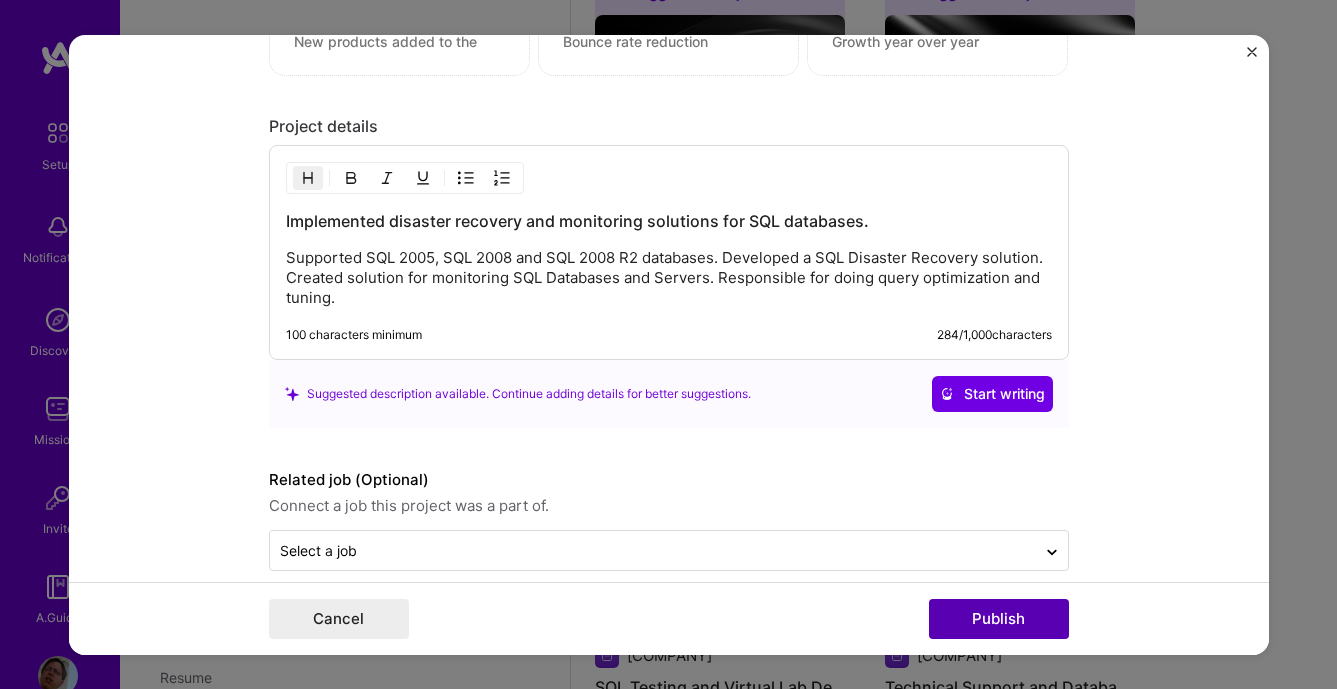 click on "Publish" at bounding box center [999, 619] 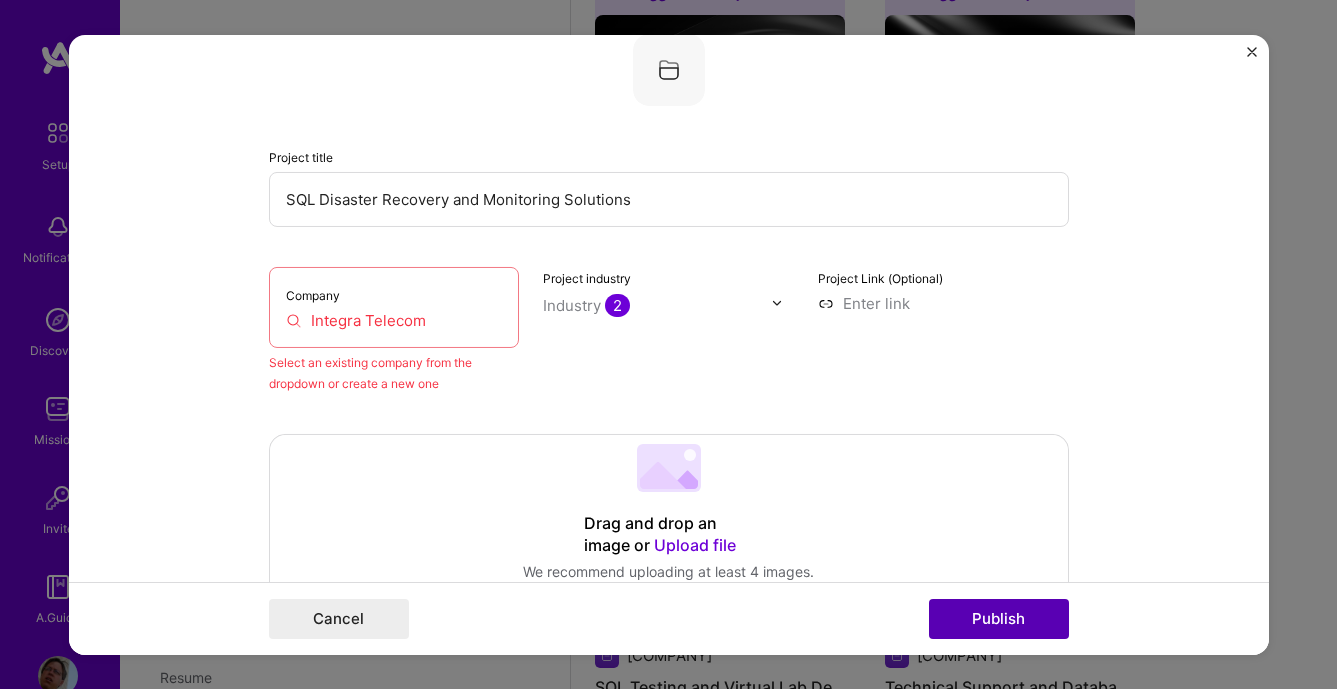 scroll, scrollTop: 131, scrollLeft: 0, axis: vertical 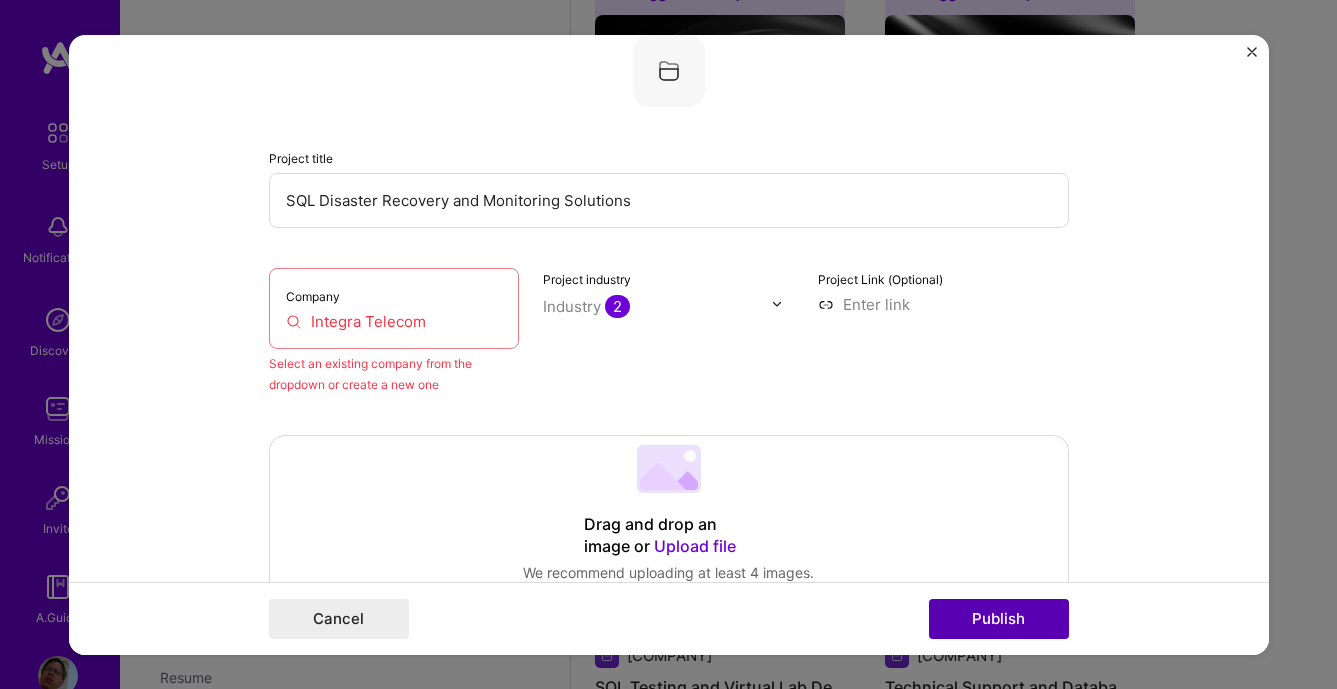 click on "Publish" at bounding box center [999, 619] 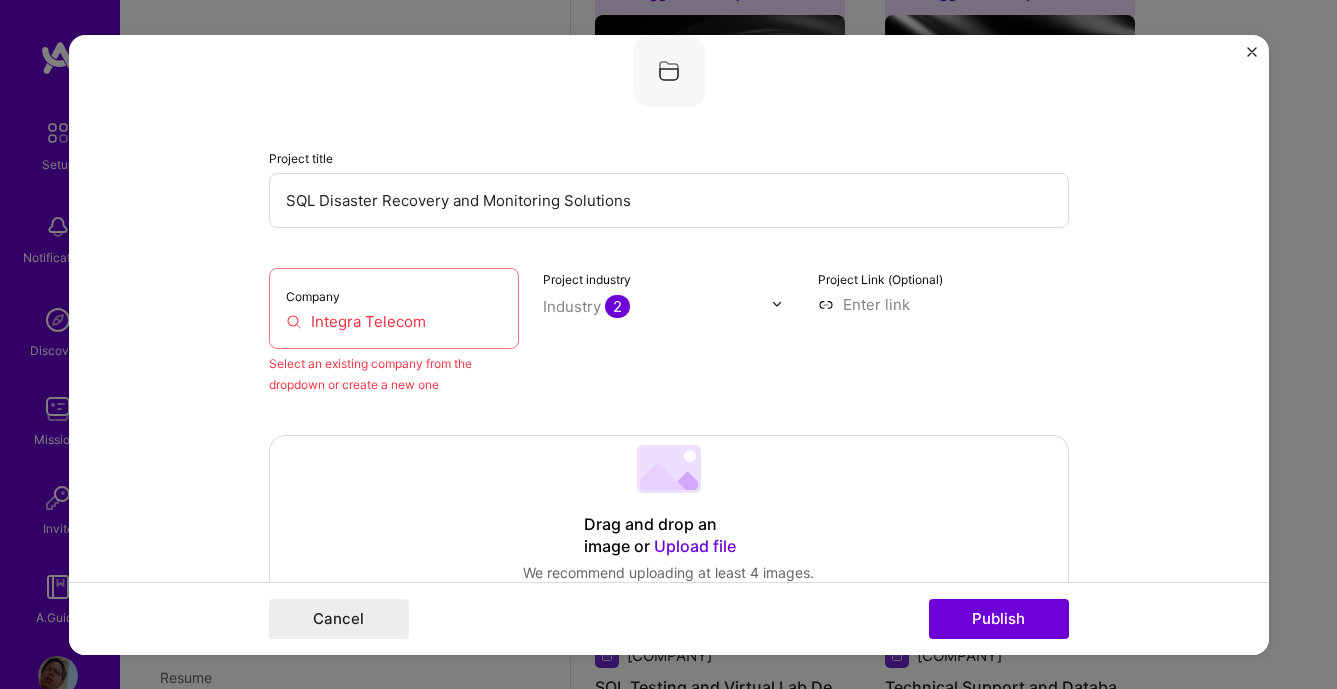 click on "Integra Telecom" at bounding box center (394, 320) 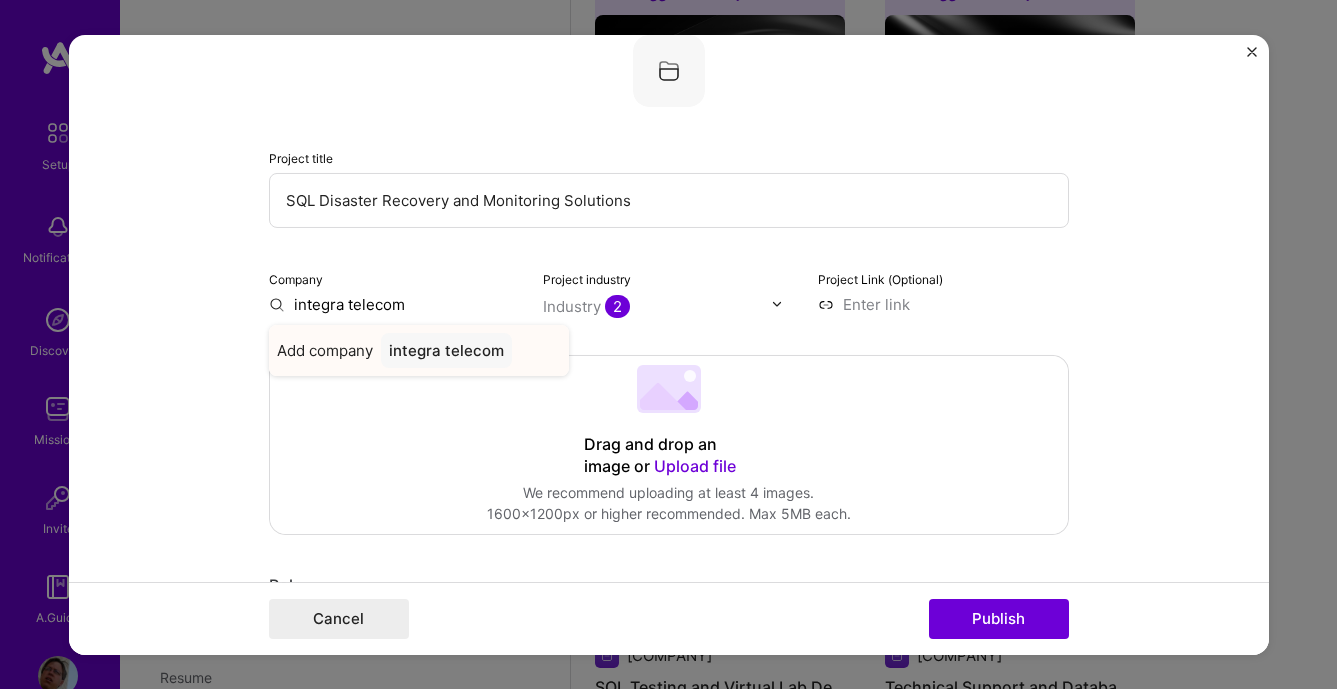 type on "integra telecom" 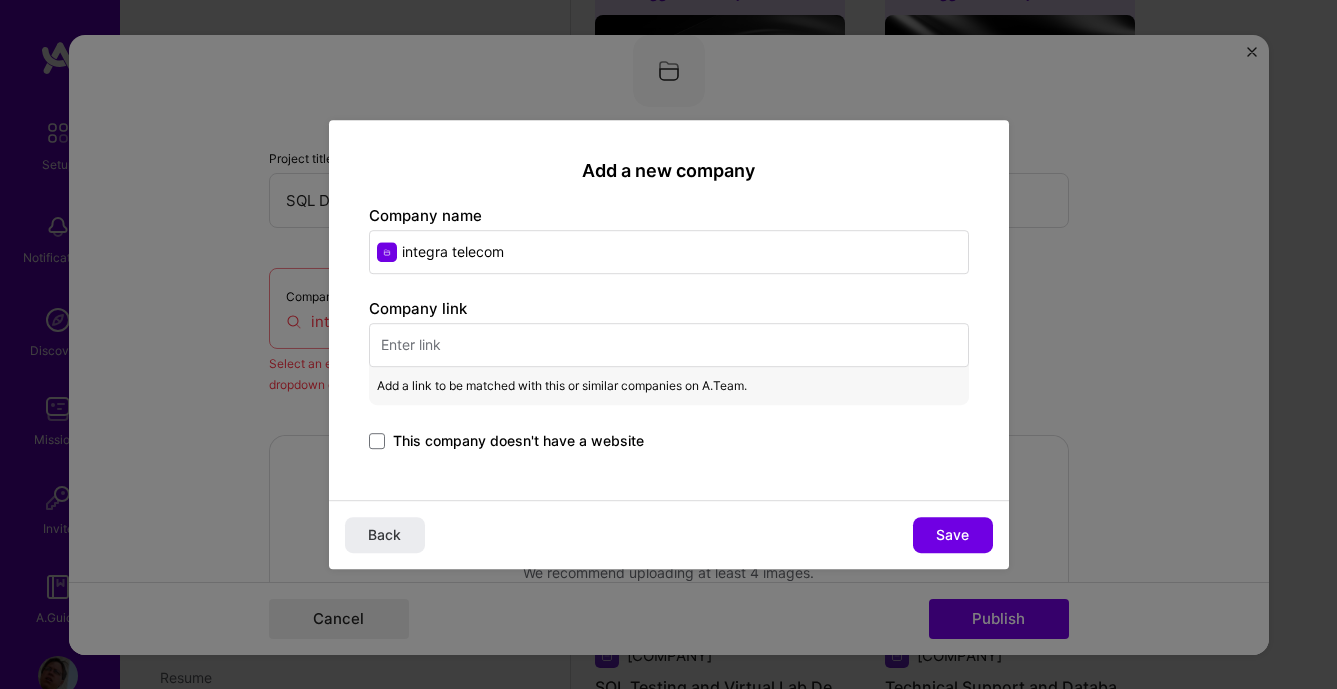 click at bounding box center (669, 345) 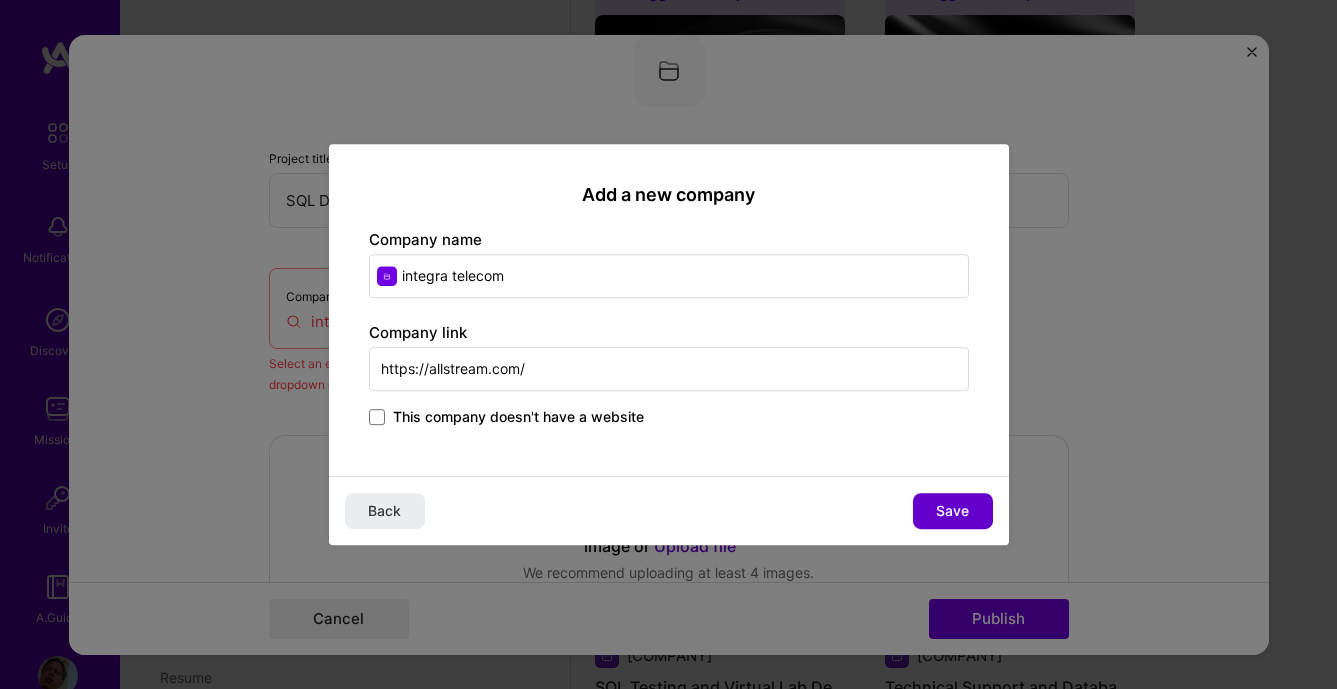 type on "https://allstream.com/" 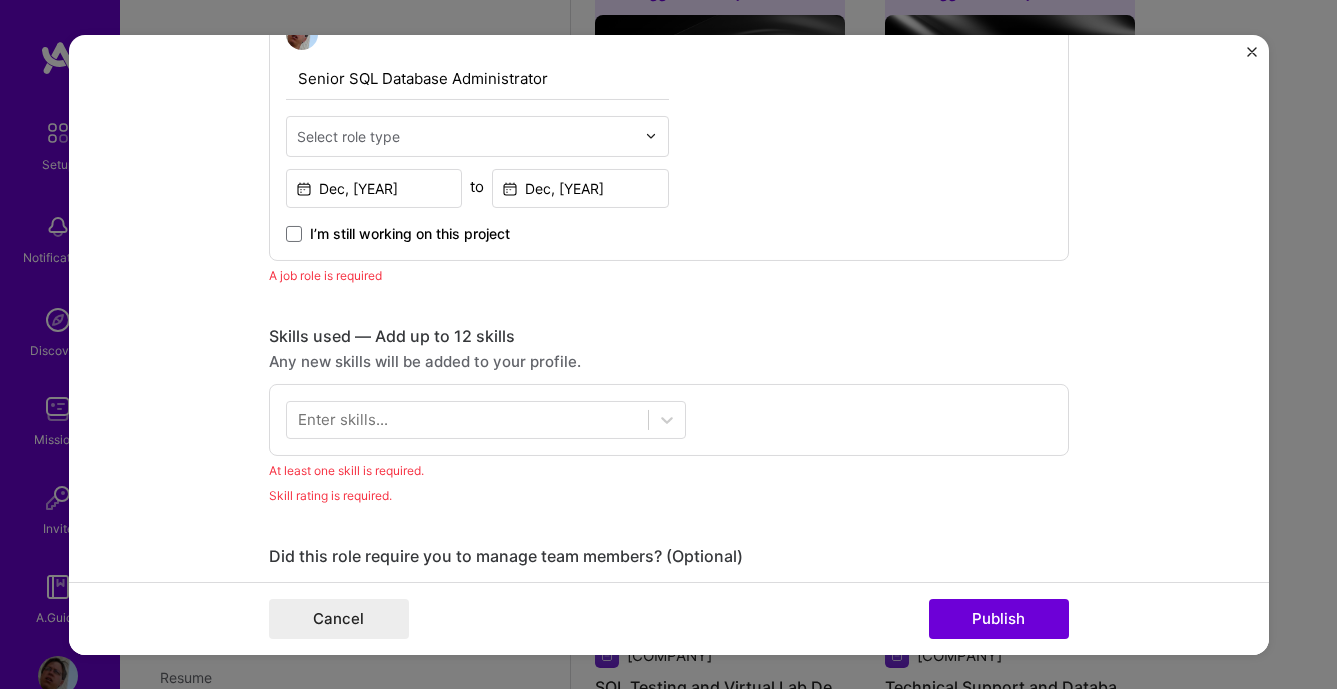 scroll, scrollTop: 929, scrollLeft: 0, axis: vertical 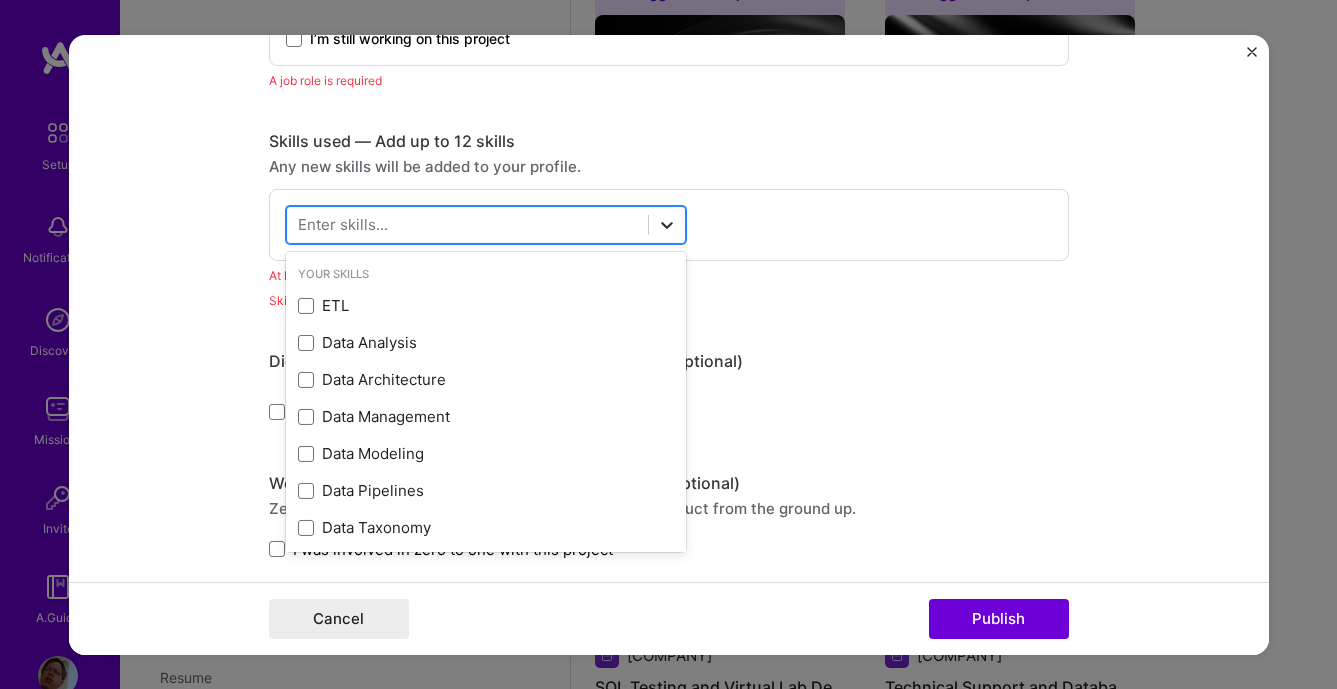 click 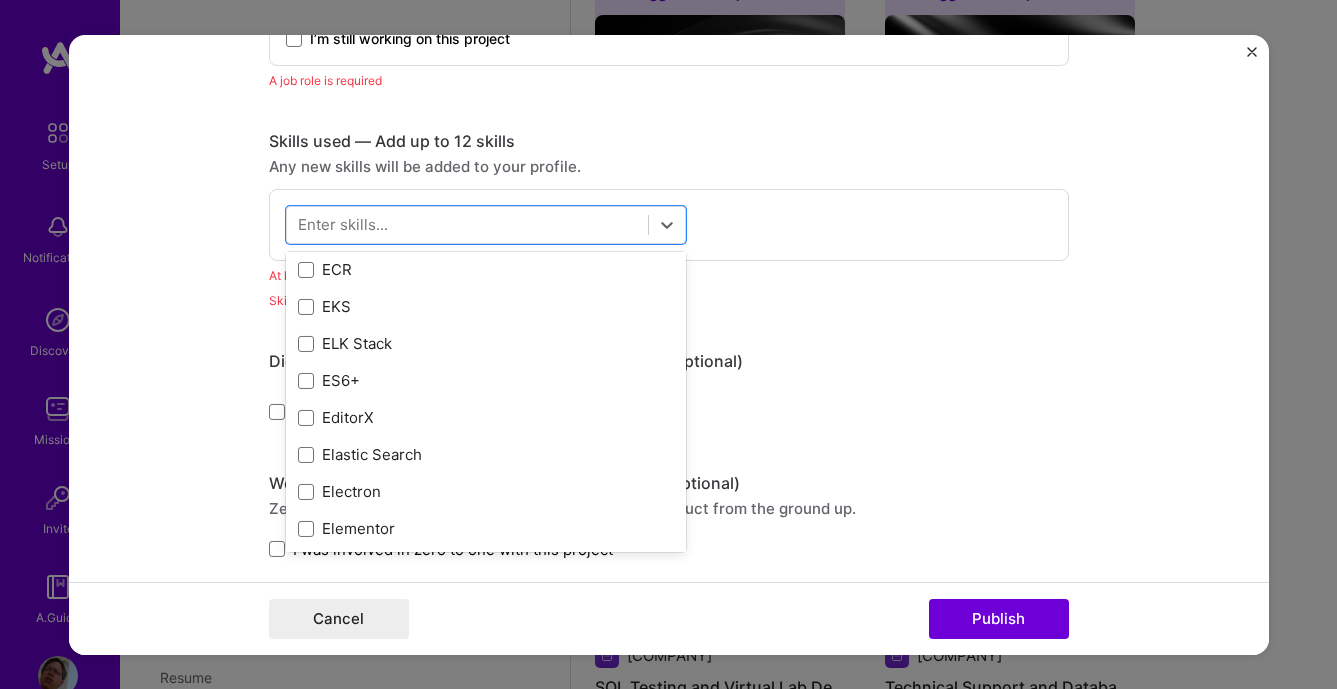 scroll, scrollTop: 3990, scrollLeft: 0, axis: vertical 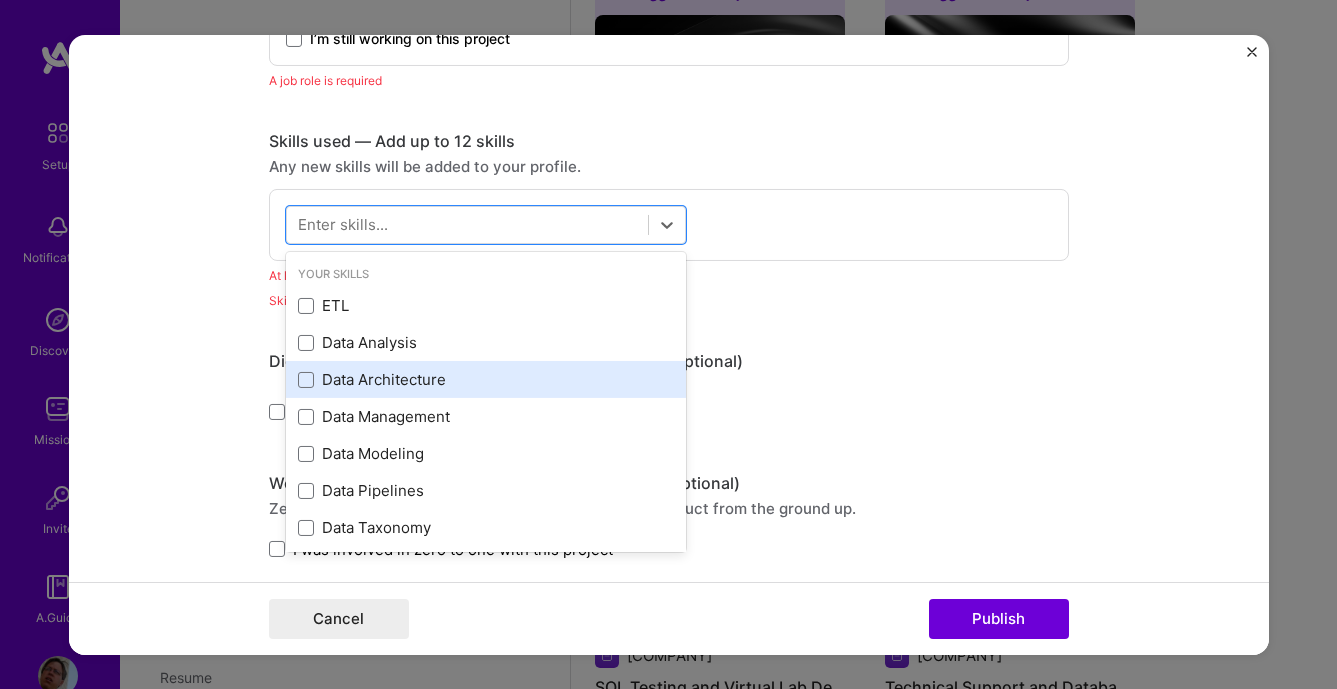click on "Data Architecture" at bounding box center [486, 379] 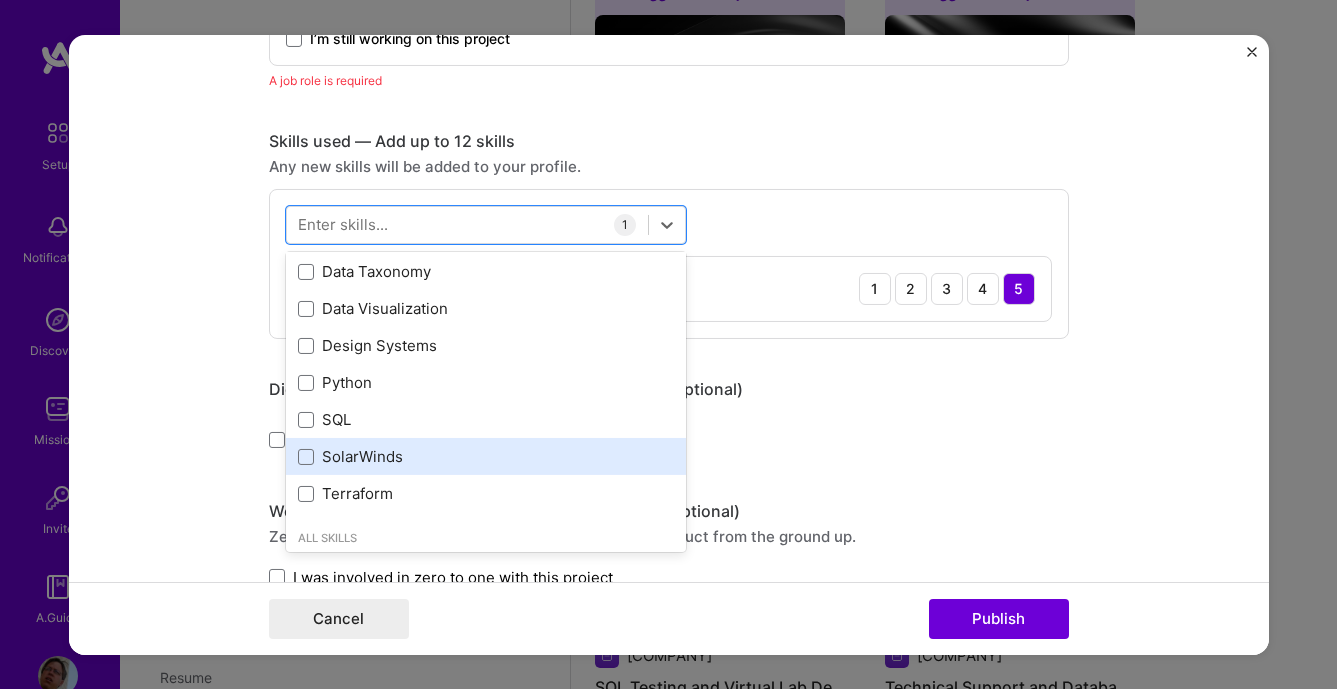 scroll, scrollTop: 342, scrollLeft: 0, axis: vertical 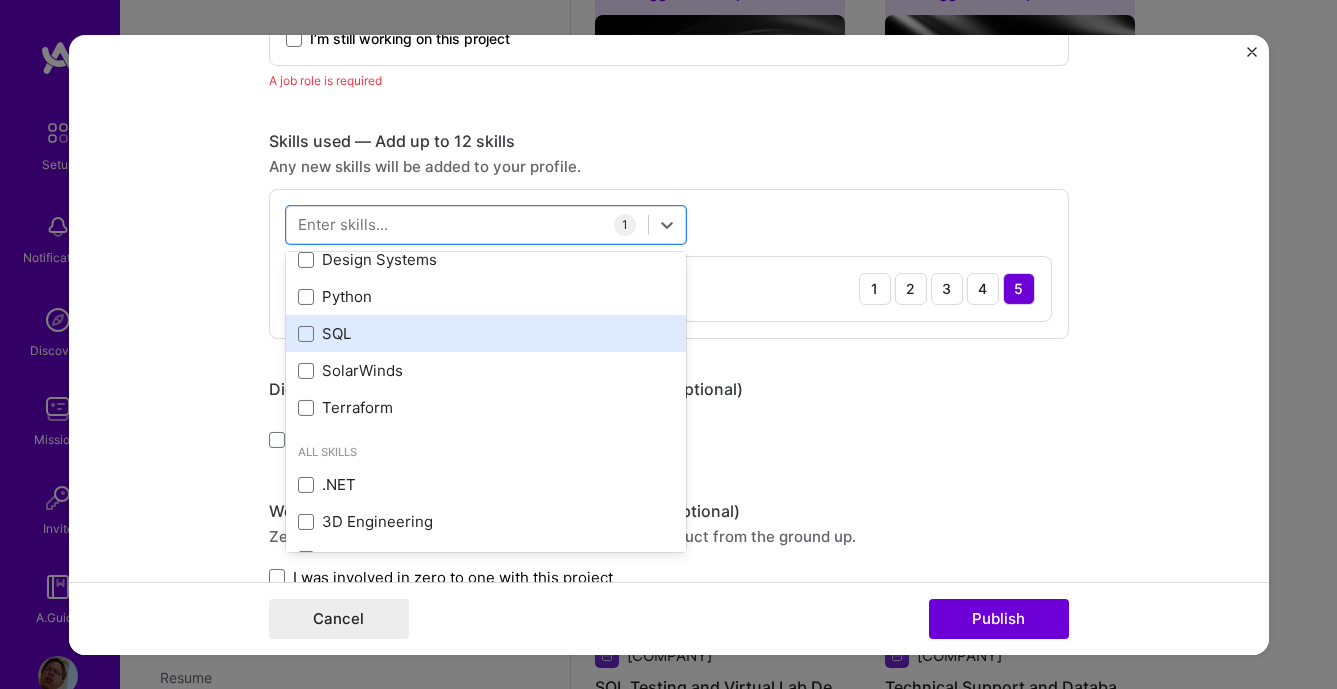 click on "SQL" at bounding box center (486, 333) 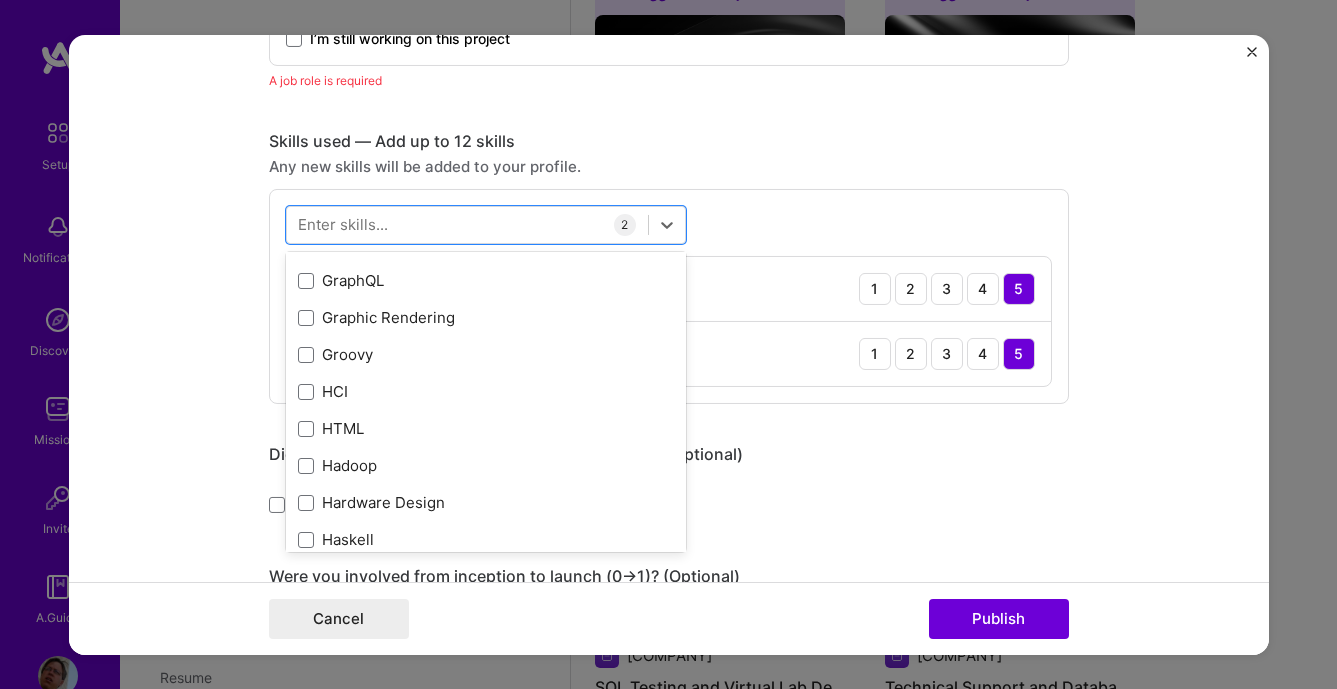 scroll, scrollTop: 5928, scrollLeft: 0, axis: vertical 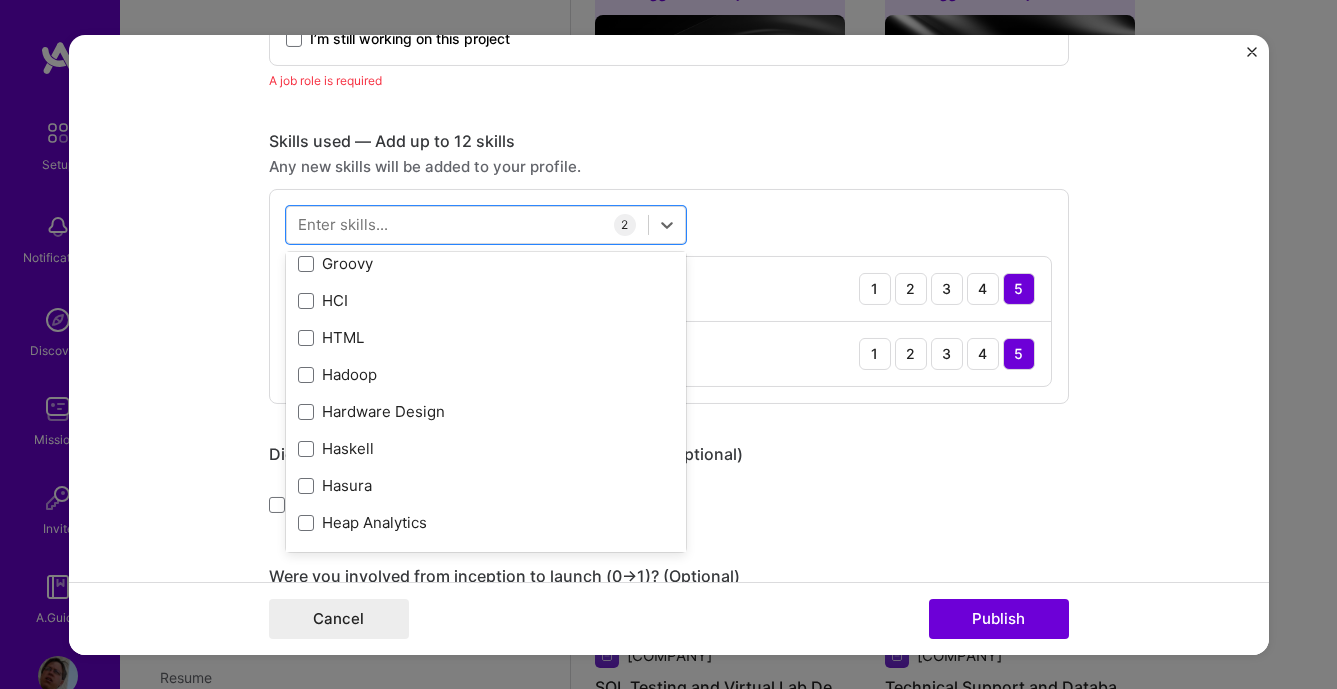 click on "Editing suggested project This project is suggested based on your LinkedIn, resume or A.Team activity. Project title SQL Disaster Recovery and Monitoring Solutions Company integra telecom
Project industry Industry 2 Project Link (Optional)
Drag and drop an image or   Upload file Upload file We recommend uploading at least 4 images. 1600x1200px or higher recommended. Max 5MB each. Role Senior SQL Database Administrator Select role type Dec, [YEAR]
to Dec, [YEAR]
I’m still working on this project A job role  is required Skills used — Add up to 12 skills Any new skills will be added to your profile. option SQL, selected. option Haskell focused, 0 of 2. 378 results available. Use Up and Down to choose options, press Enter to select the currently focused option, press Escape to exit the menu, press Tab to select the option and exit the menu. Your Skills ETL Data Analysis Data Architecture" at bounding box center (669, 344) 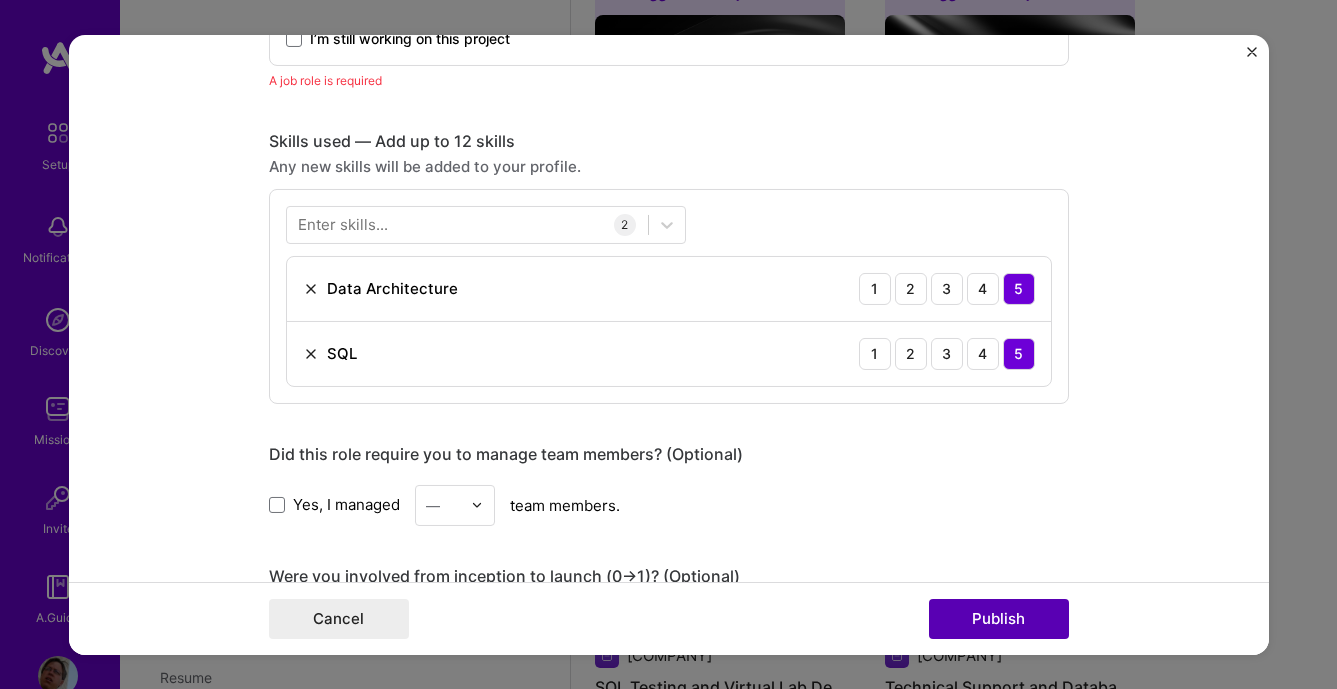 click on "Publish" at bounding box center (999, 619) 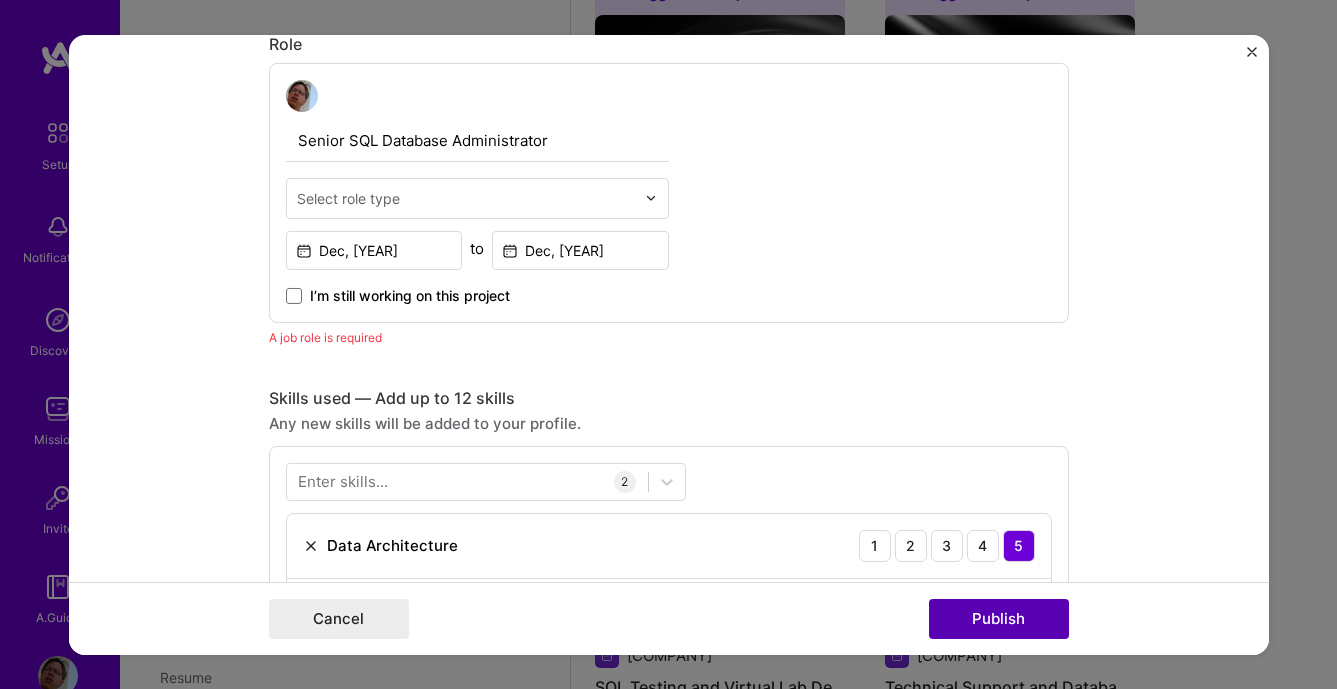 scroll, scrollTop: 671, scrollLeft: 0, axis: vertical 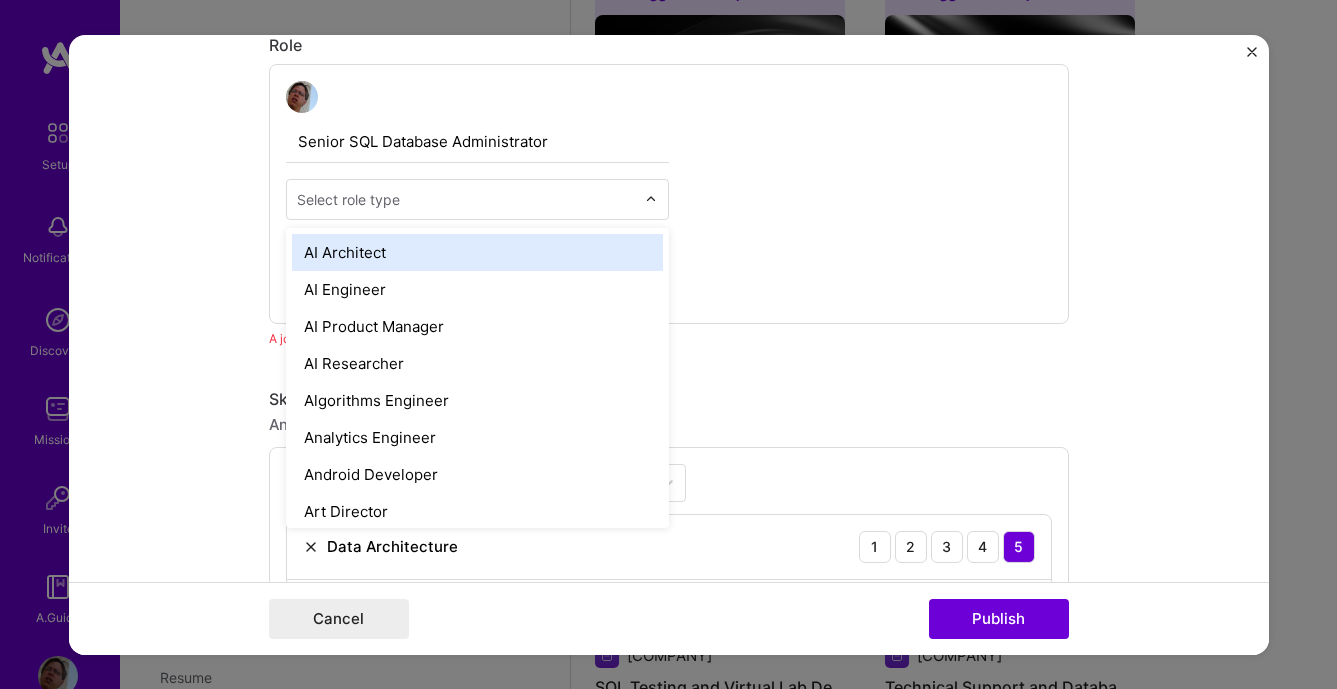 click on "Select role type" at bounding box center [348, 198] 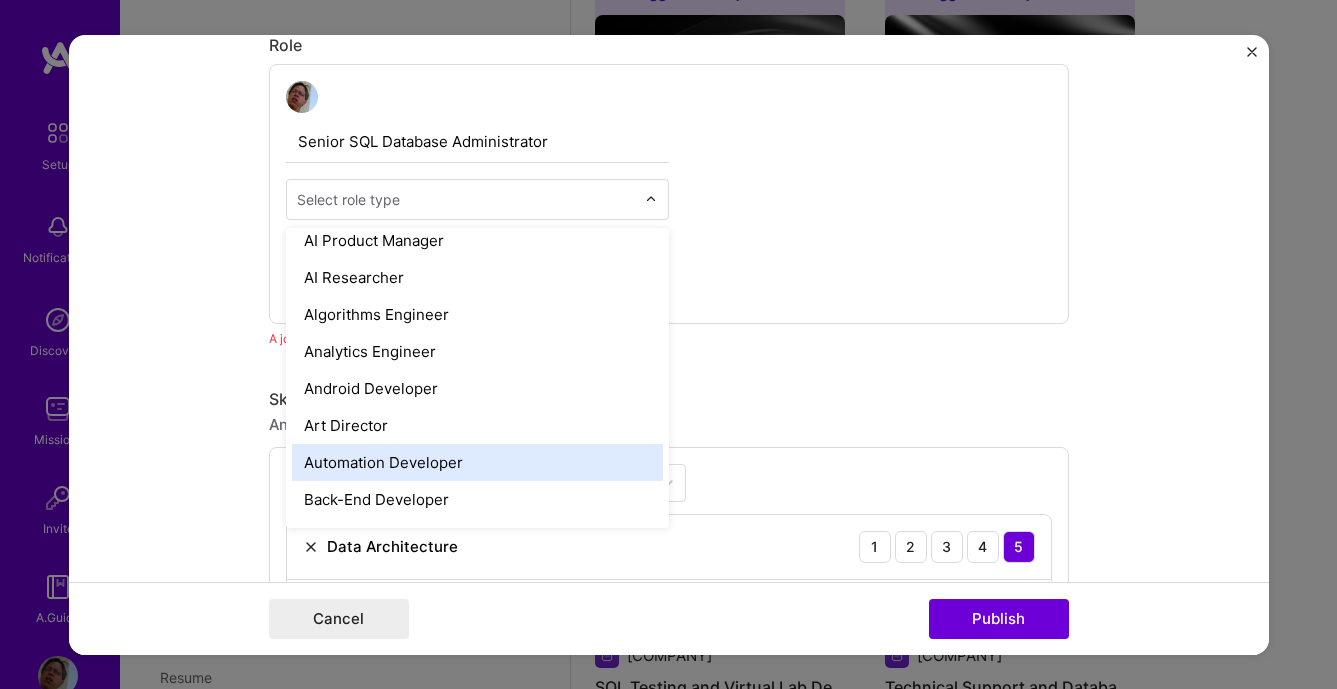 scroll, scrollTop: 114, scrollLeft: 0, axis: vertical 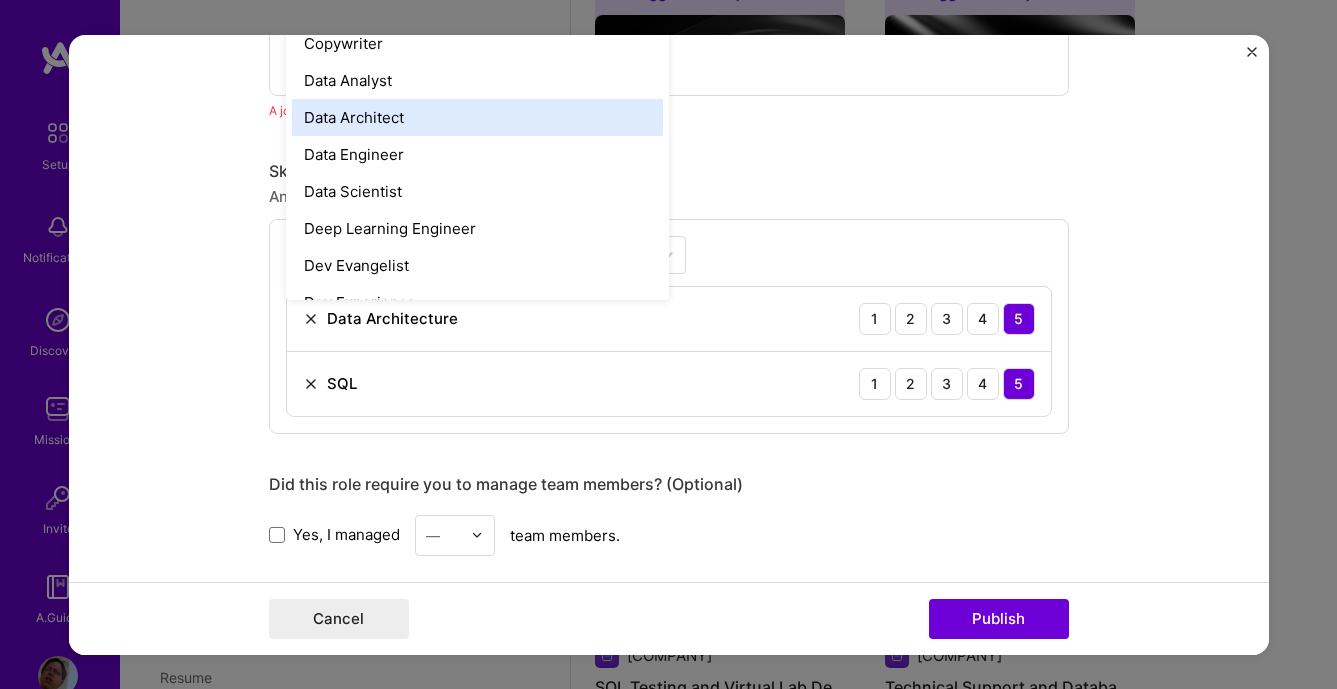 click on "Data Architect" at bounding box center (477, 116) 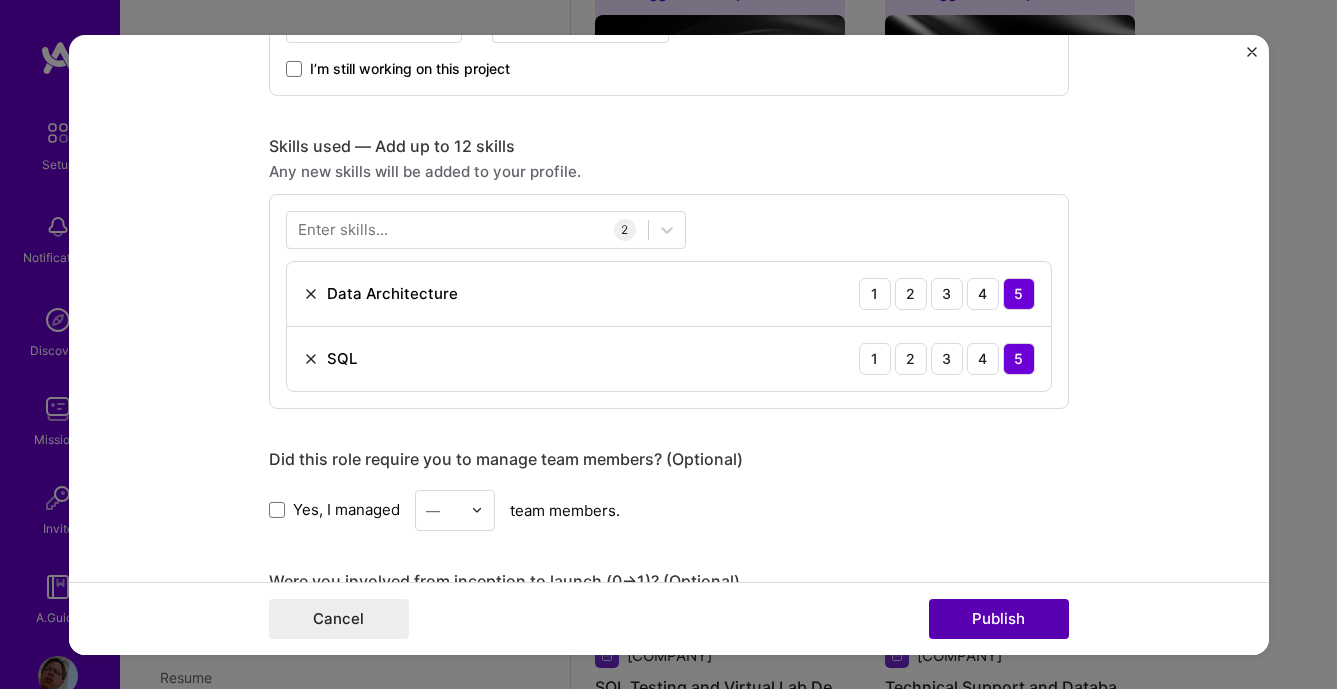 click on "Publish" at bounding box center [999, 619] 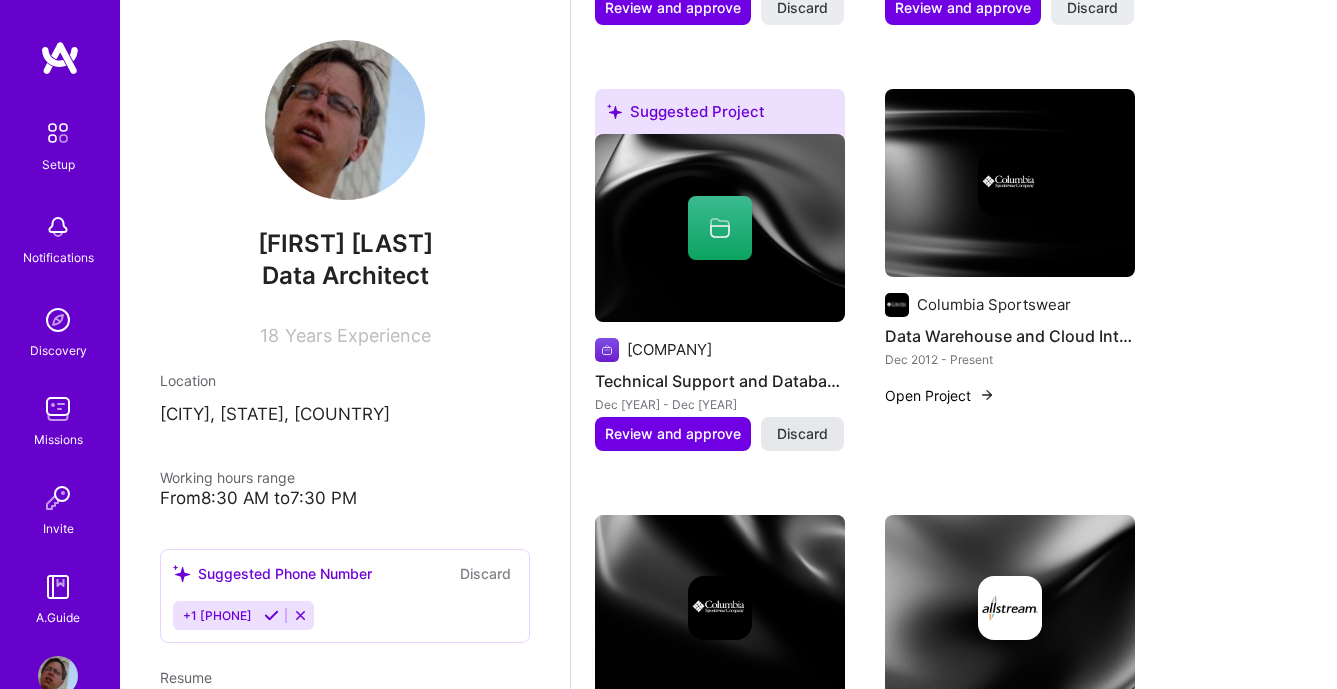scroll, scrollTop: 1334, scrollLeft: 0, axis: vertical 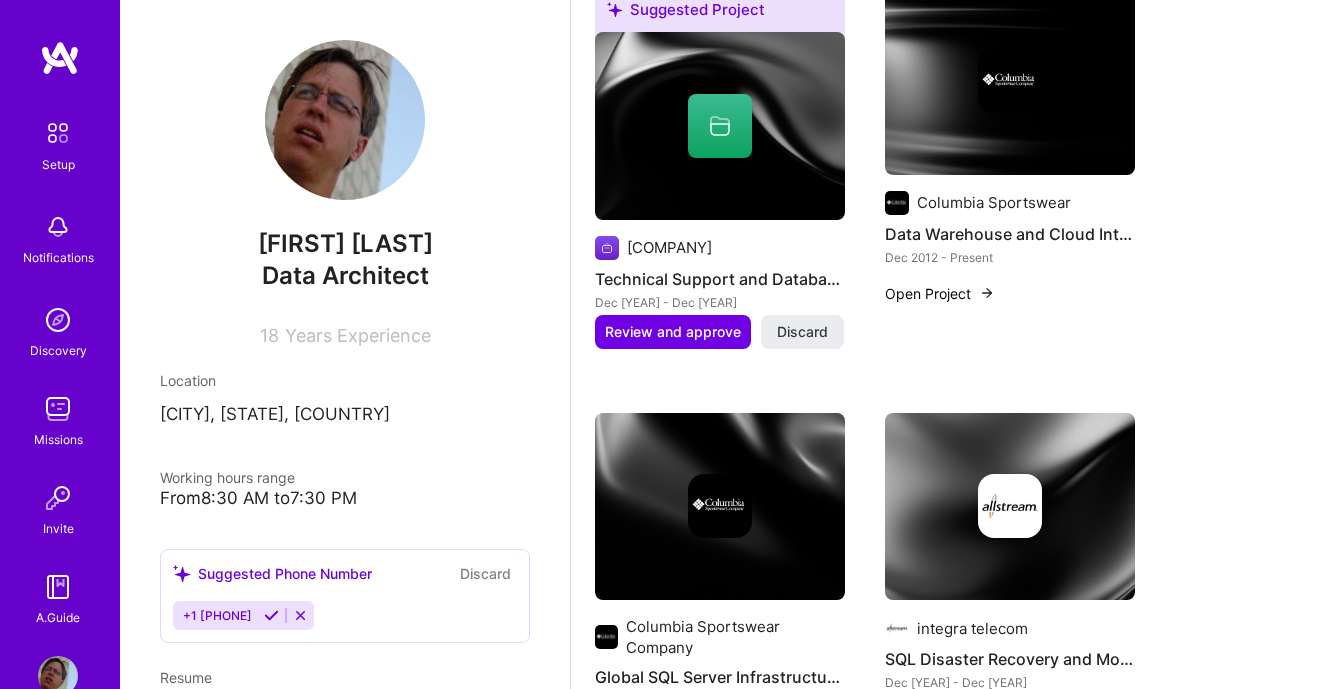 drag, startPoint x: 791, startPoint y: 324, endPoint x: 808, endPoint y: 344, distance: 26.24881 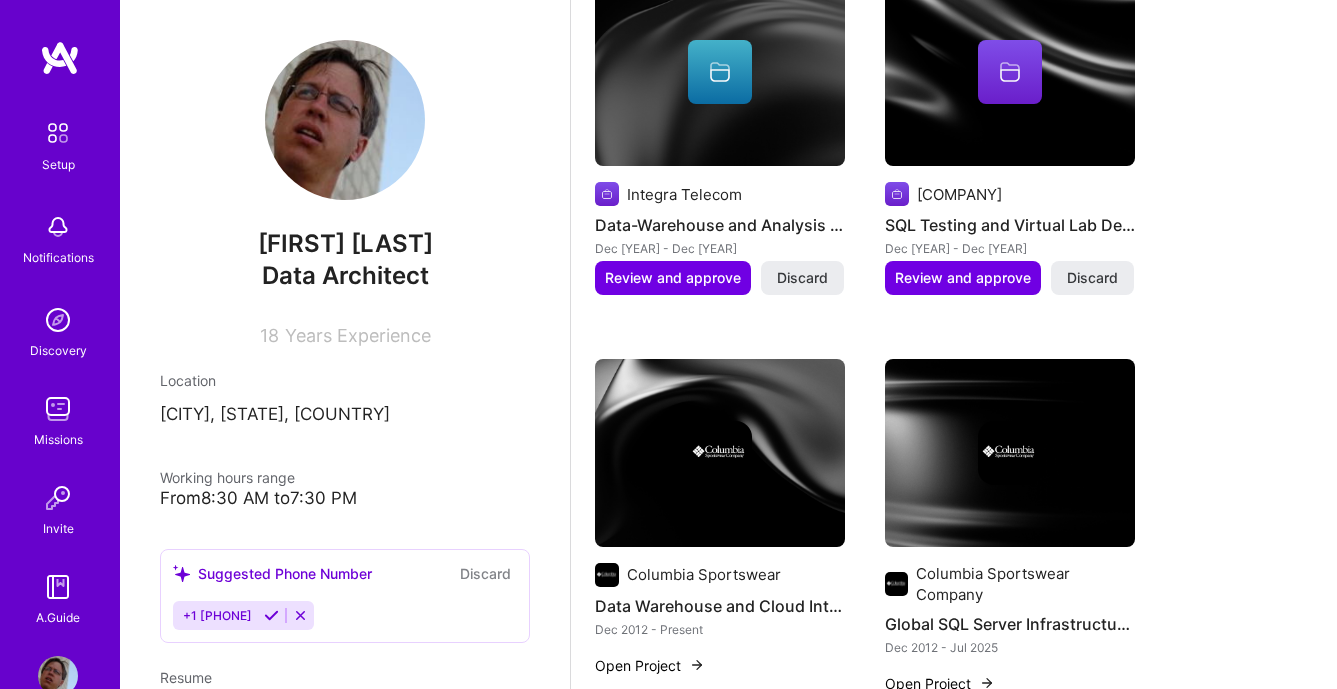 scroll, scrollTop: 926, scrollLeft: 0, axis: vertical 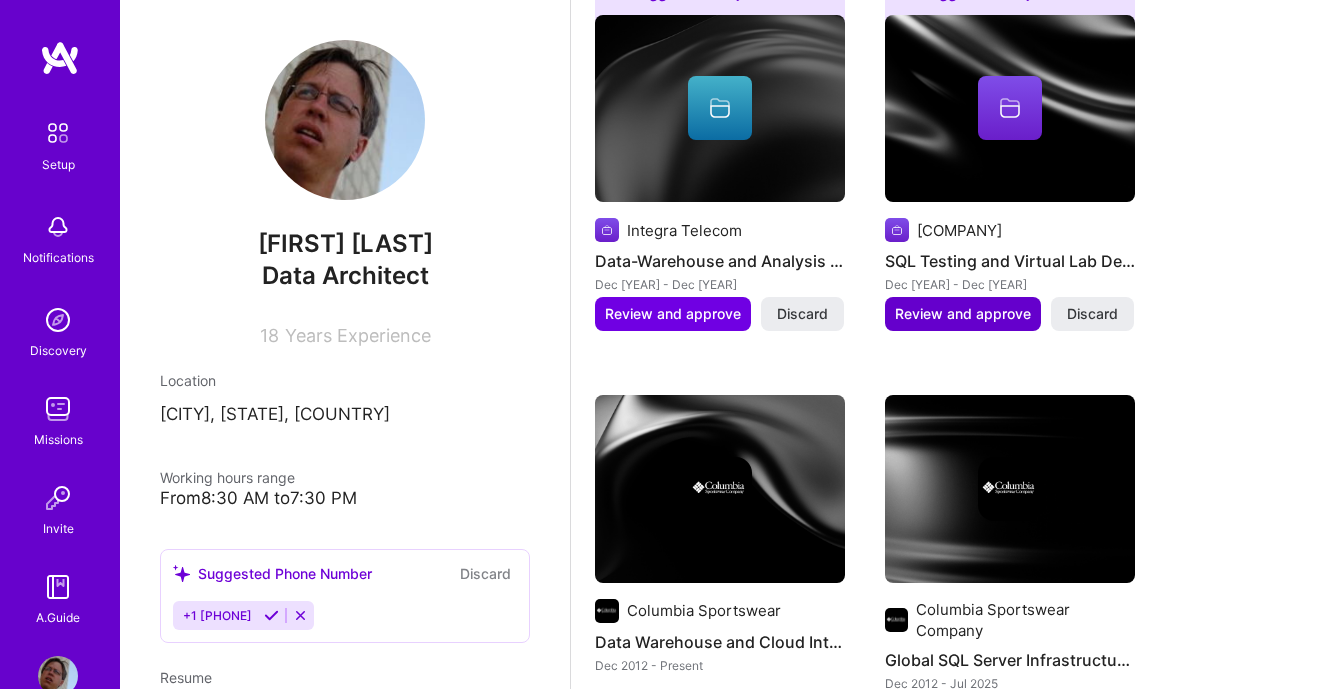 click on "Review and approve" at bounding box center (963, 314) 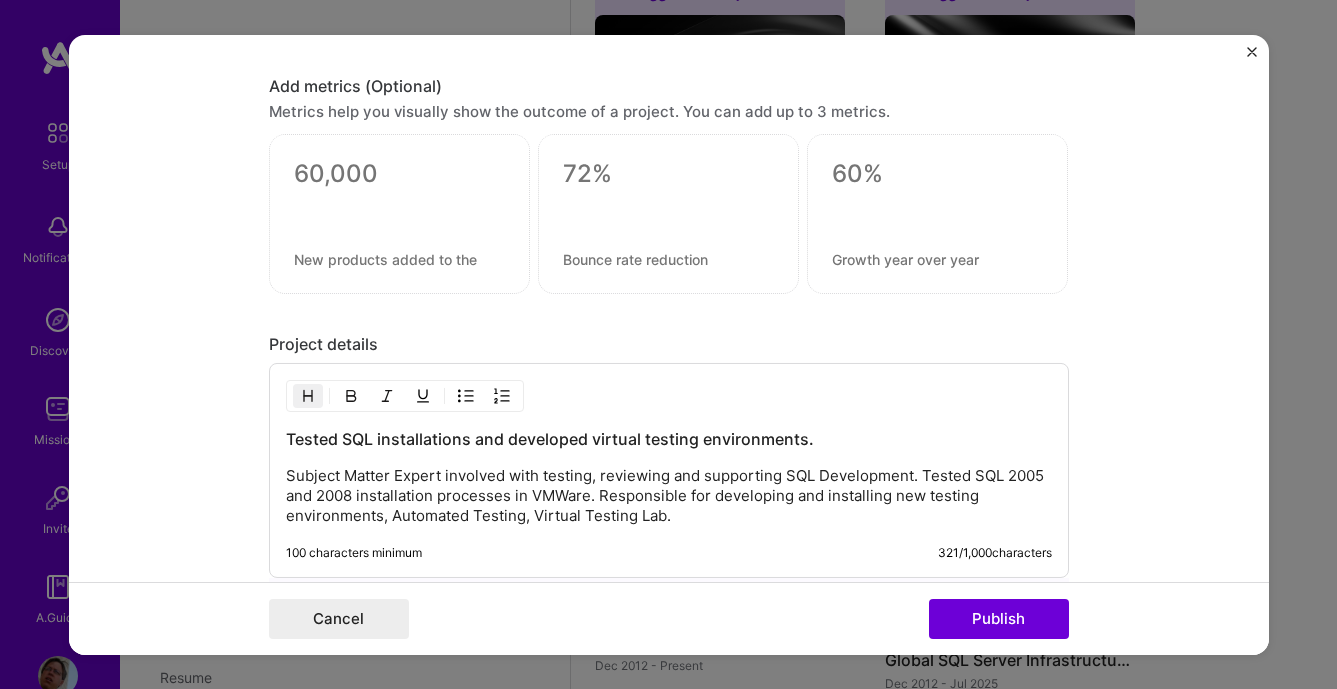 scroll, scrollTop: 1482, scrollLeft: 0, axis: vertical 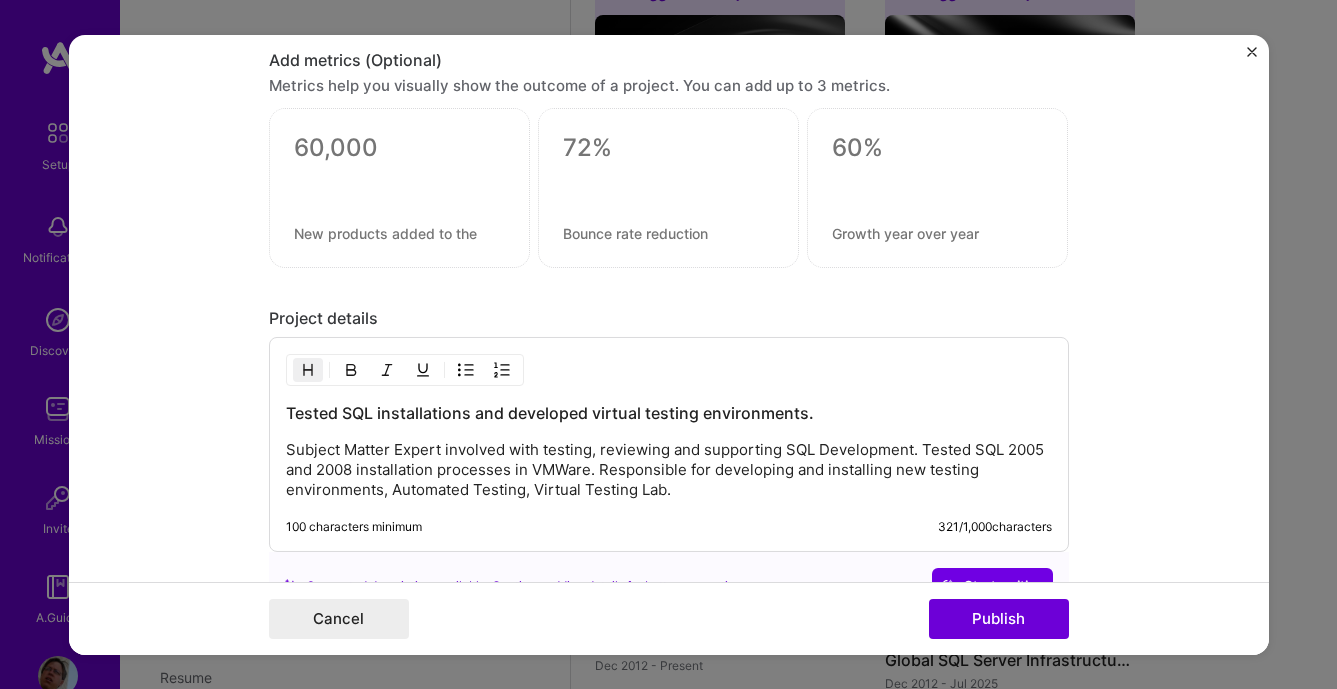 click at bounding box center (1252, 51) 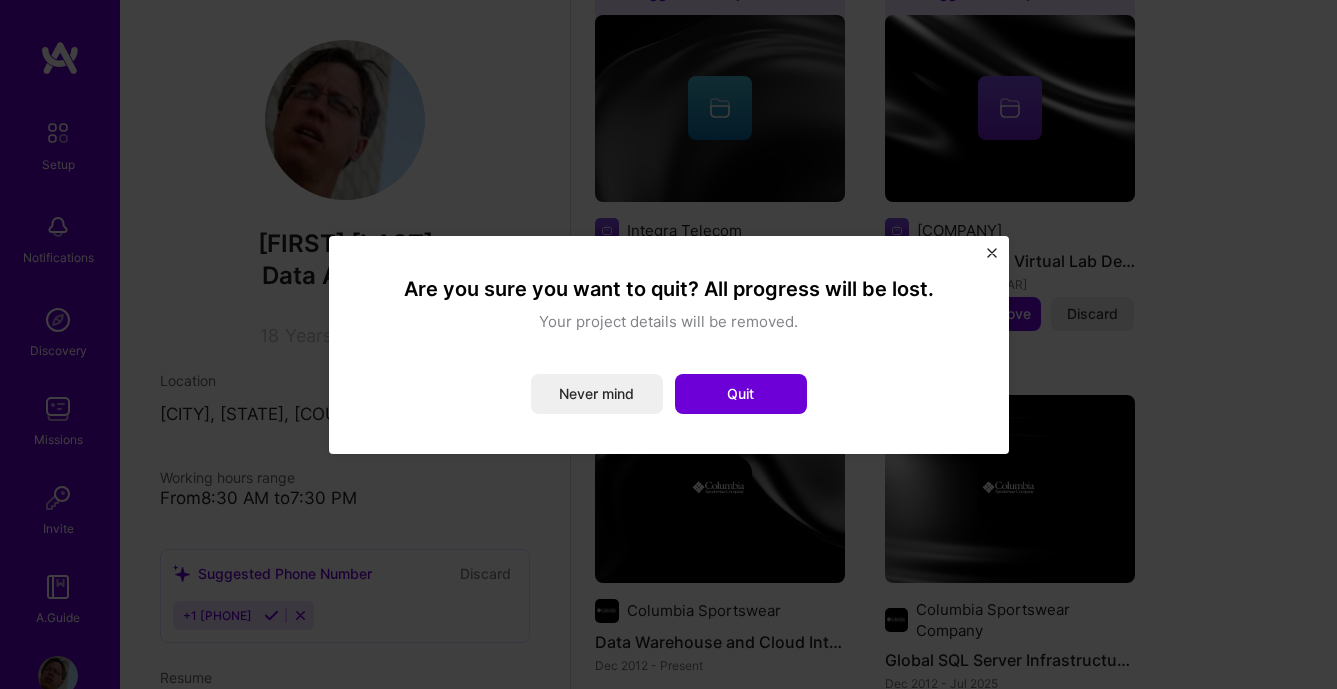 click on "Are you sure you want to quit? All progress will be lost. Your project details will be removed. Never mind Quit" at bounding box center (669, 345) 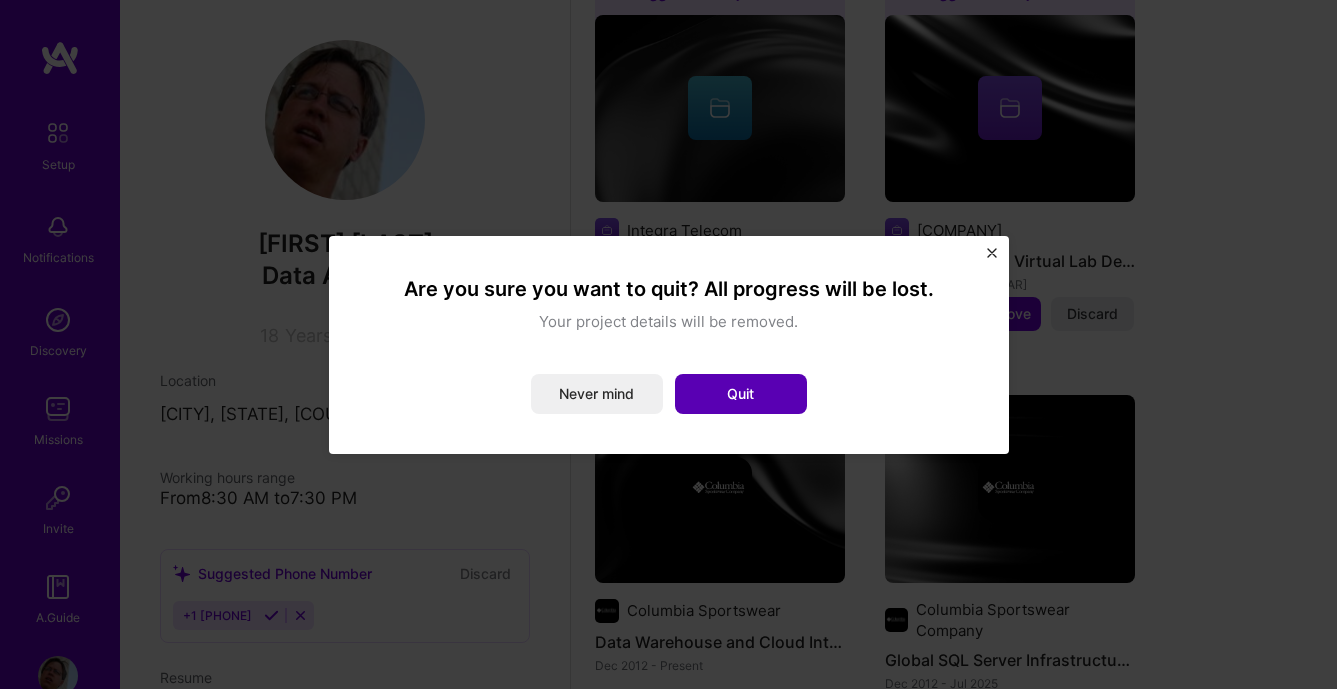 click on "Quit" at bounding box center (741, 394) 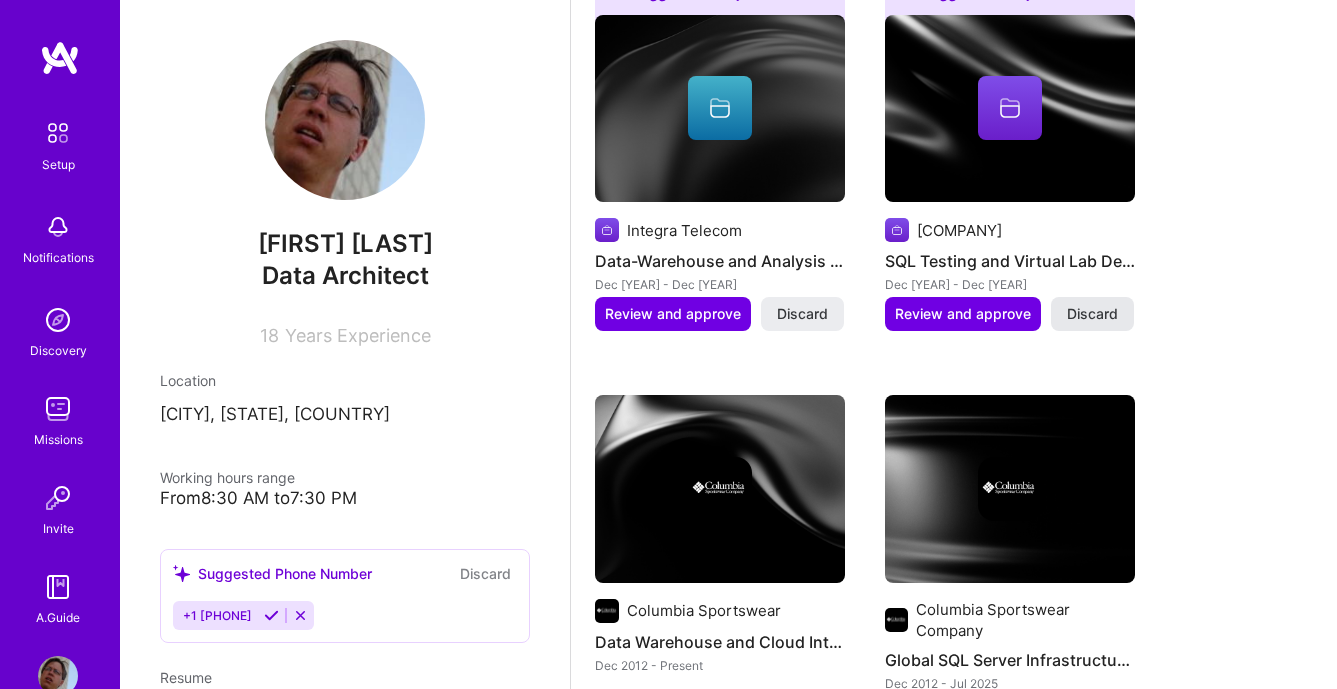 click on "Discard" at bounding box center (1092, 314) 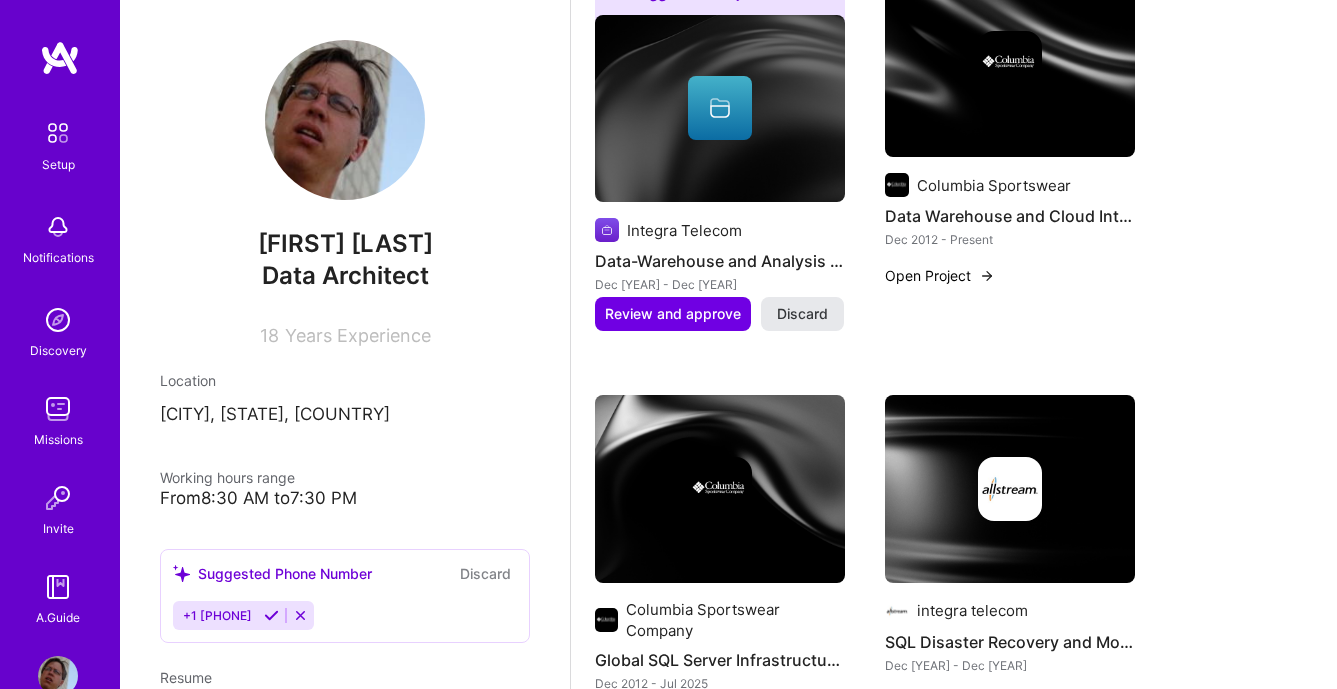 click on "Discard" at bounding box center [802, 314] 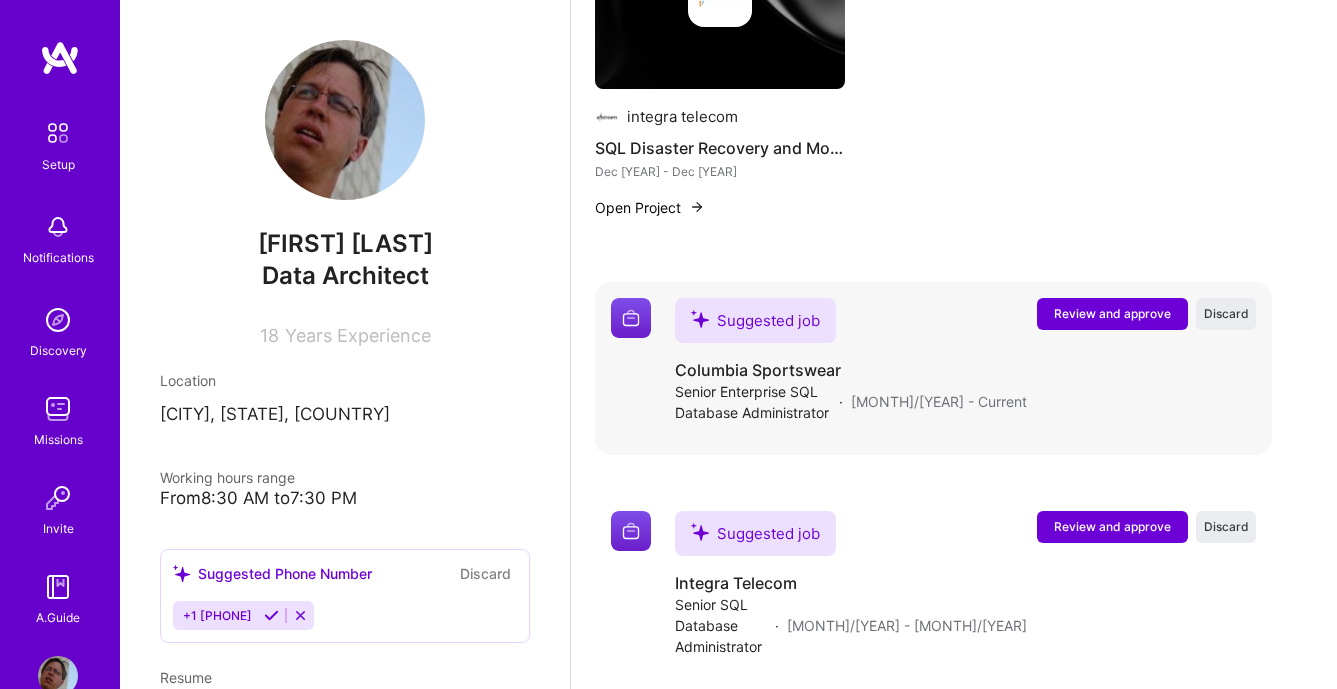 scroll, scrollTop: 1436, scrollLeft: 0, axis: vertical 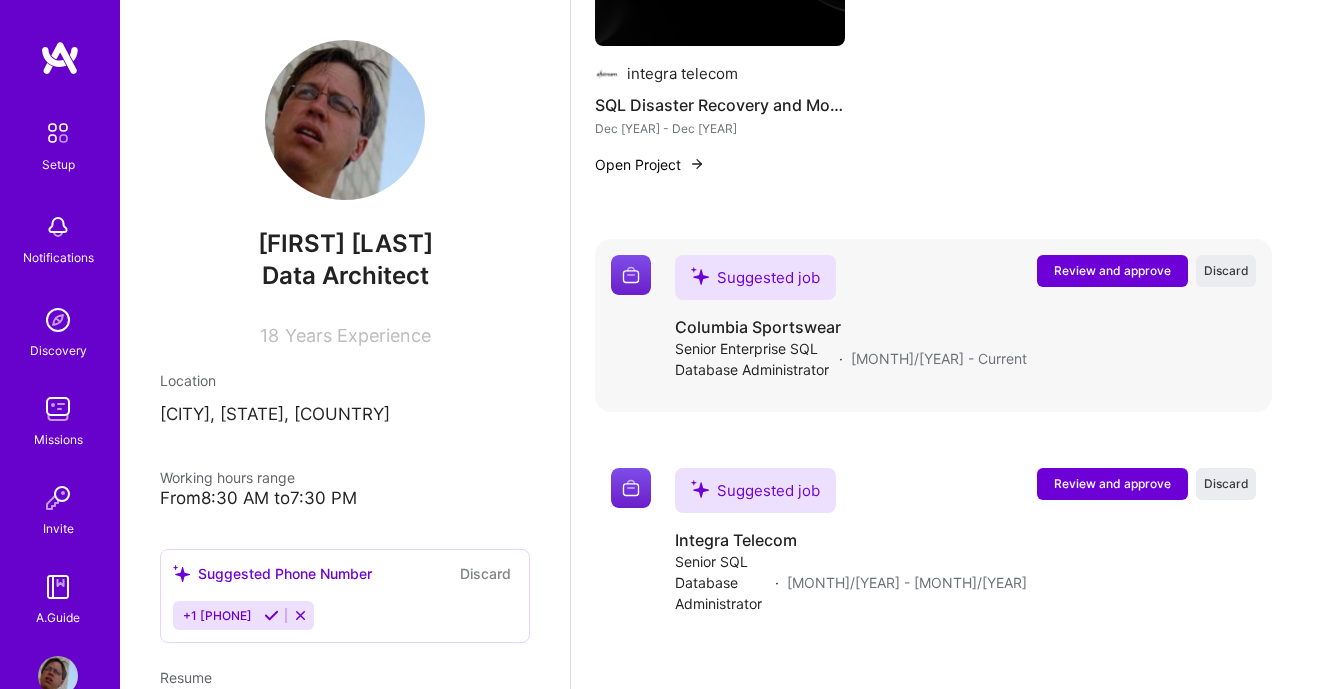 click on "Review and approve" at bounding box center (1112, 270) 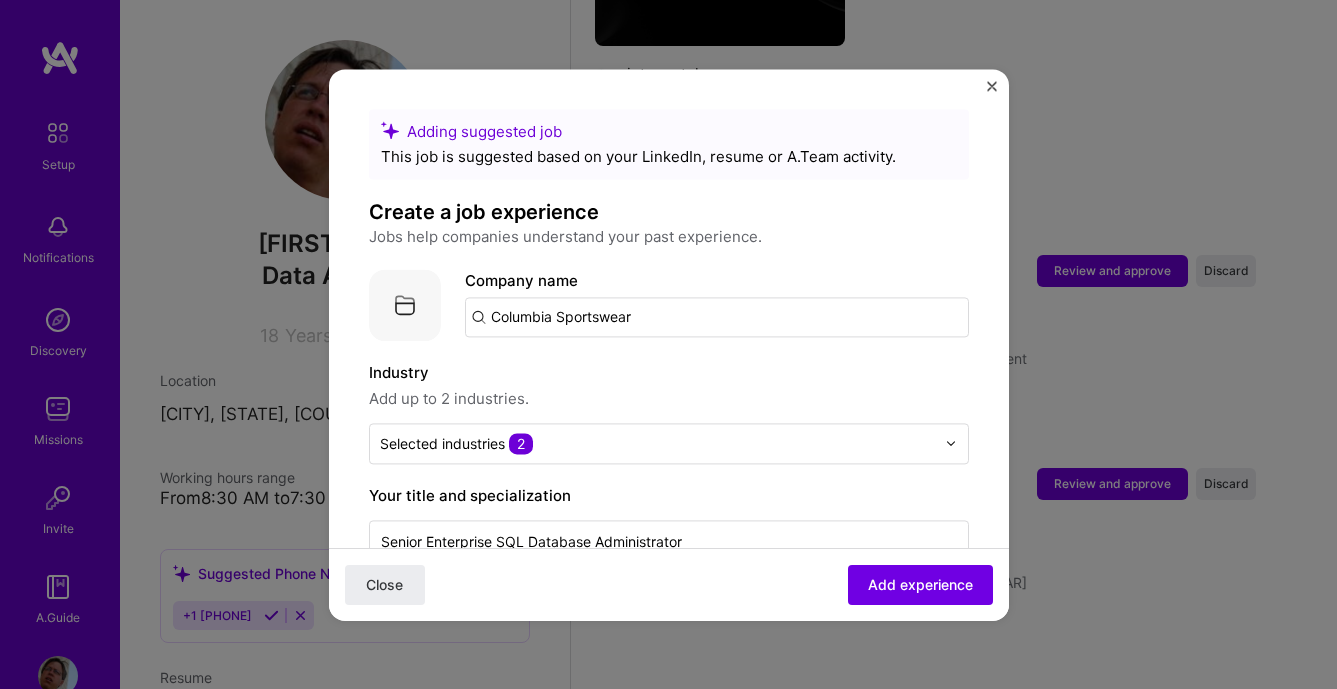 drag, startPoint x: 936, startPoint y: 591, endPoint x: 1014, endPoint y: 444, distance: 166.41214 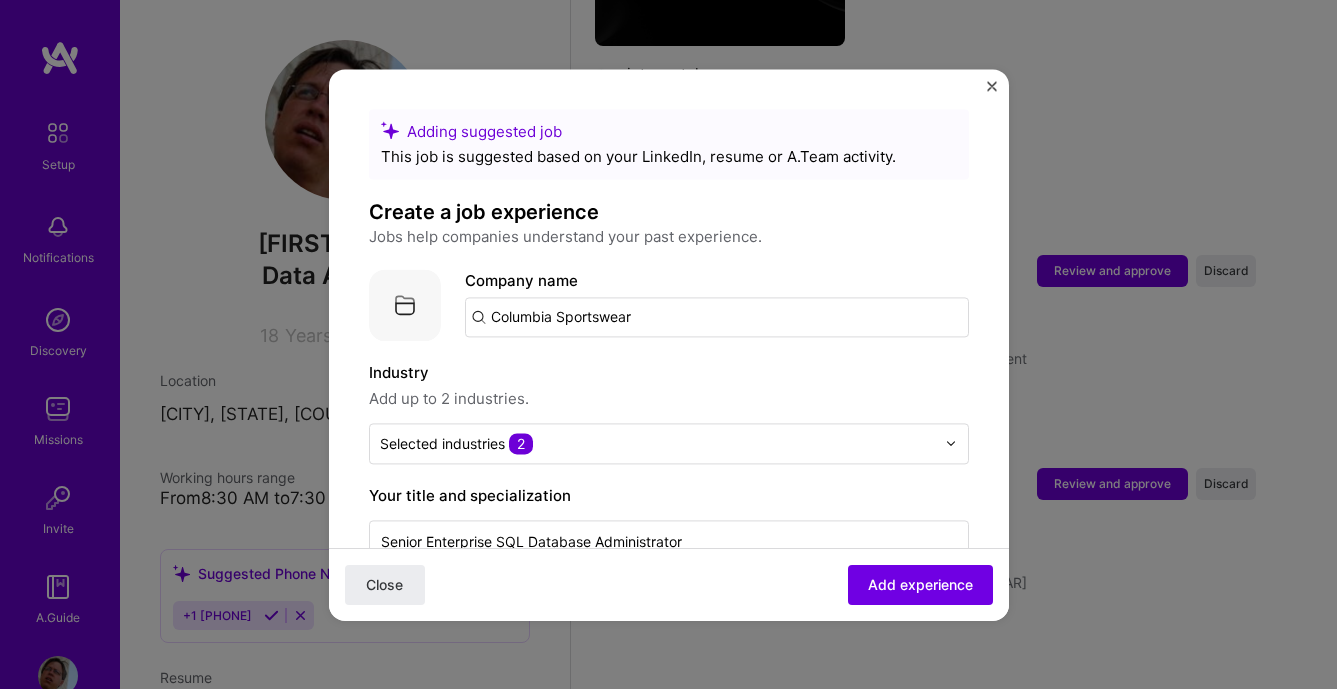 click on "Adding suggested job This job is suggested based on your LinkedIn, resume or A.Team activity. Create a job experience Jobs help companies understand your past experience. Company logo Company name Columbia Sportswear
Industry Add up to 2 industries. Selected industries 2 Your title and specialization Senior Enterprise SQL Database Administrator Select specialization Duration Dec, [YEAR]
to
I still work here Skills used — Add up to 12 skills Any new skills will be added to your profile. Enter skills... 4 Azure 1 2 3 4 5 Data Visualization 1 2 3 4 5 ETL 1 2 3 4 5 MySQL 1 2 3 4 5 Description 100 characters minimum 940 / 2,000  characters Did this role require you to manage team members? (Optional) Yes, I managed 0 team members. Were you involved from inception to launch (0 - >  1)? (Optional) Zero to one is creation and development of a unique product from the ground up. I was involved in zero to one with this project Select projects Close" at bounding box center [668, 344] 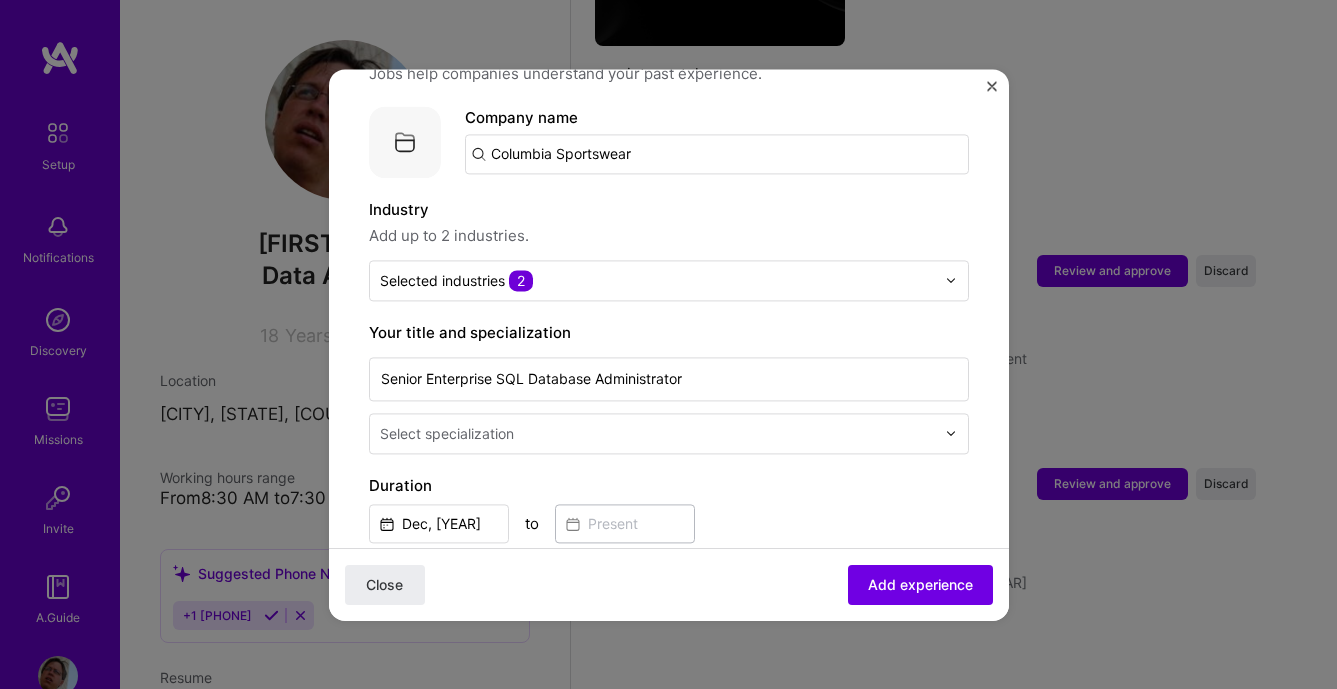 scroll, scrollTop: 342, scrollLeft: 0, axis: vertical 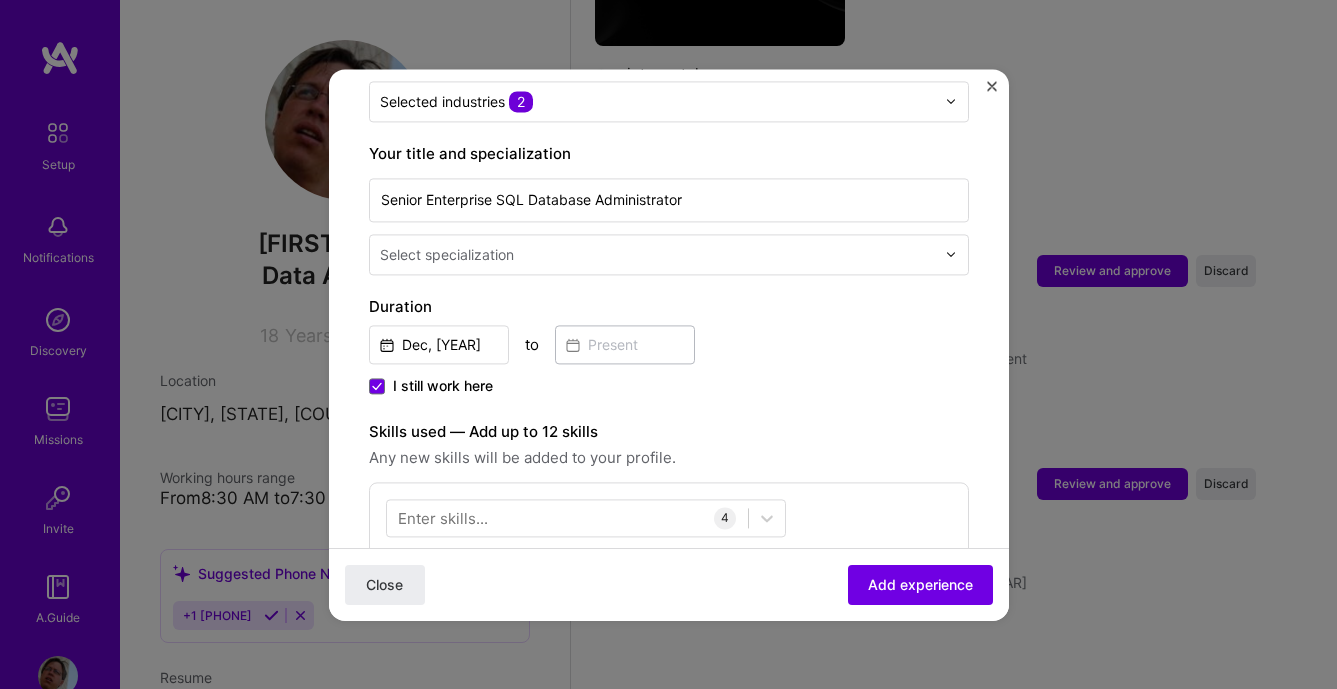 click on "Close Add experience" at bounding box center (669, 583) 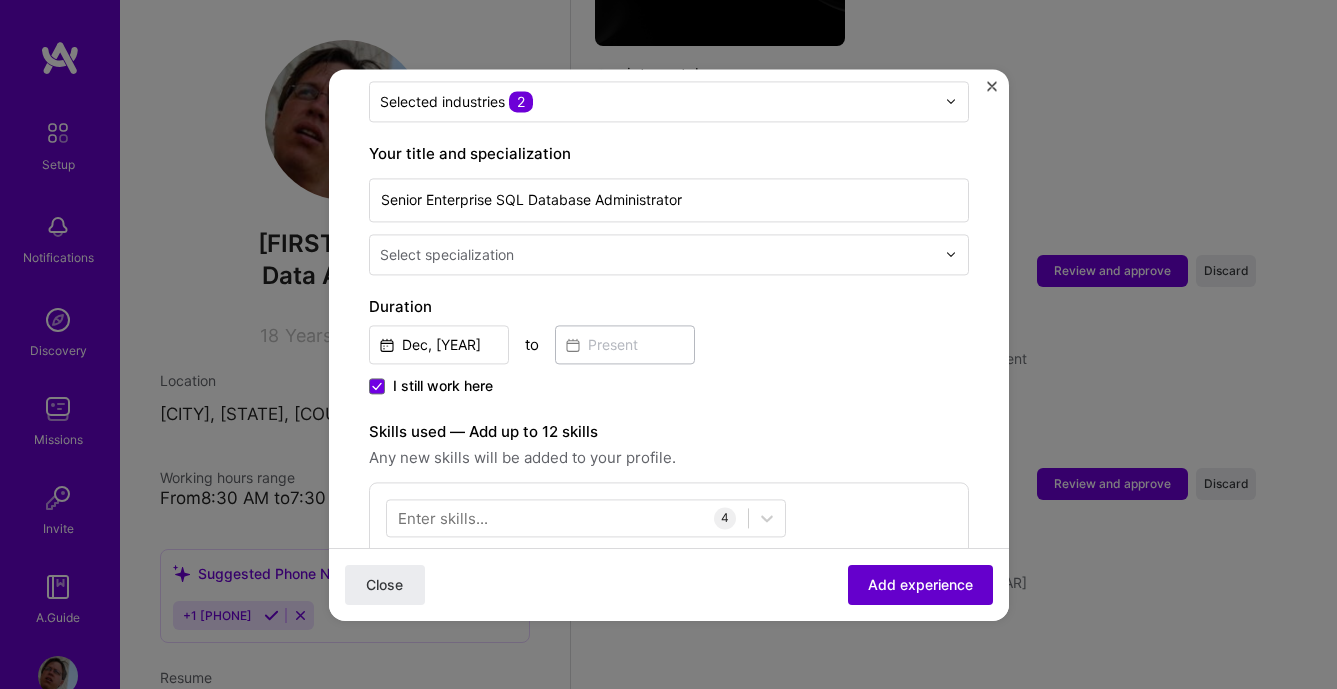 click on "Add experience" at bounding box center (920, 584) 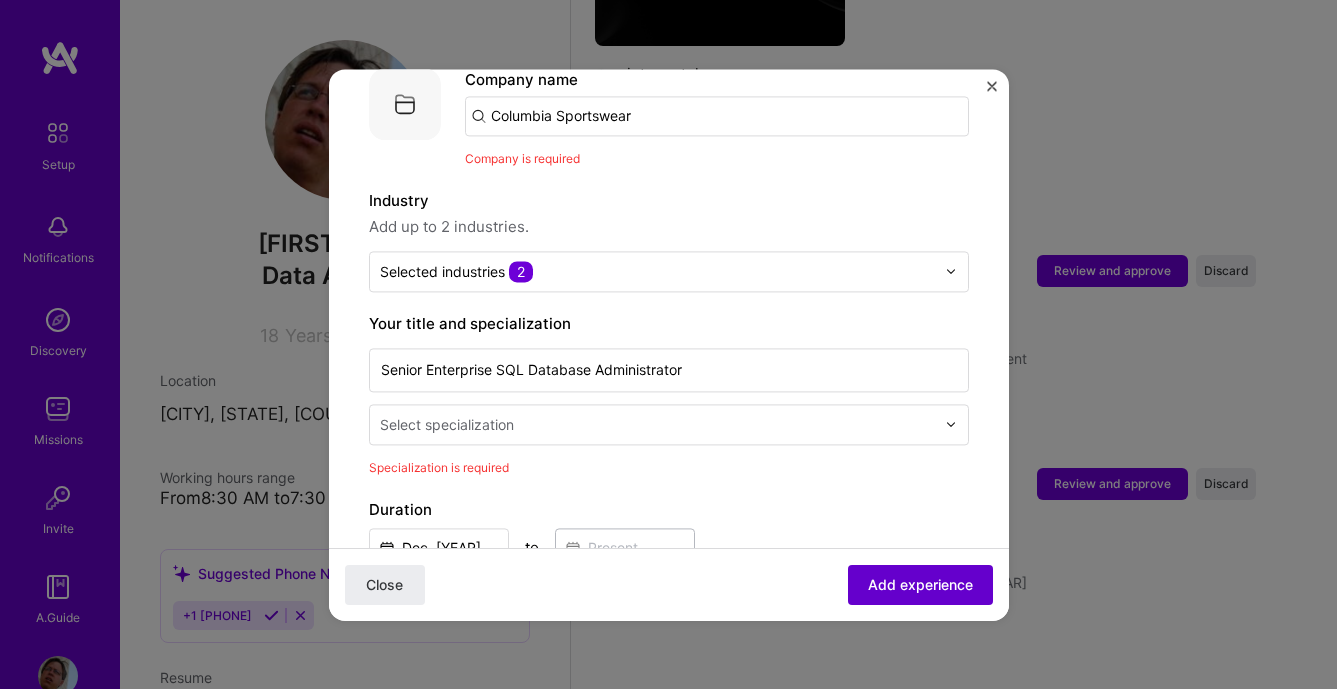 scroll, scrollTop: 200, scrollLeft: 0, axis: vertical 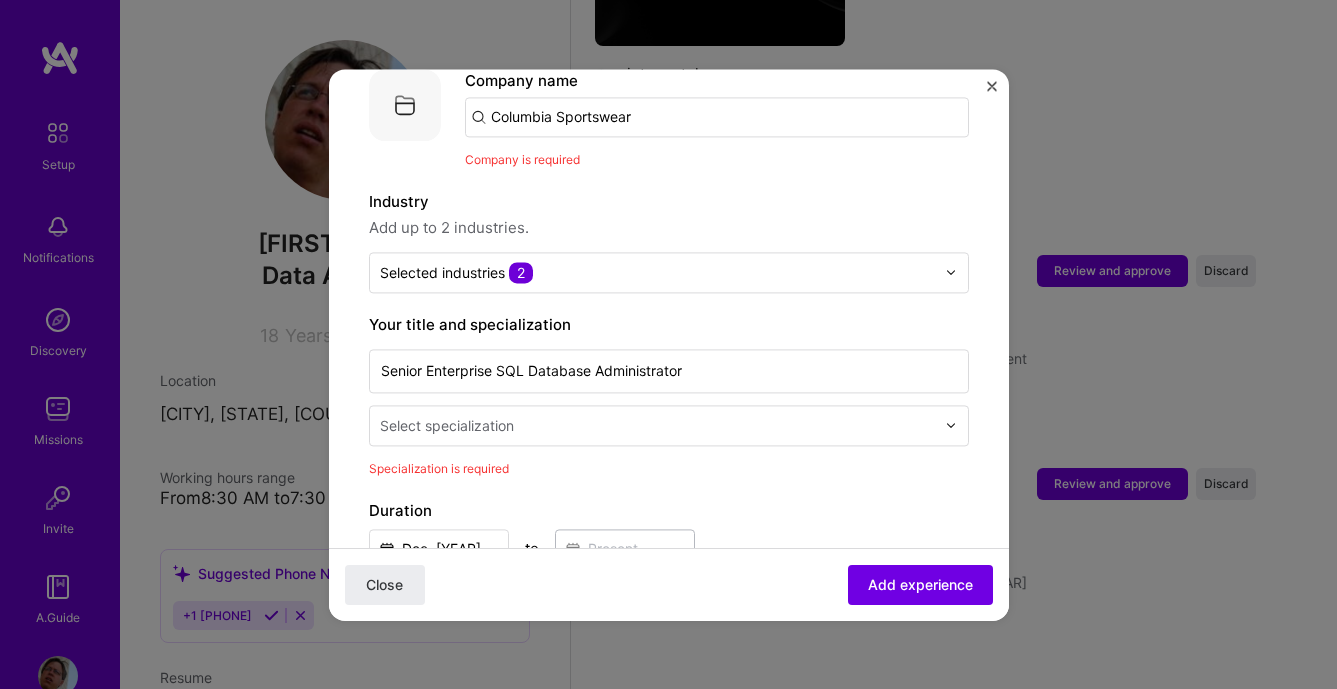 click on "Your title and specialization Senior Enterprise SQL Database Administrator Select specialization Specialization is required" at bounding box center (669, 396) 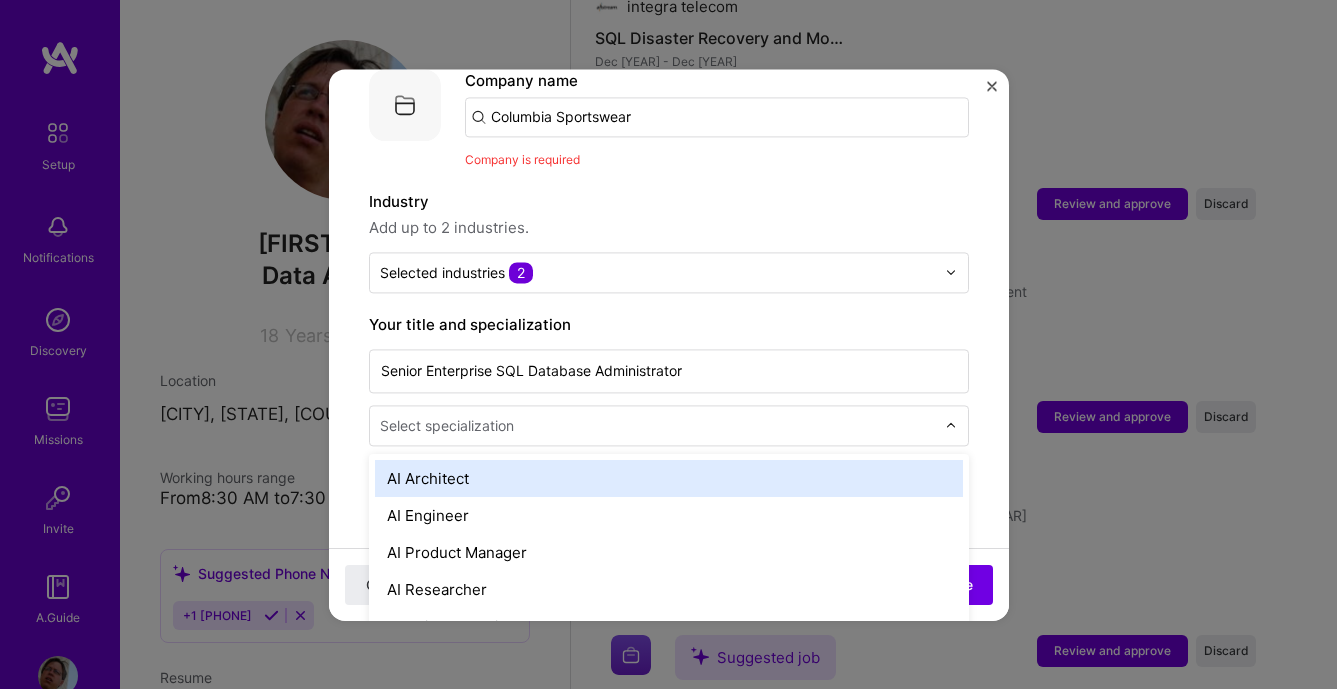 scroll, scrollTop: 1509, scrollLeft: 0, axis: vertical 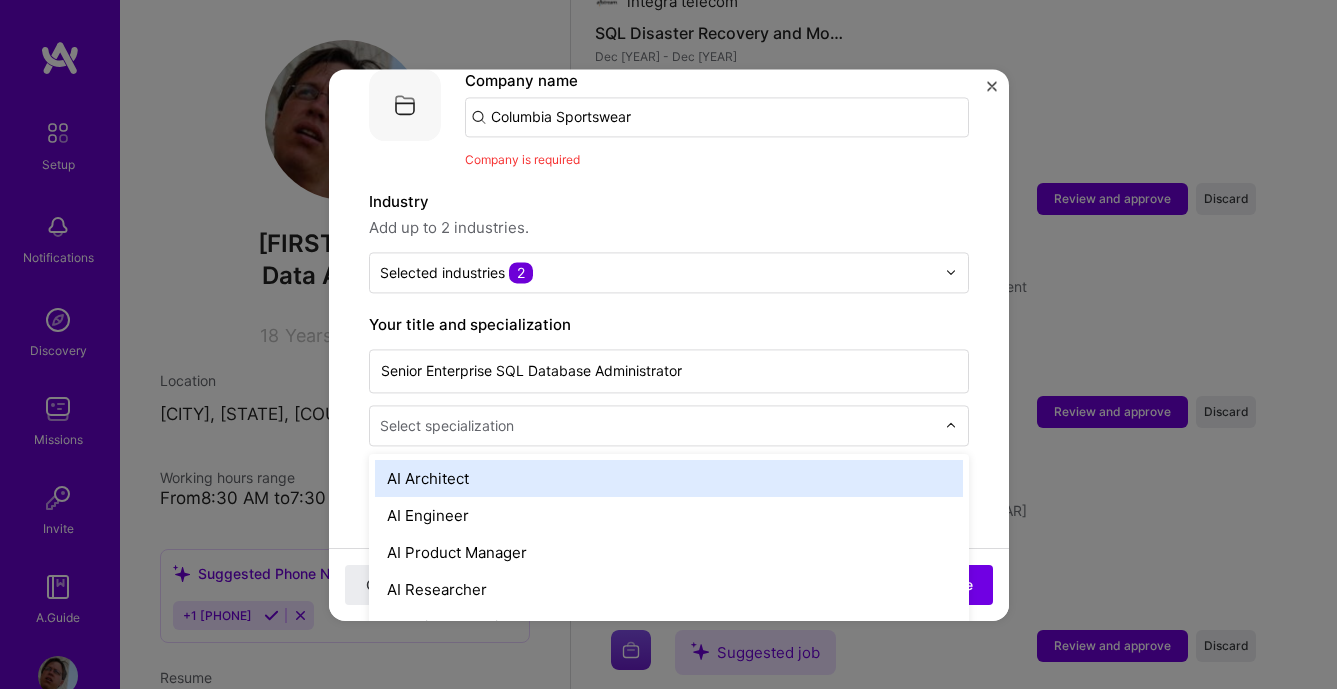 click at bounding box center [659, 425] 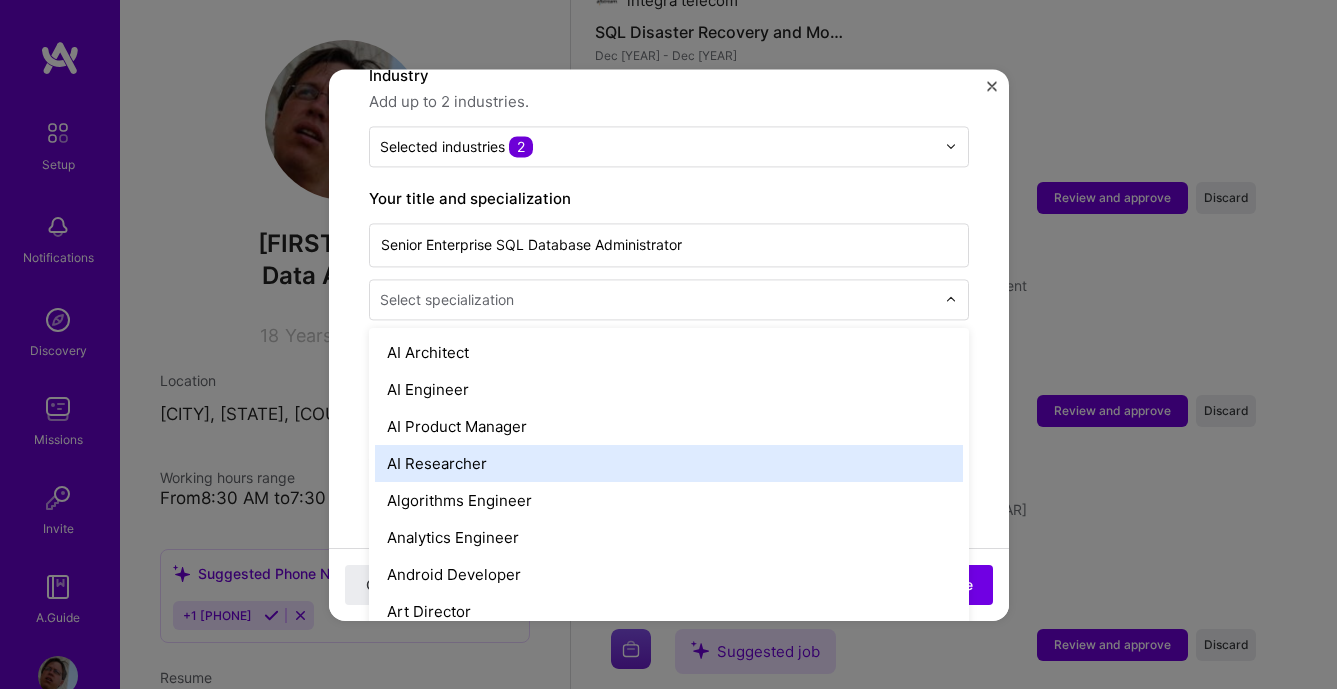 scroll, scrollTop: 428, scrollLeft: 0, axis: vertical 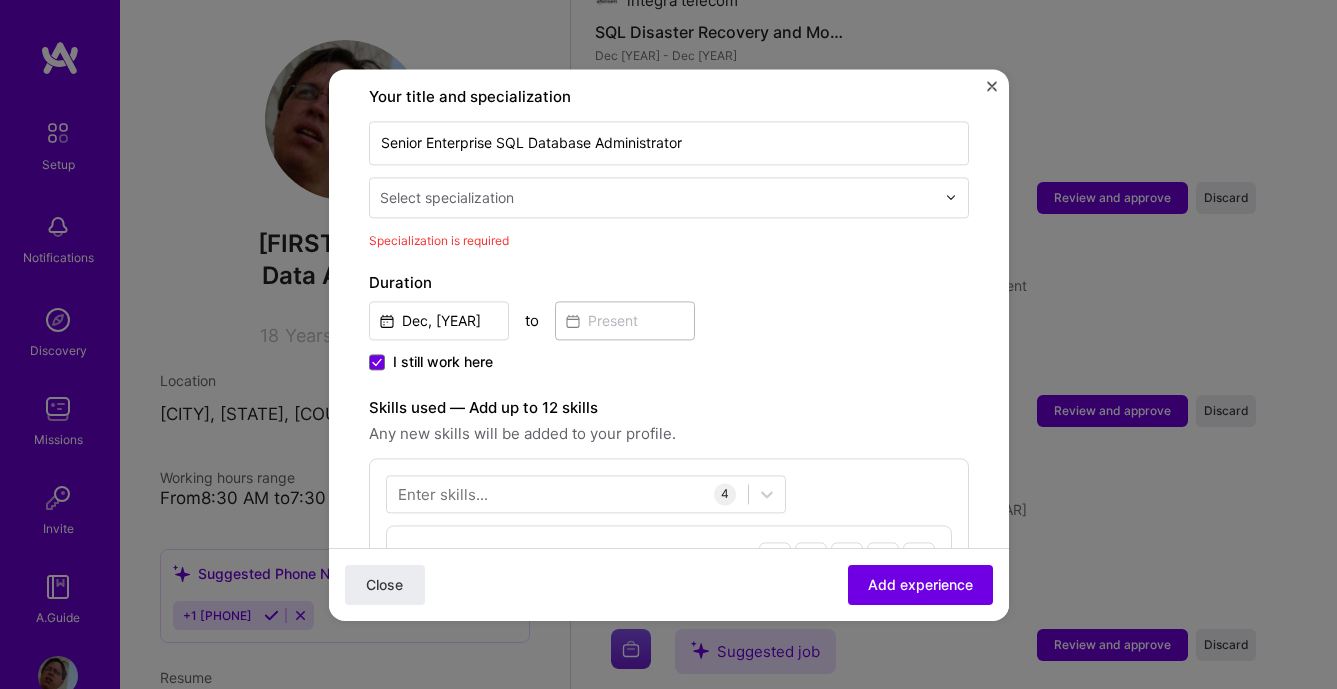 click on "Adding suggested job This job is suggested based on your LinkedIn, resume or A.Team activity. Create a job experience Jobs help companies understand your past experience. Company logo Company name Columbia Sportswear
Company is required Industry Add up to 2 industries. Selected industries 2 Your title and specialization Senior Enterprise SQL Database Administrator Select specialization Specialization is required Duration Dec, 2012
to
I still work here Skills used — Add up to 12 skills Any new skills will be added to your profile. Enter skills... 4 Azure 1 2 3 4 5 Data Visualization 1 2 3 4 5 ETL 1 2 3 4 5 MySQL 1 2 3 4 5 Description 100 characters minimum 940 / 2,000  characters Did this role require you to manage team members? (Optional) Yes, I managed 0 team members. Were you involved from inception to launch (0 - >  1)? (Optional) Zero to one is creation and development of a unique product from the ground up. Select projects Close" at bounding box center (668, 344) 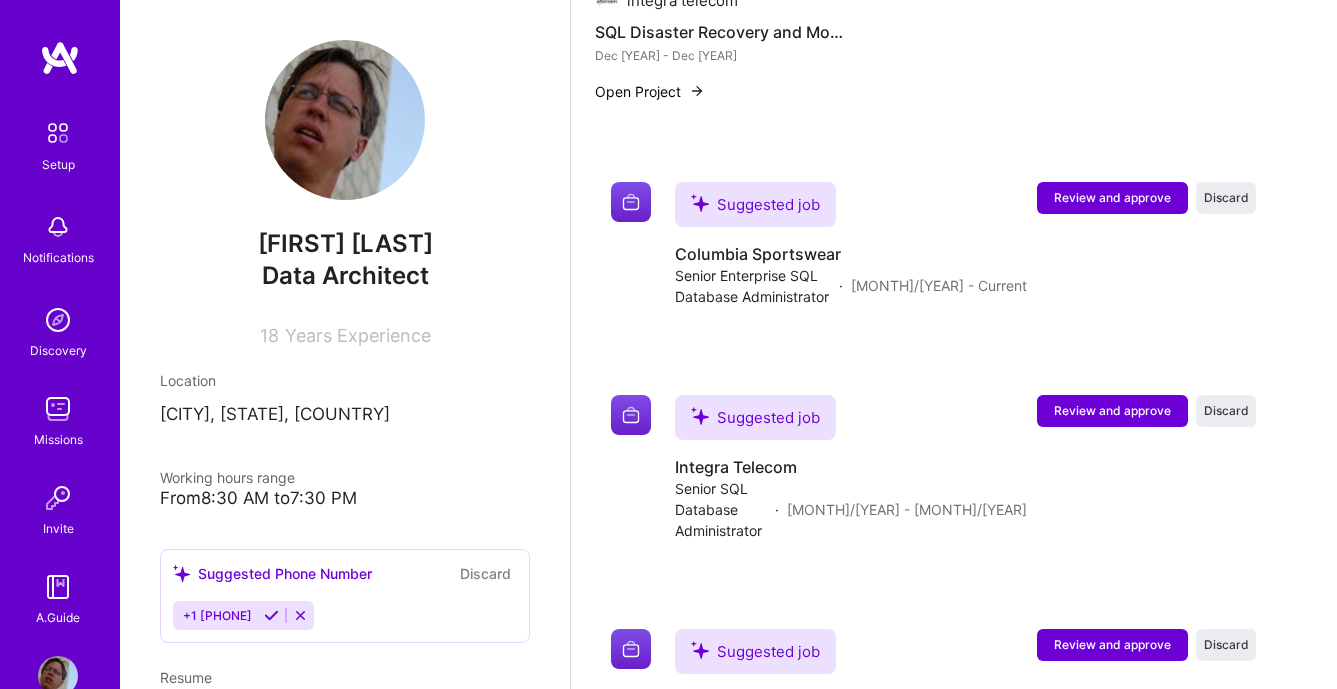 click on "Columbia Sportswear Data Warehouse and Cloud Integration Dec [YEAR] - Present Open Project   Columbia Sportswear Company Global SQL Server Infrastructure Overhaul Dec [YEAR] - Jul [YEAR] Open Project   integra telecom SQL Disaster Recovery and Monitoring Solutions Dec [YEAR] - Dec [YEAR] Open Project" at bounding box center [954, -244] 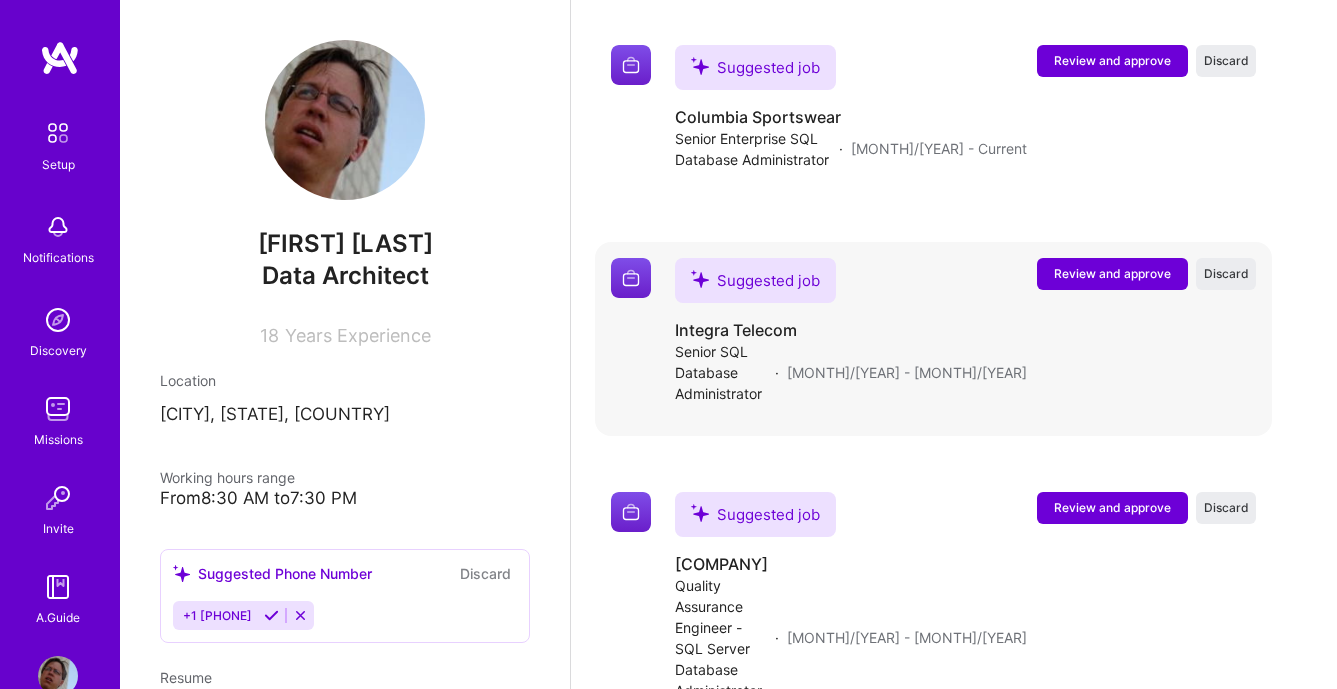 scroll, scrollTop: 1654, scrollLeft: 0, axis: vertical 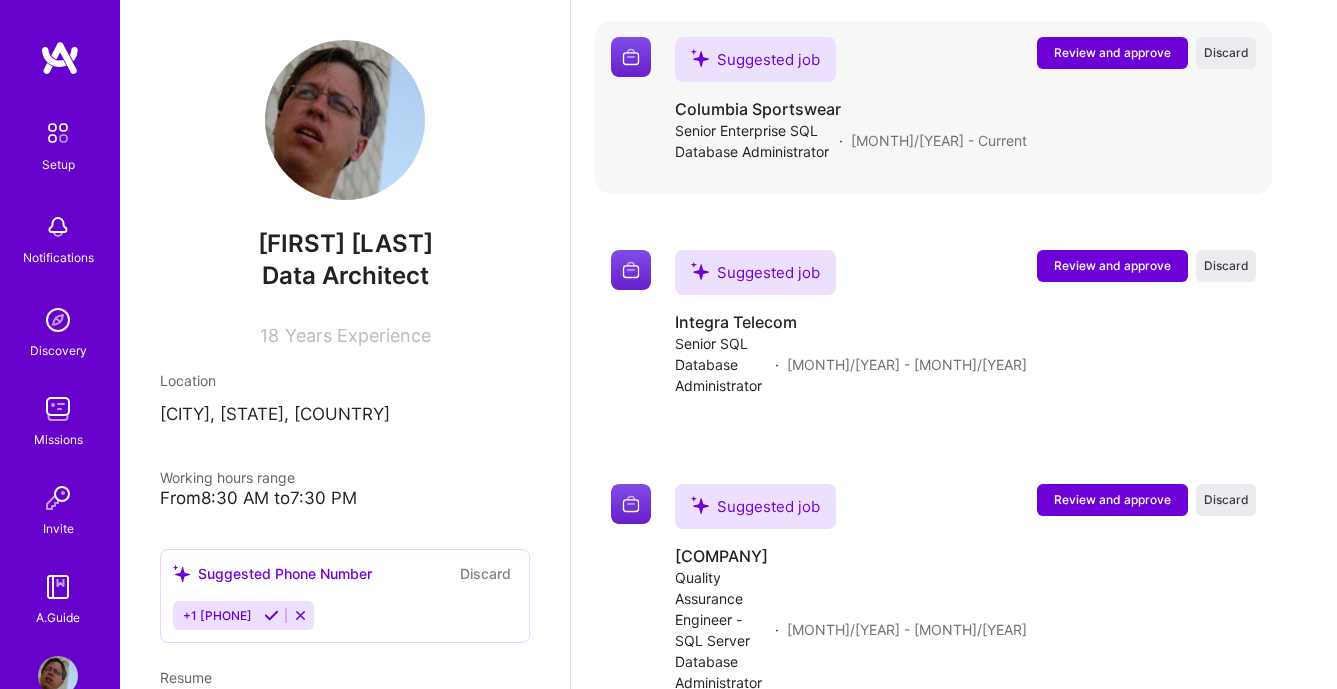 click on "Review and approve" at bounding box center [1112, 52] 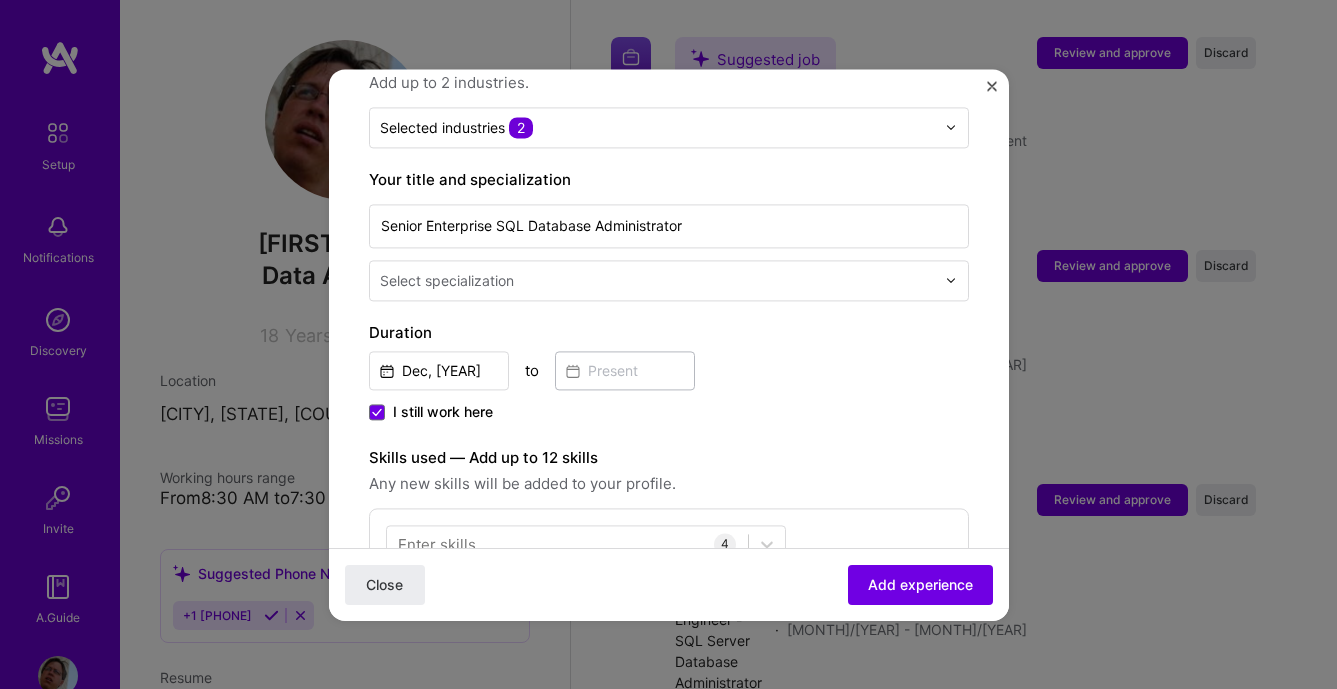 scroll, scrollTop: 342, scrollLeft: 0, axis: vertical 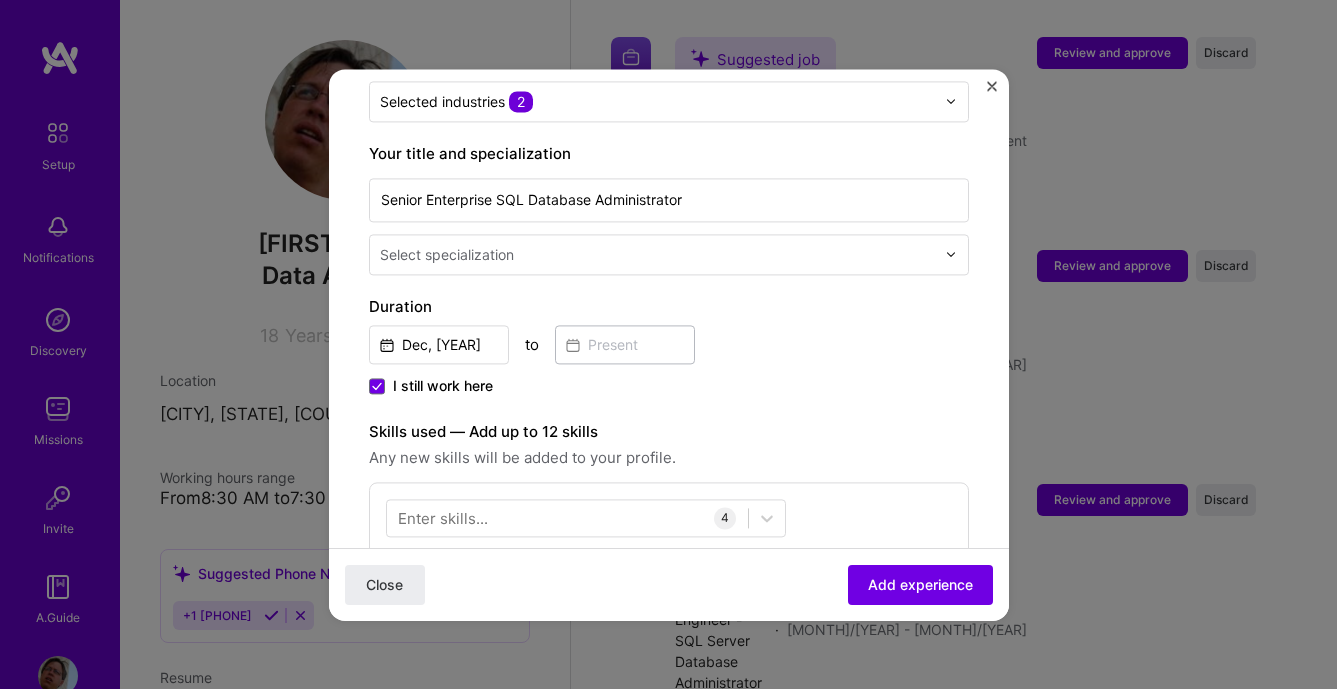 click on "I still work here" at bounding box center [443, 386] 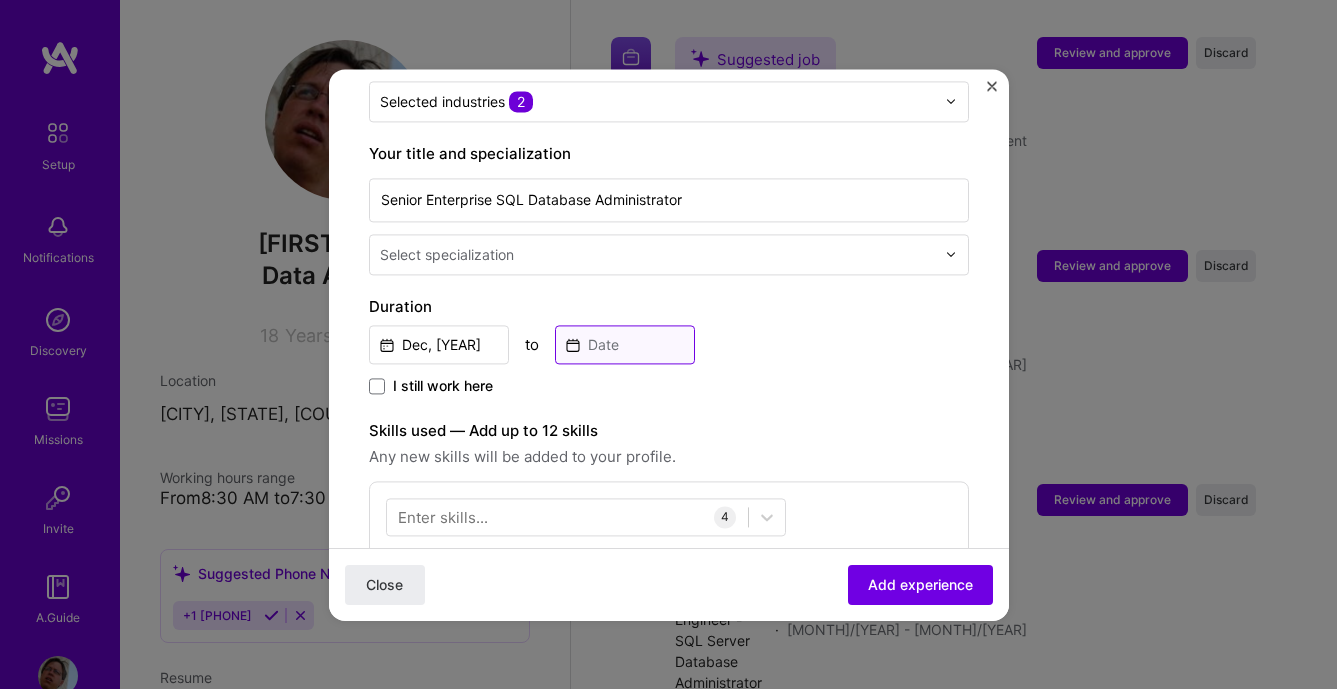 drag, startPoint x: 562, startPoint y: 355, endPoint x: 581, endPoint y: 349, distance: 19.924858 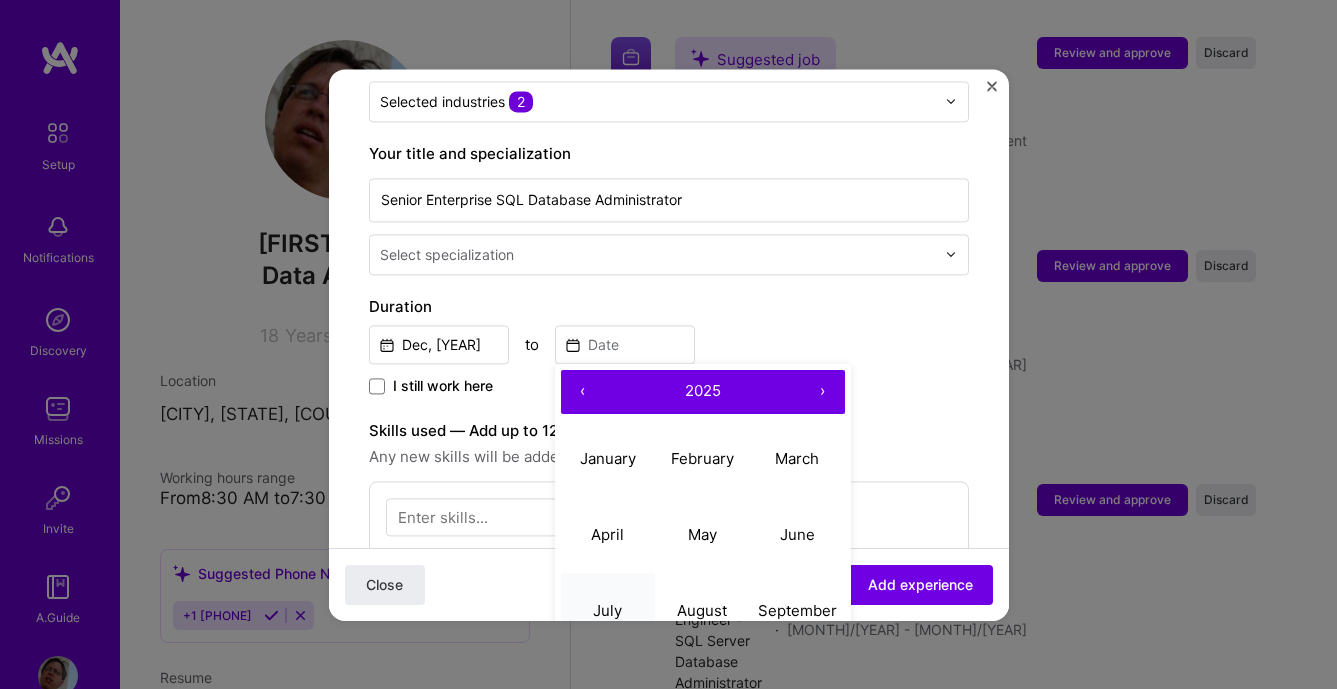 click on "July" at bounding box center (608, 611) 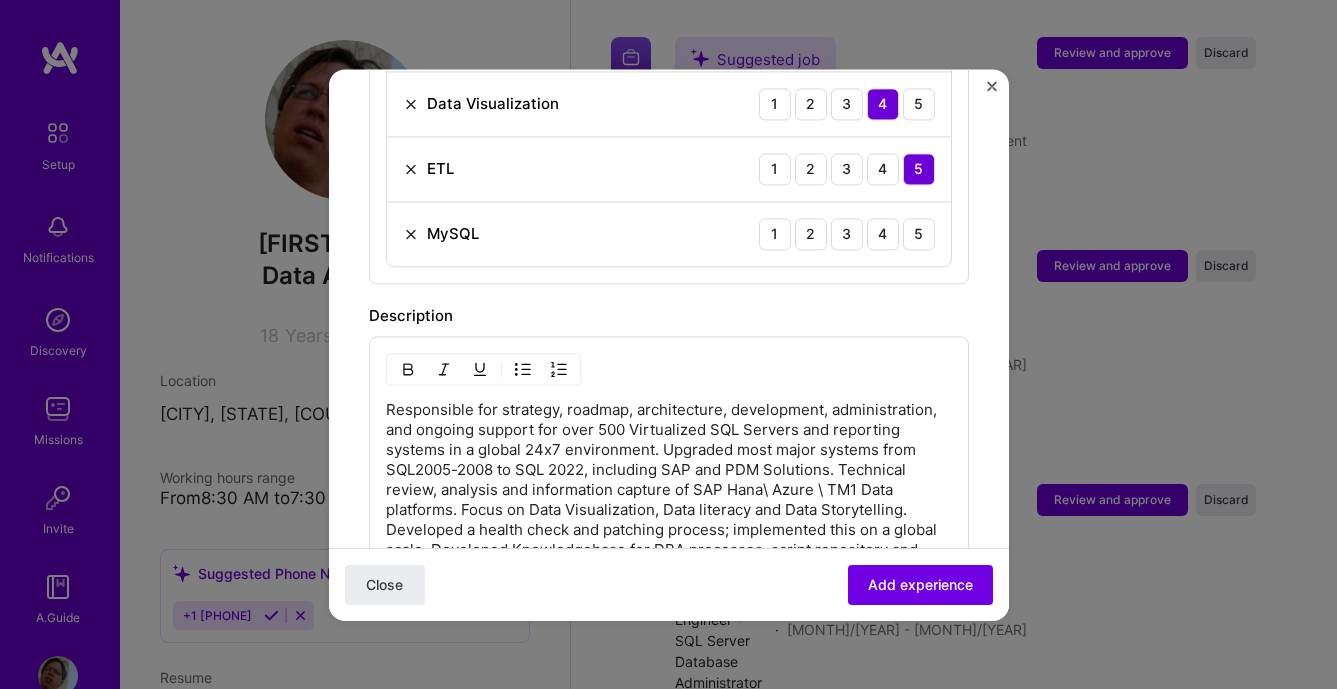 scroll, scrollTop: 912, scrollLeft: 0, axis: vertical 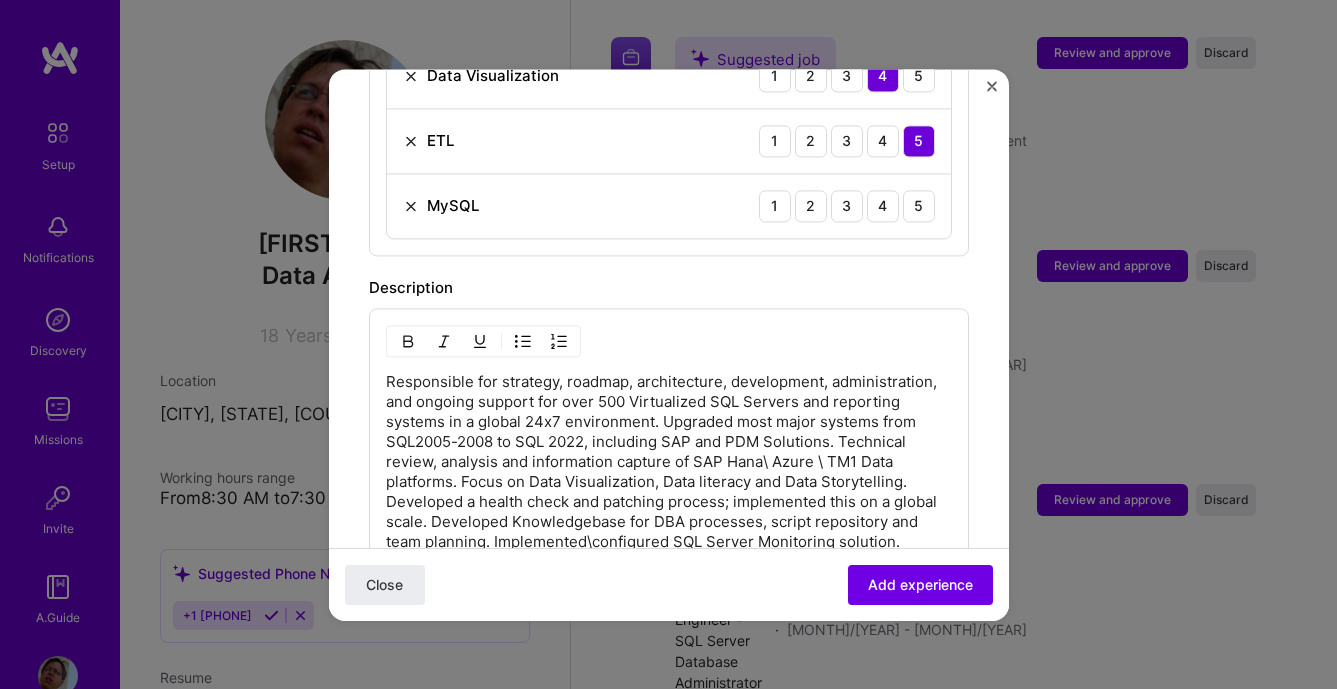 click at bounding box center [411, 206] 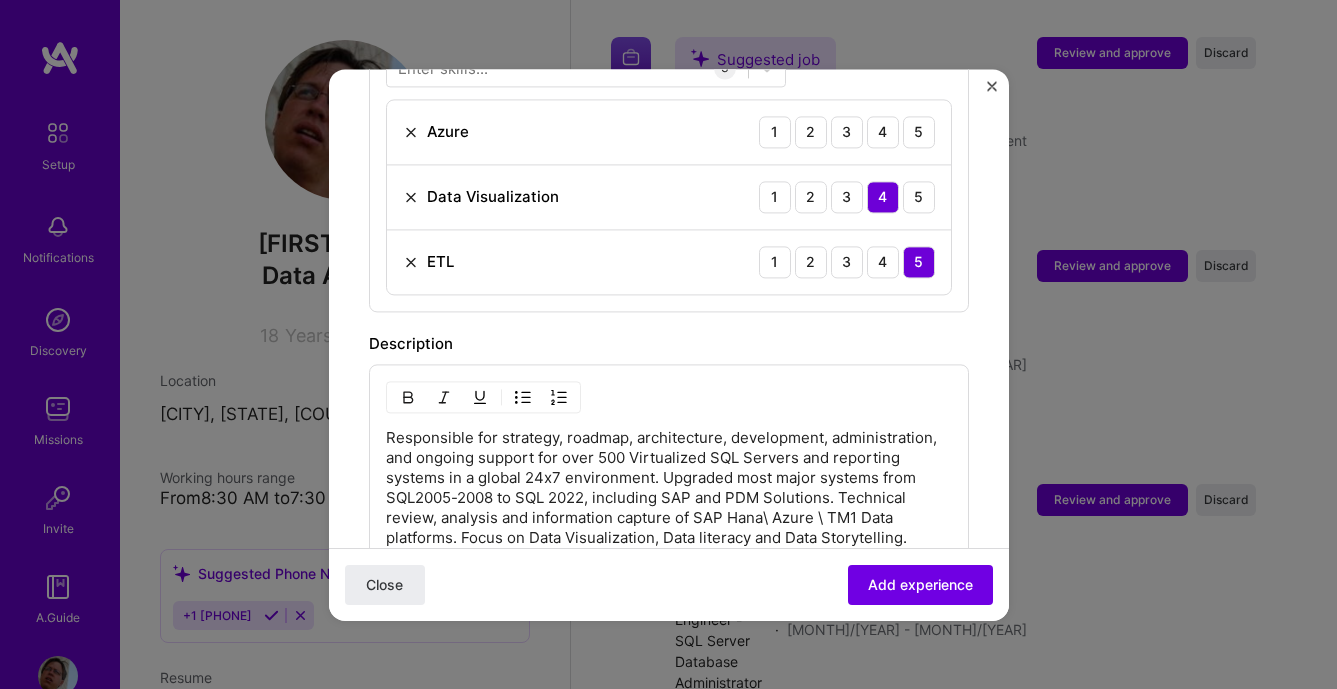 scroll, scrollTop: 684, scrollLeft: 0, axis: vertical 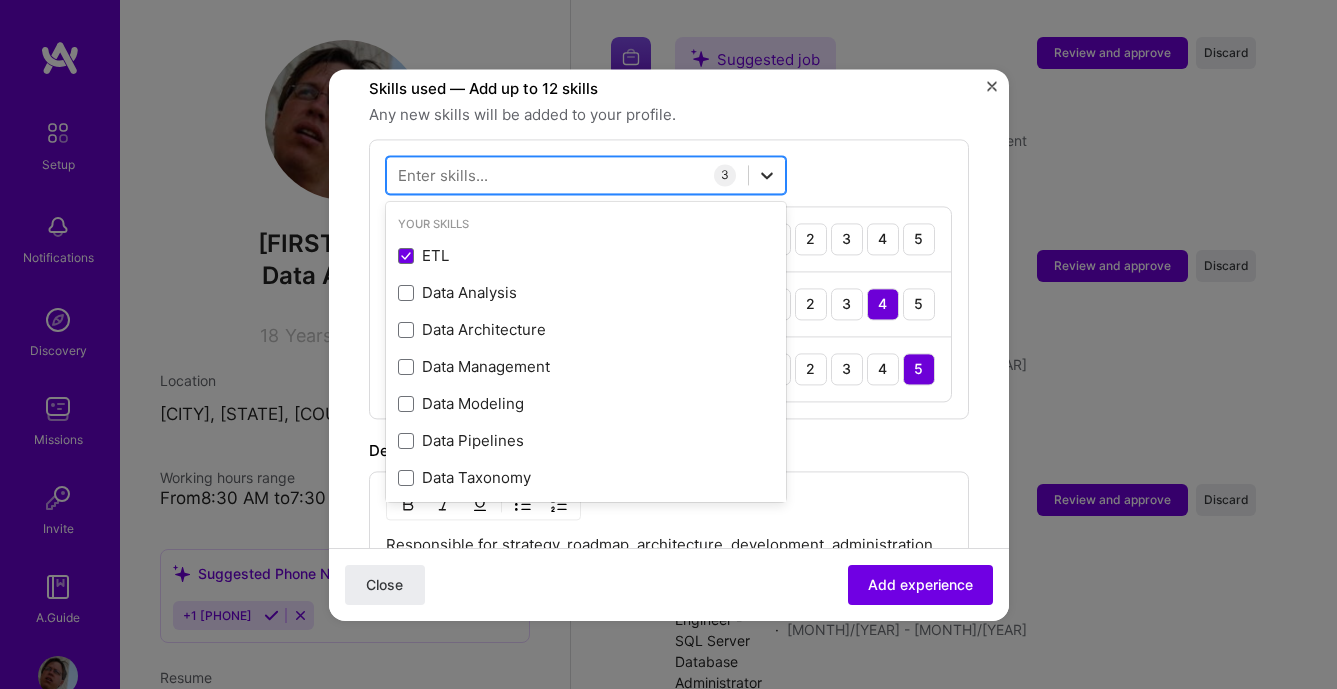 click 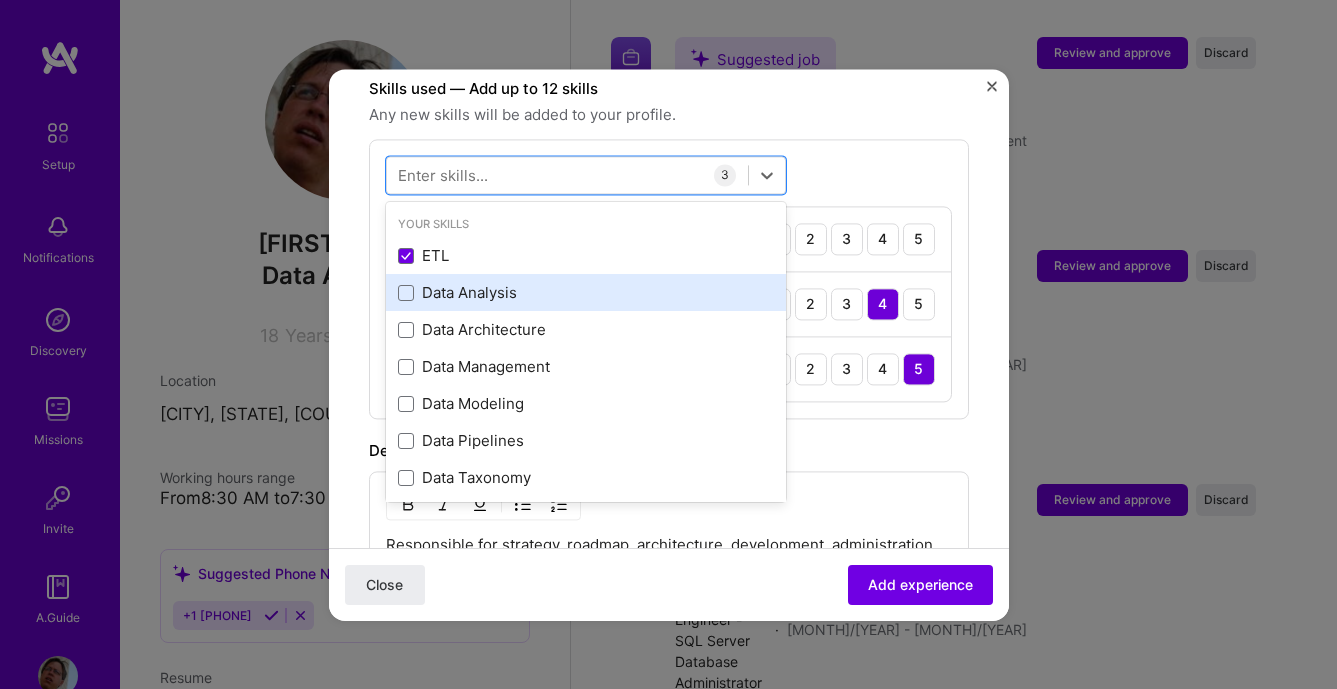 click on "Data Analysis" at bounding box center [586, 293] 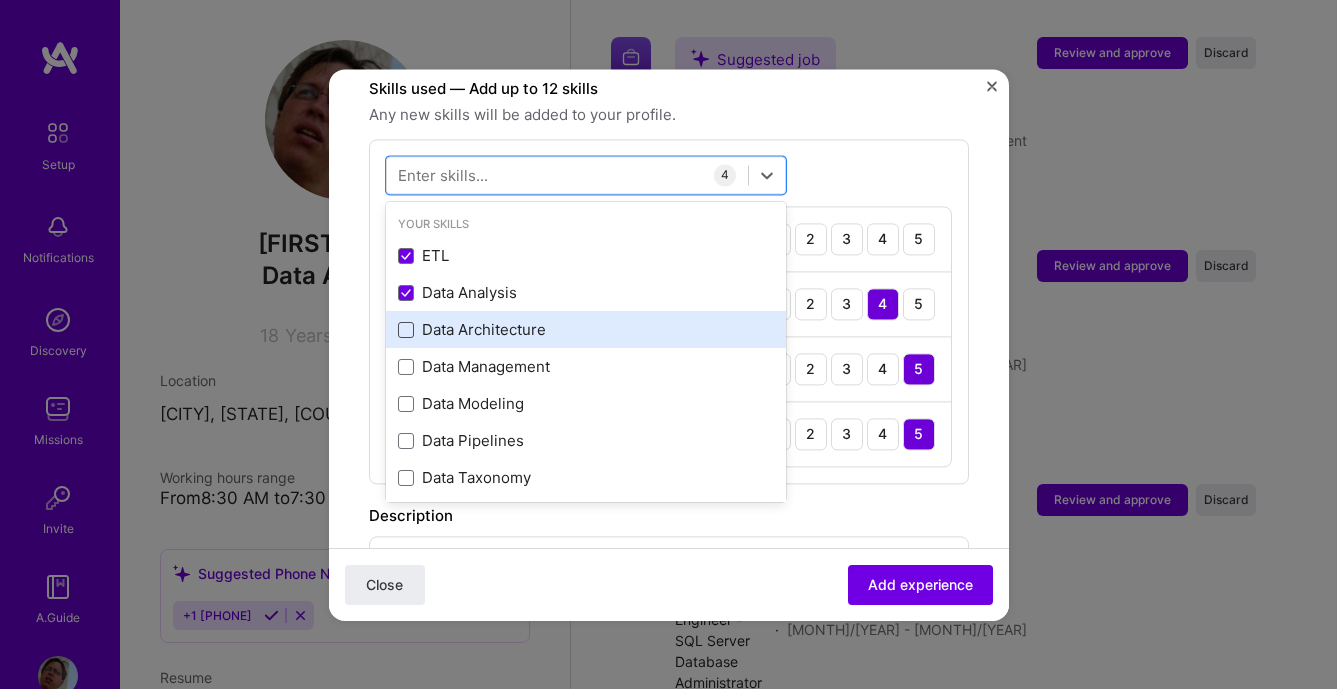 click at bounding box center [406, 330] 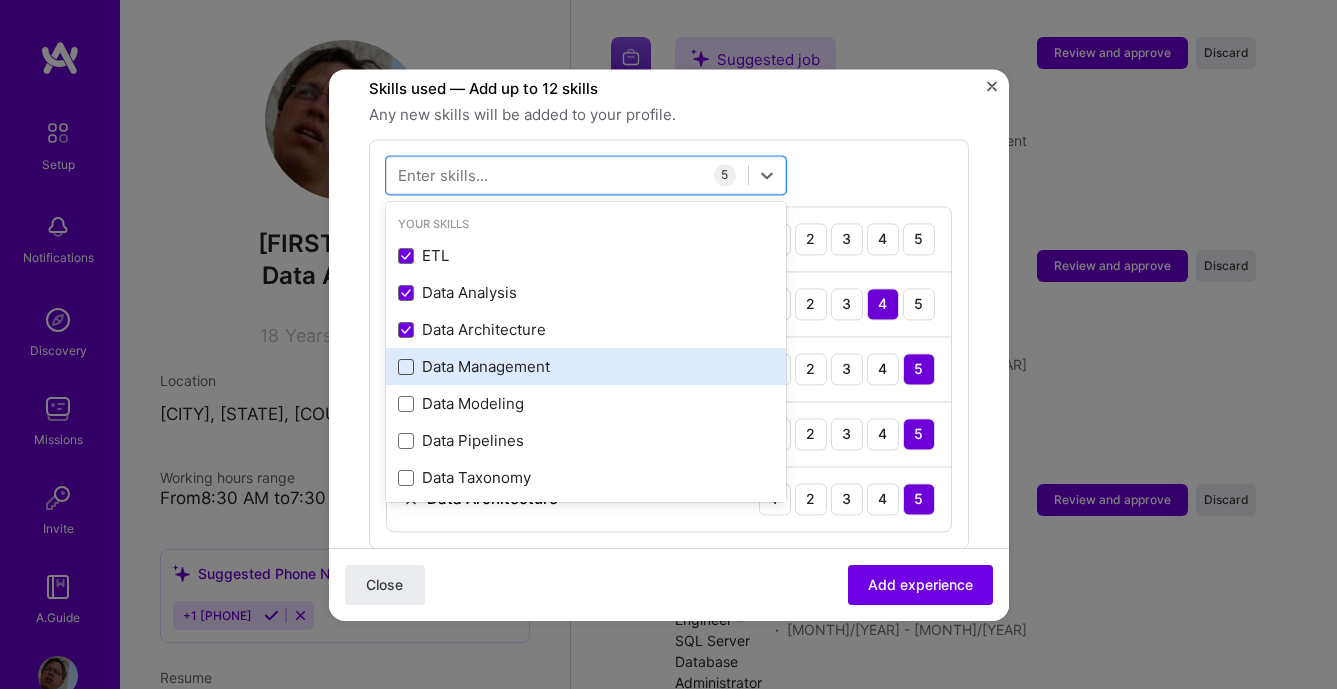 click at bounding box center (406, 367) 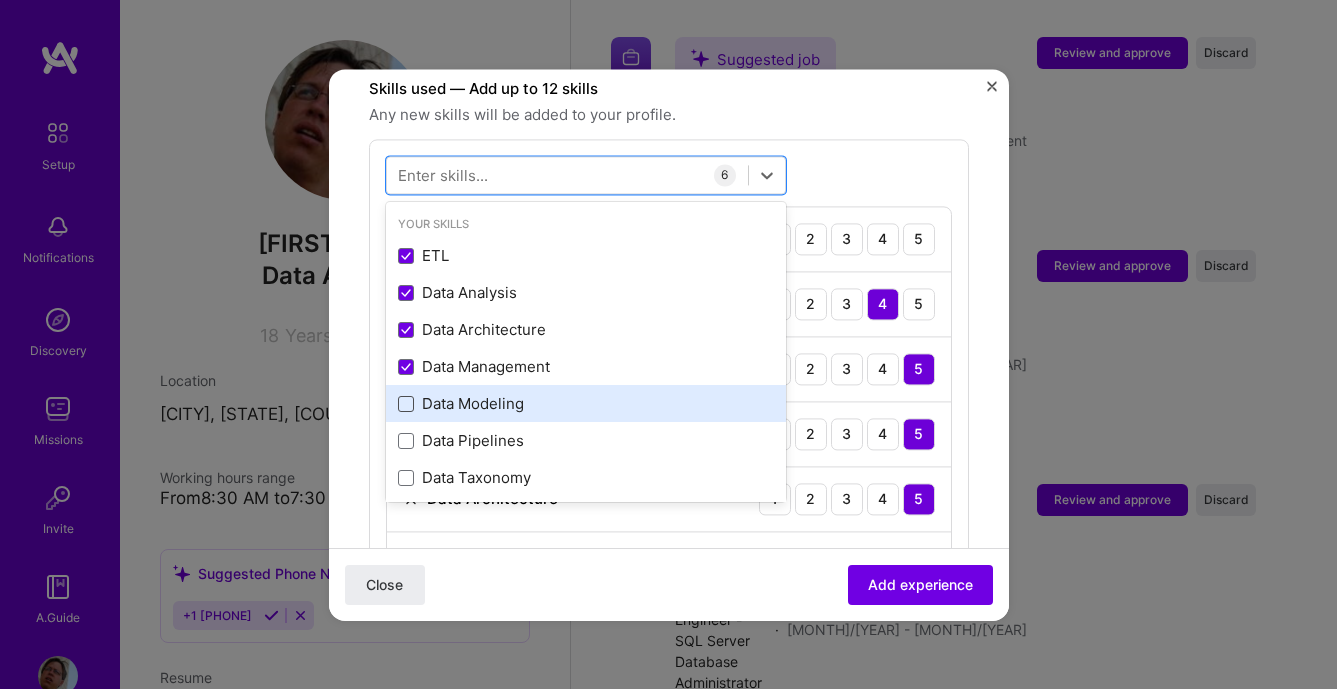 click at bounding box center (406, 404) 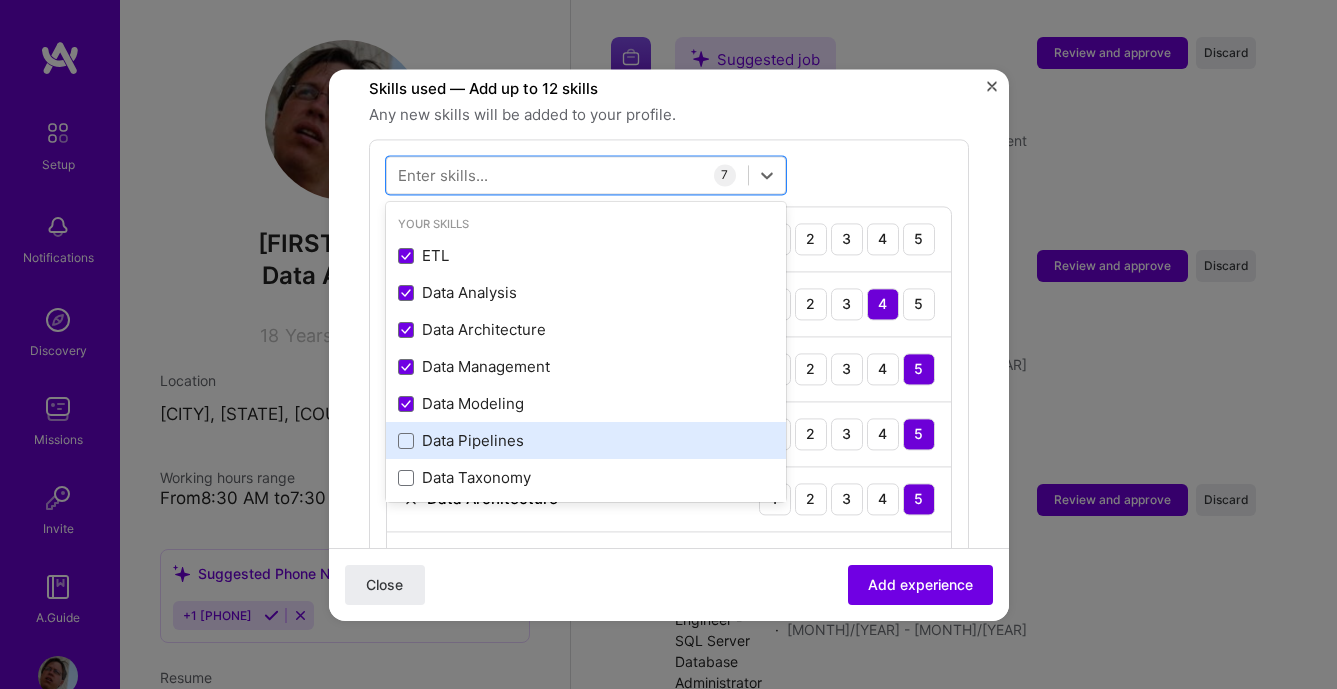click on "Data Pipelines" at bounding box center (586, 441) 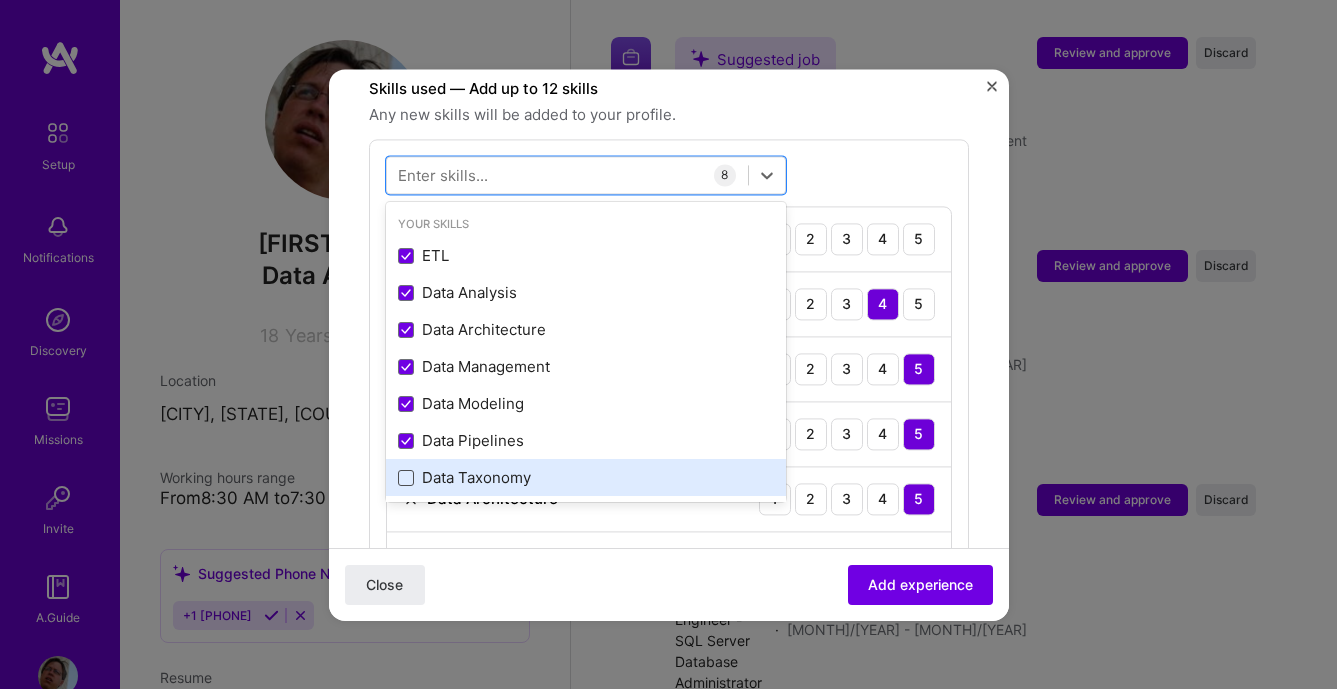 click at bounding box center (406, 478) 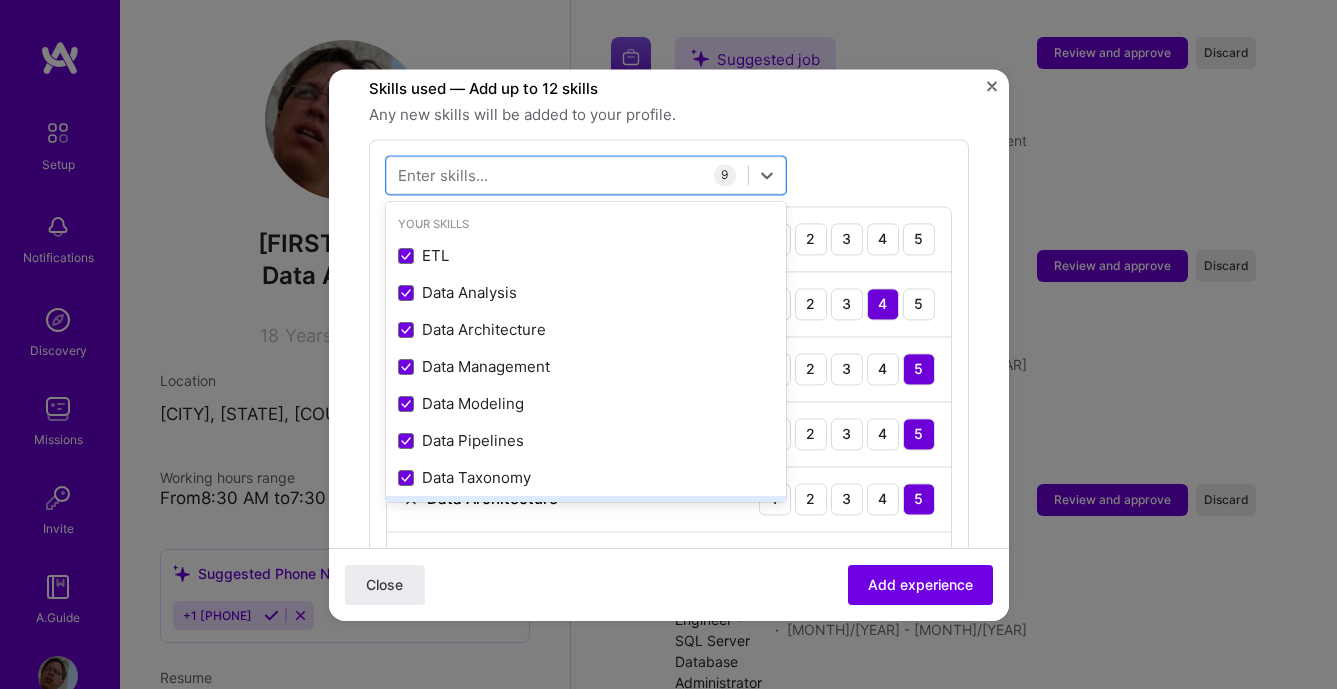 scroll, scrollTop: 114, scrollLeft: 0, axis: vertical 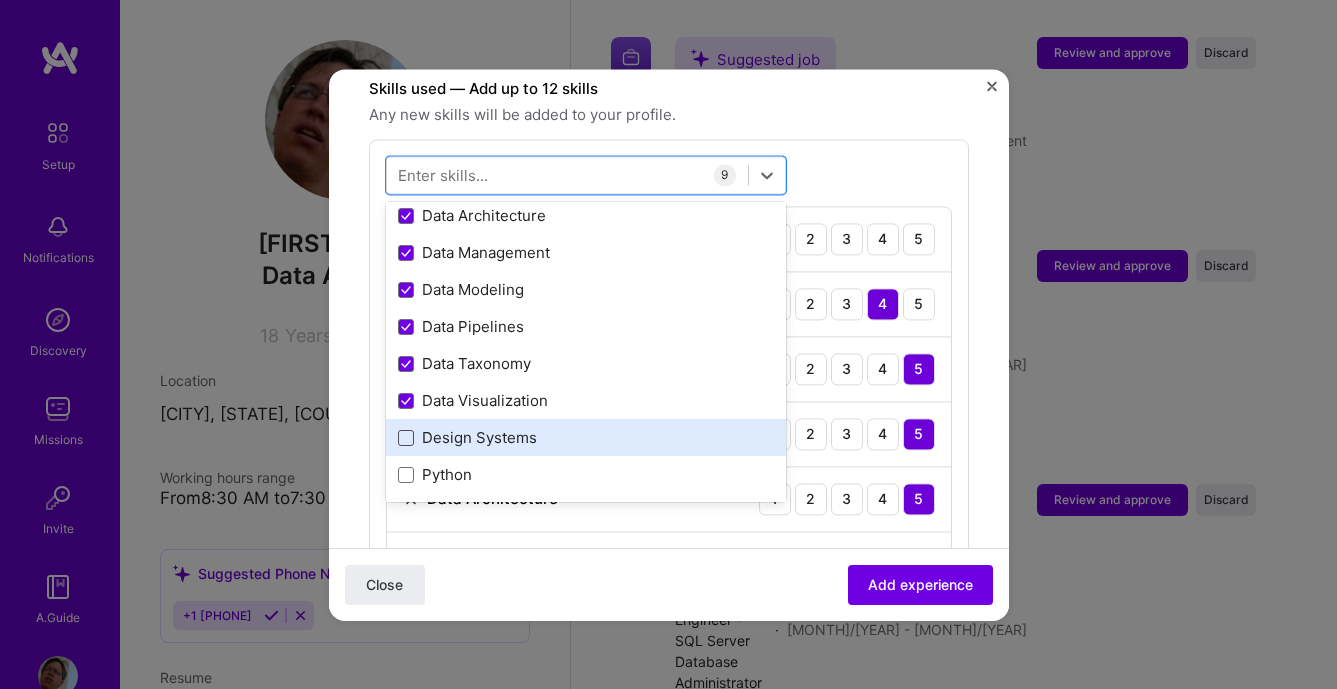 click at bounding box center [406, 438] 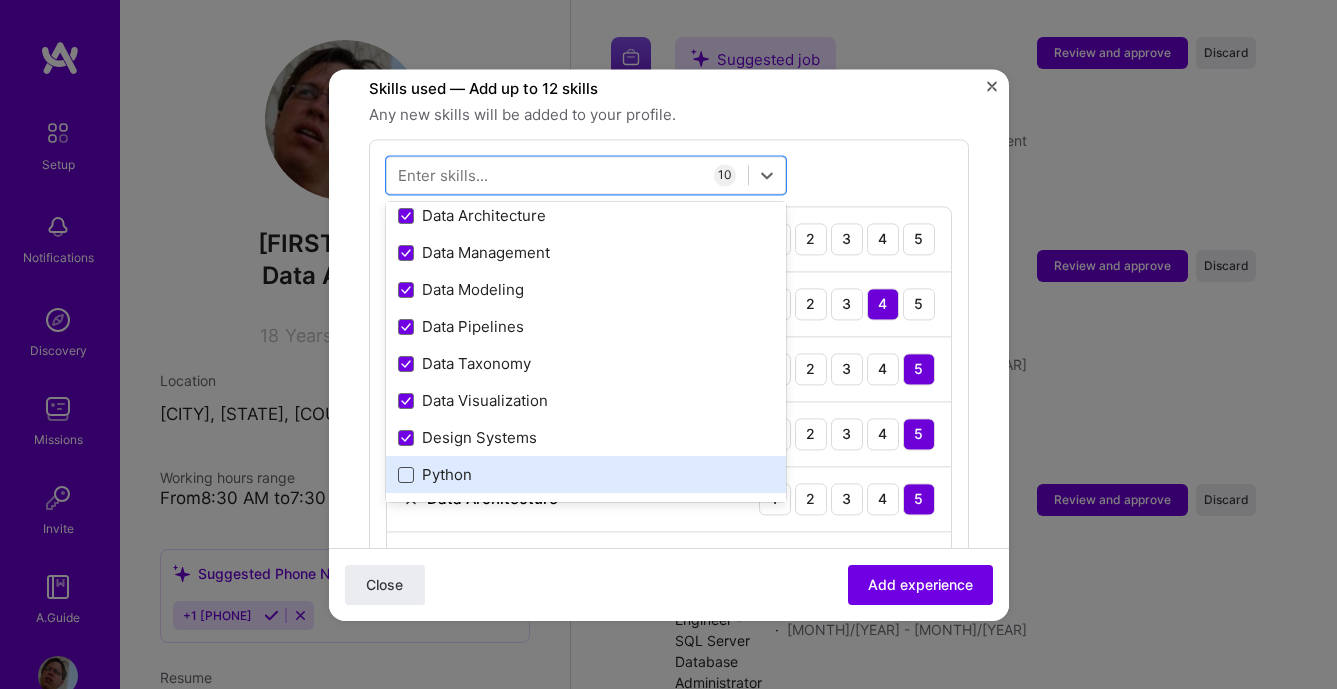 click at bounding box center [406, 475] 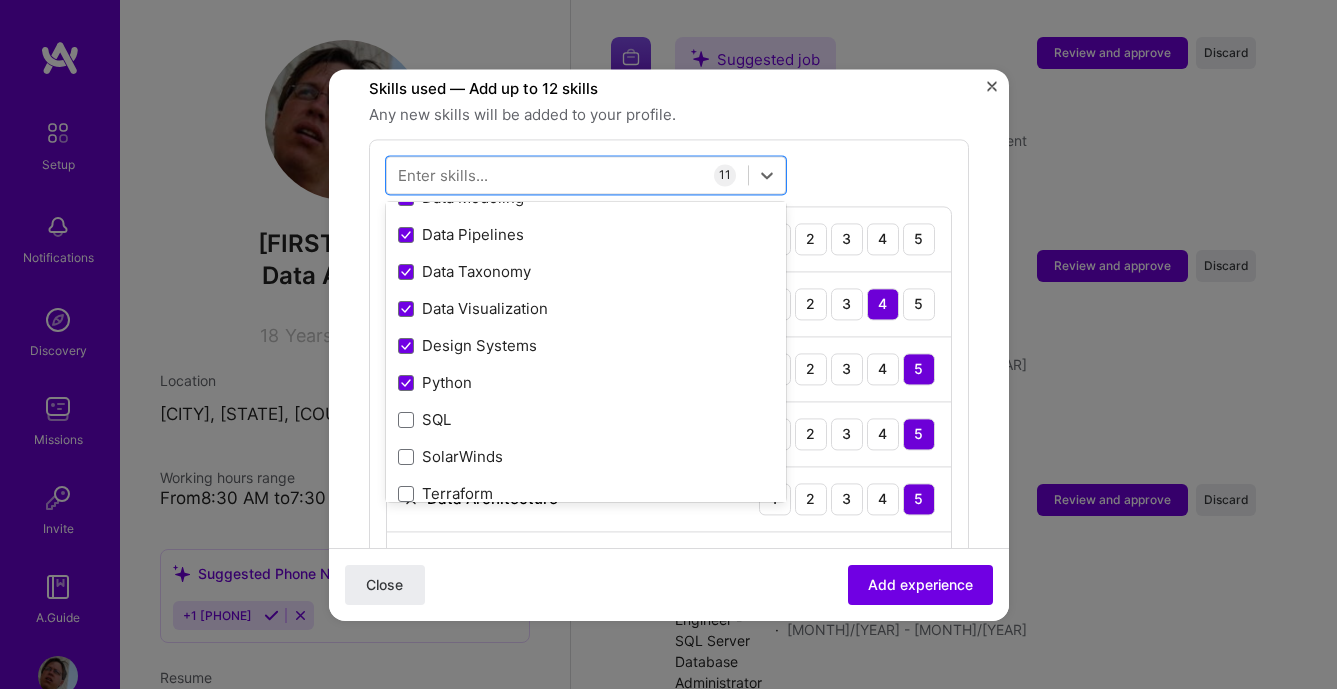 scroll, scrollTop: 342, scrollLeft: 0, axis: vertical 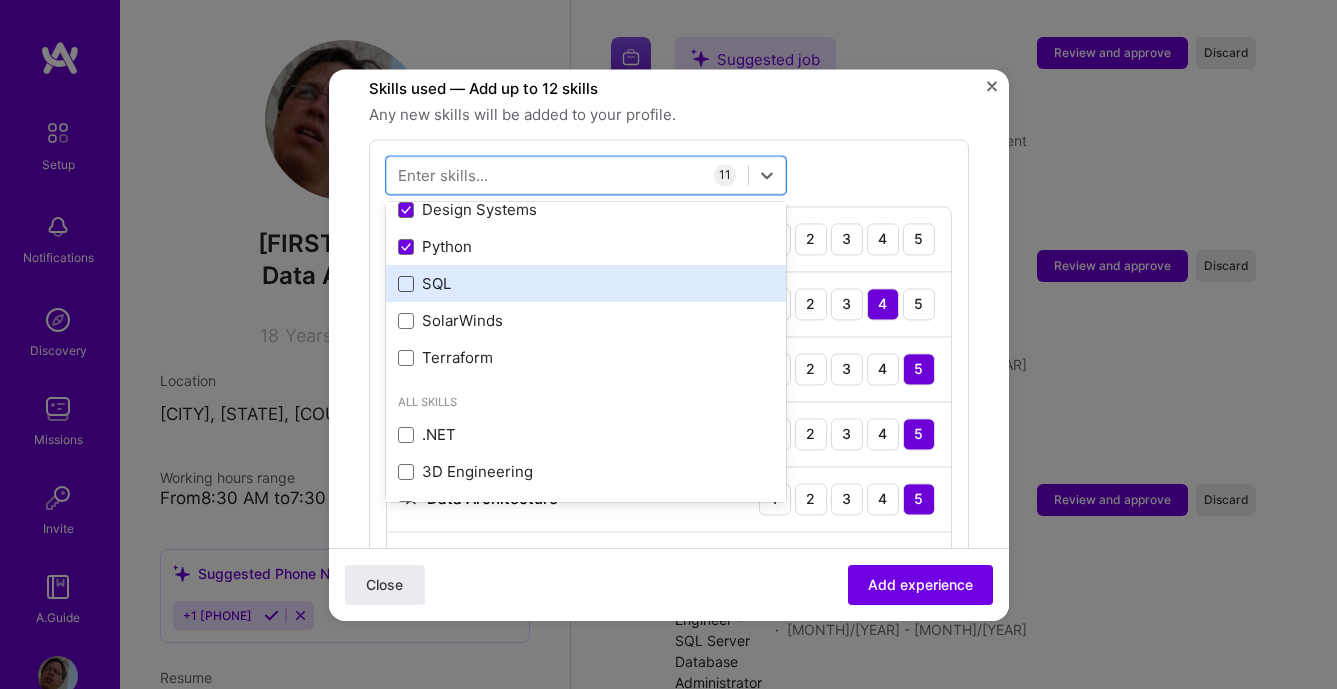 click at bounding box center (406, 284) 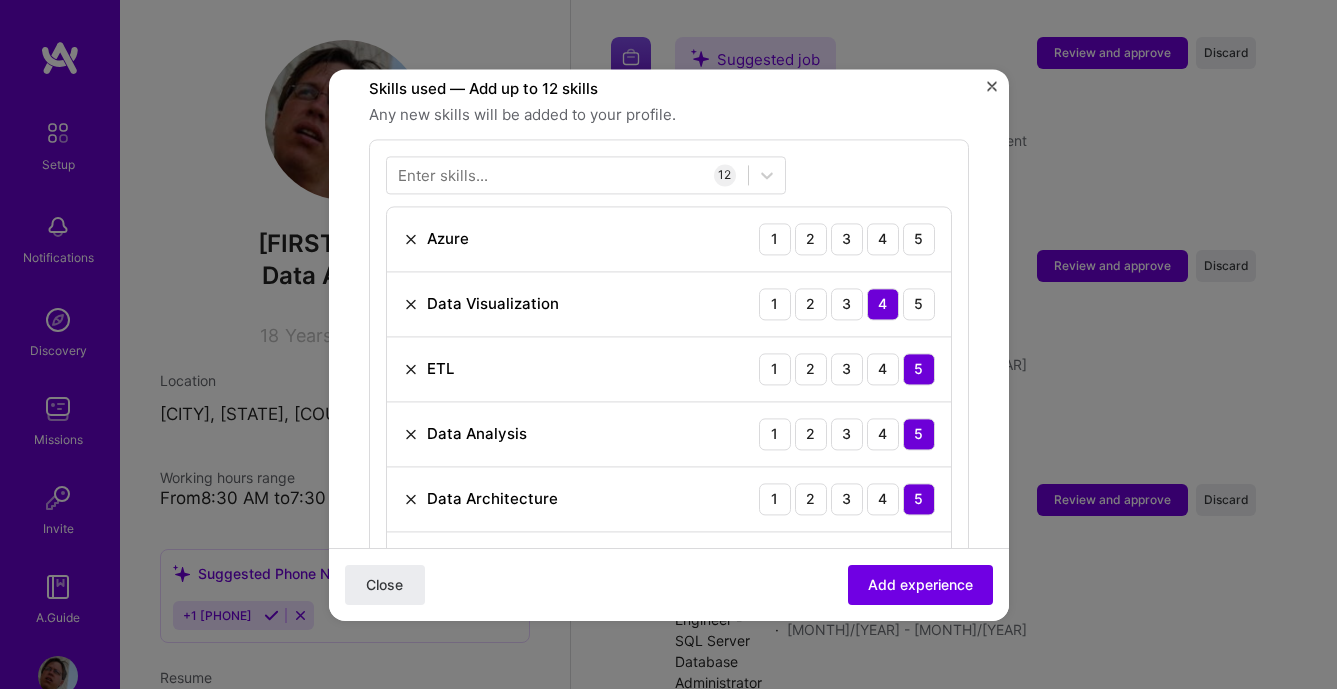 click on "Enter skills... 12 Azure 1 2 3 4 5 Data Visualization 1 2 3 4 5 ETL 1 2 3 4 5 Data Analysis 1 2 3 4 5 Data Architecture 1 2 3 4 5 Data Management 1 2 3 4 5 Data Modeling 1 2 3 4 5 Data Pipelines 1 2 3 4 5 Data Taxonomy 1 2 3 4 5 Design Systems 1 2 3 4 5 Python 1 2 3 4 5 SQL 1 2 3 4 5" at bounding box center (669, 571) 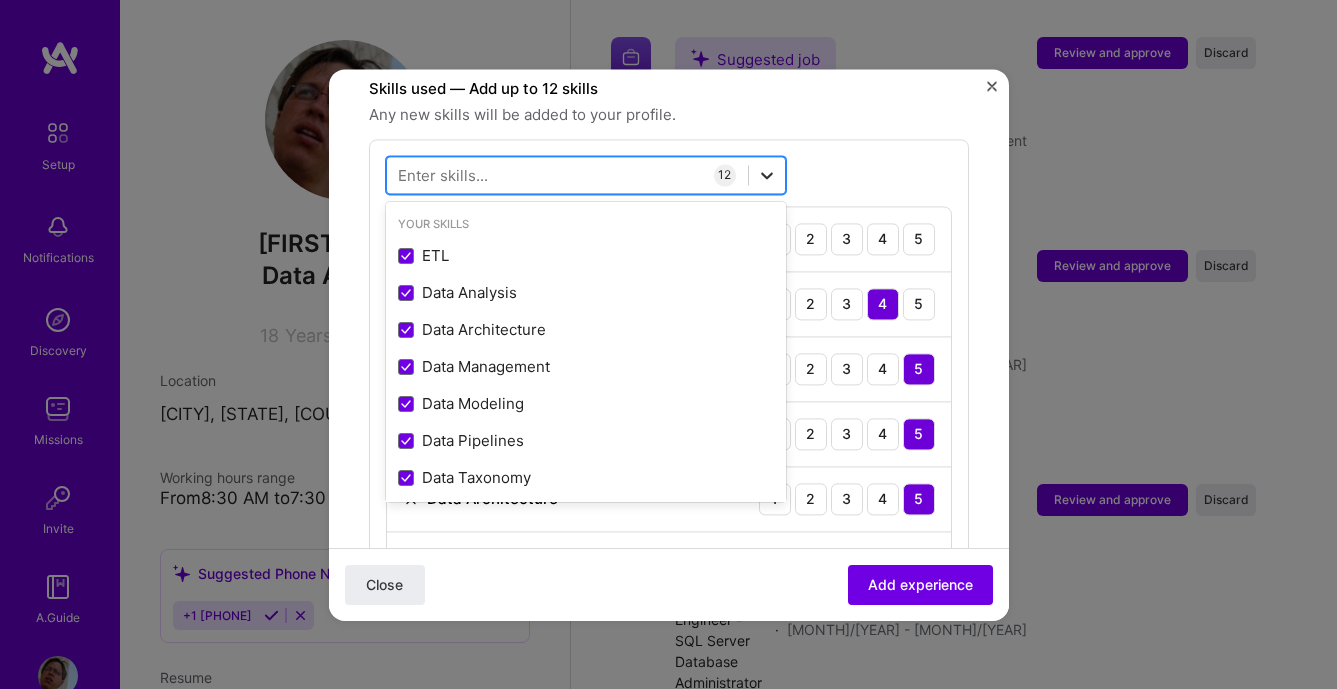 click 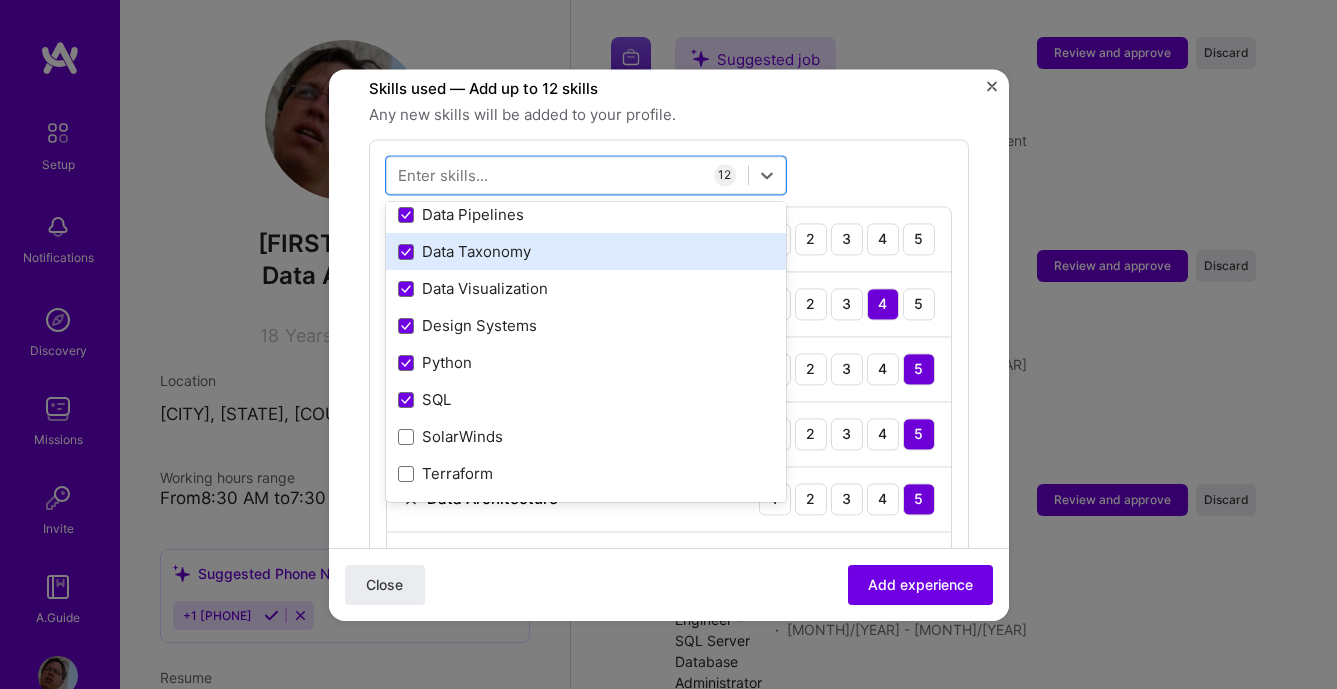 scroll, scrollTop: 228, scrollLeft: 0, axis: vertical 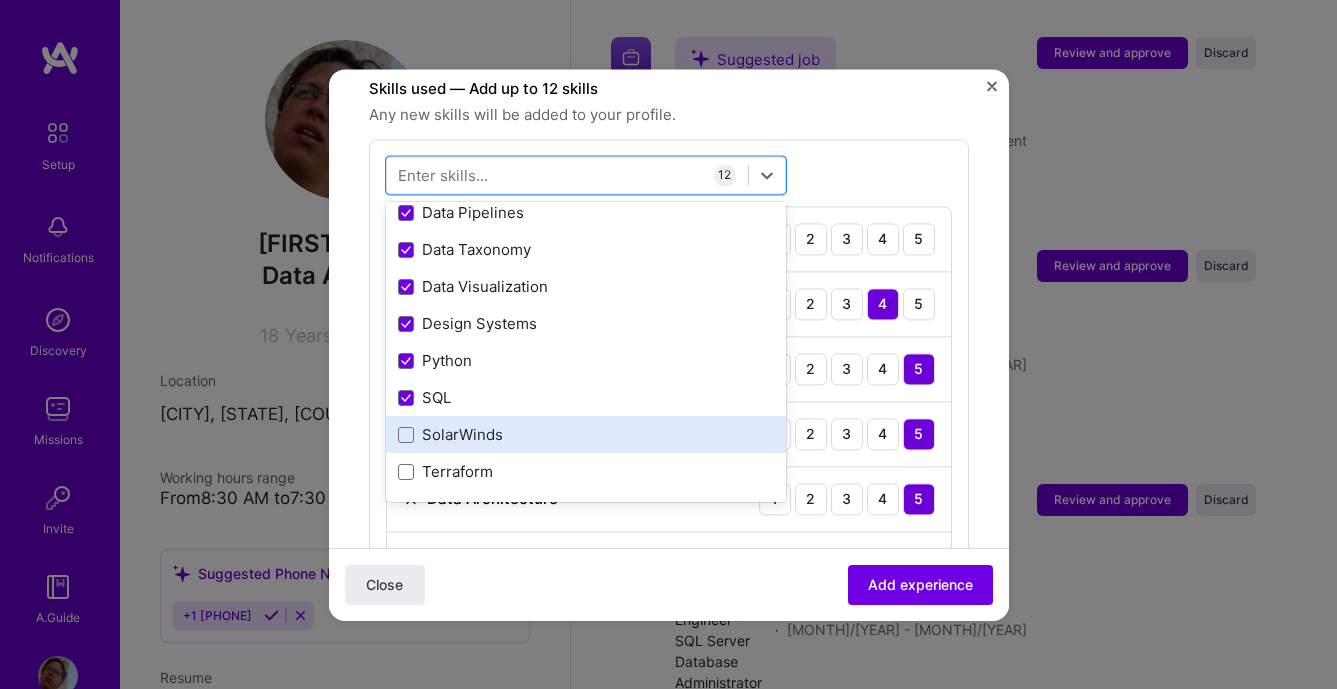 click on "SolarWinds" at bounding box center [586, 435] 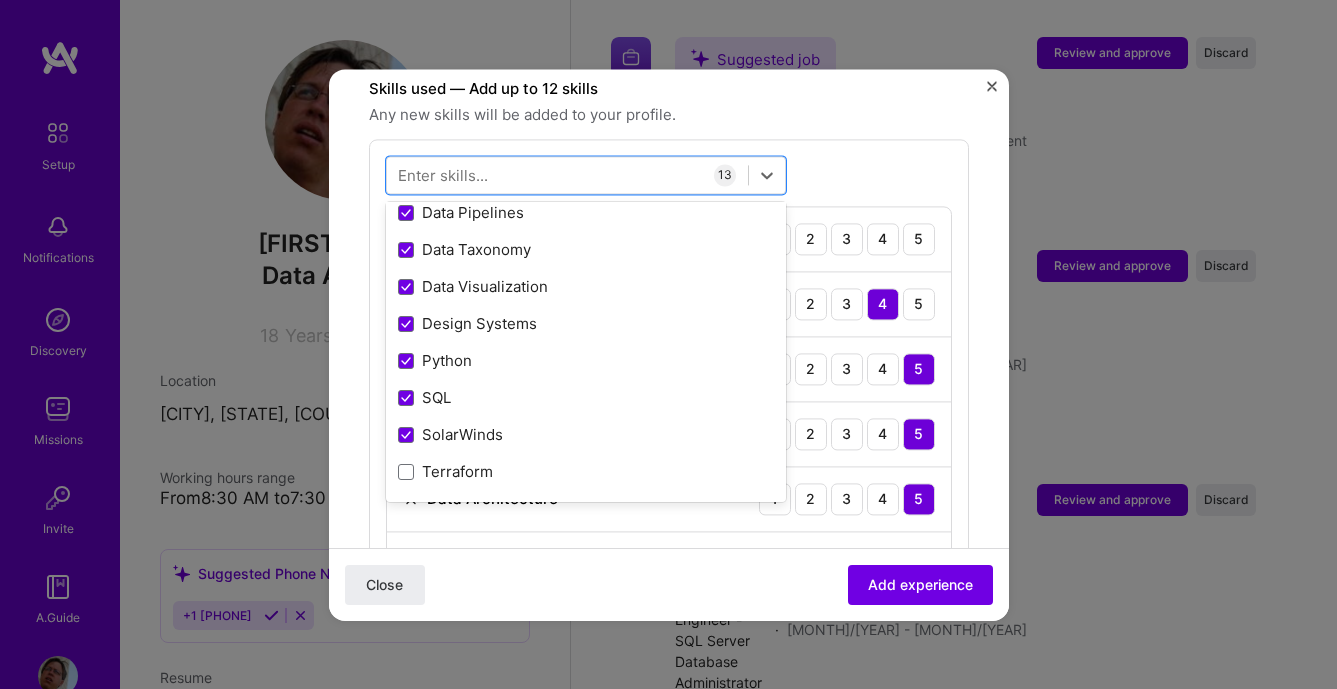 click on "option SolarWinds, selected. option Terraform focused, 0 of 2. 378 results available. Use Up and Down to choose options, press Enter to select the currently focused option, press Escape to exit the menu, press Tab to select the option and exit the menu. Your Skills ETL Data Analysis Data Architecture Data Management Data Modeling Data Pipelines Data Taxonomy Data Visualization Design Systems Python SQL SolarWinds Terraform All Skills .NET 3D Engineering 3D Modeling API Design API Integration APNS ARM ASP.NET AWS AWS Aurora AWS BETA AWS CDK AWS CloudFormation AWS Lambda AWS Neptune AWS RDS Ada Adobe Creative Cloud Adobe Experience Manager Affiliate Marketing Agile Agora Airflow Airtable Algorithm Design Amazon Athena Amplitude Analytics Android Angular Angular.js Ansible Apache Kafka Apex (Salesforce) Apollo App Clip (iOS) ArangoDB Artifactory Artificial Intelligence (AI) Assembly Async.io Aurelia Authentication Automated Testing Azure BLE (Bluetooth) Babylon.js Backbone.js Backlog Prioritization BigQuery Blog" at bounding box center (669, 604) 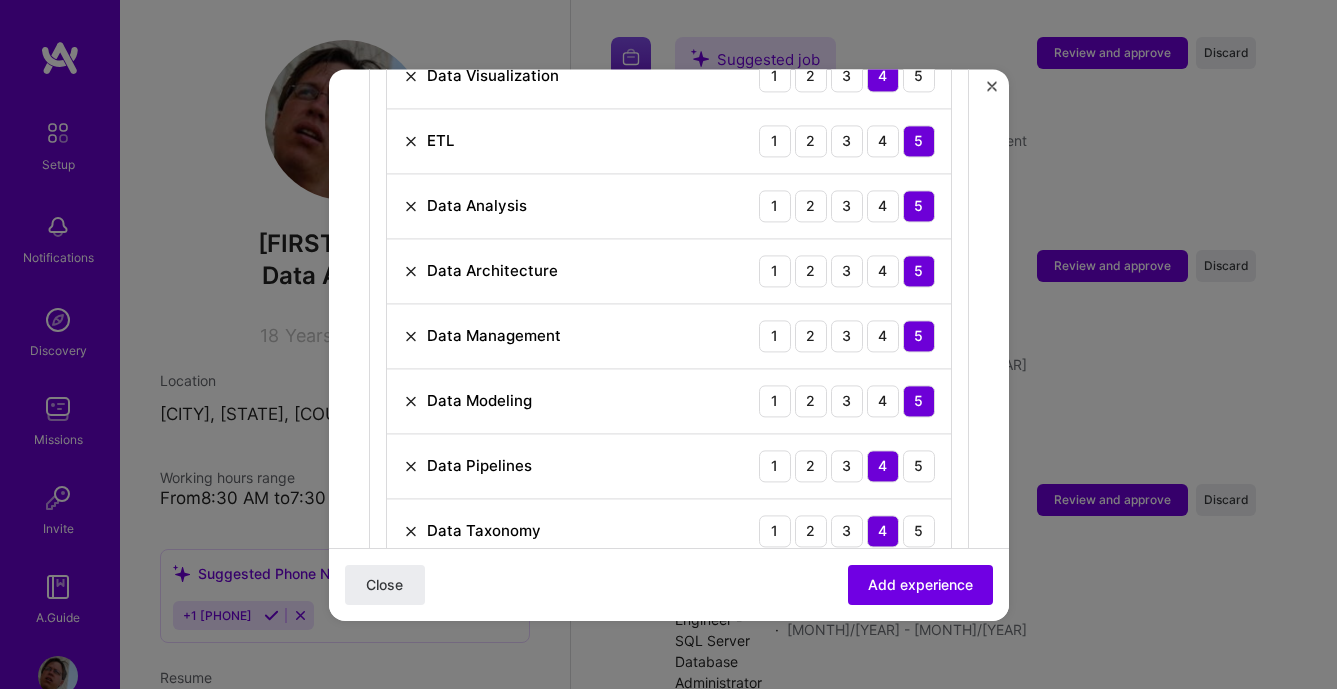 scroll, scrollTop: 1026, scrollLeft: 0, axis: vertical 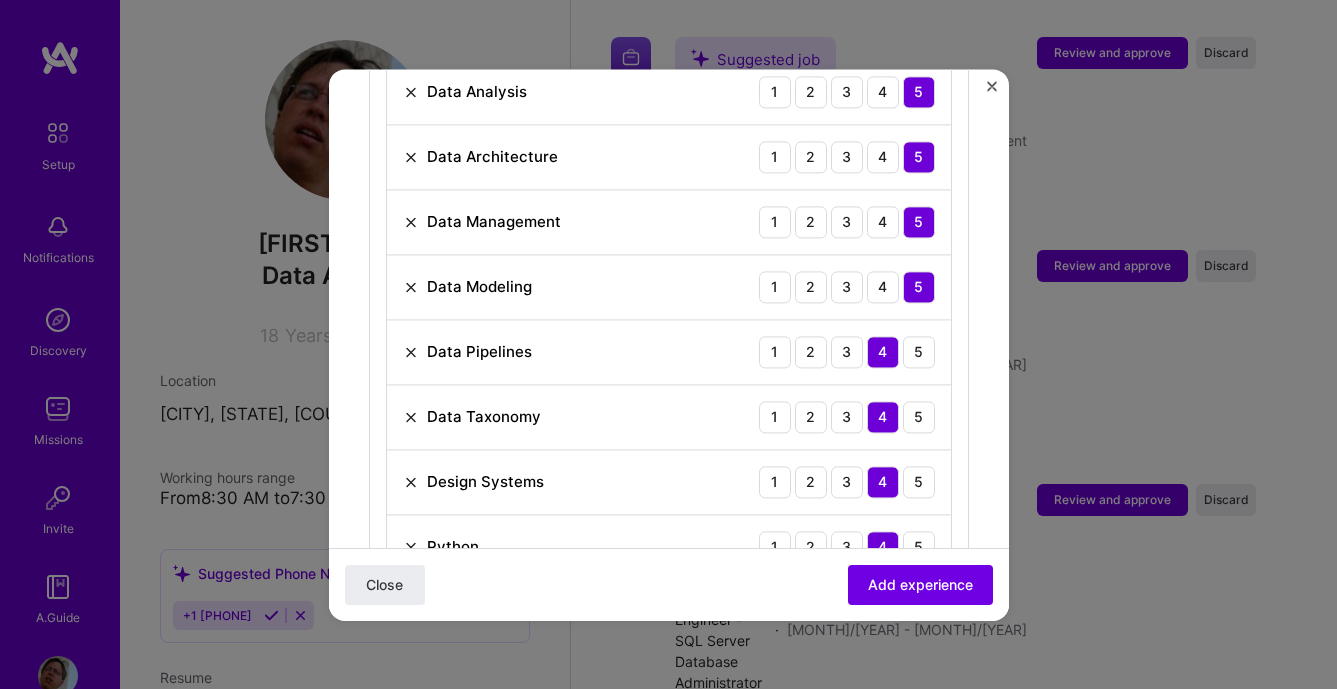 click on "Data Pipelines 1 2 3 4 5" at bounding box center [669, 352] 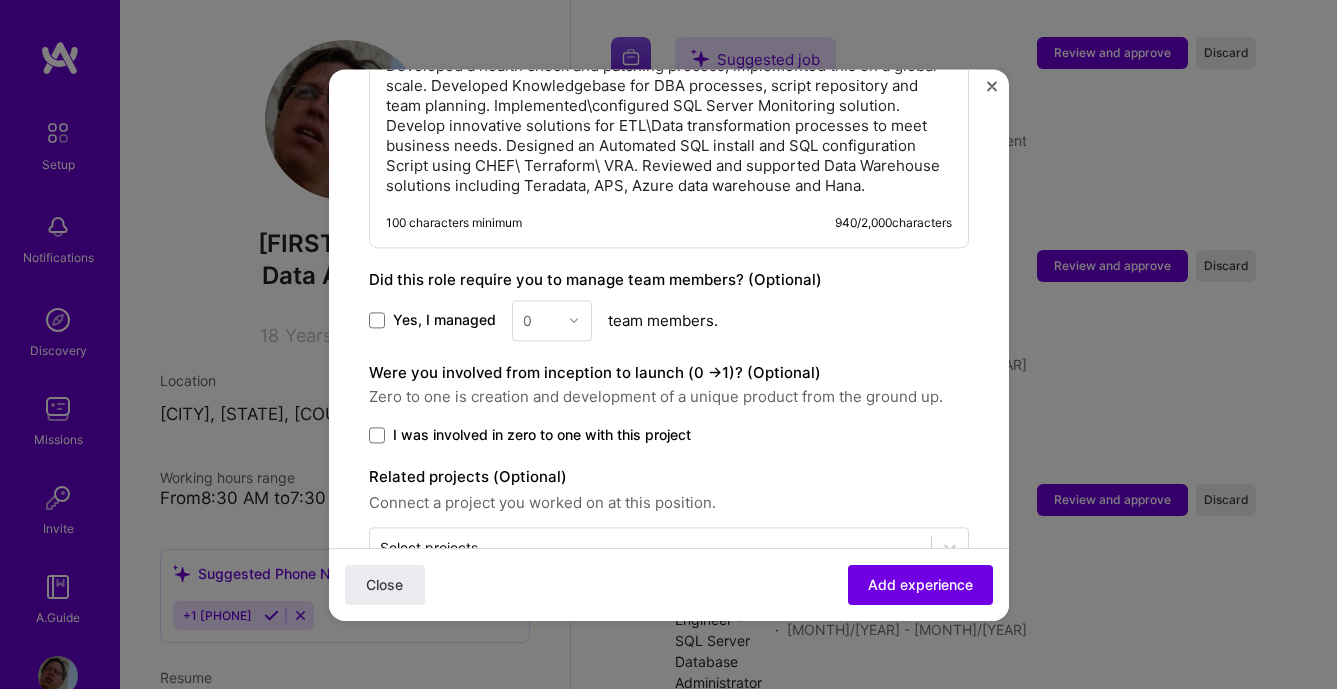 scroll, scrollTop: 1929, scrollLeft: 0, axis: vertical 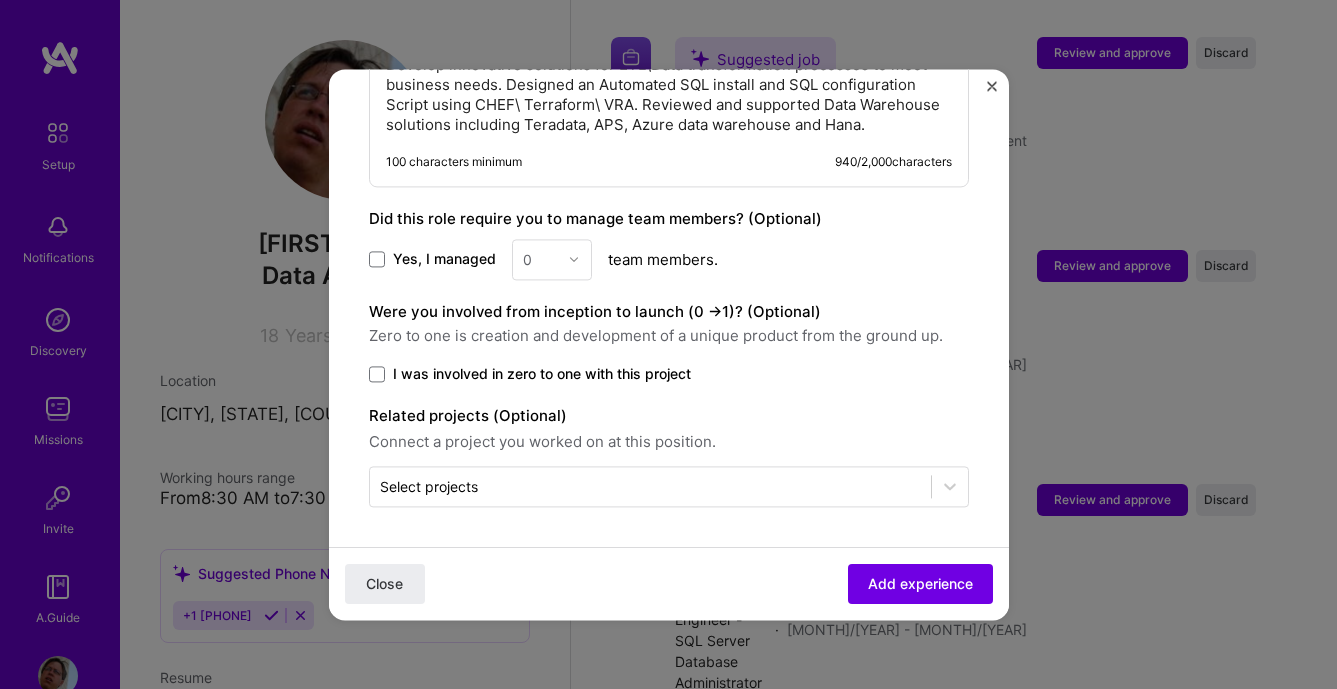 click on "Yes, I managed 0 team members." at bounding box center [669, 259] 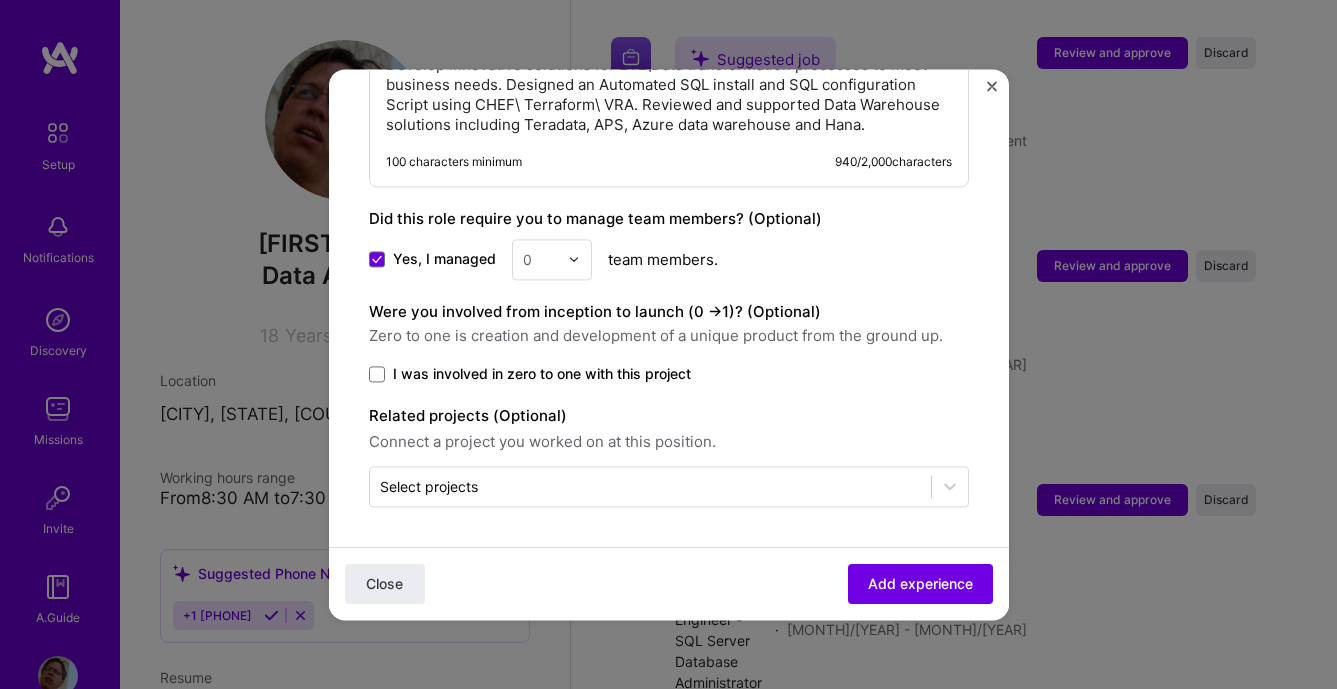 click on "0" at bounding box center (540, 259) 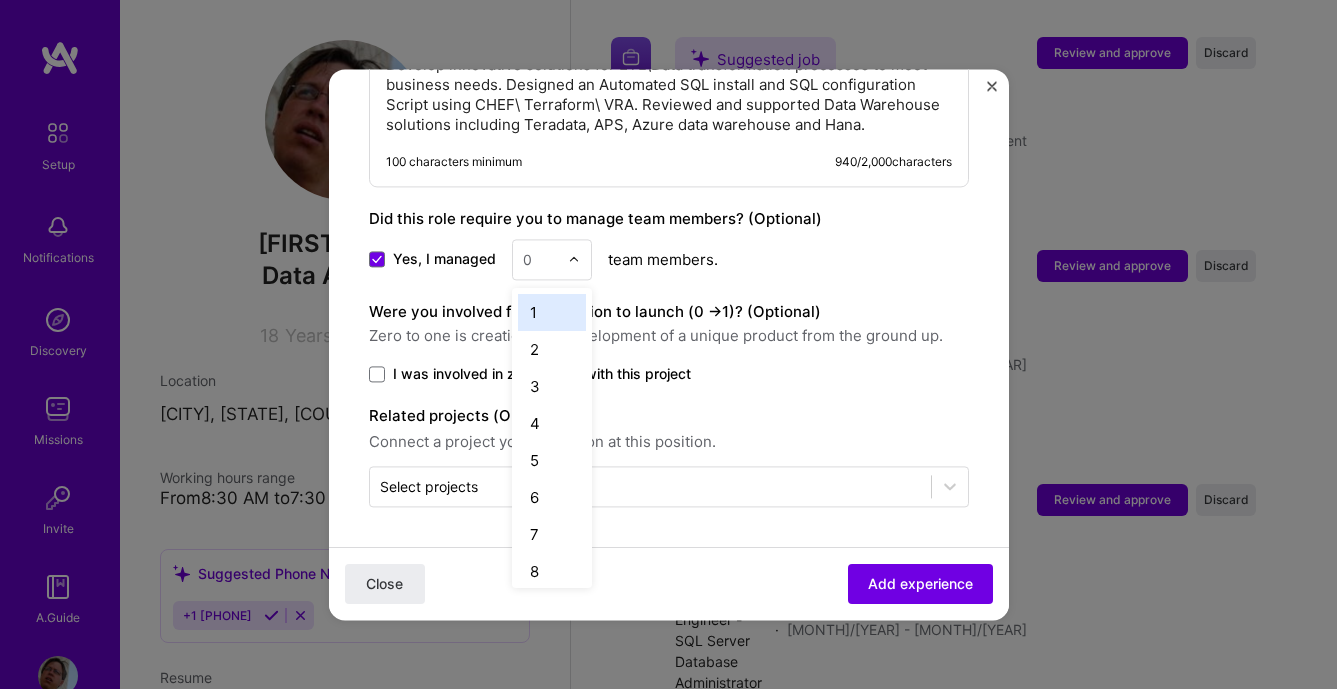 click on "1" at bounding box center [552, 312] 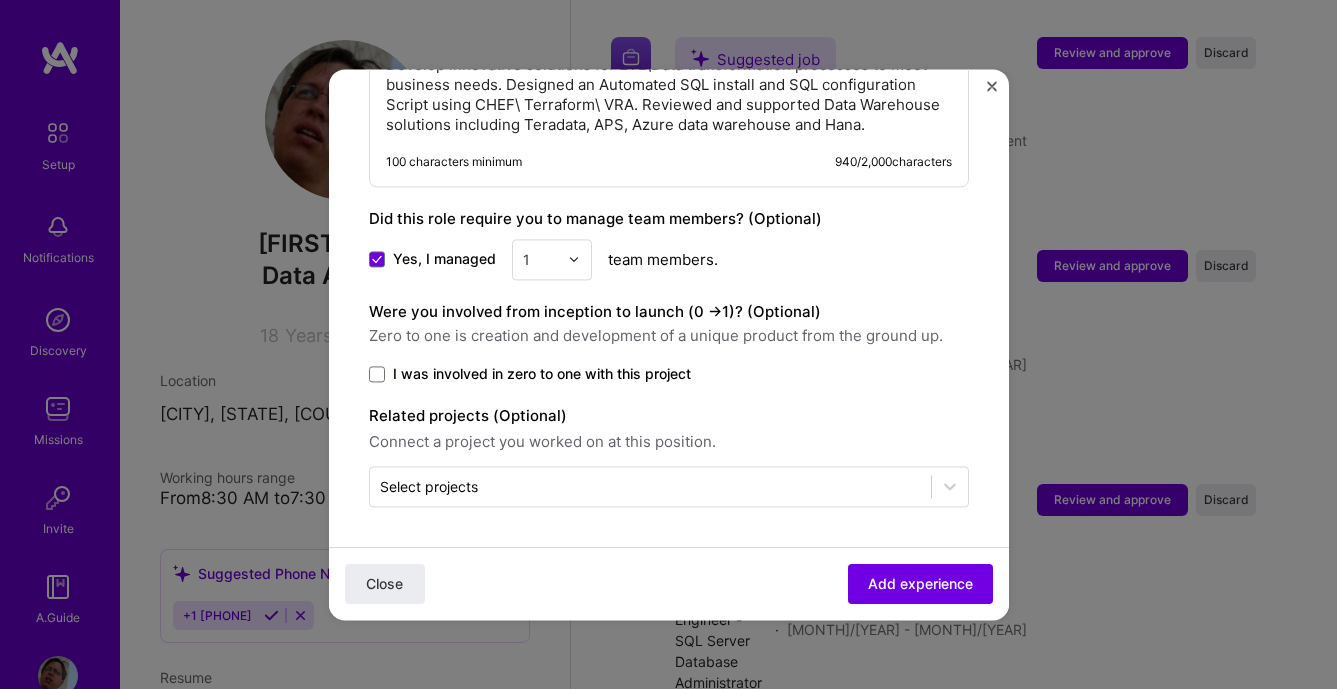 click on "I was involved in zero to one with this project" at bounding box center [542, 374] 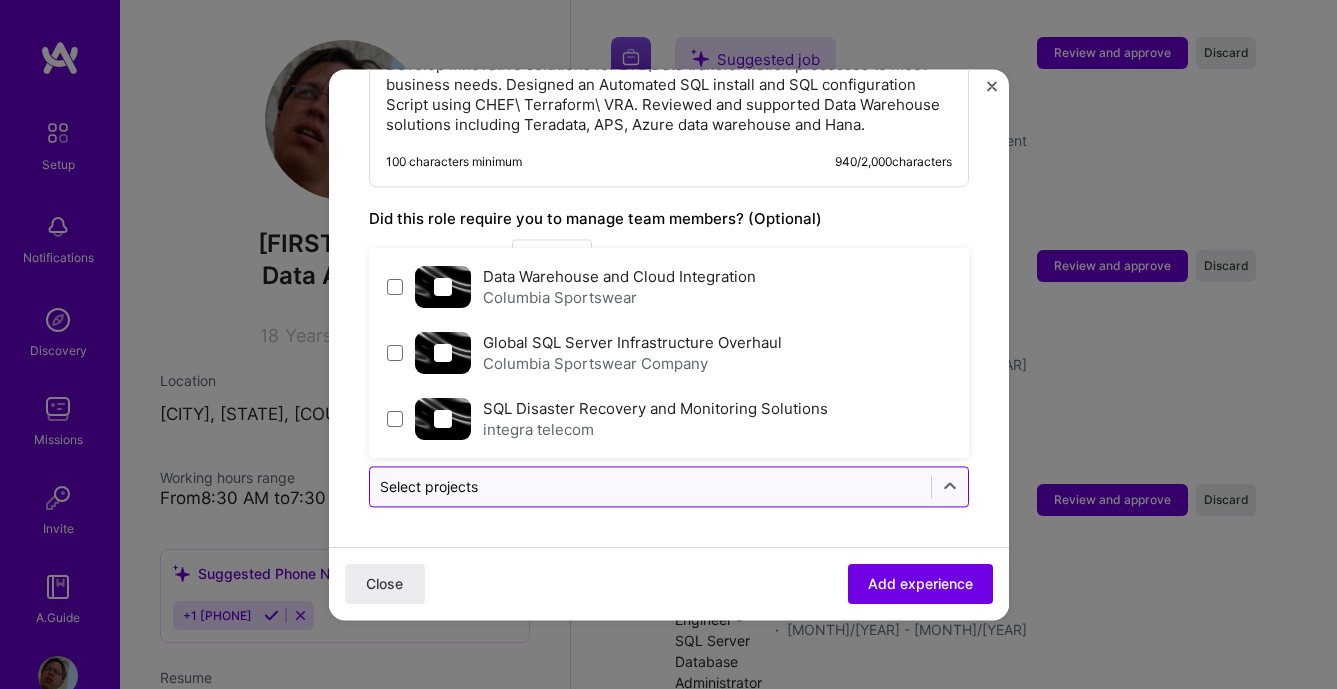 click on "Select projects" at bounding box center [650, 486] 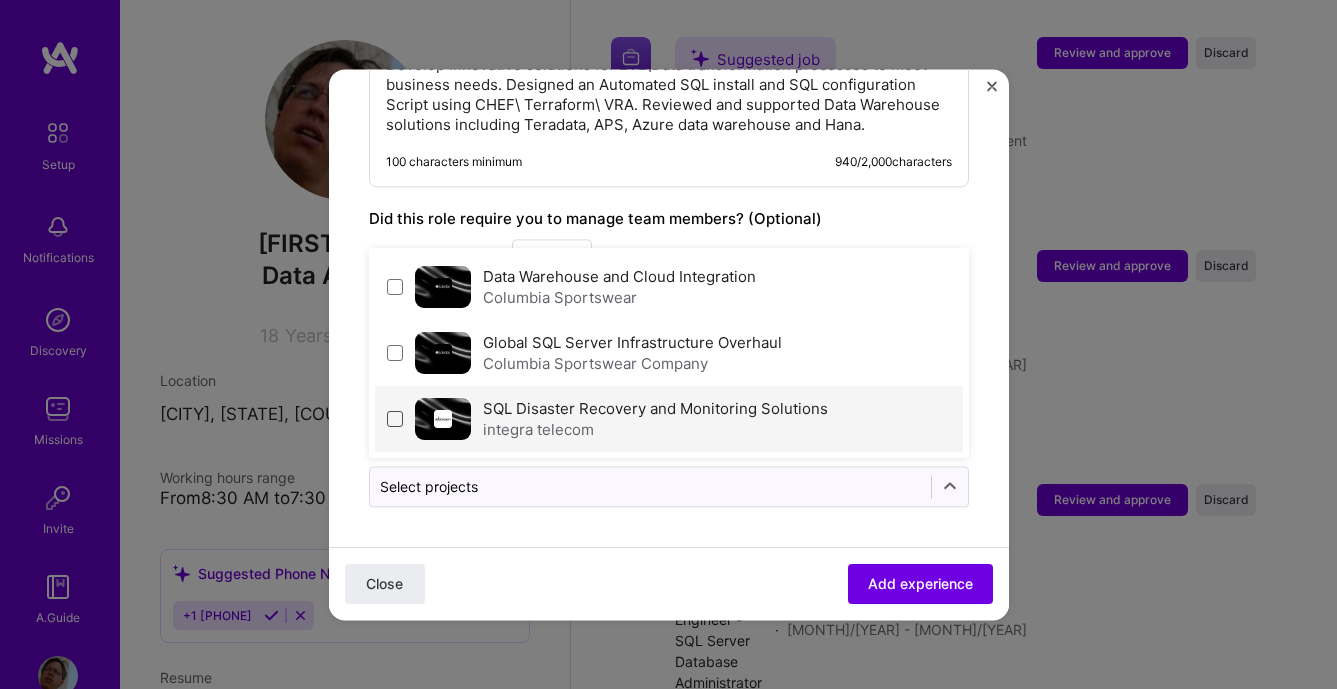 click at bounding box center [395, 419] 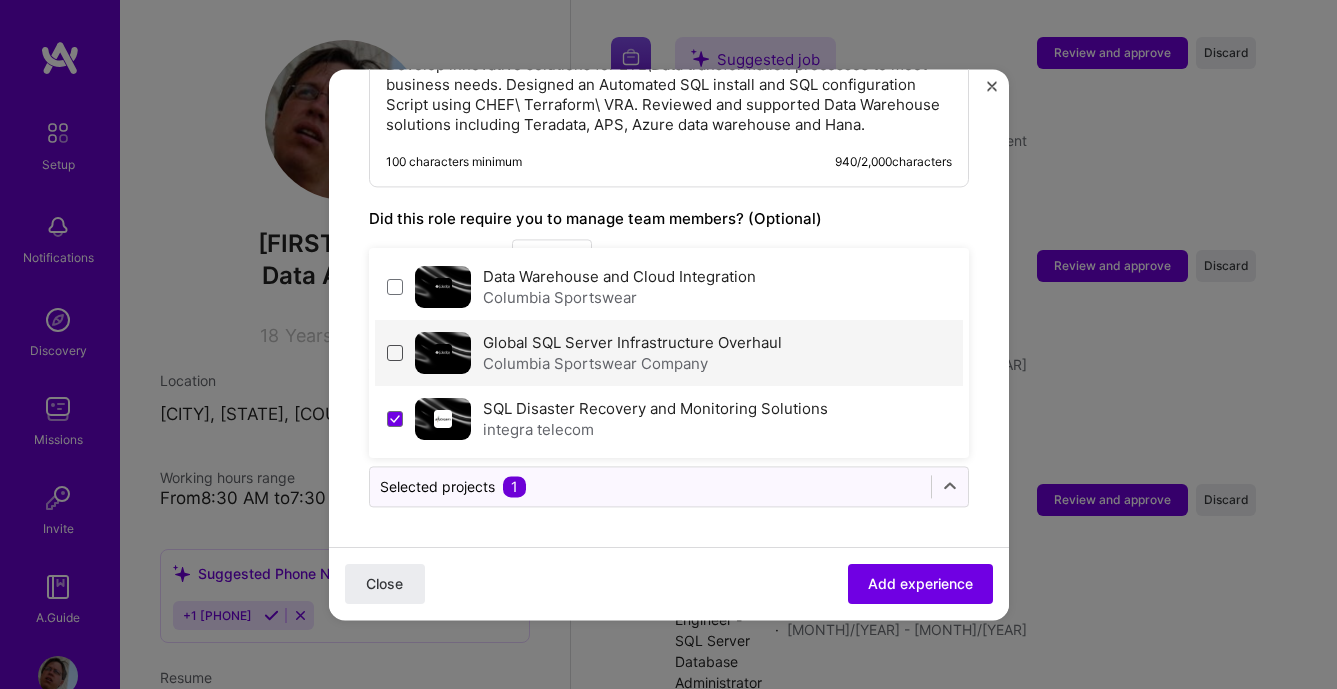click at bounding box center [395, 353] 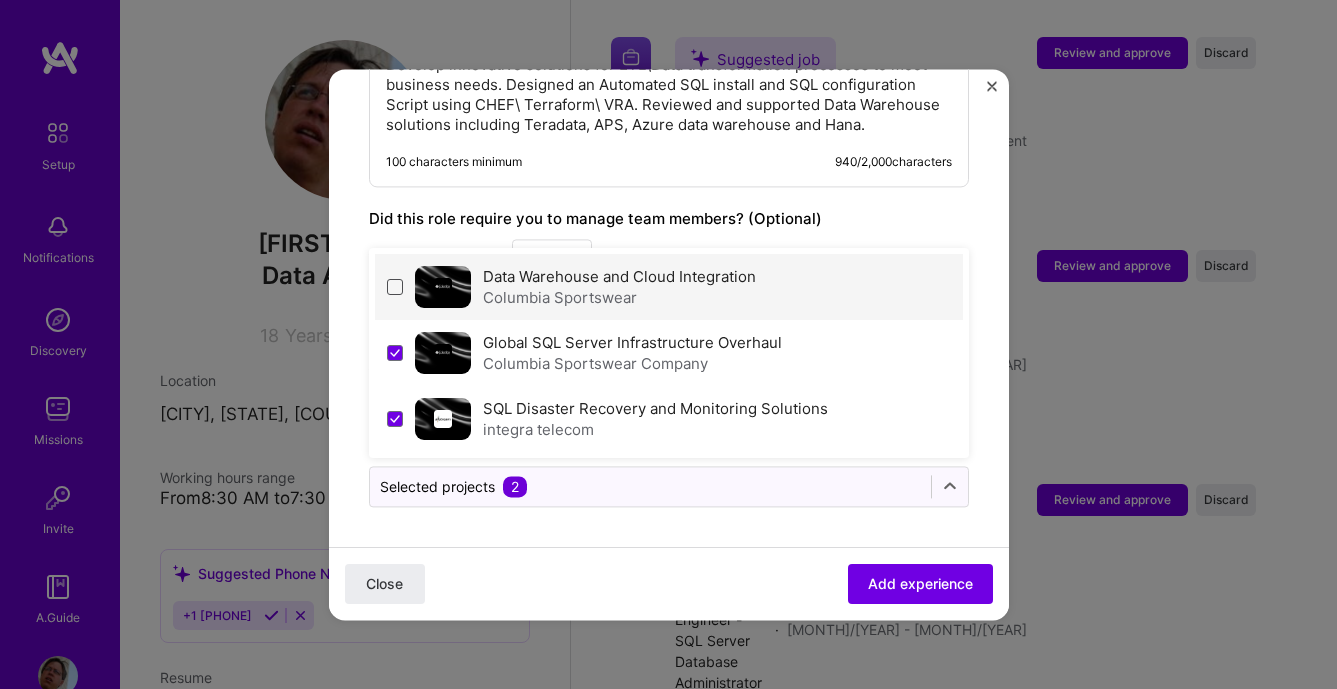 click at bounding box center (395, 287) 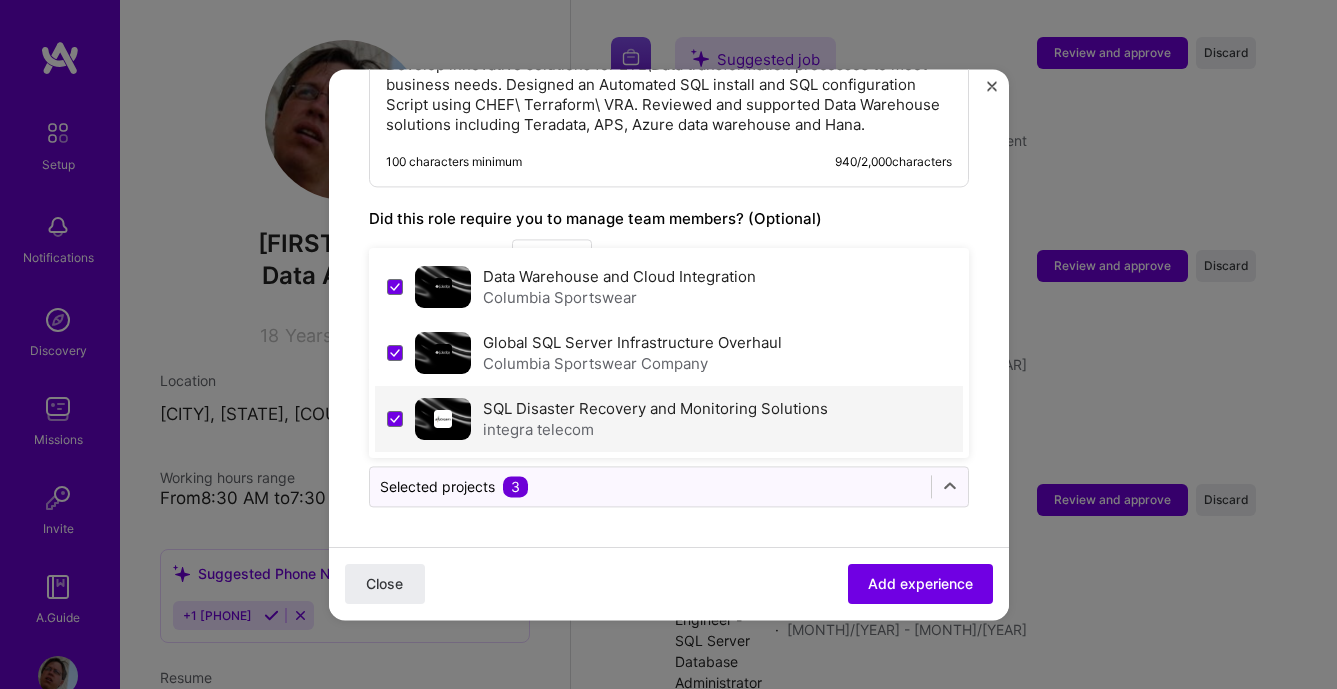 click on "SQL Disaster Recovery and Monitoring Solutions integra telecom" at bounding box center [669, 419] 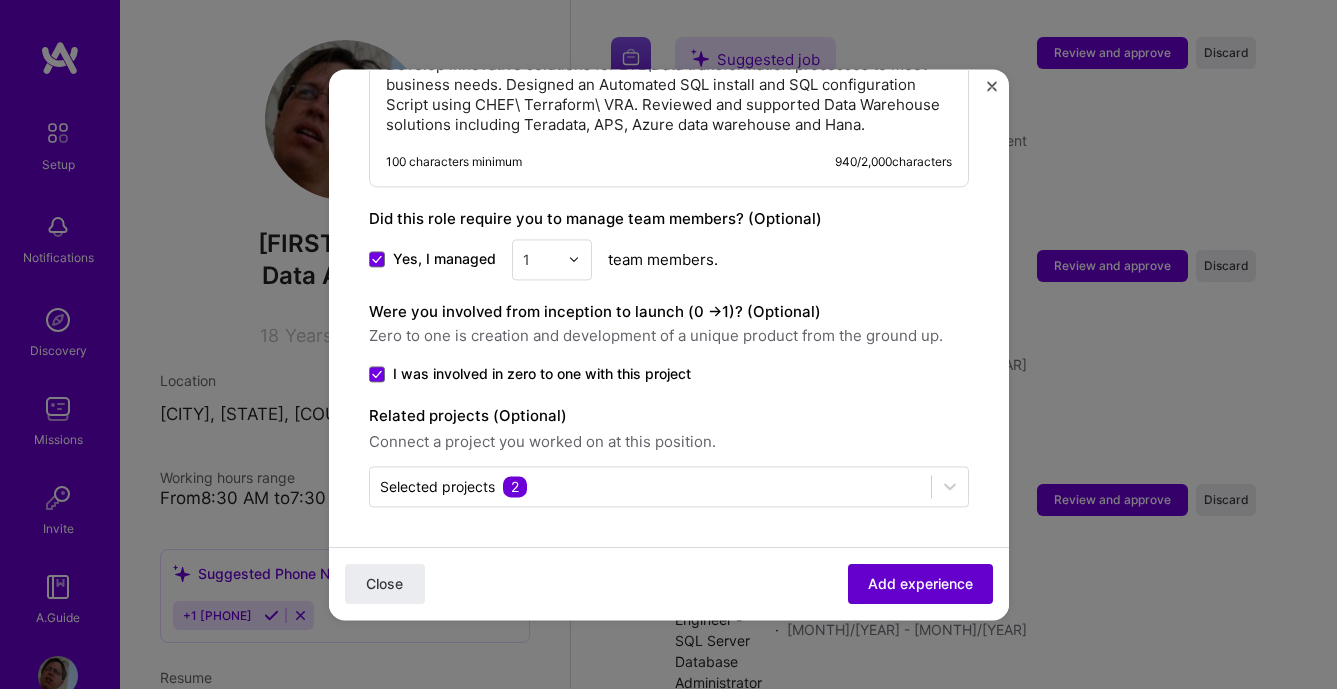 click on "Add experience" at bounding box center (920, 584) 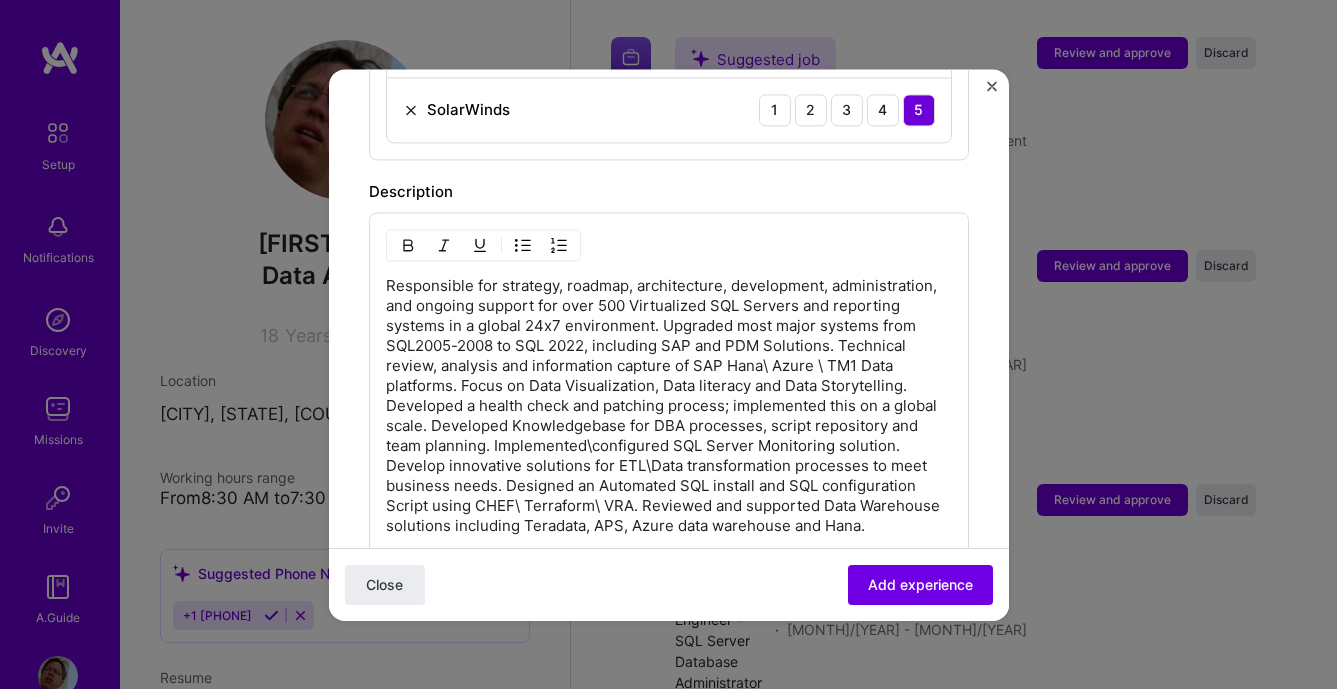 scroll, scrollTop: 1991, scrollLeft: 0, axis: vertical 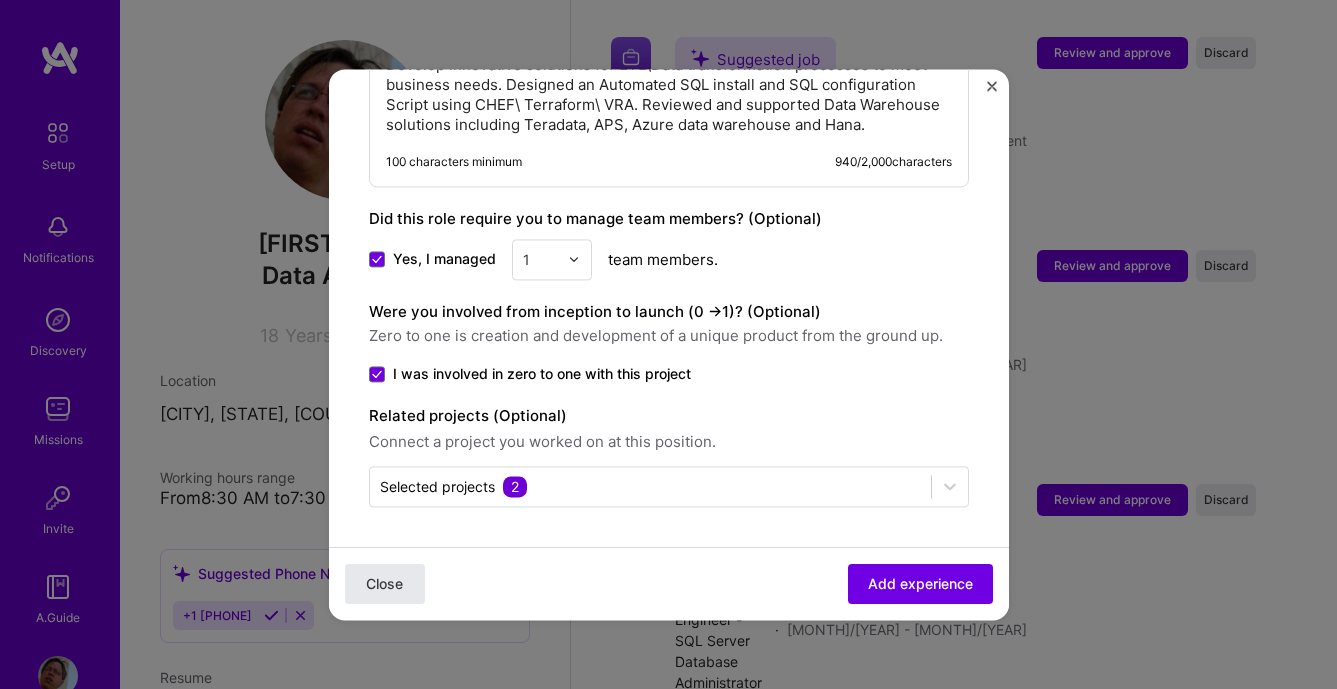 click on "Close" at bounding box center [384, 584] 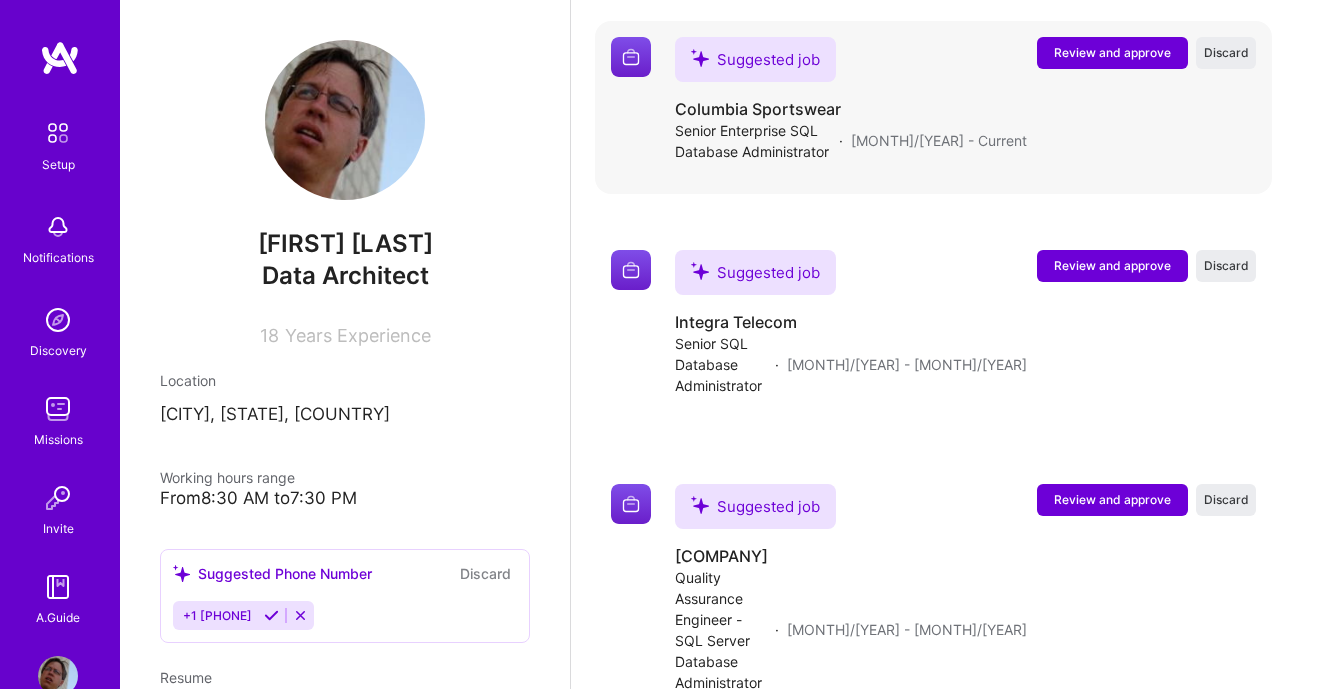 click on "Review and approve" at bounding box center (1112, 52) 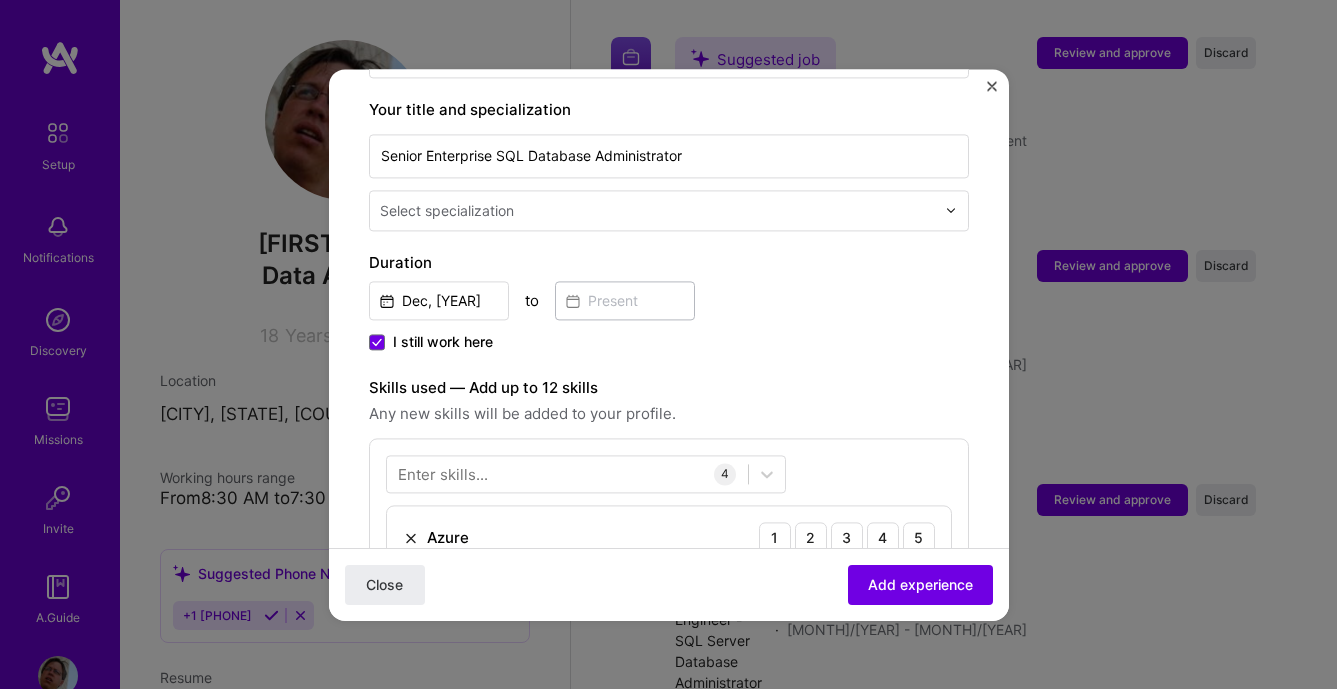scroll, scrollTop: 384, scrollLeft: 0, axis: vertical 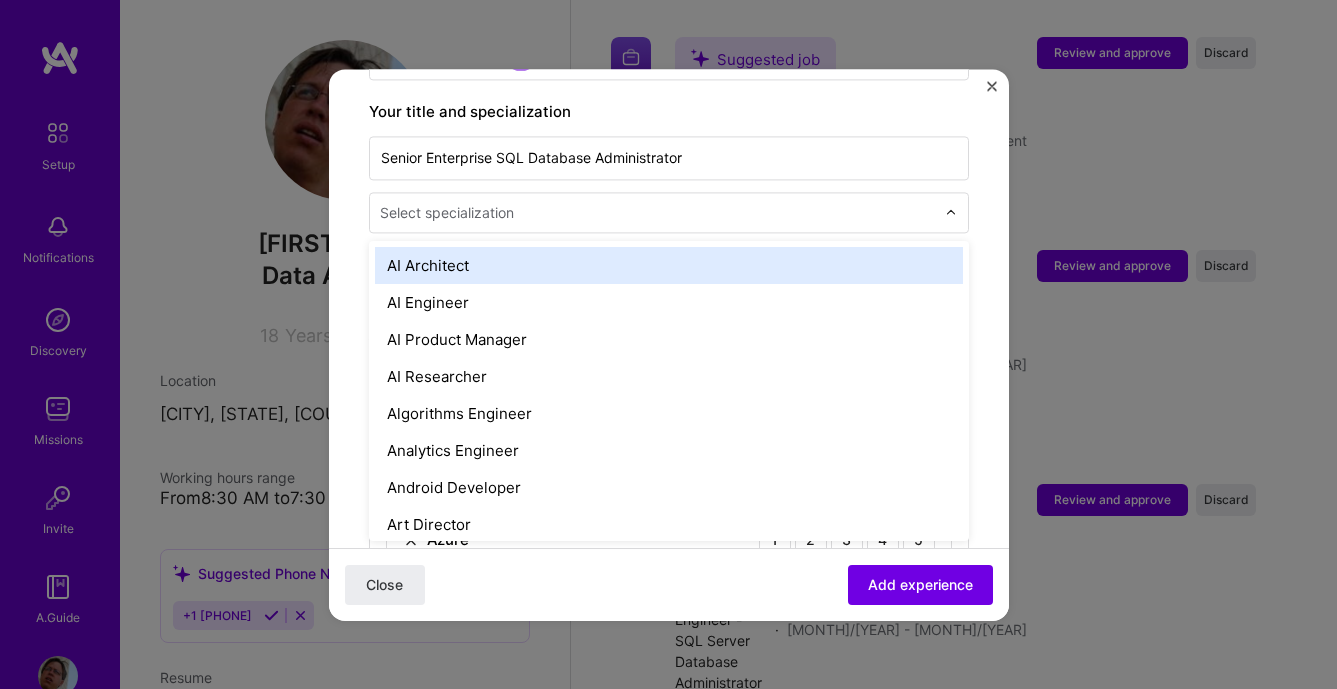 click at bounding box center [659, 212] 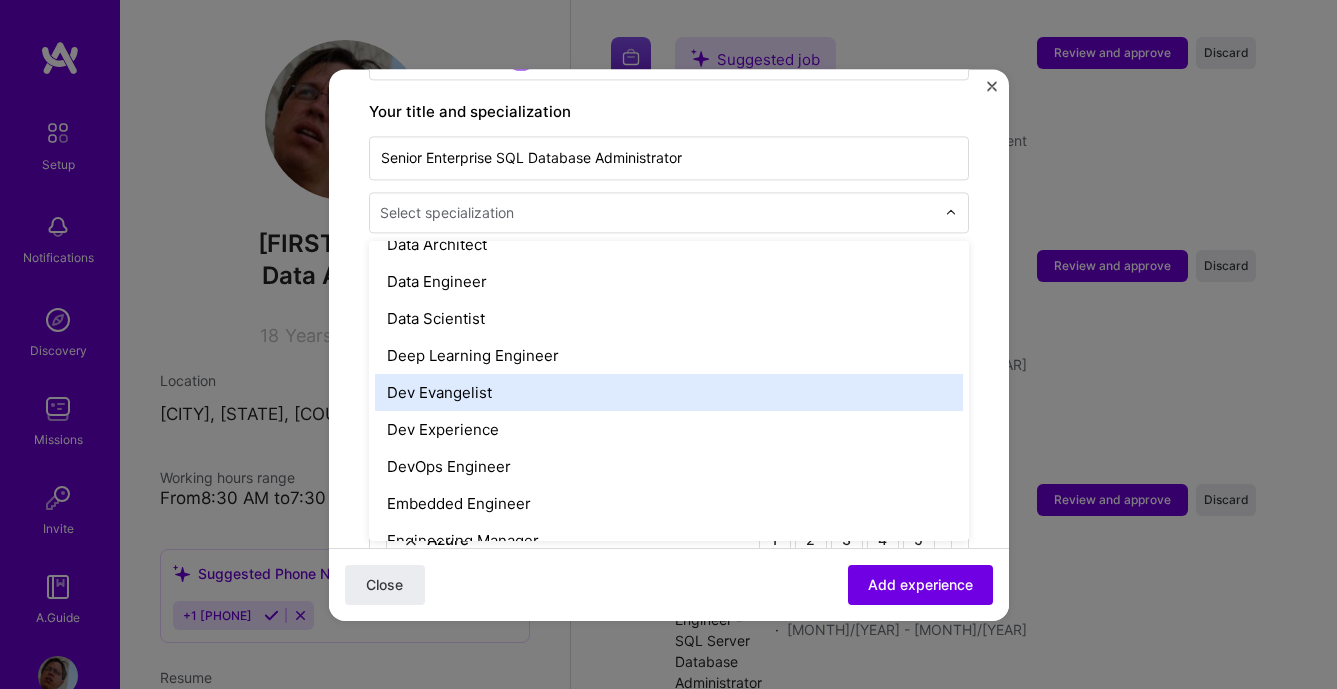 scroll, scrollTop: 684, scrollLeft: 0, axis: vertical 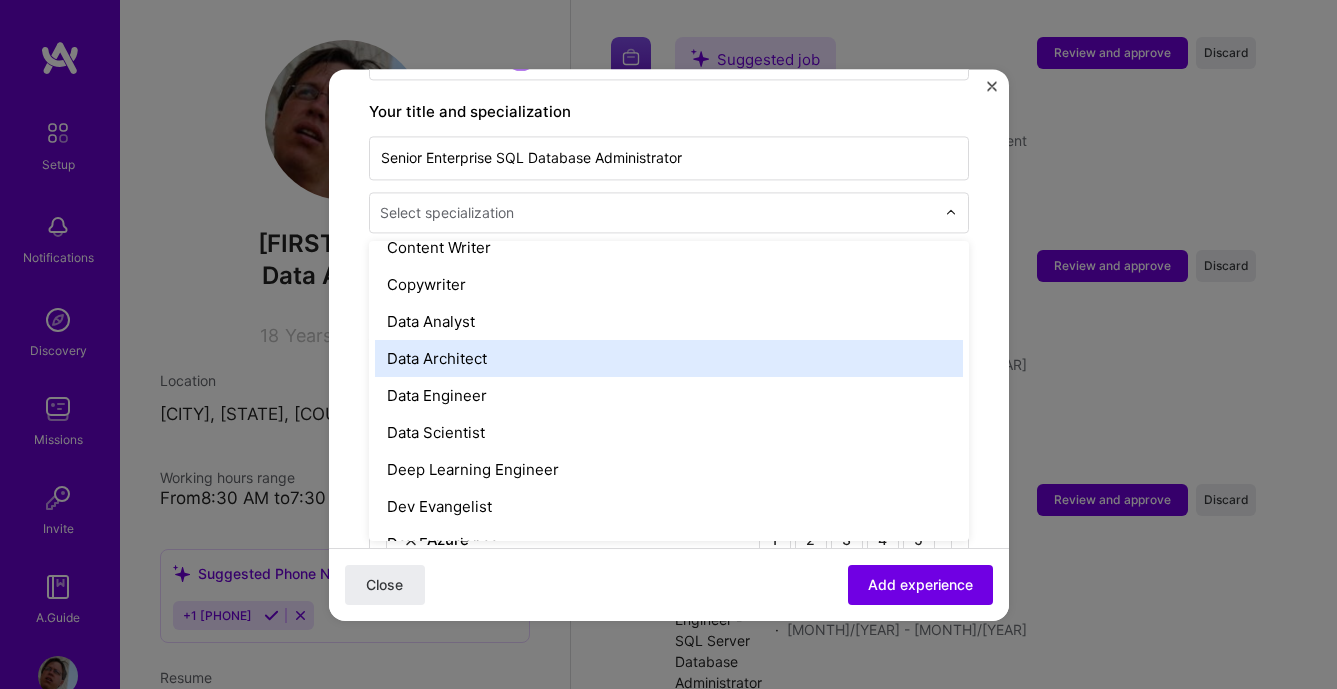 click on "Data Architect" at bounding box center [669, 358] 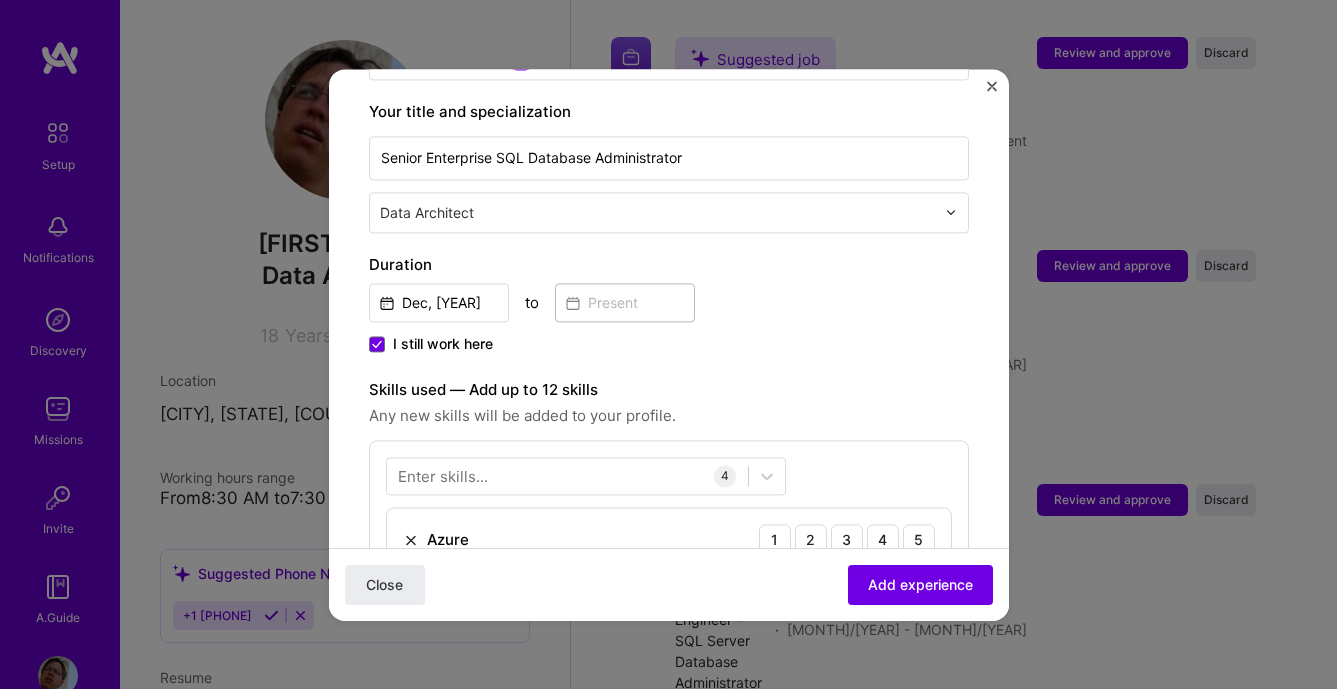 drag, startPoint x: 448, startPoint y: 327, endPoint x: 451, endPoint y: 355, distance: 28.160255 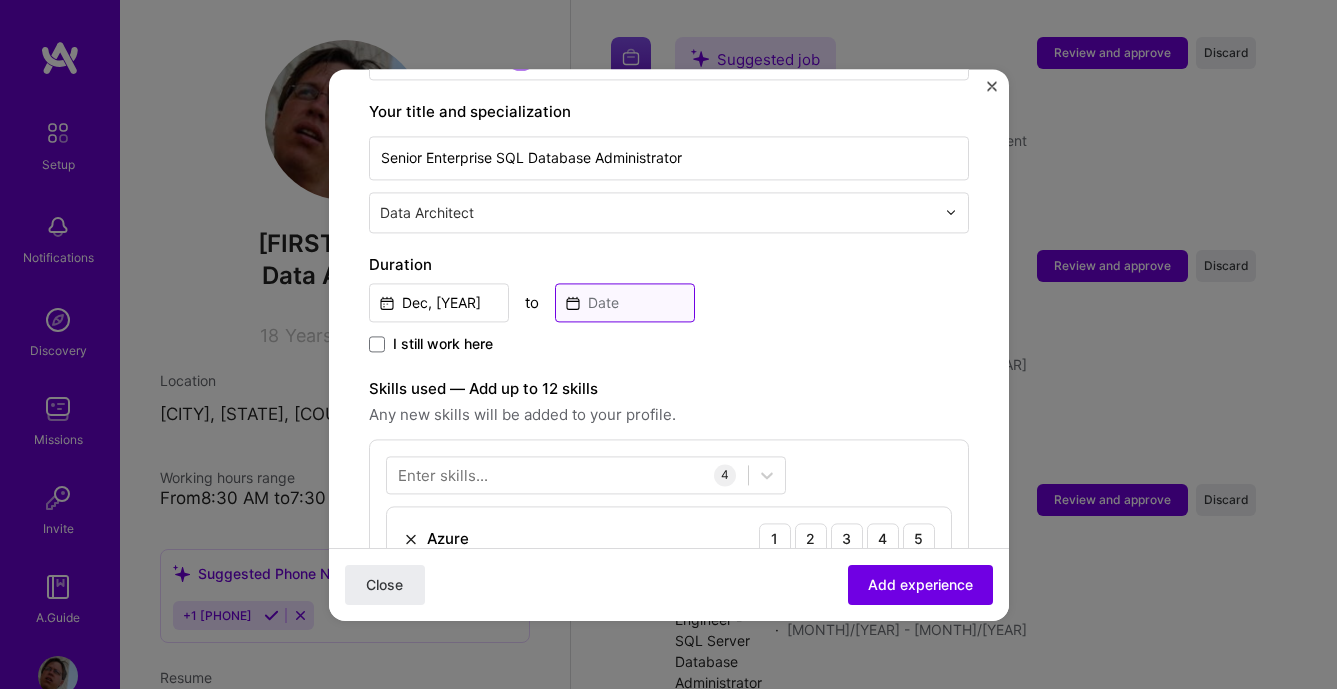 click at bounding box center [625, 302] 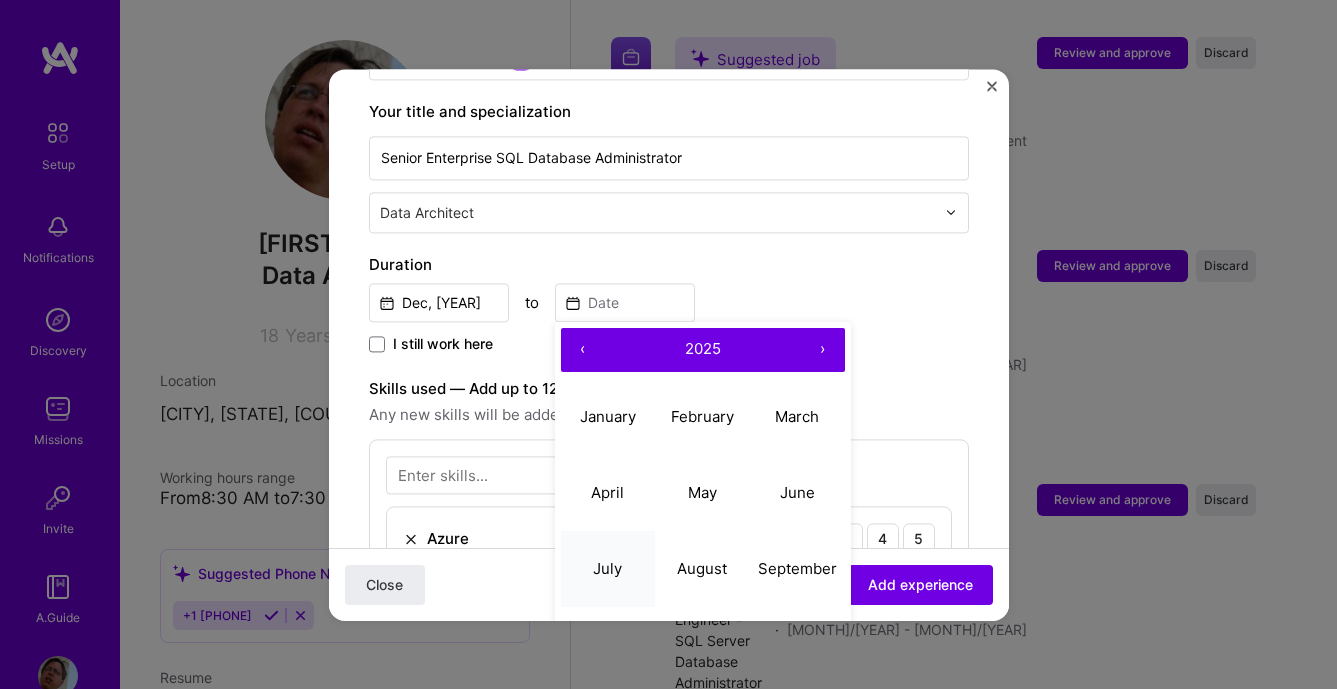 click on "July" at bounding box center [607, 568] 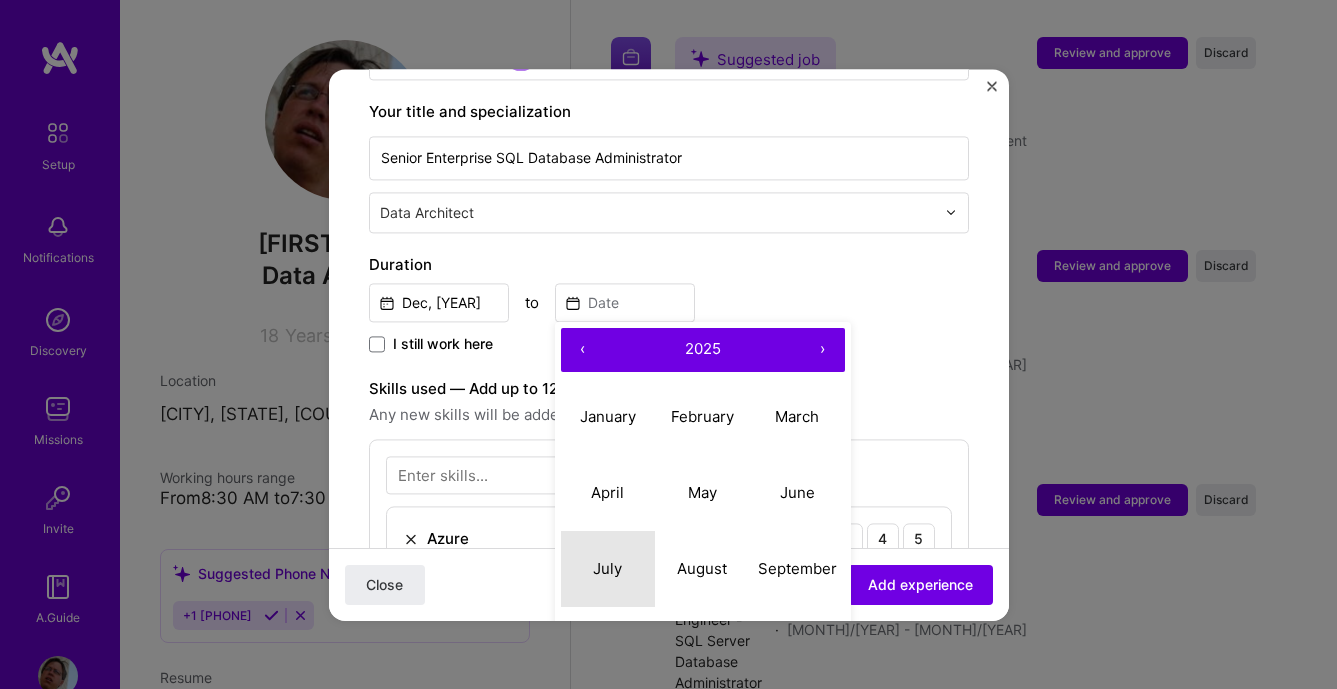 type on "Jul, 2025" 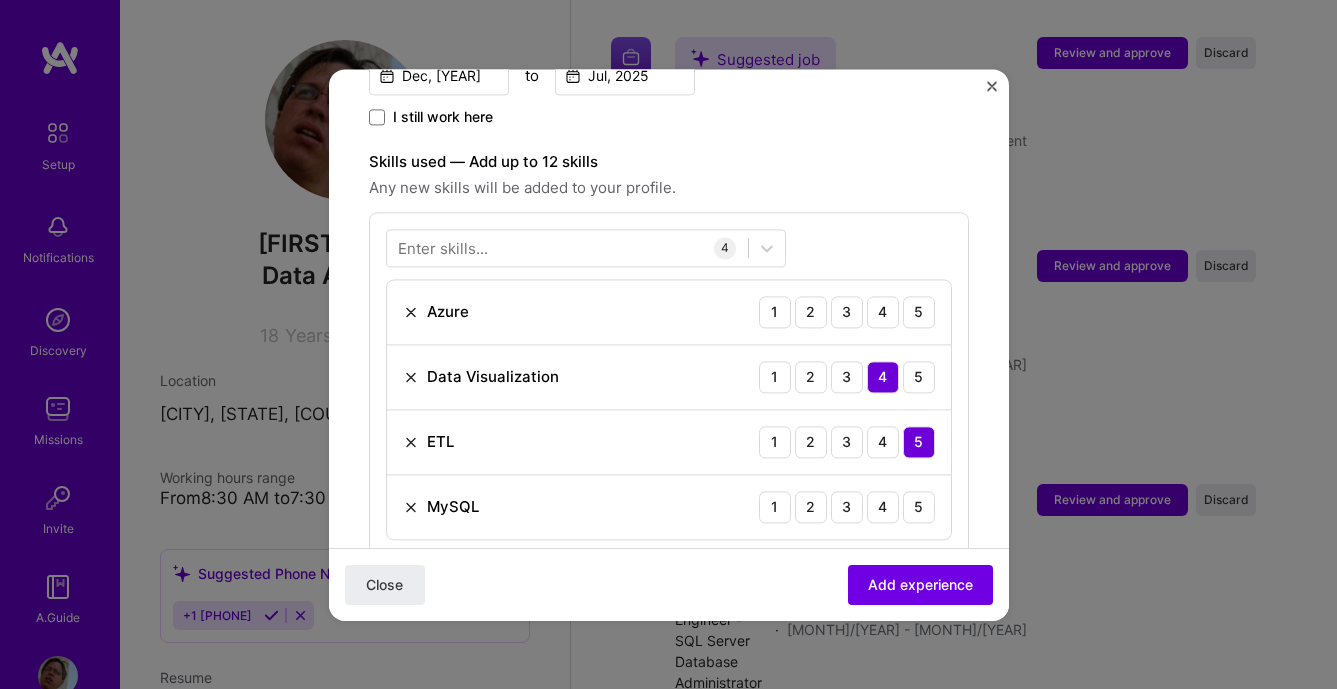 scroll, scrollTop: 612, scrollLeft: 0, axis: vertical 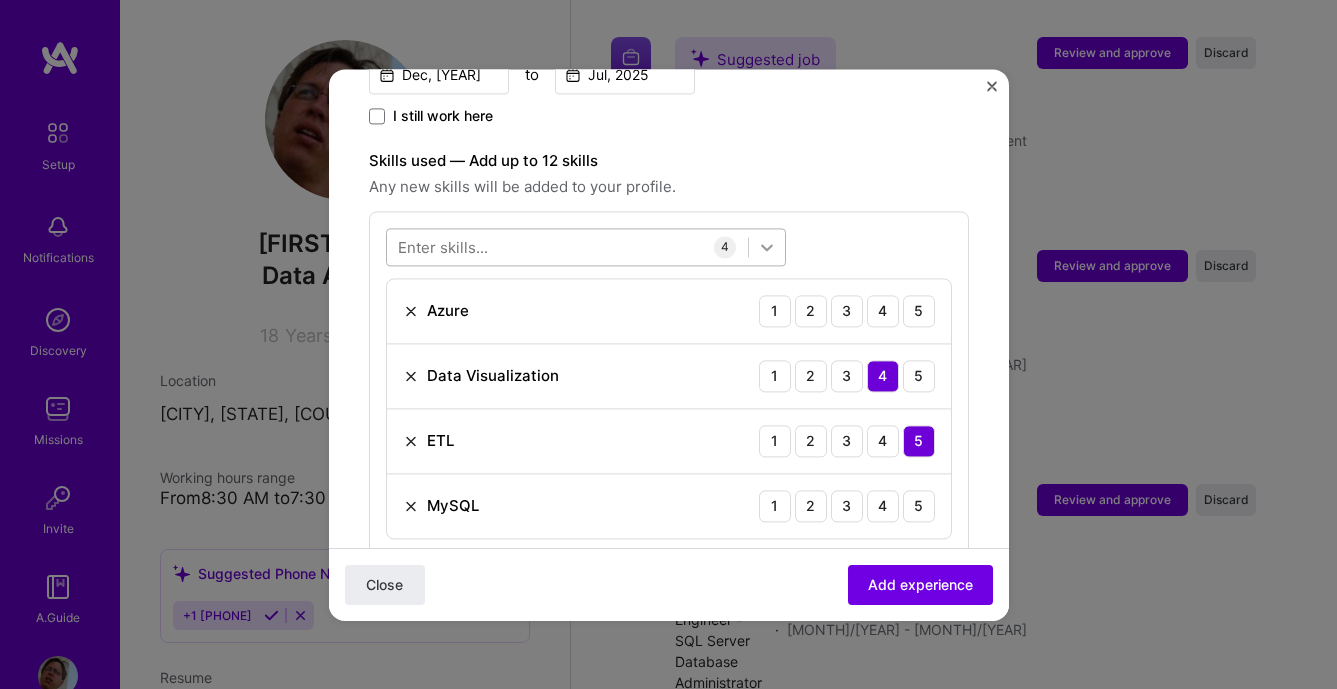click 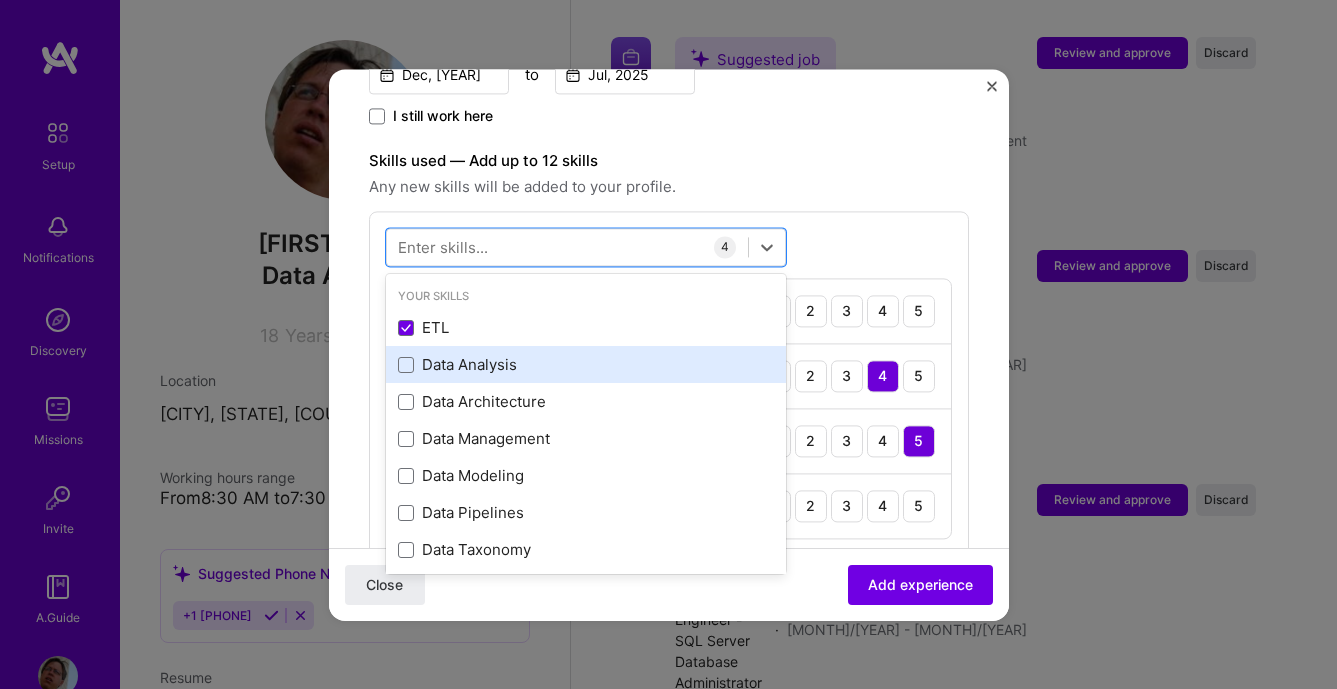 click on "Data Analysis" at bounding box center (586, 365) 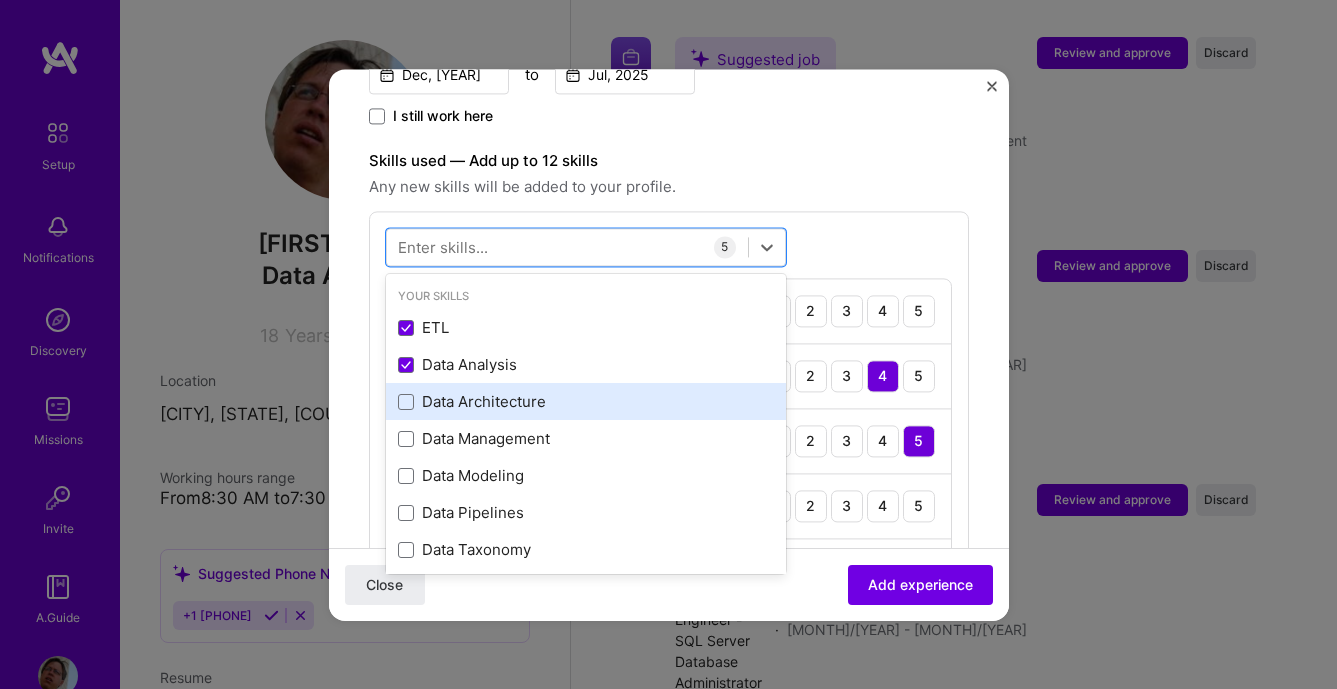 click on "Data Architecture" at bounding box center (586, 402) 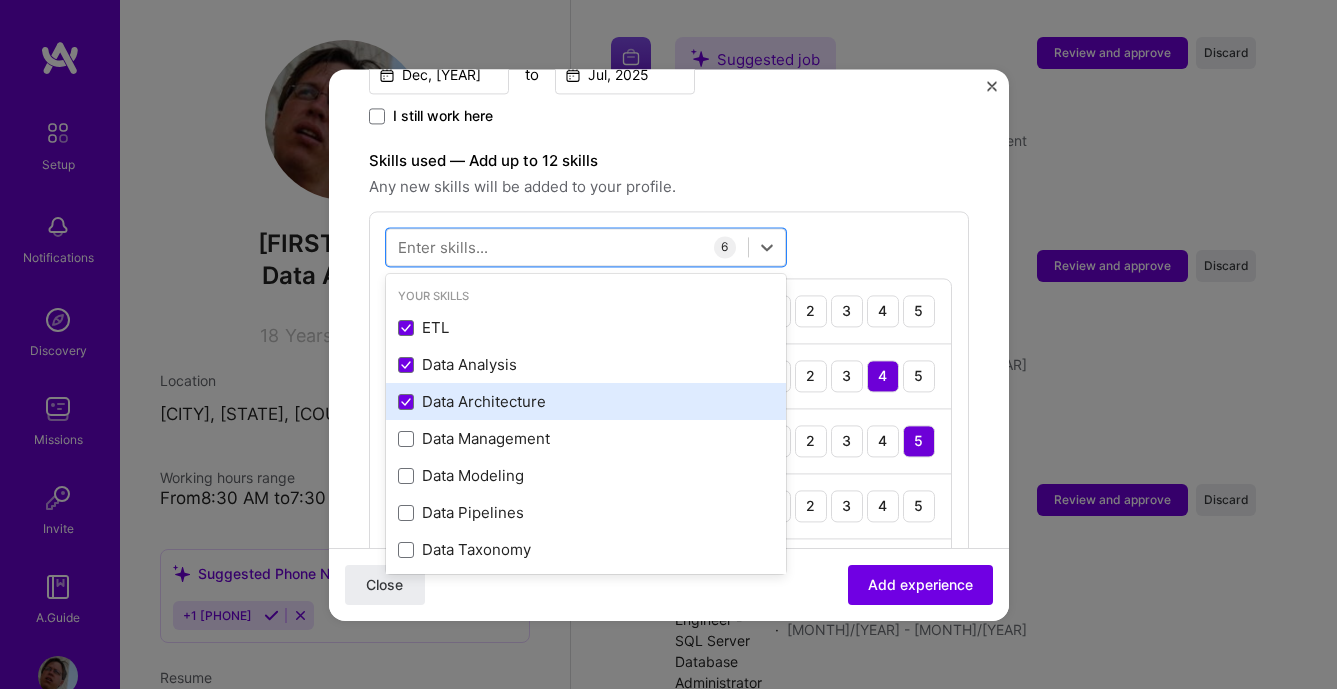 click on "Data Architecture" at bounding box center (586, 402) 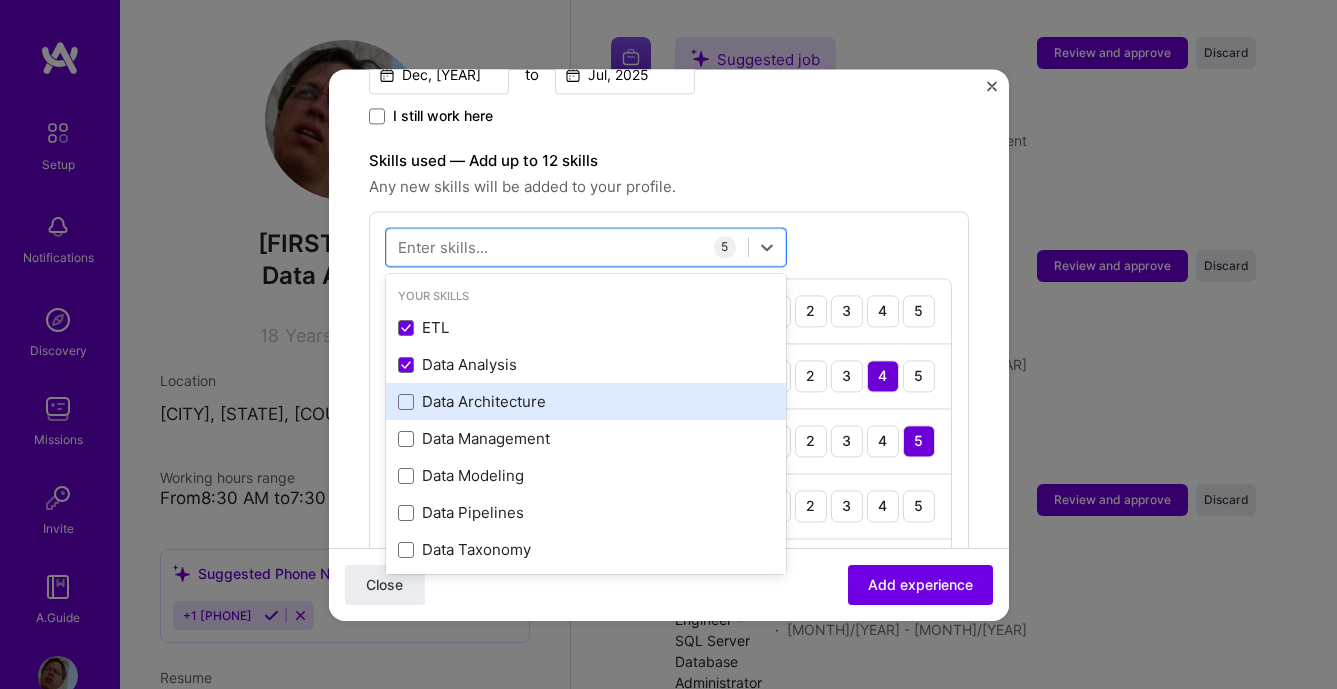 click on "Data Architecture" at bounding box center (586, 402) 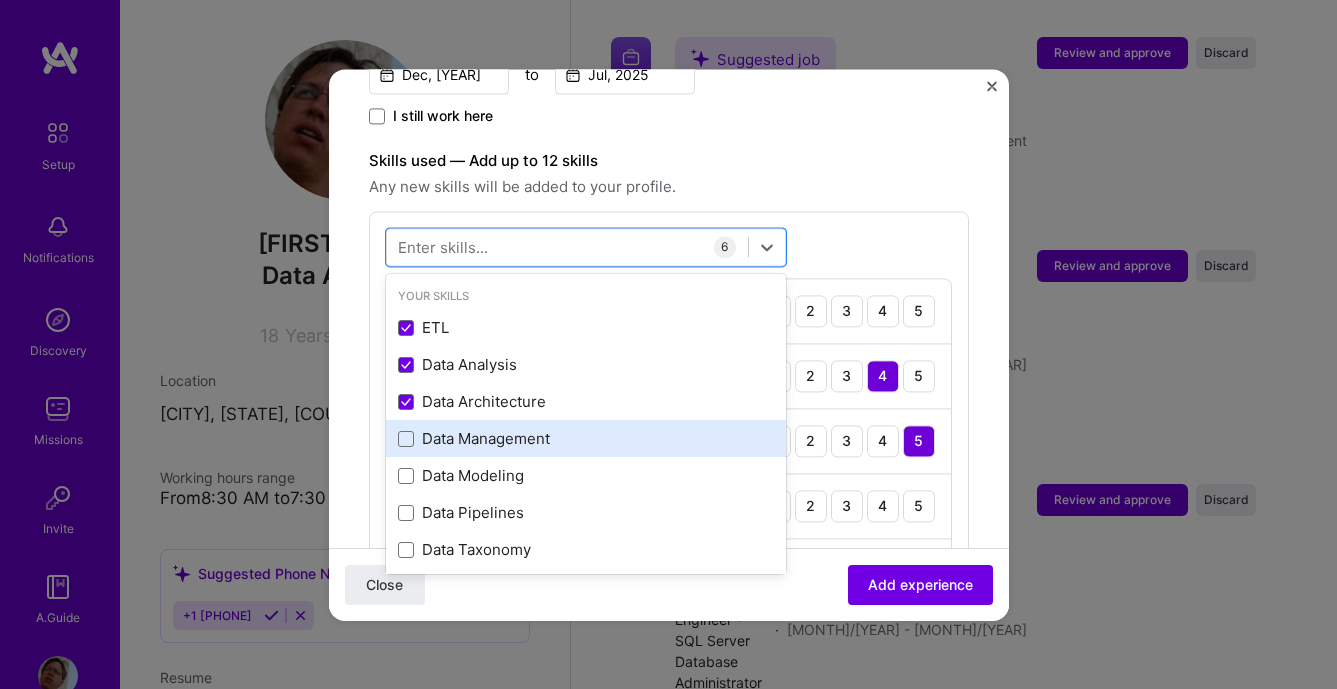 click on "Data Management" at bounding box center [586, 439] 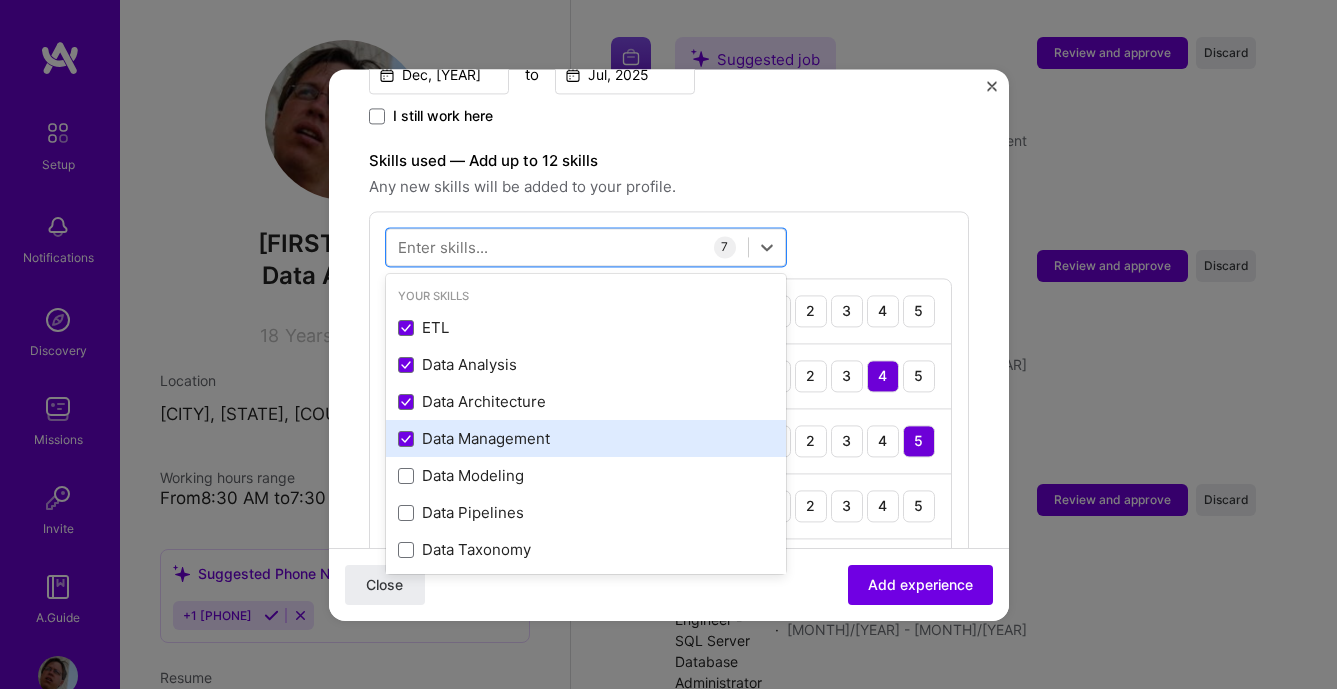 click on "Data Management" at bounding box center [586, 439] 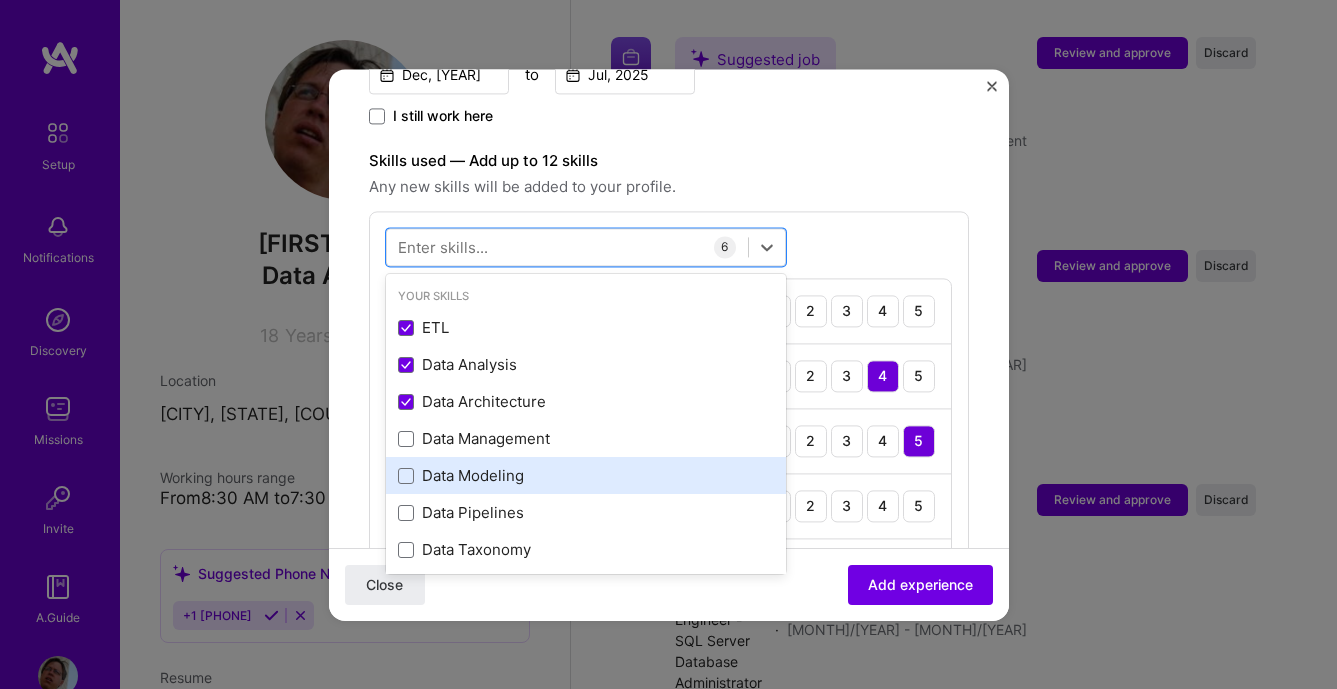 click on "Data Modeling" at bounding box center (586, 476) 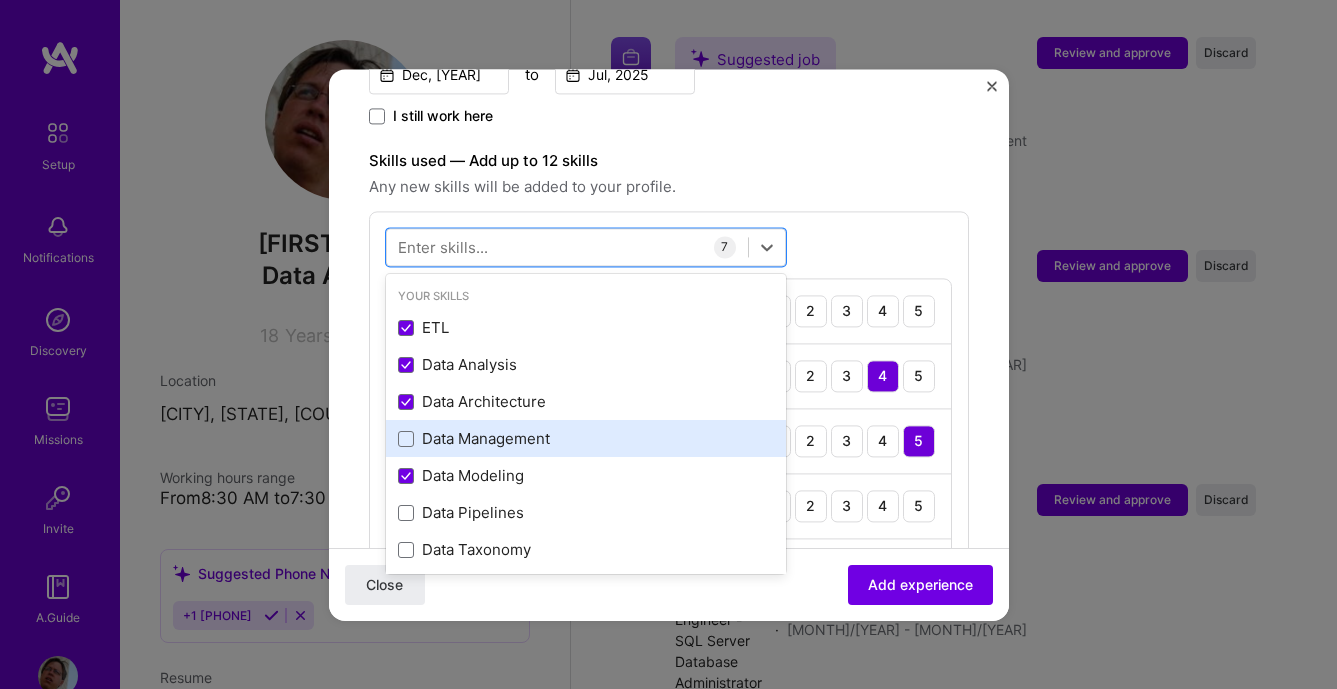 click on "Data Management" at bounding box center [586, 439] 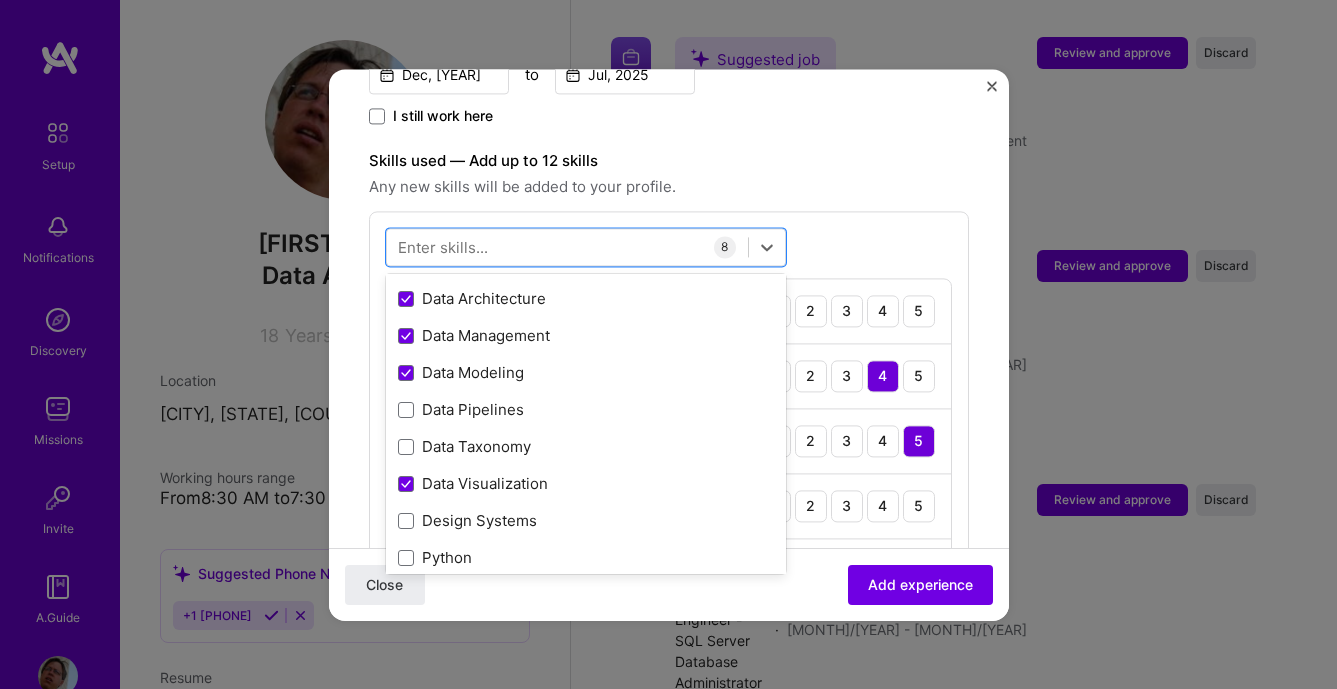 scroll, scrollTop: 228, scrollLeft: 0, axis: vertical 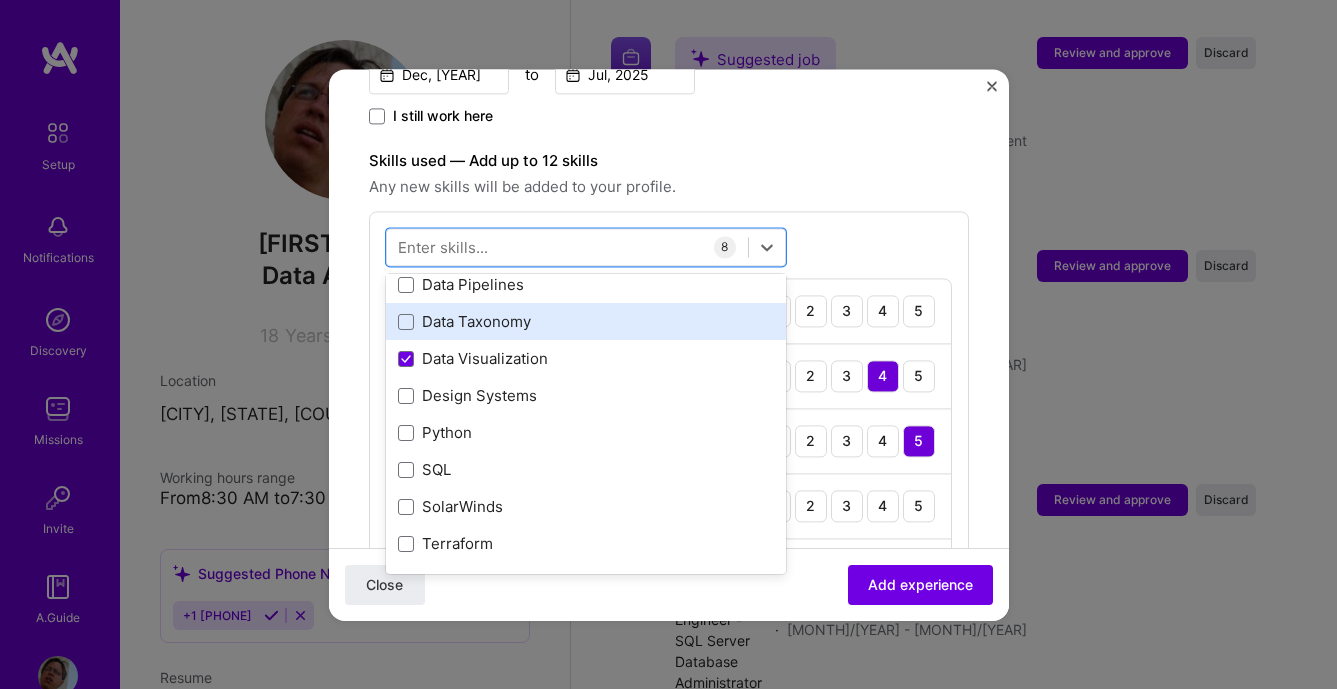 click on "Data Taxonomy" at bounding box center [586, 322] 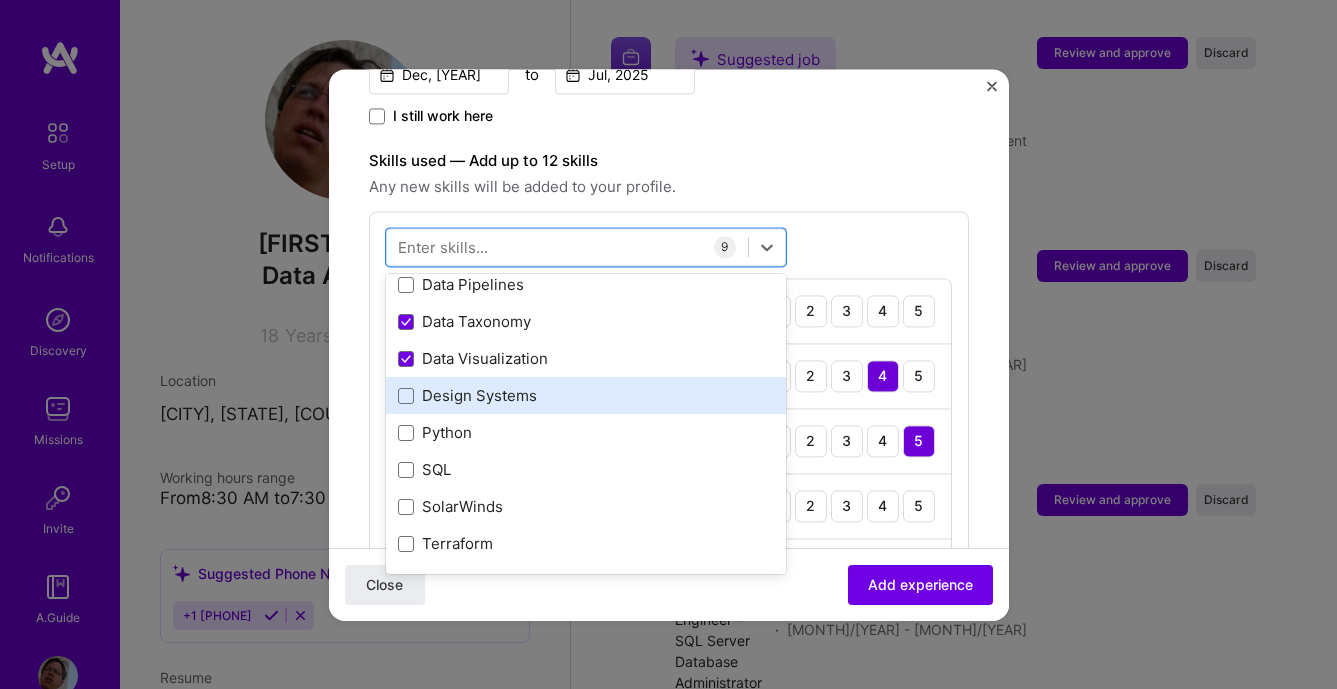 click on "Design Systems" at bounding box center [586, 396] 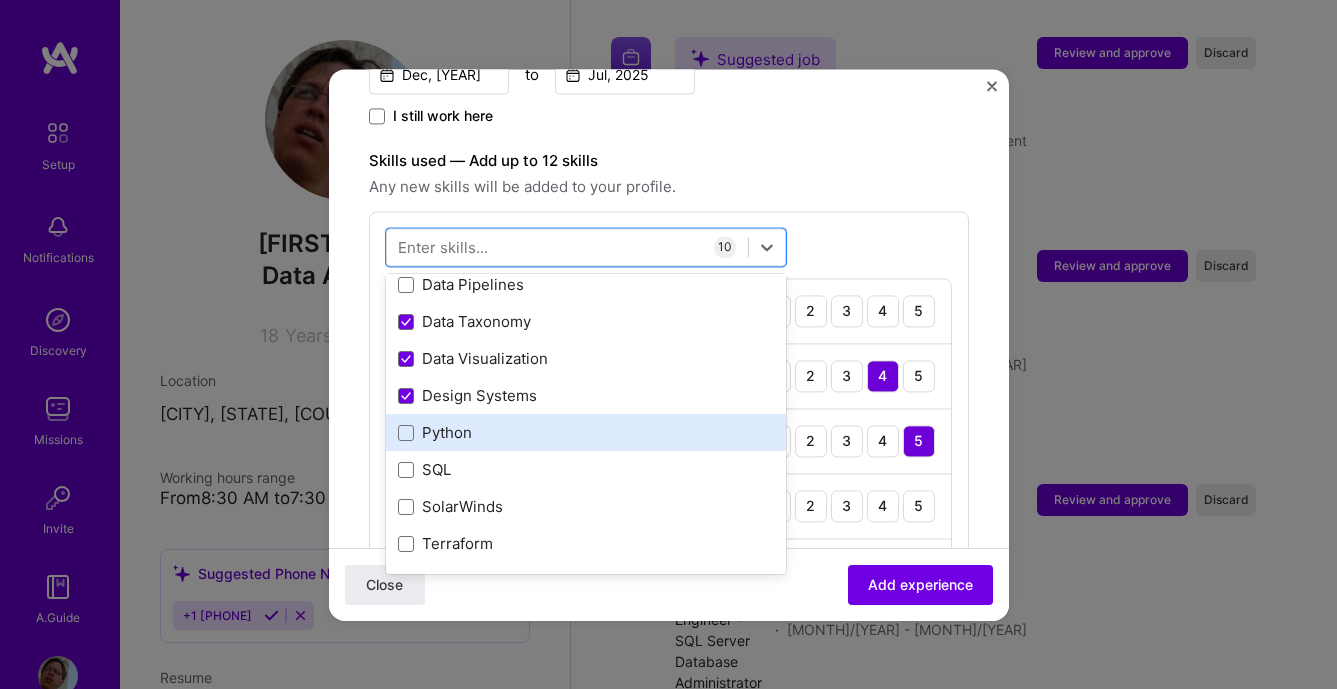 click on "Python" at bounding box center [586, 433] 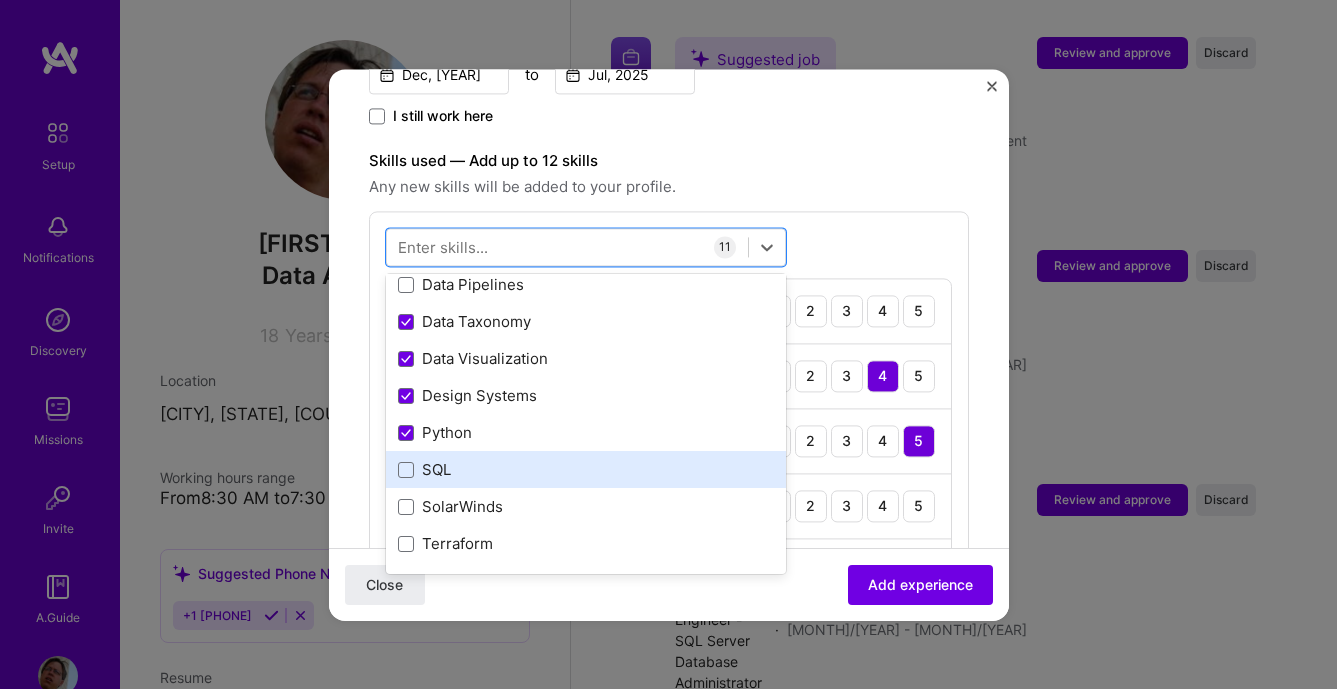 click on "SQL" at bounding box center [586, 470] 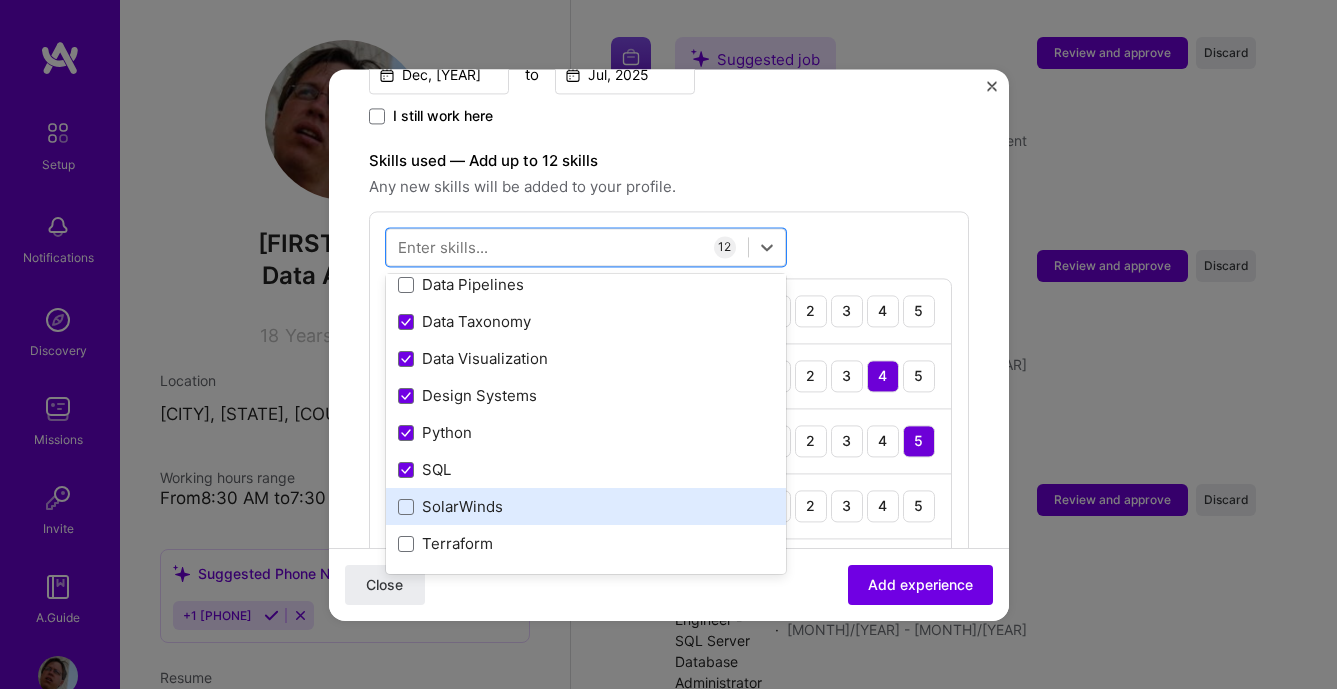click on "SolarWinds" at bounding box center [586, 507] 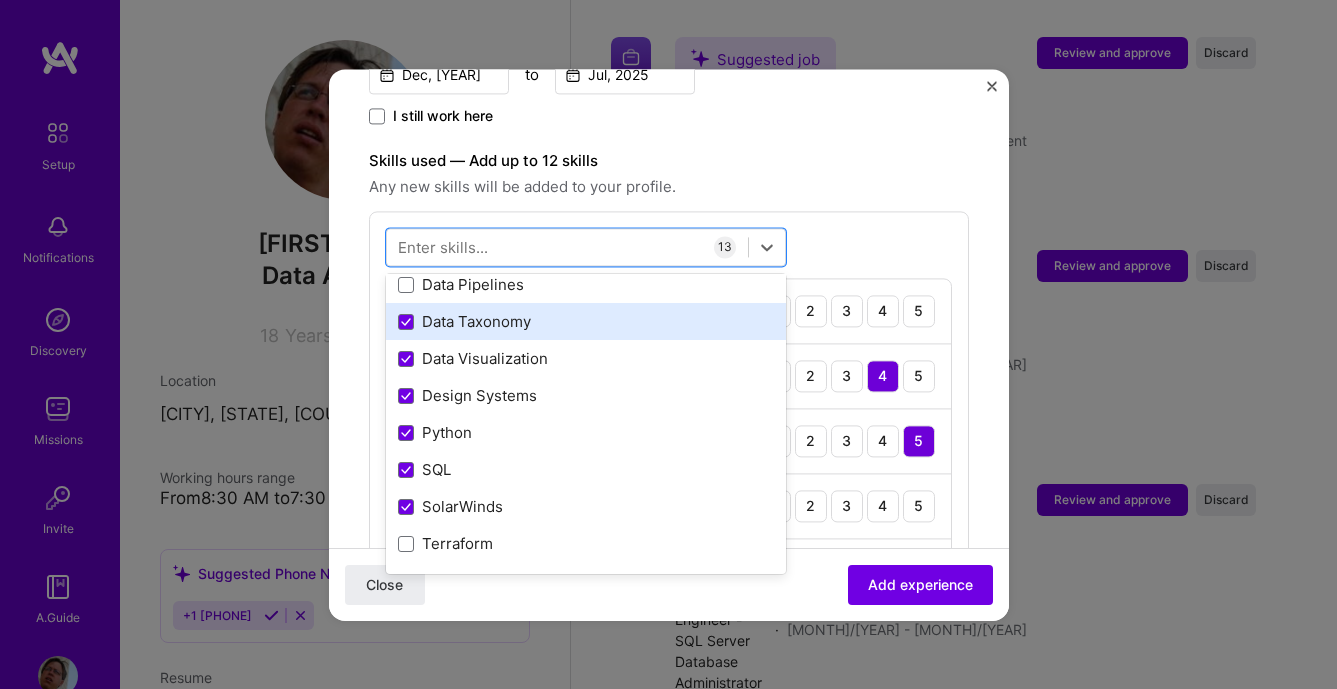 click on "Data Taxonomy" at bounding box center (586, 322) 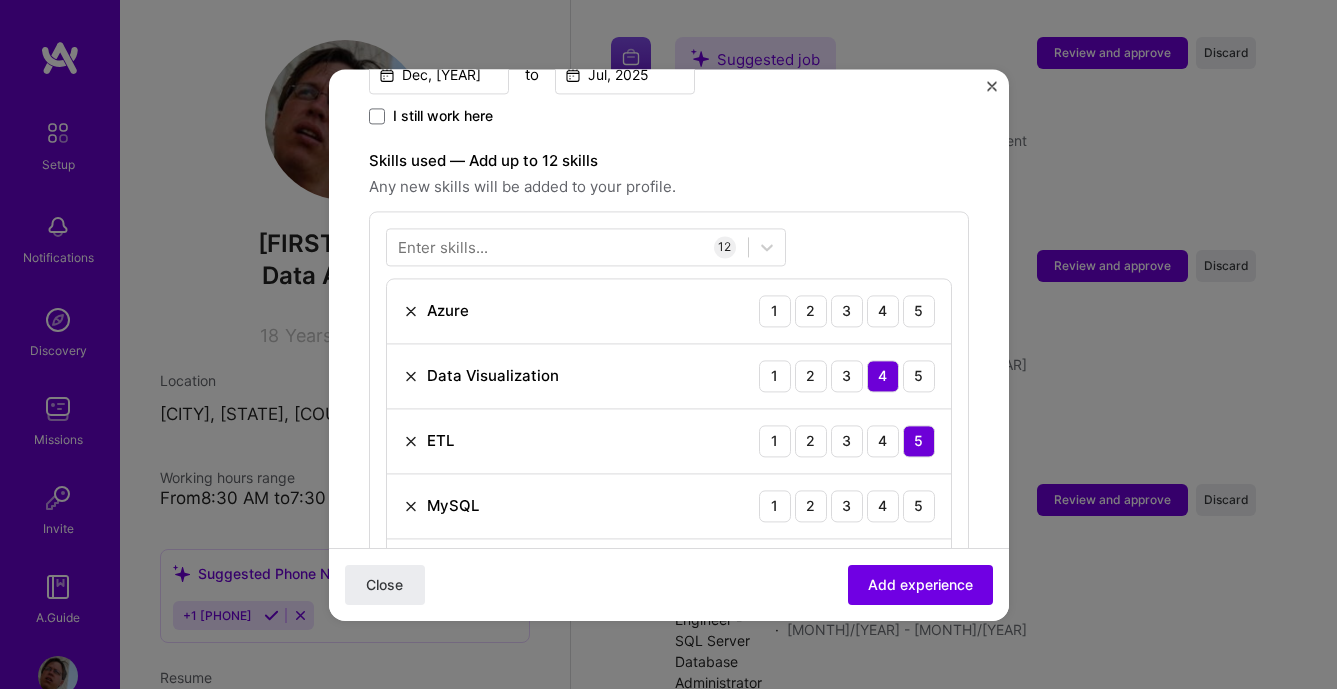 click on "Close Add experience" at bounding box center [669, 583] 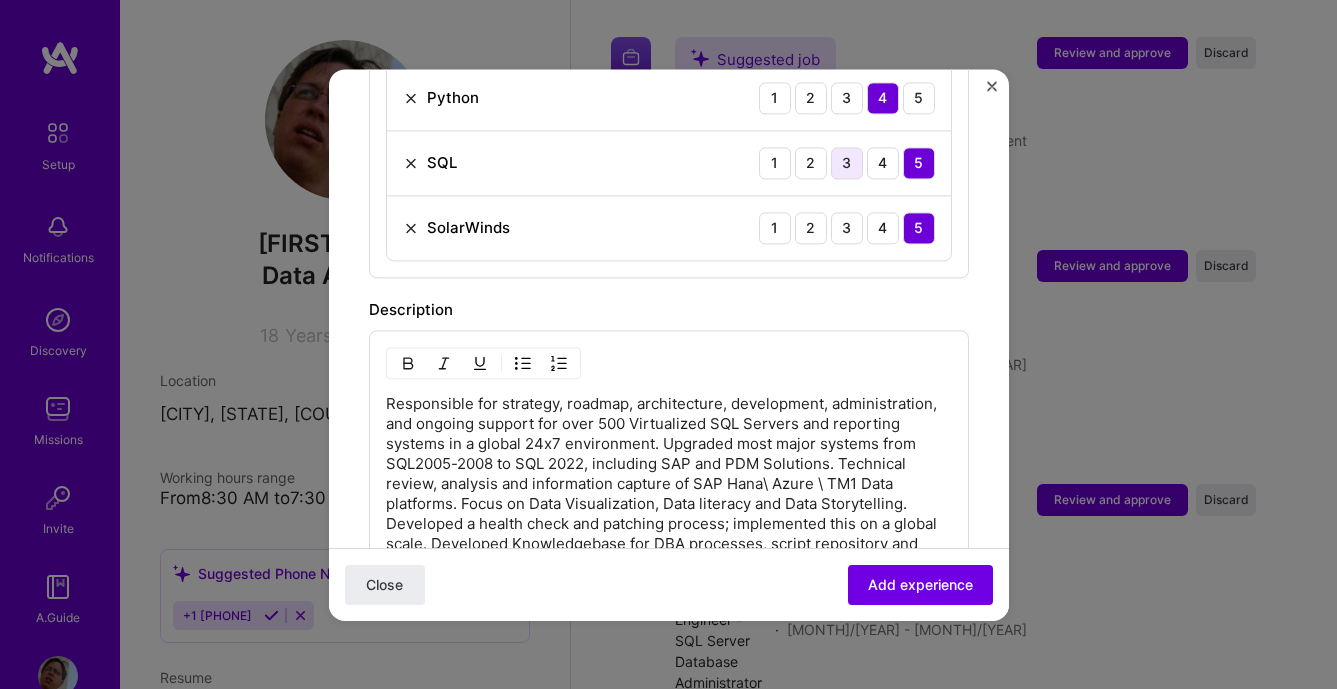 scroll, scrollTop: 1929, scrollLeft: 0, axis: vertical 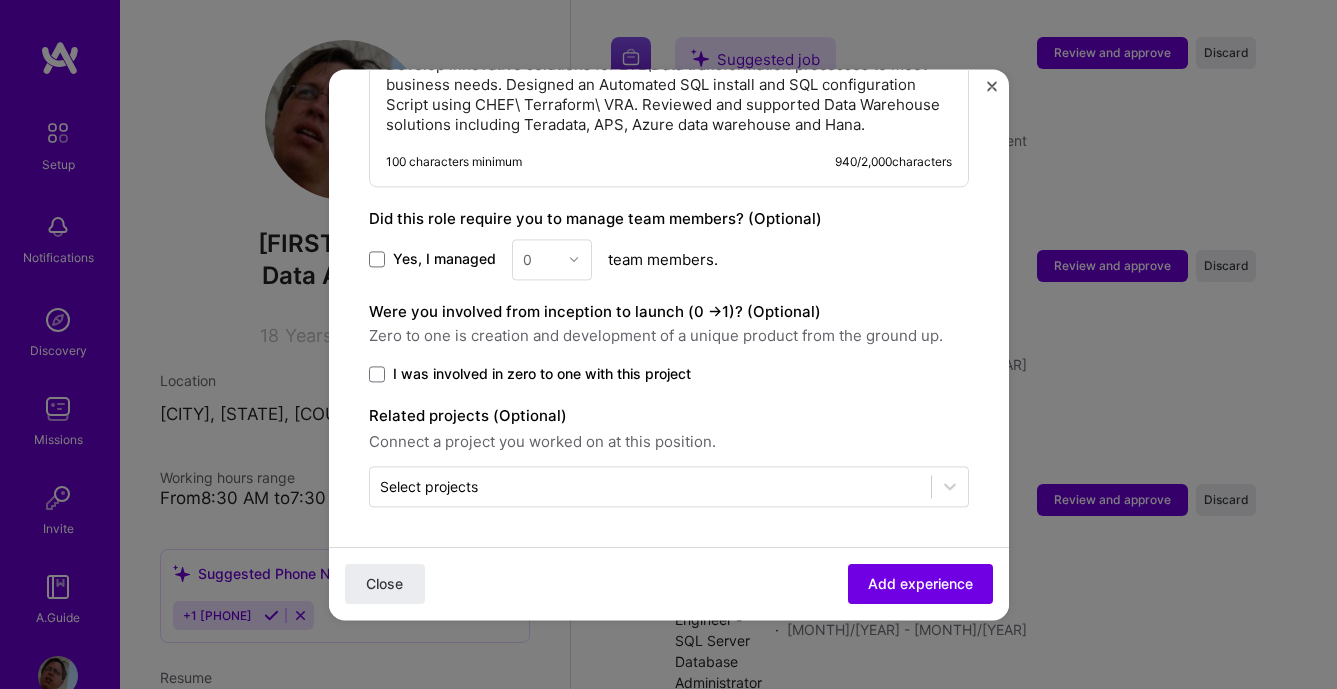 click on "Yes, I managed" at bounding box center (444, 259) 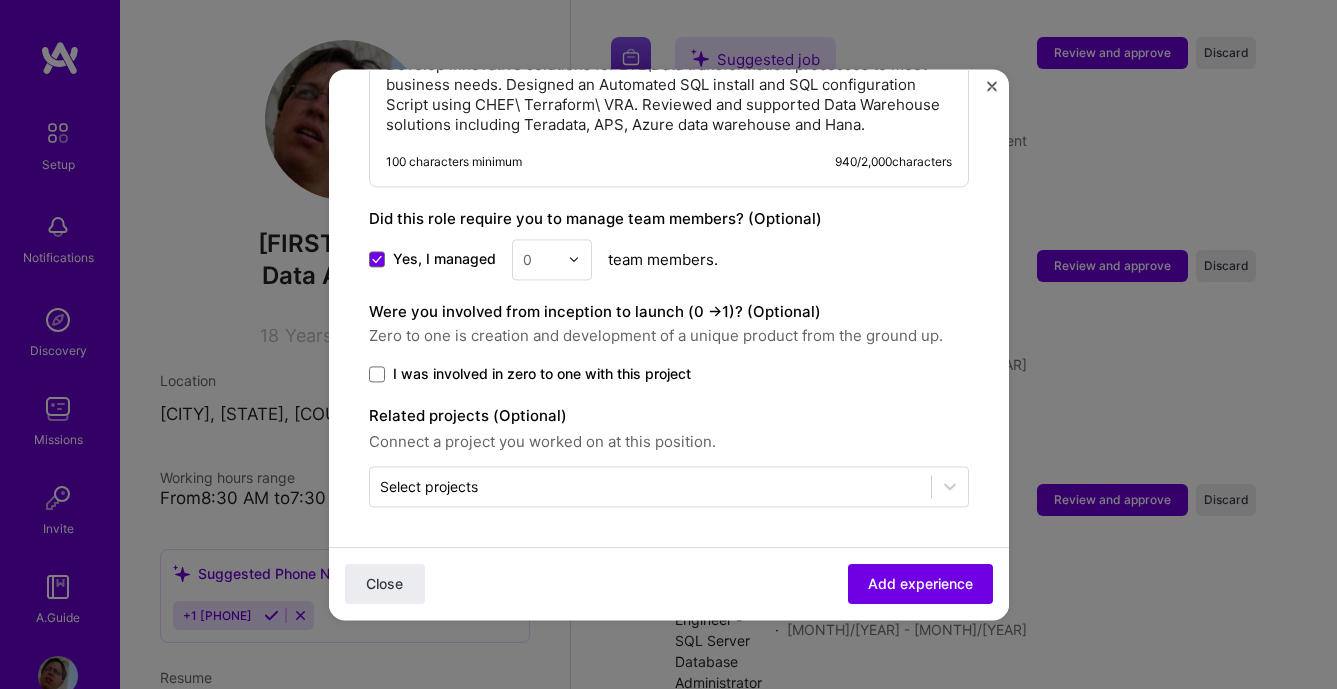 click at bounding box center (579, 259) 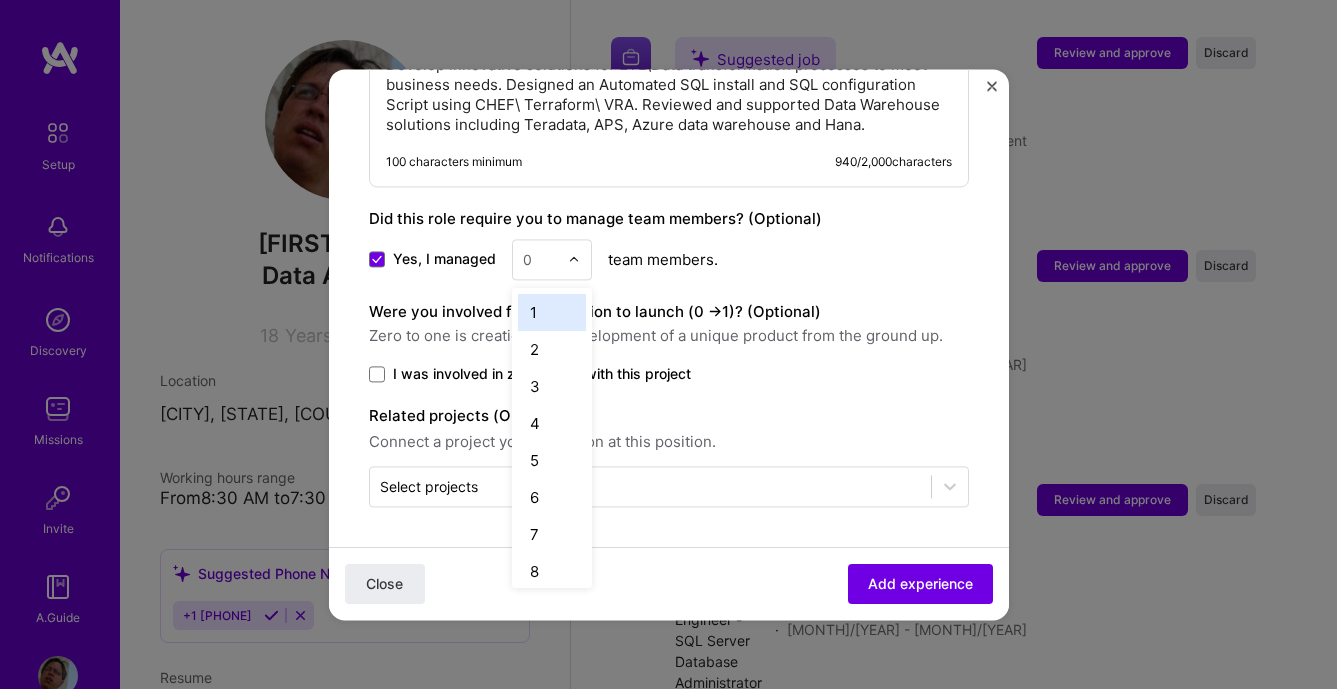 click on "1" at bounding box center (552, 312) 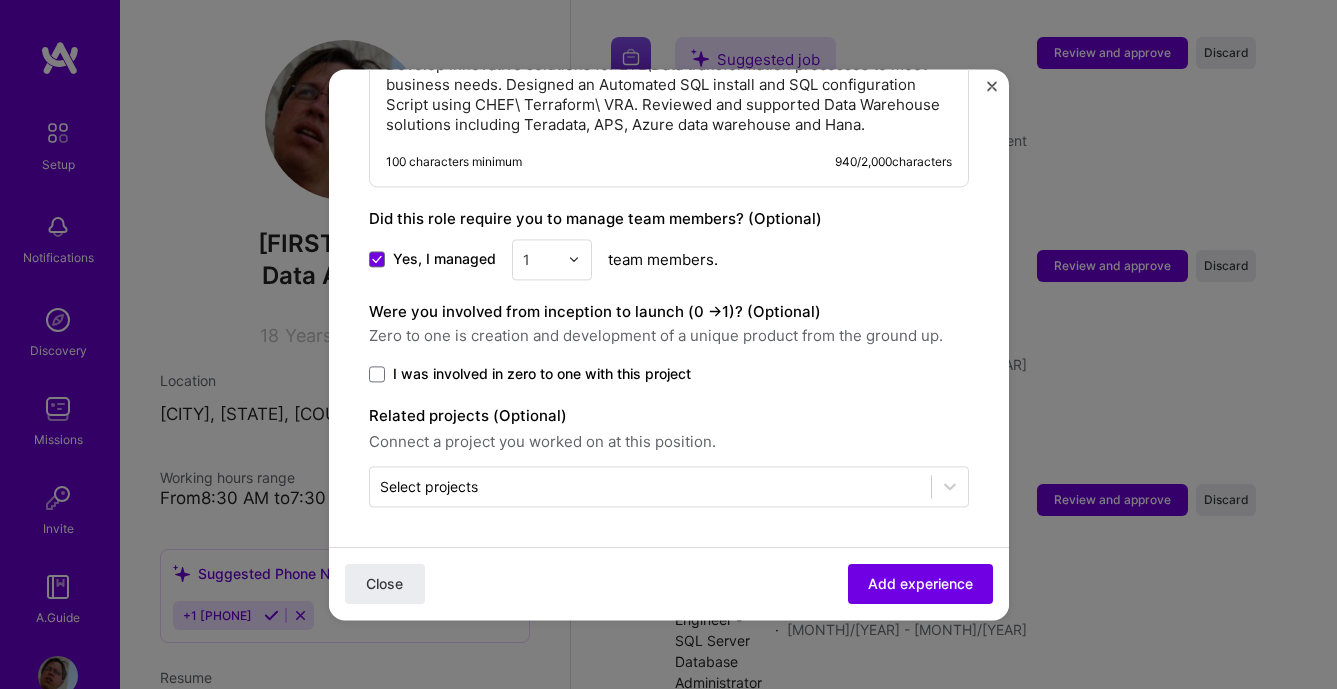 click on "I was involved in zero to one with this project" at bounding box center [542, 374] 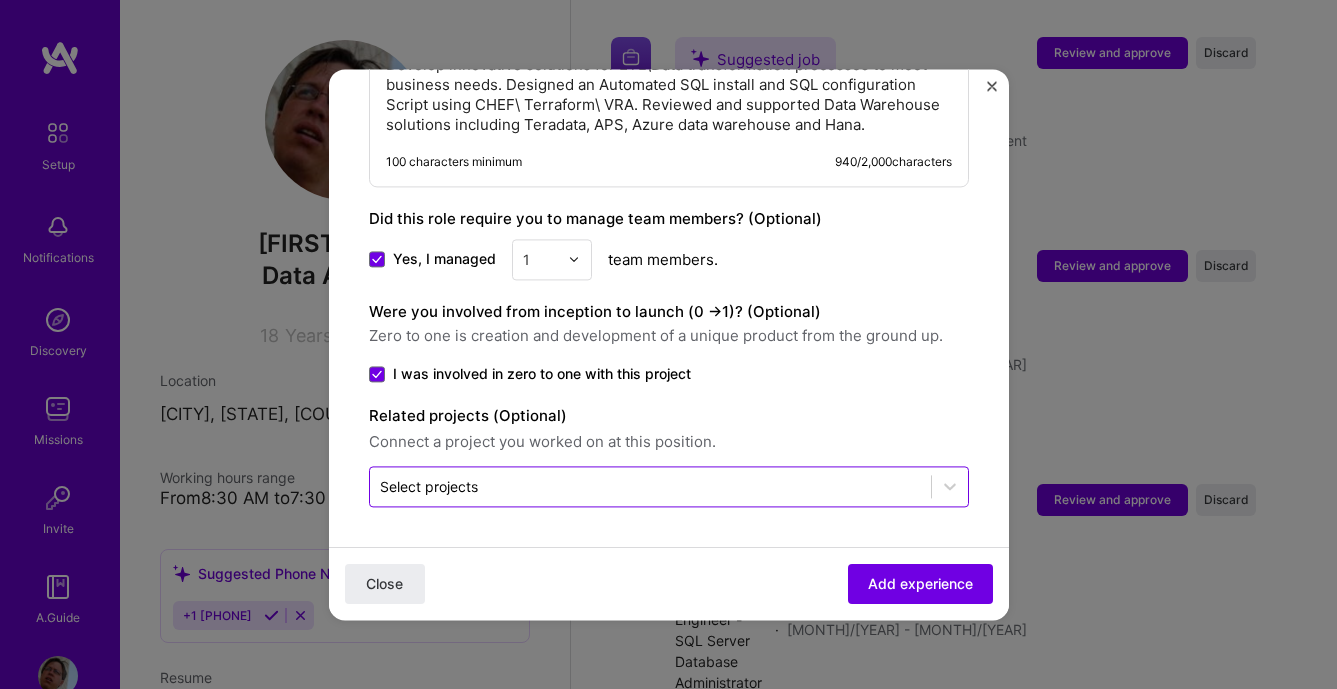 click on "Select projects" at bounding box center [429, 486] 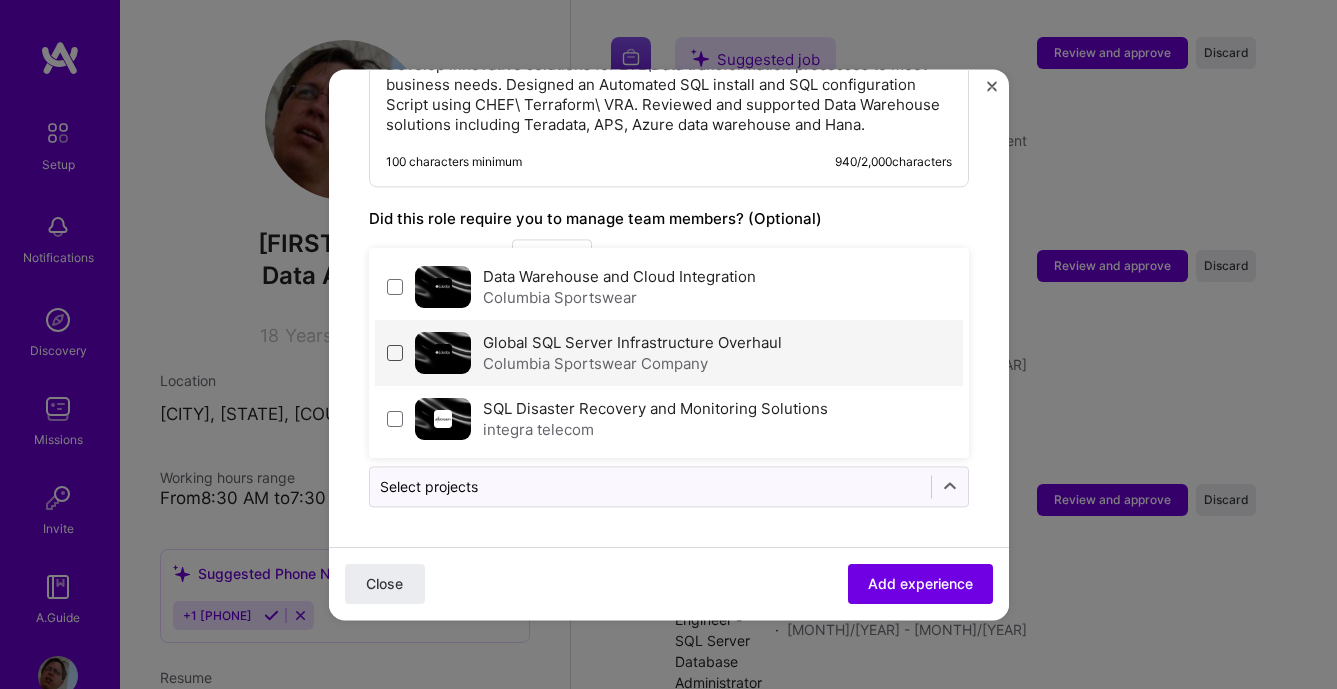 click at bounding box center (395, 353) 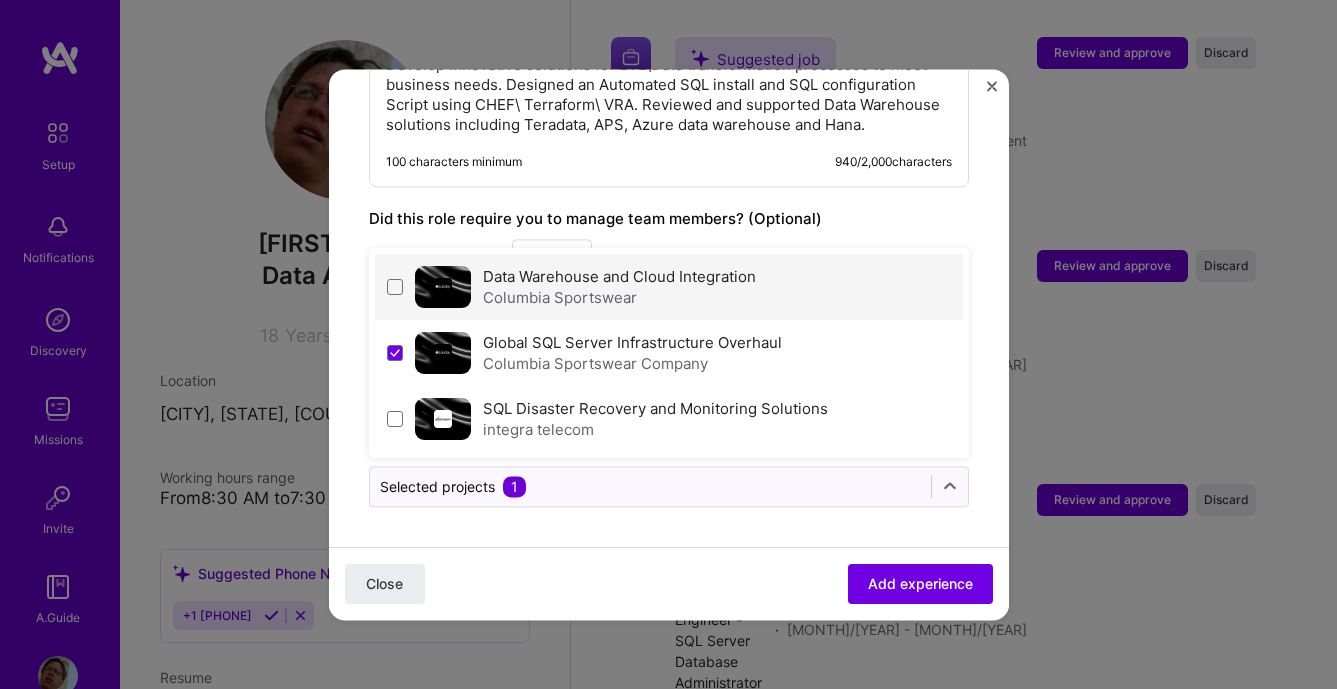 click on "Data Warehouse and Cloud Integration Columbia Sportswear" at bounding box center [669, 287] 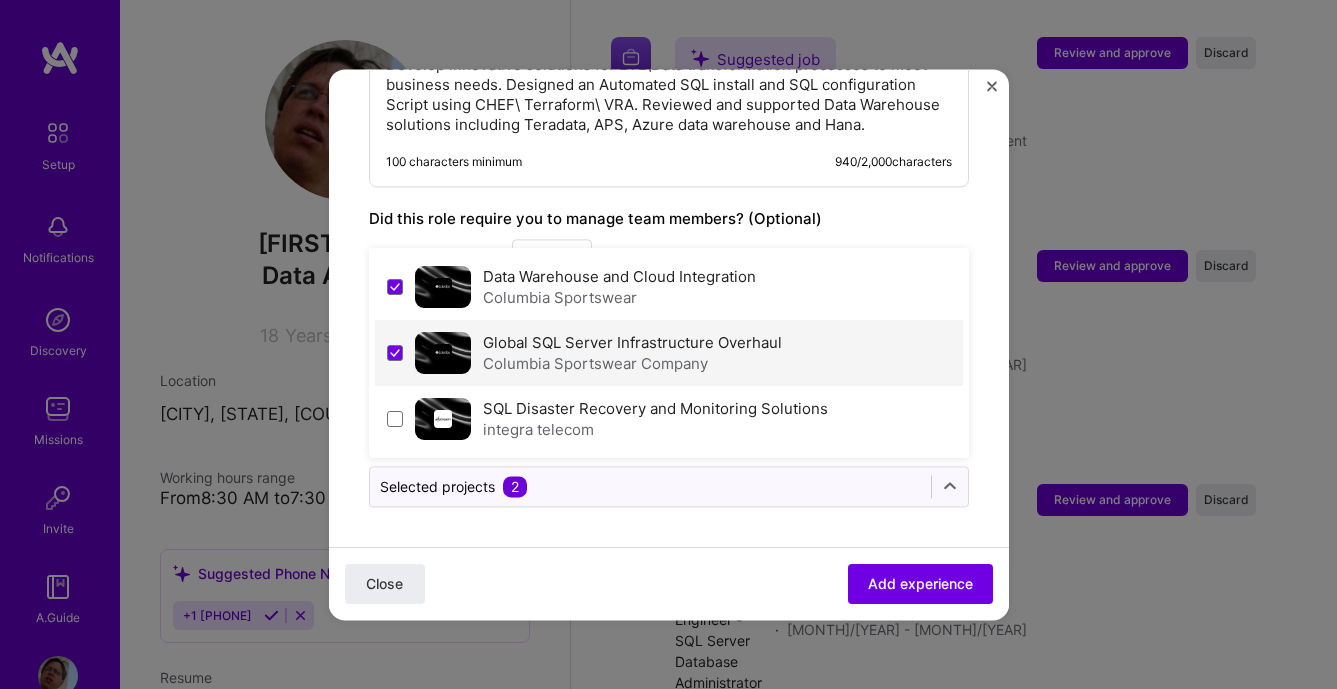click on "Global SQL Server Infrastructure Overhaul Columbia Sportswear Company" at bounding box center (669, 353) 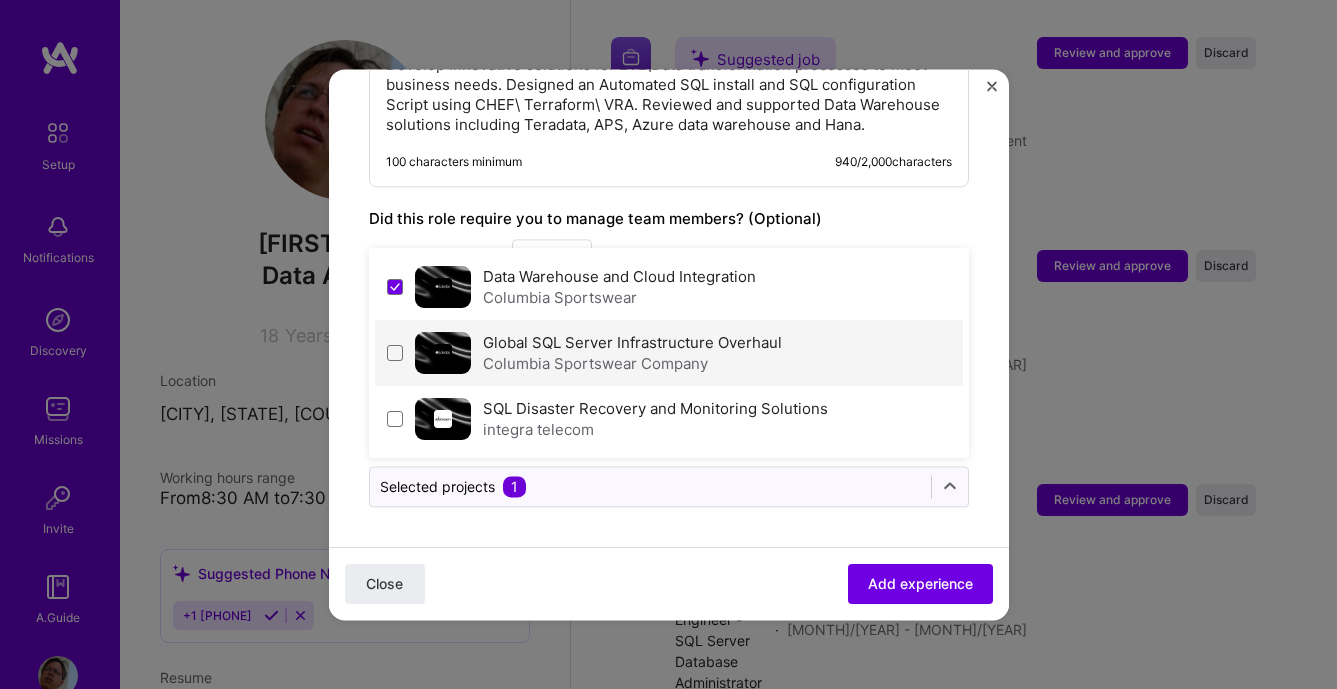 click on "Global SQL Server Infrastructure Overhaul" at bounding box center [632, 342] 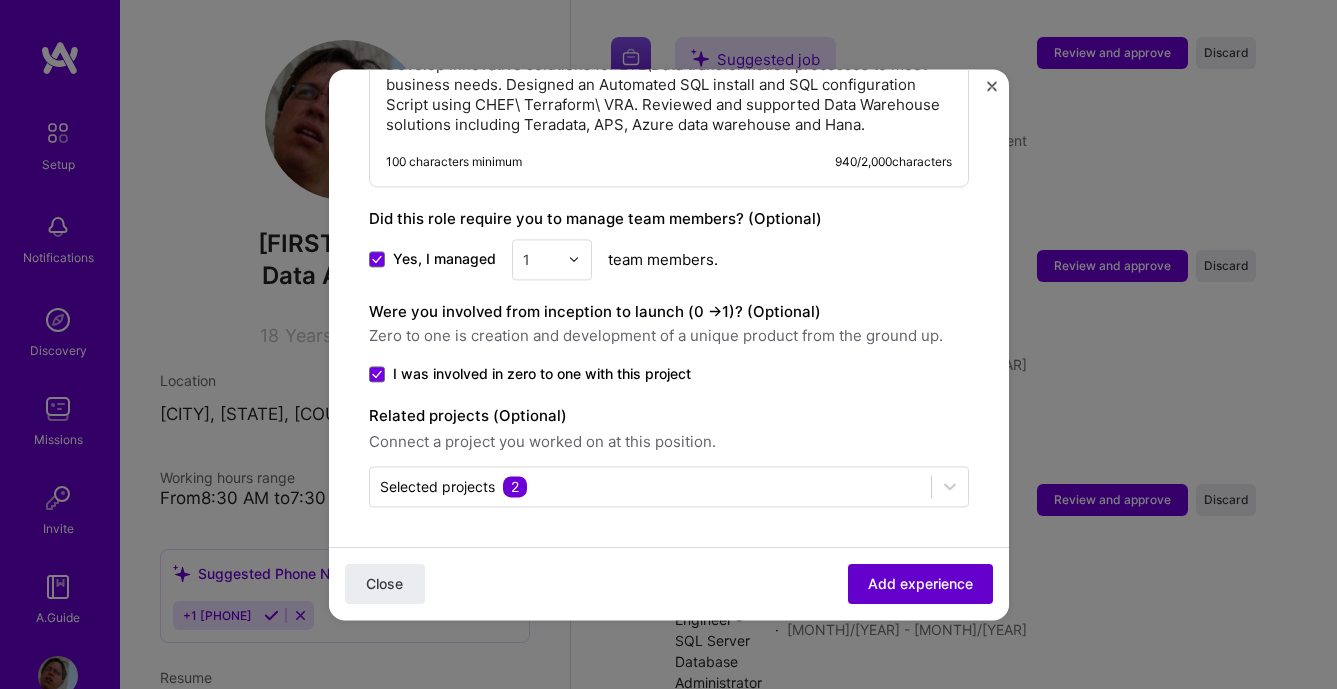 click on "Add experience" at bounding box center [920, 584] 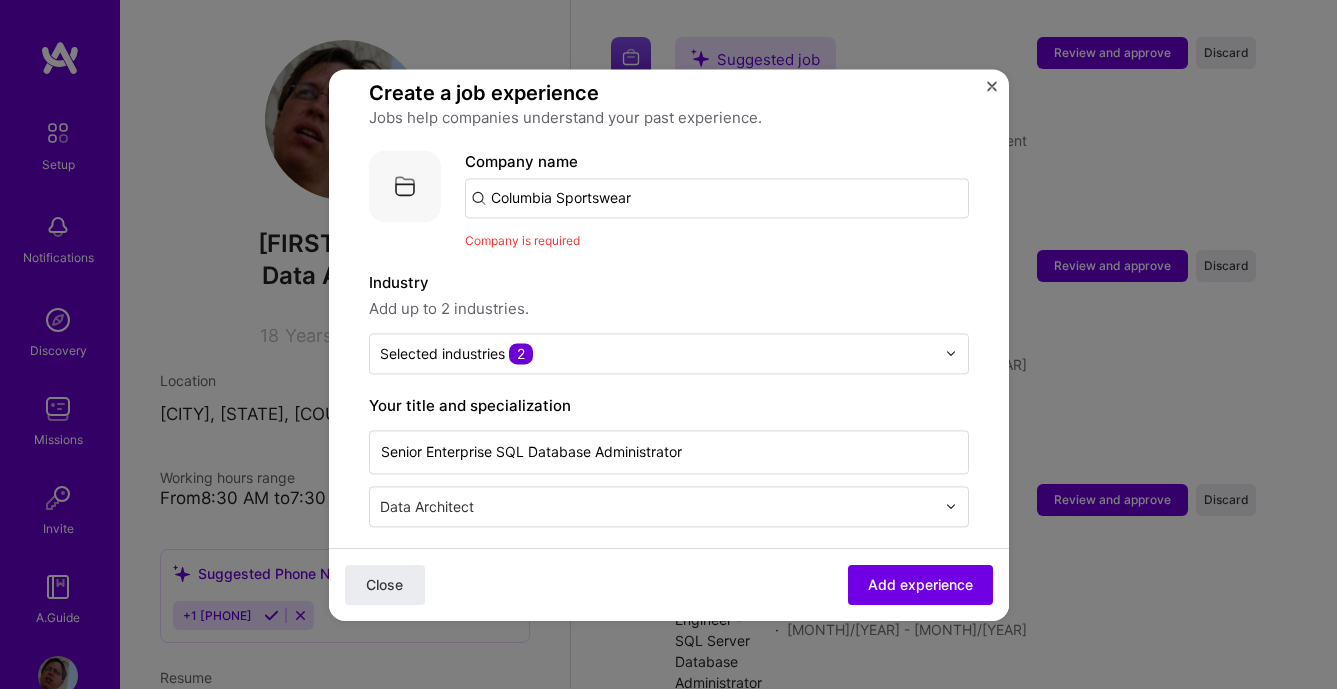 scroll, scrollTop: 86, scrollLeft: 0, axis: vertical 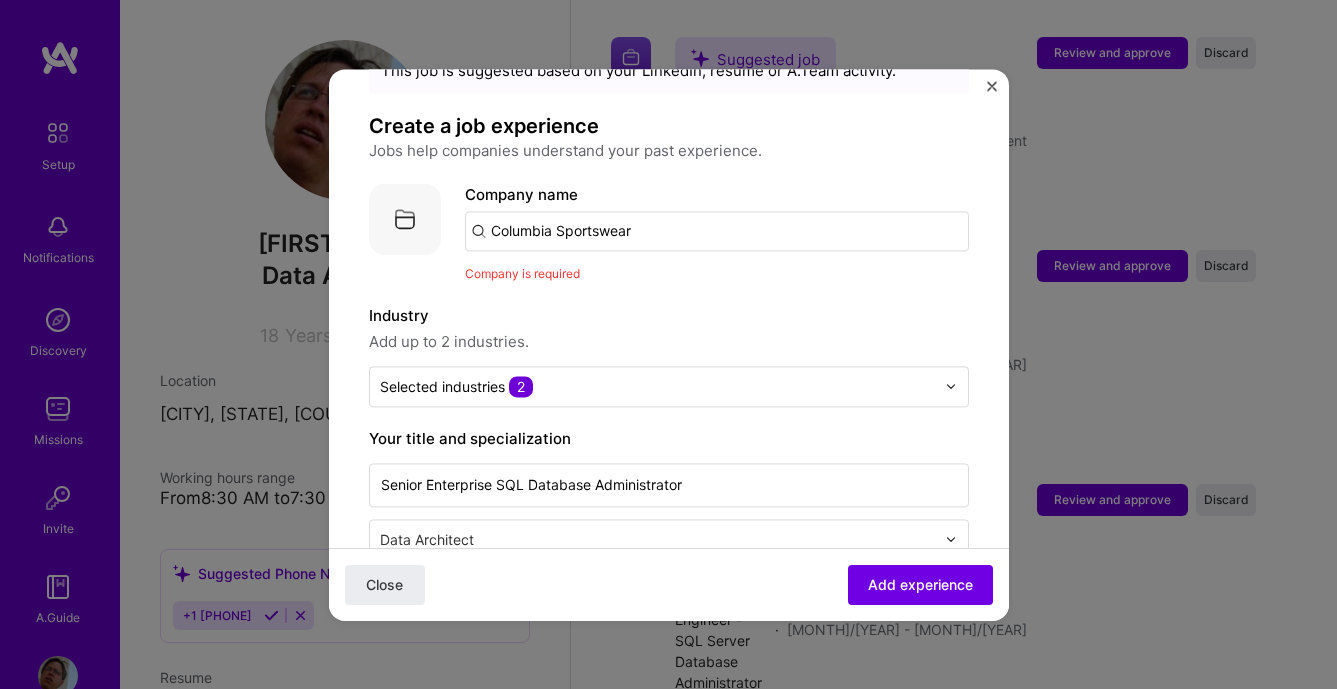 click on "Company name Columbia Sportswear" at bounding box center (717, 217) 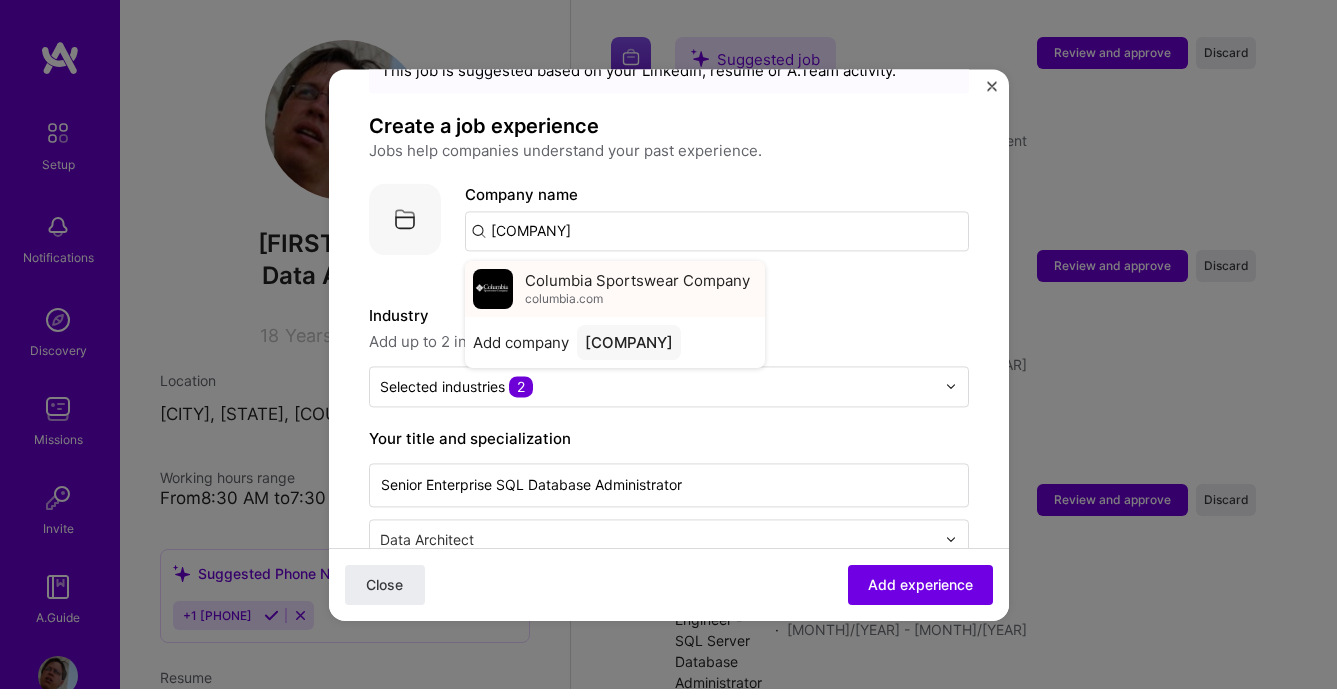 click on "Columbia Sportswear Company" at bounding box center [637, 280] 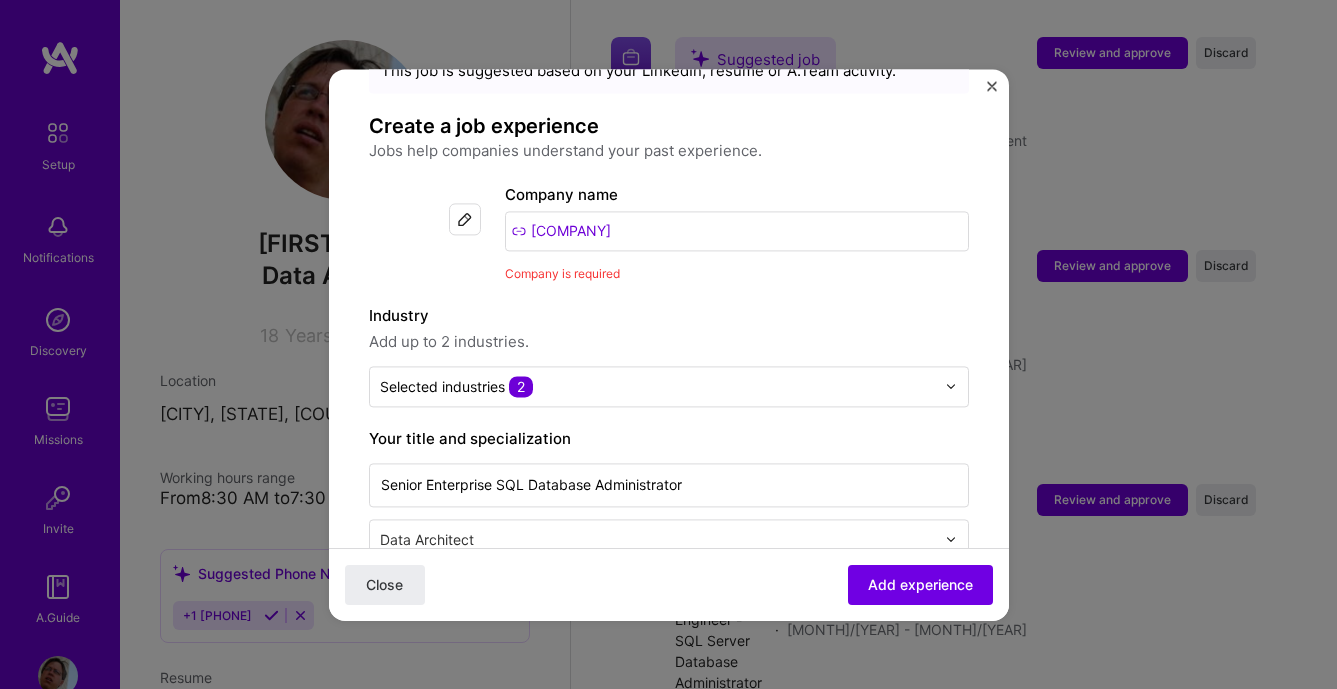 type on "Columbia Sportswear Company" 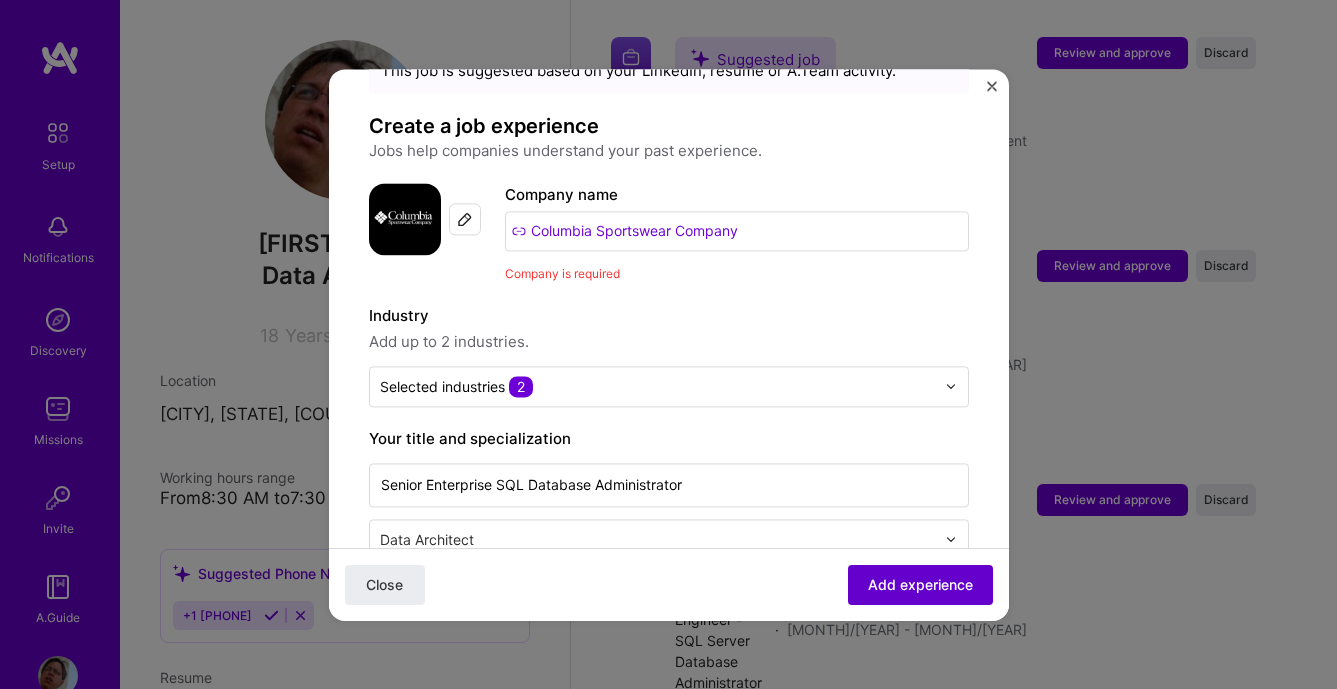 click on "Add experience" at bounding box center [920, 584] 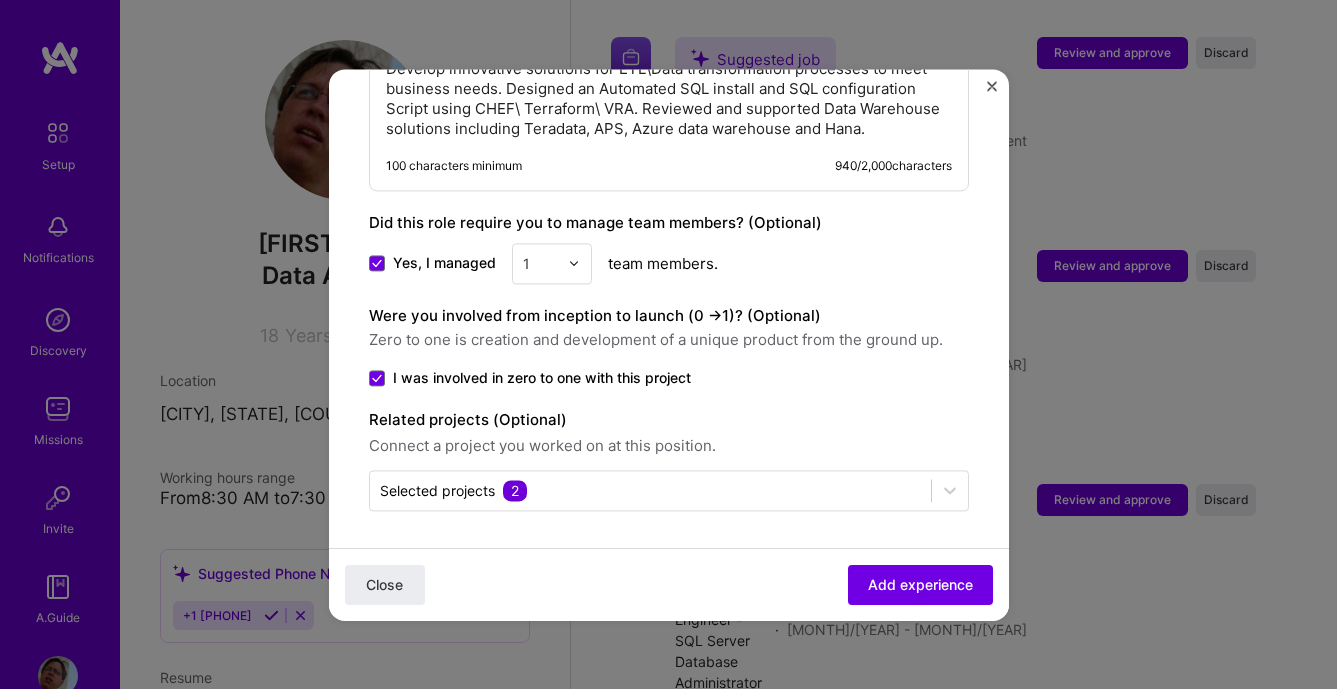 scroll, scrollTop: 1962, scrollLeft: 0, axis: vertical 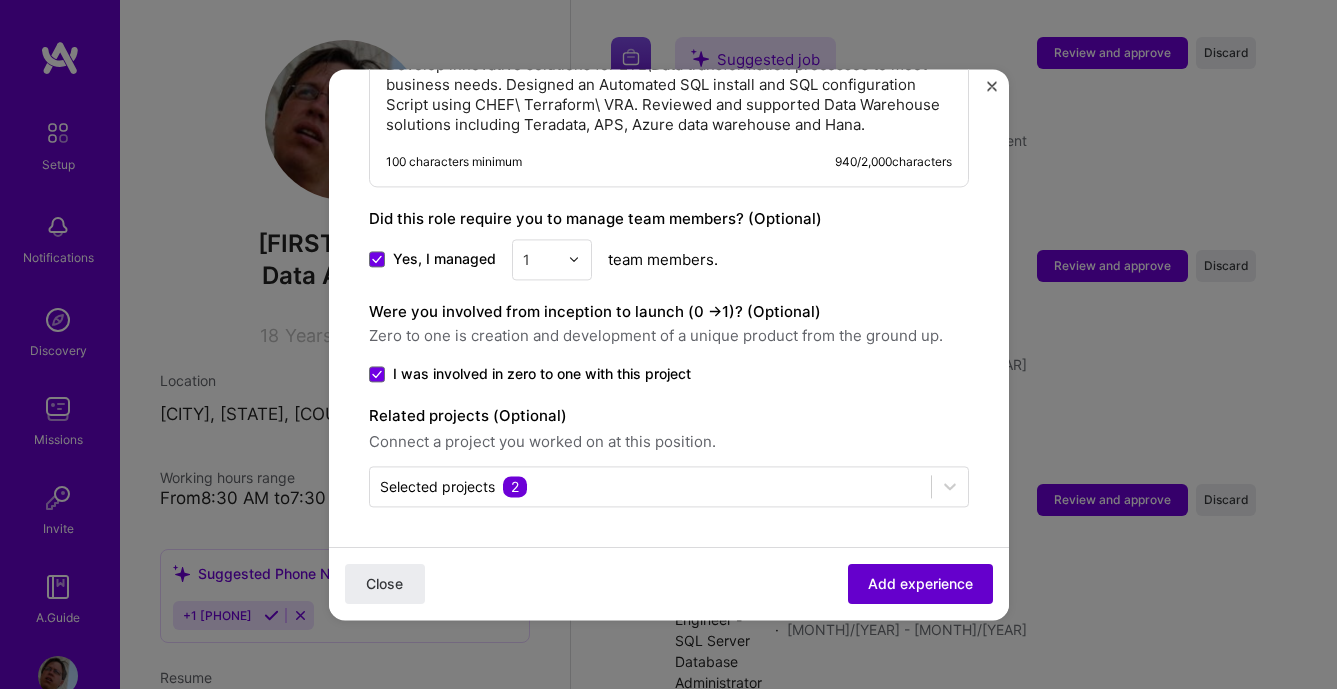 click on "Add experience" at bounding box center [920, 584] 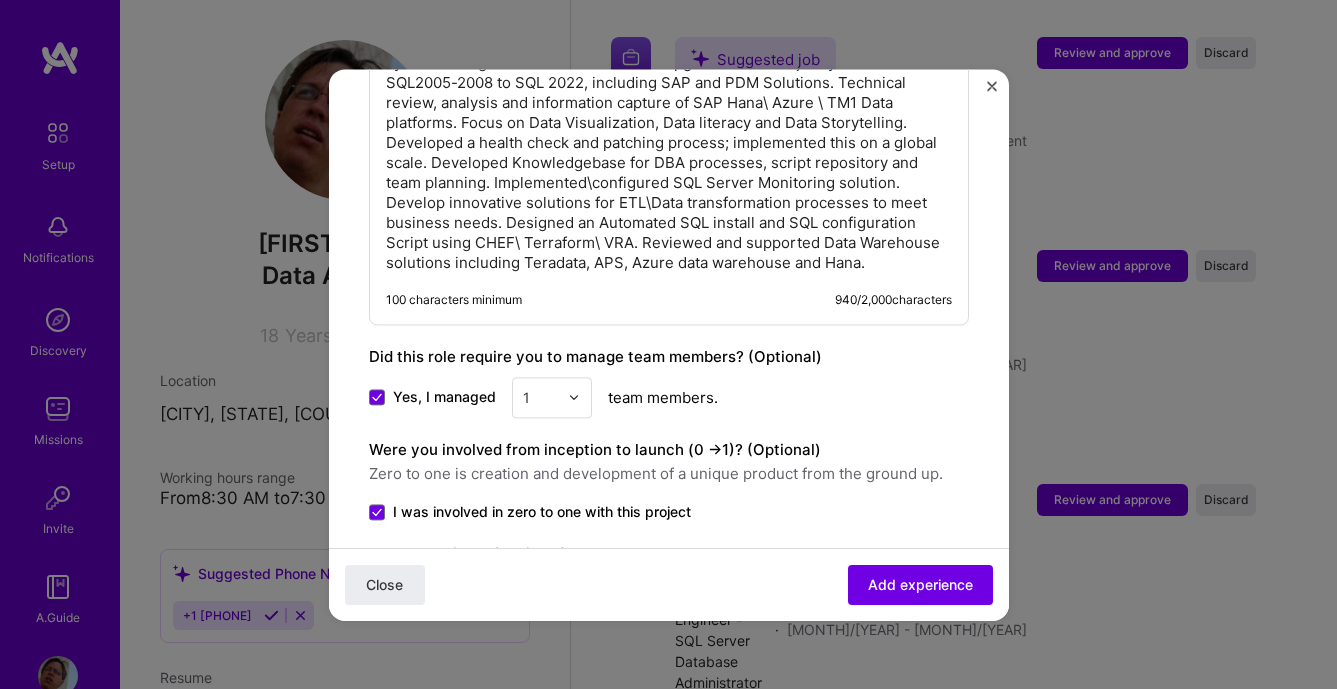 scroll, scrollTop: 1962, scrollLeft: 0, axis: vertical 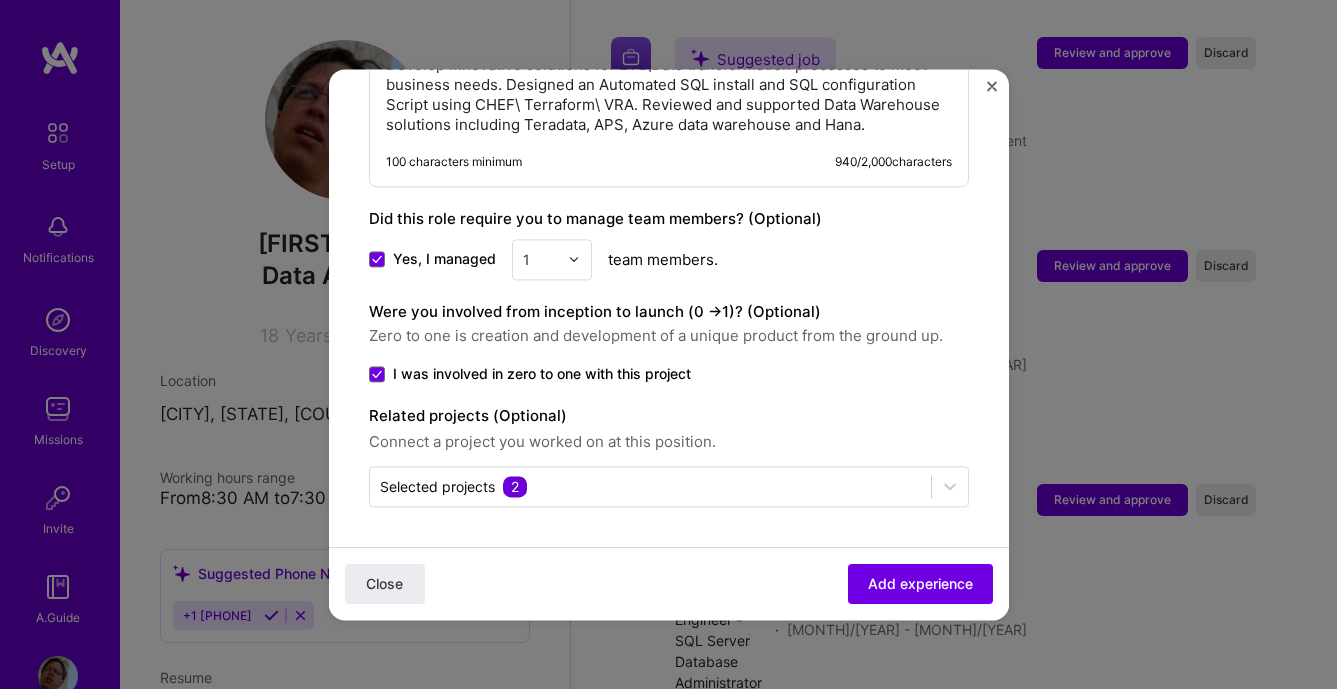 click on "Close Add experience" at bounding box center (669, 583) 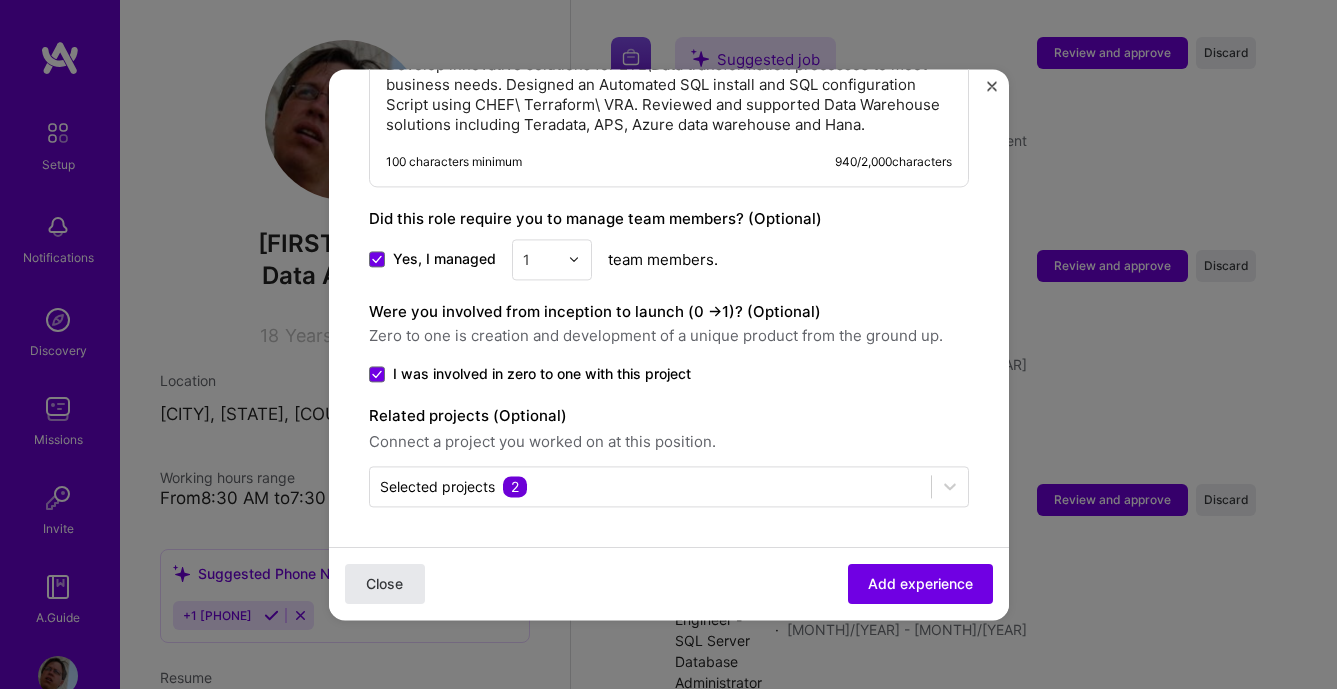 click on "Close" at bounding box center (384, 584) 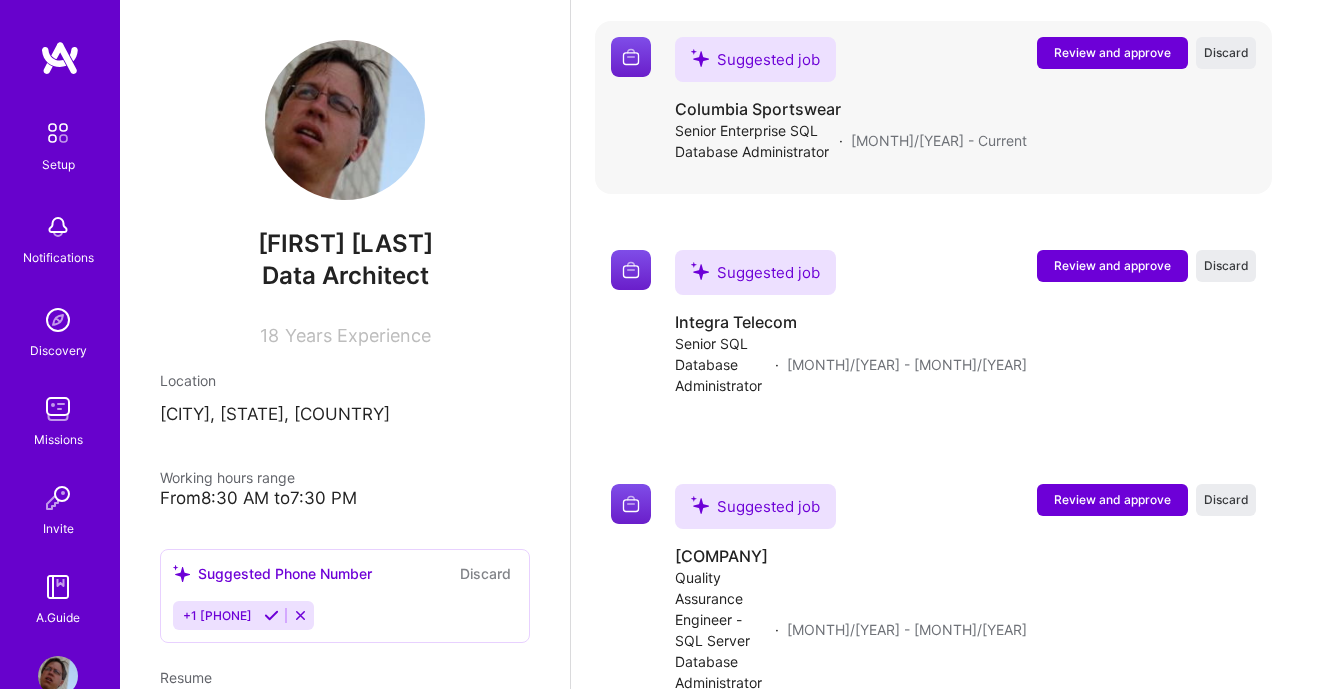 click on "Review and approve" at bounding box center (1112, 52) 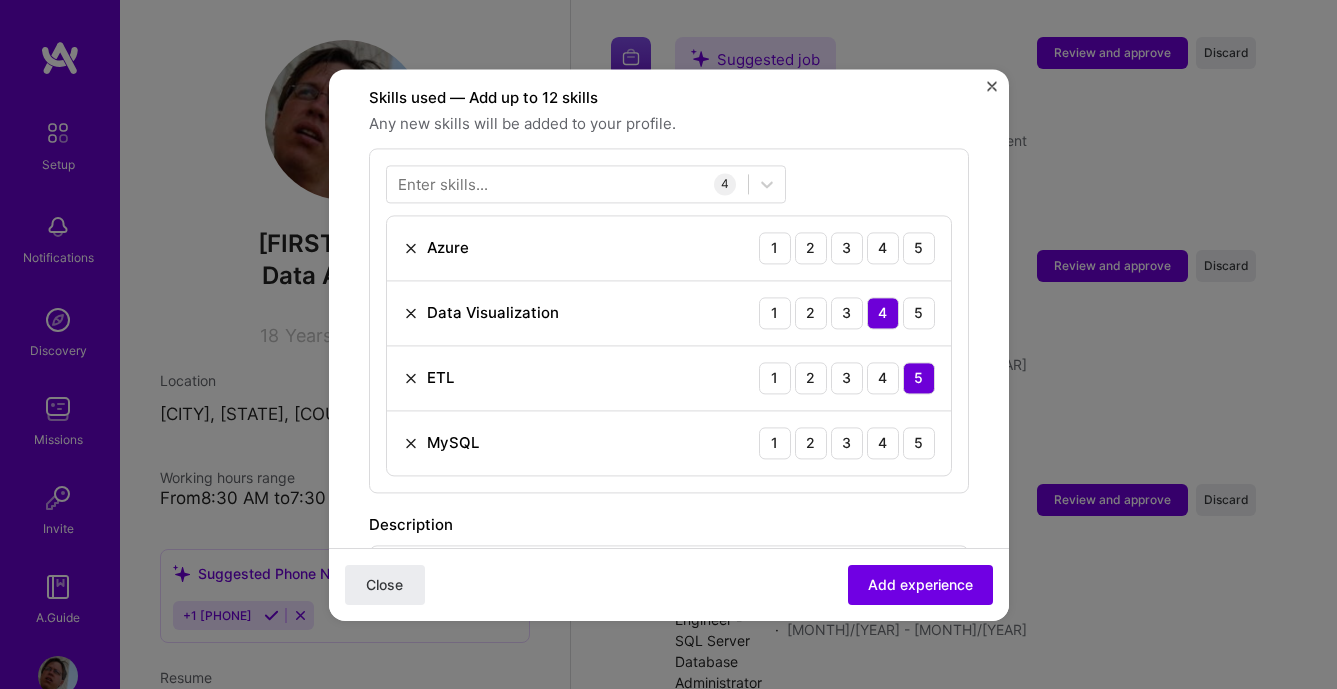 scroll, scrollTop: 798, scrollLeft: 0, axis: vertical 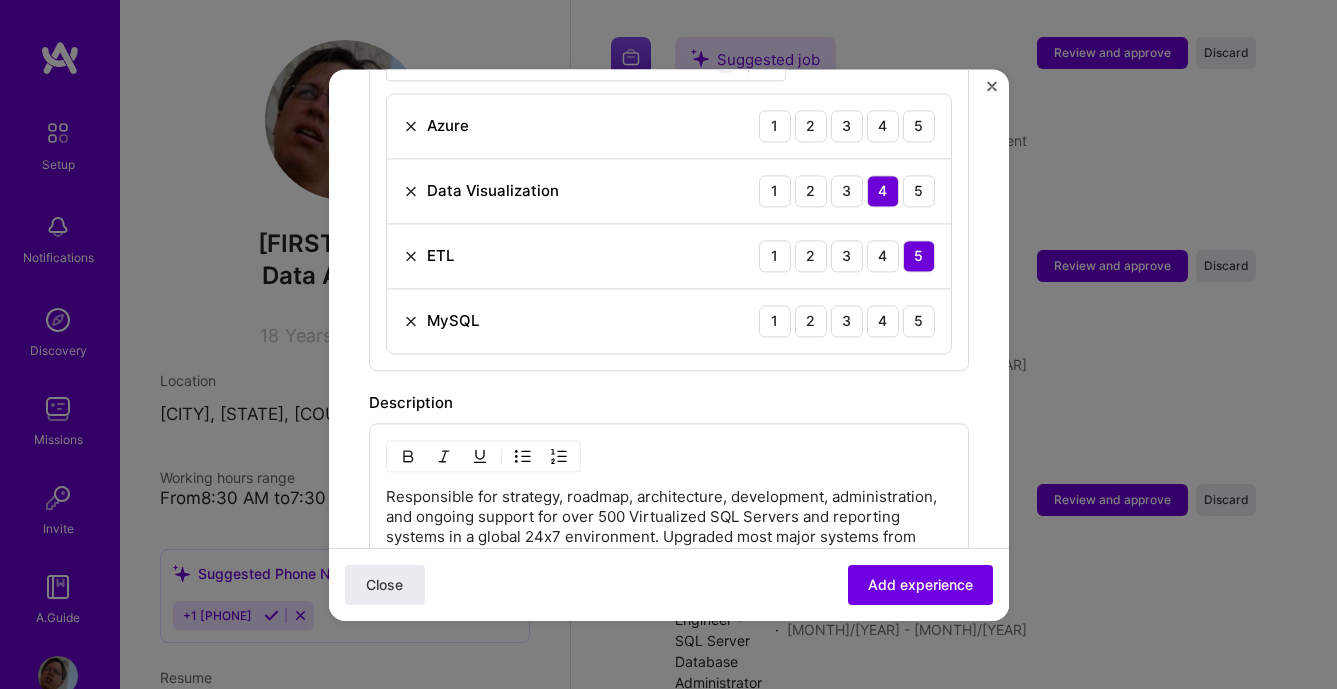 drag, startPoint x: 978, startPoint y: 74, endPoint x: 1019, endPoint y: 80, distance: 41.4367 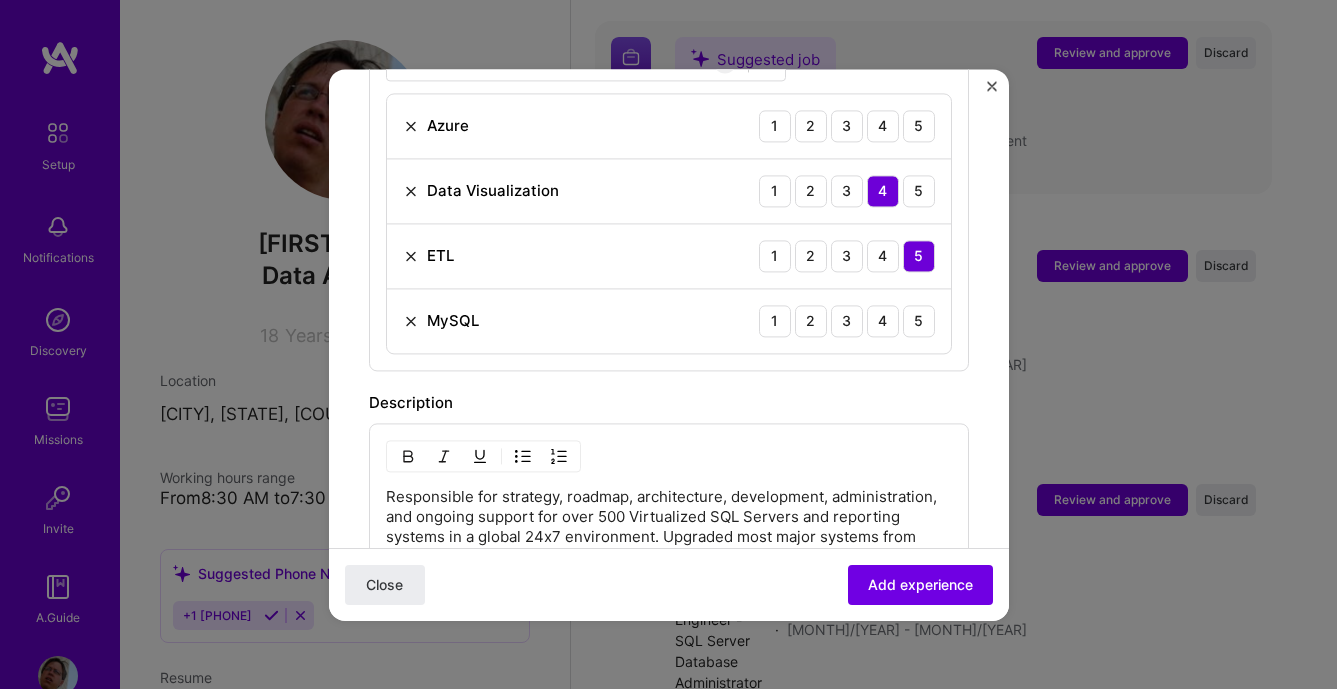 drag, startPoint x: 1027, startPoint y: 82, endPoint x: 993, endPoint y: 85, distance: 34.132095 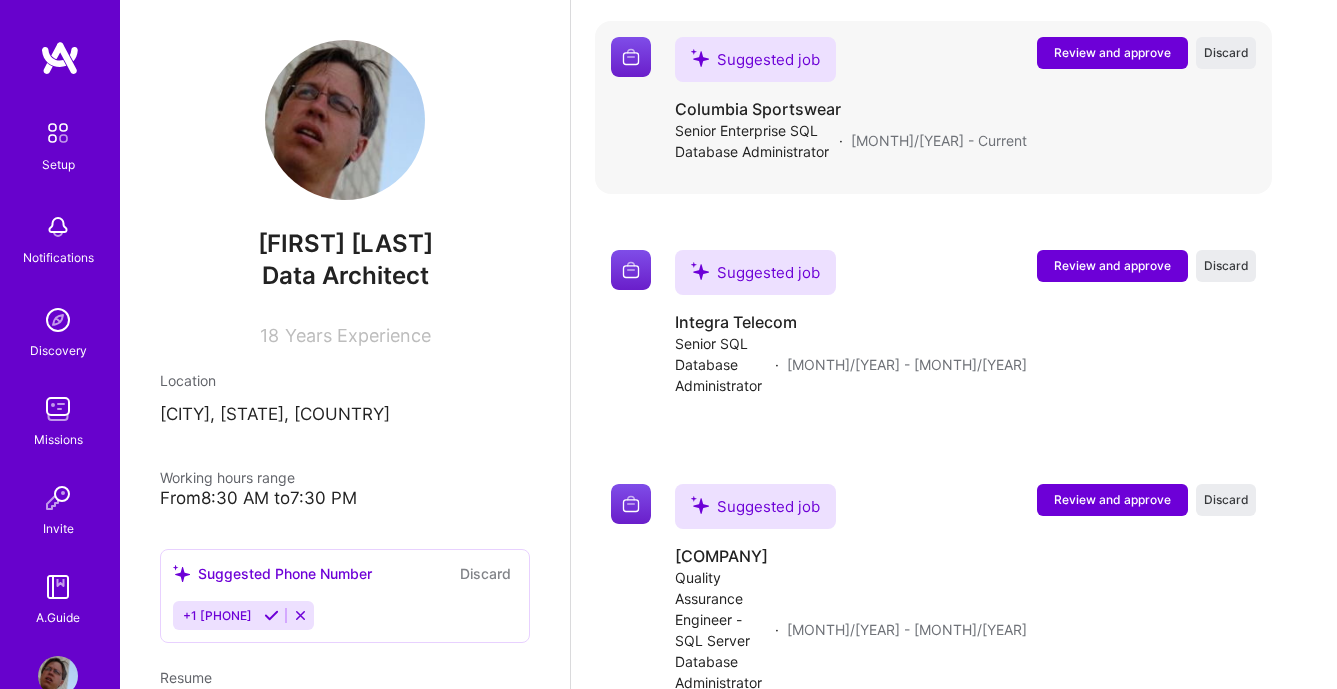click on "Suggested job Columbia Sportswear Senior Enterprise SQL Database Administrator · [DATE] - Current" at bounding box center (851, 99) 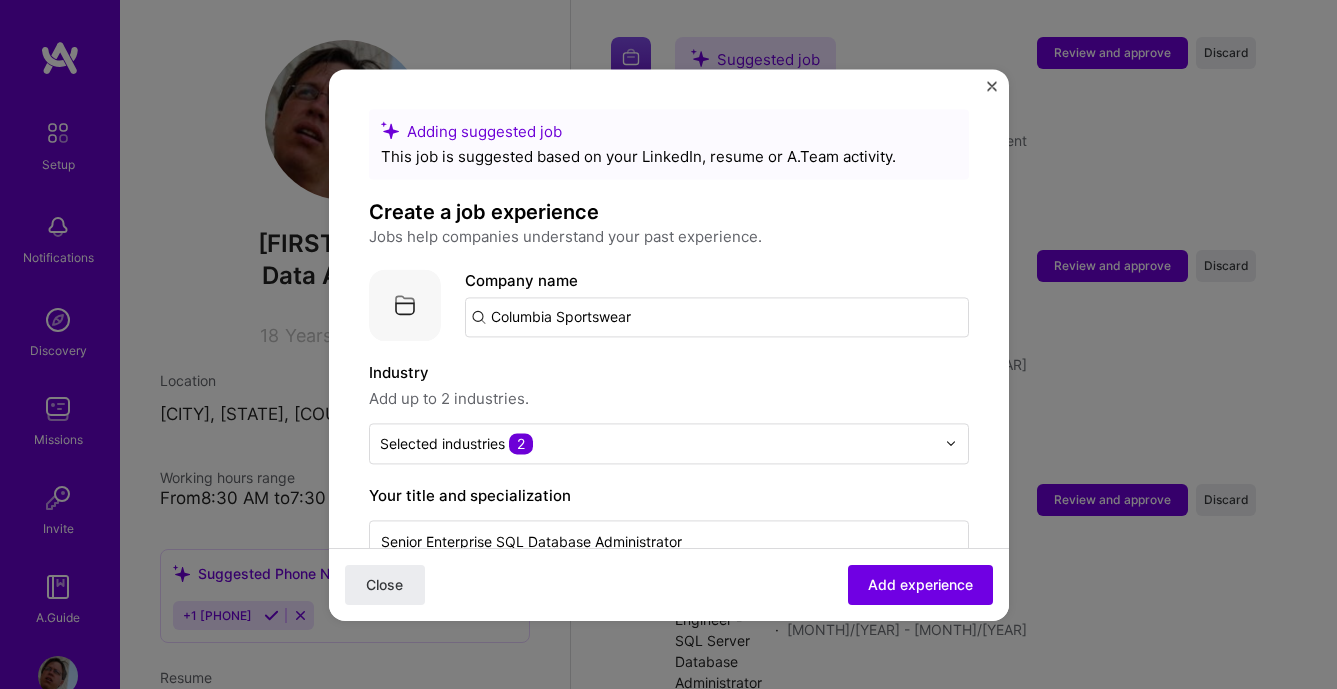 drag, startPoint x: 923, startPoint y: 604, endPoint x: 749, endPoint y: 635, distance: 176.73993 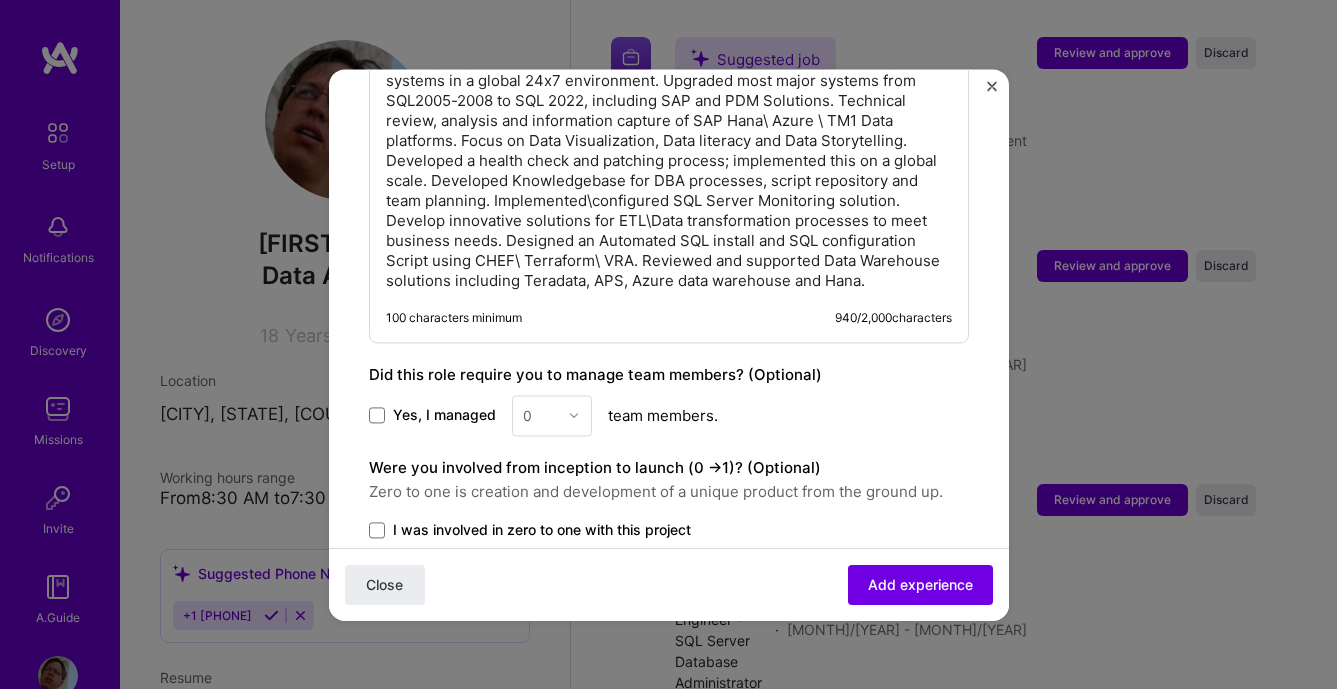 scroll, scrollTop: 1410, scrollLeft: 0, axis: vertical 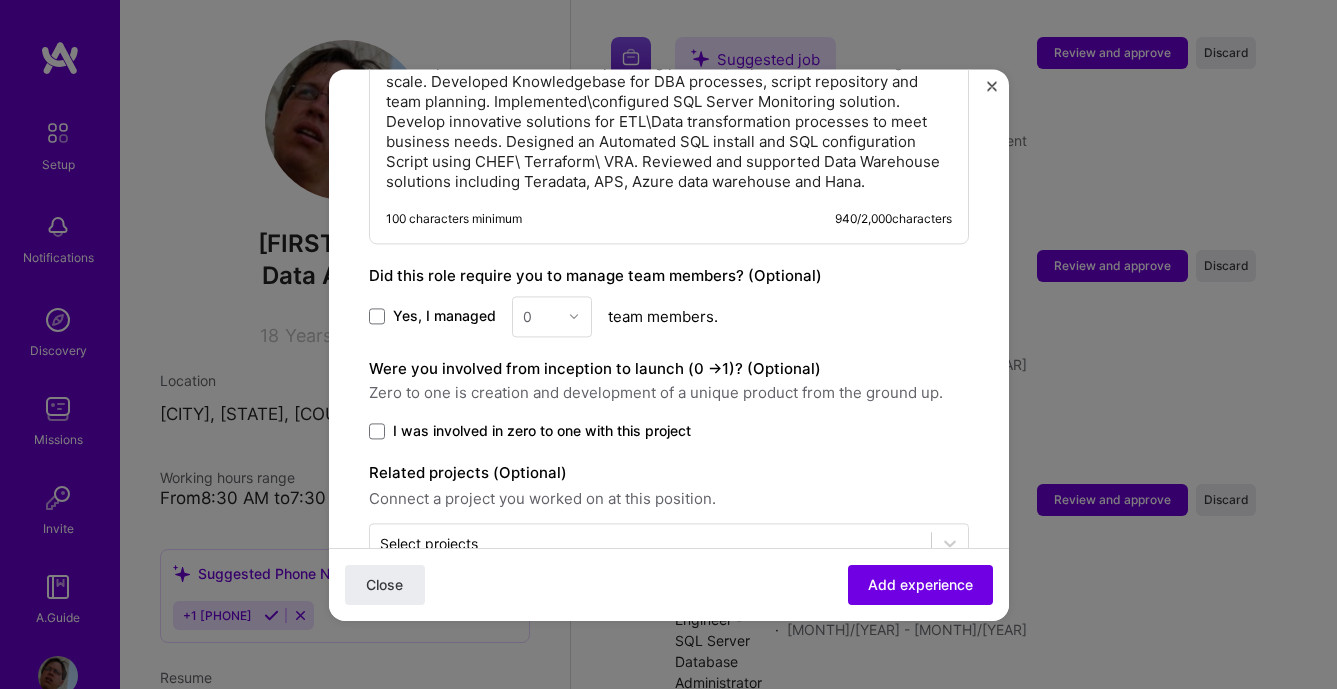click at bounding box center (992, 86) 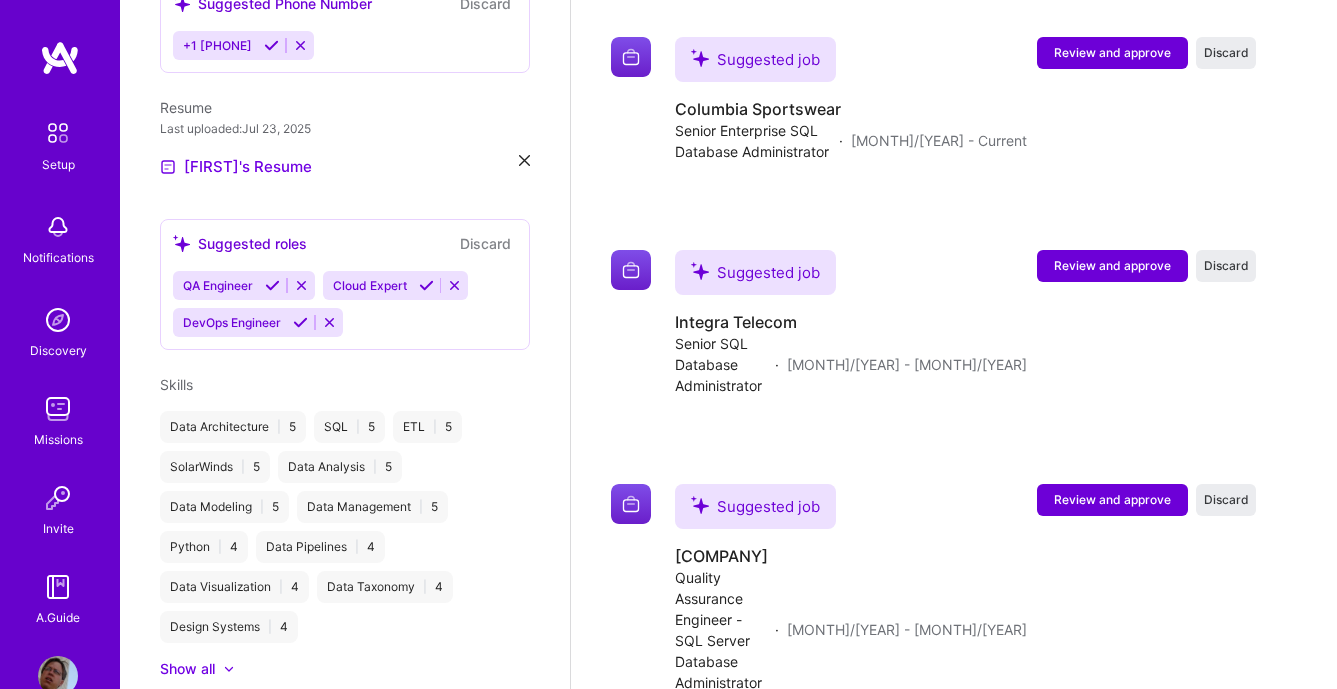 scroll, scrollTop: 1024, scrollLeft: 0, axis: vertical 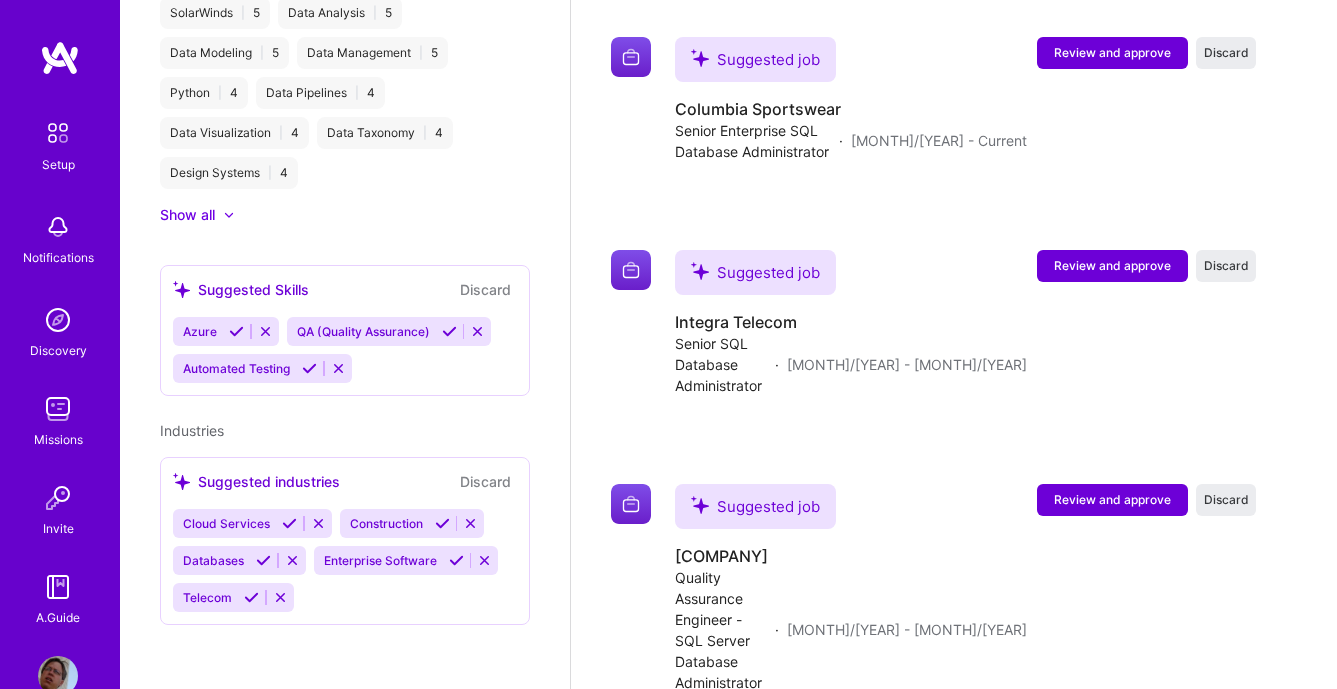click on "Cloud Services Construction Databases Enterprise Software Telecom" at bounding box center (345, 560) 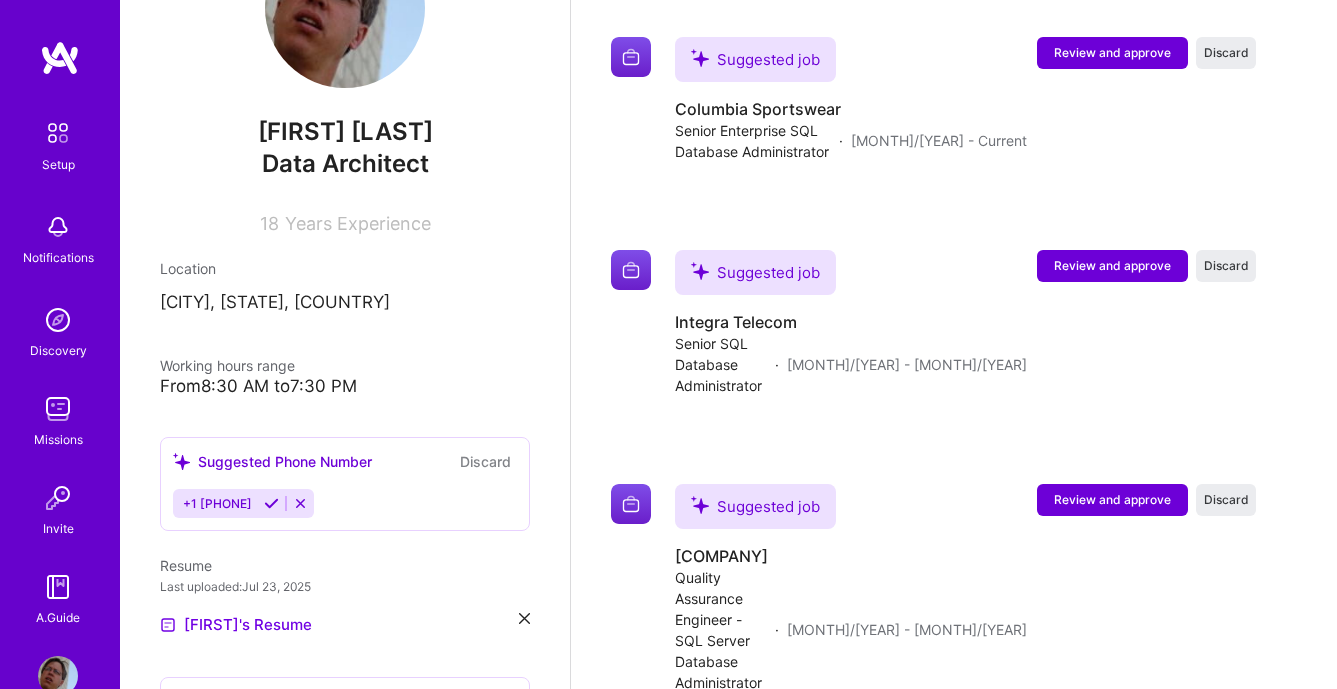 scroll, scrollTop: 0, scrollLeft: 0, axis: both 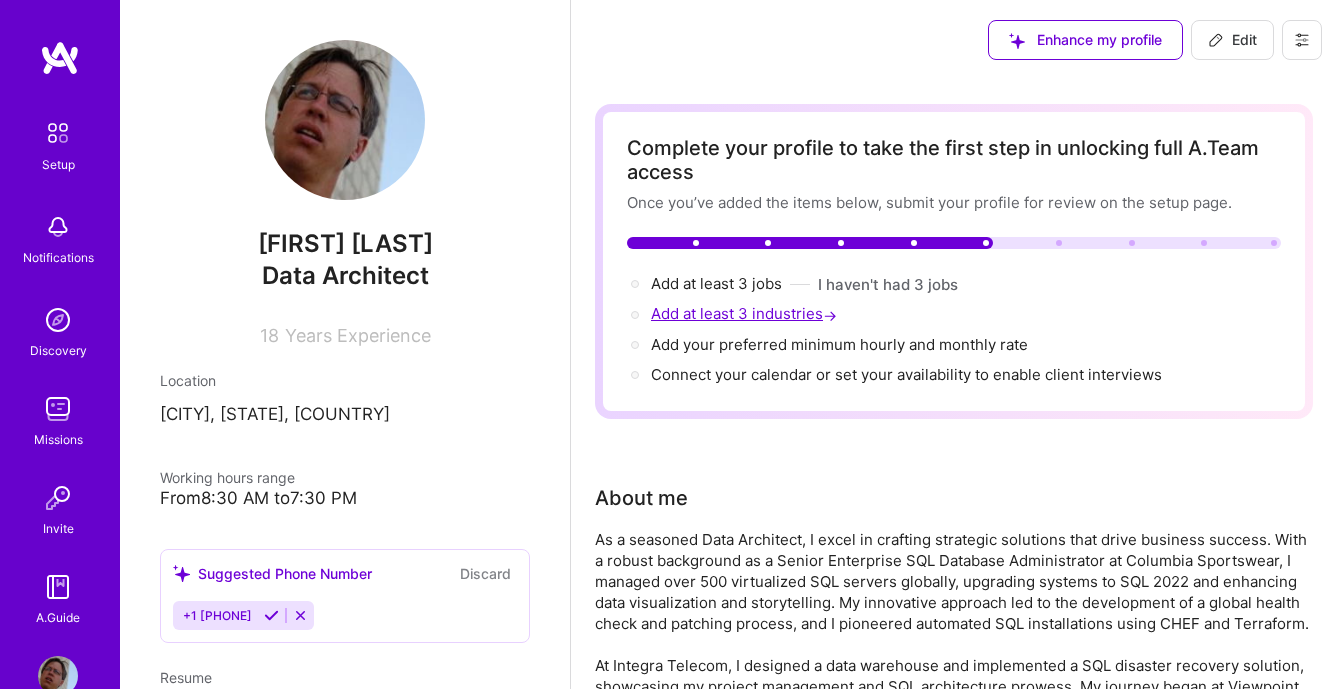 click on "Add at least 3 industries  →" at bounding box center [746, 313] 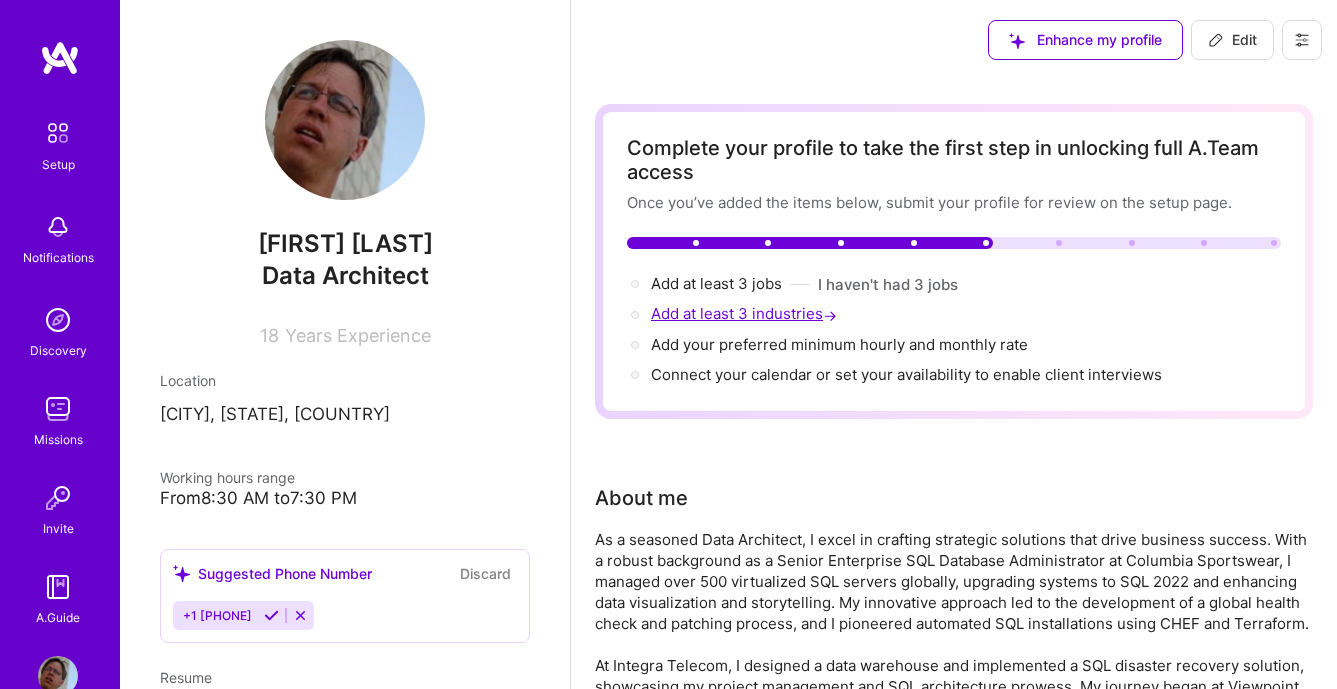 select on "US" 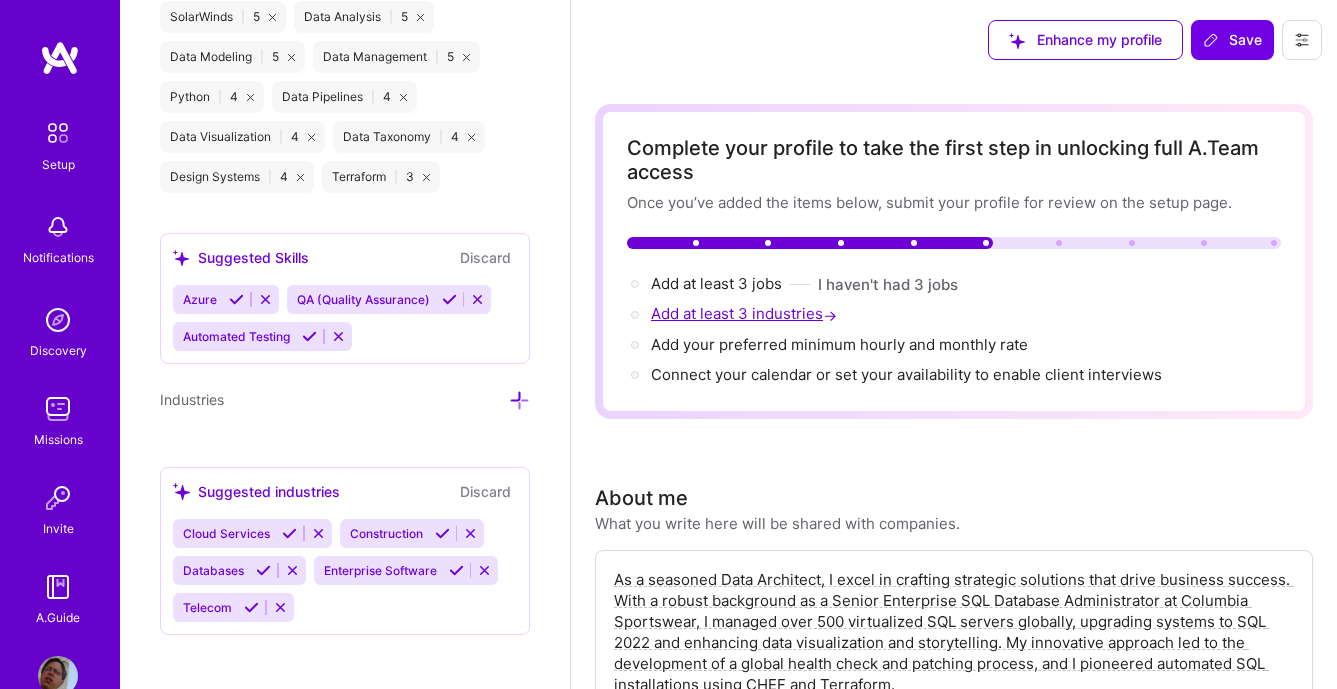 scroll, scrollTop: 1809, scrollLeft: 0, axis: vertical 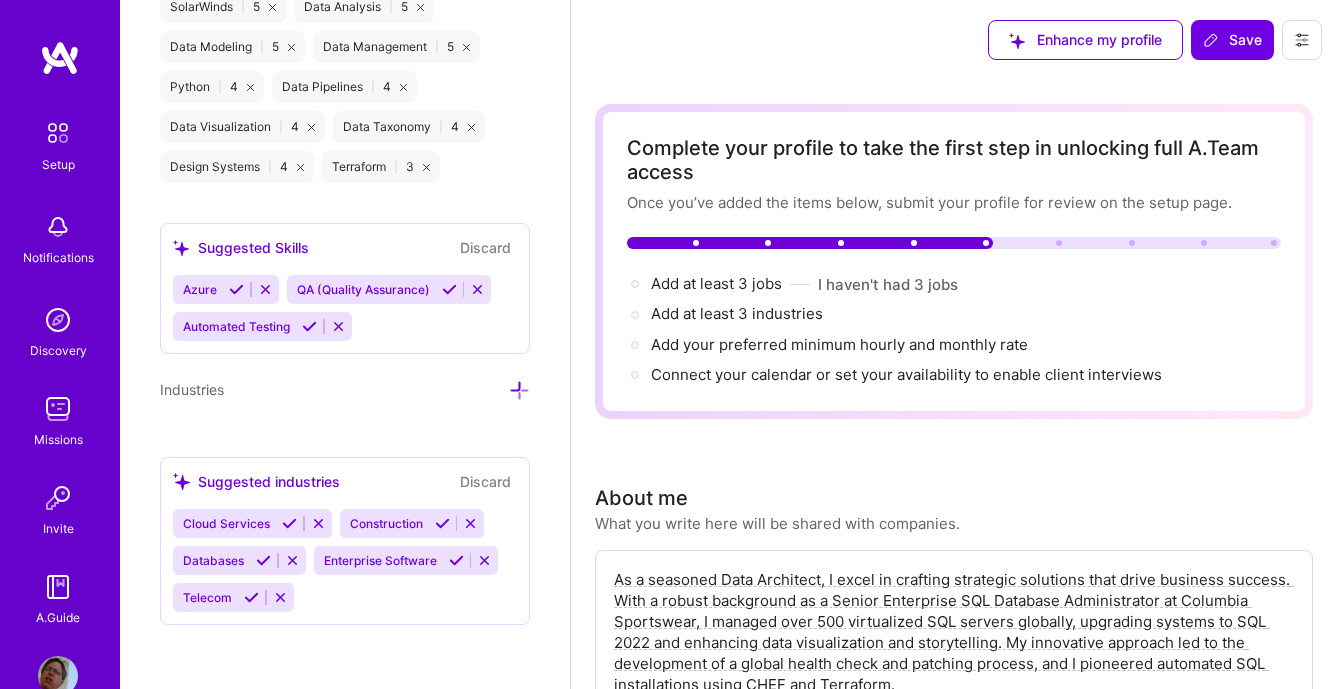 click at bounding box center (519, 390) 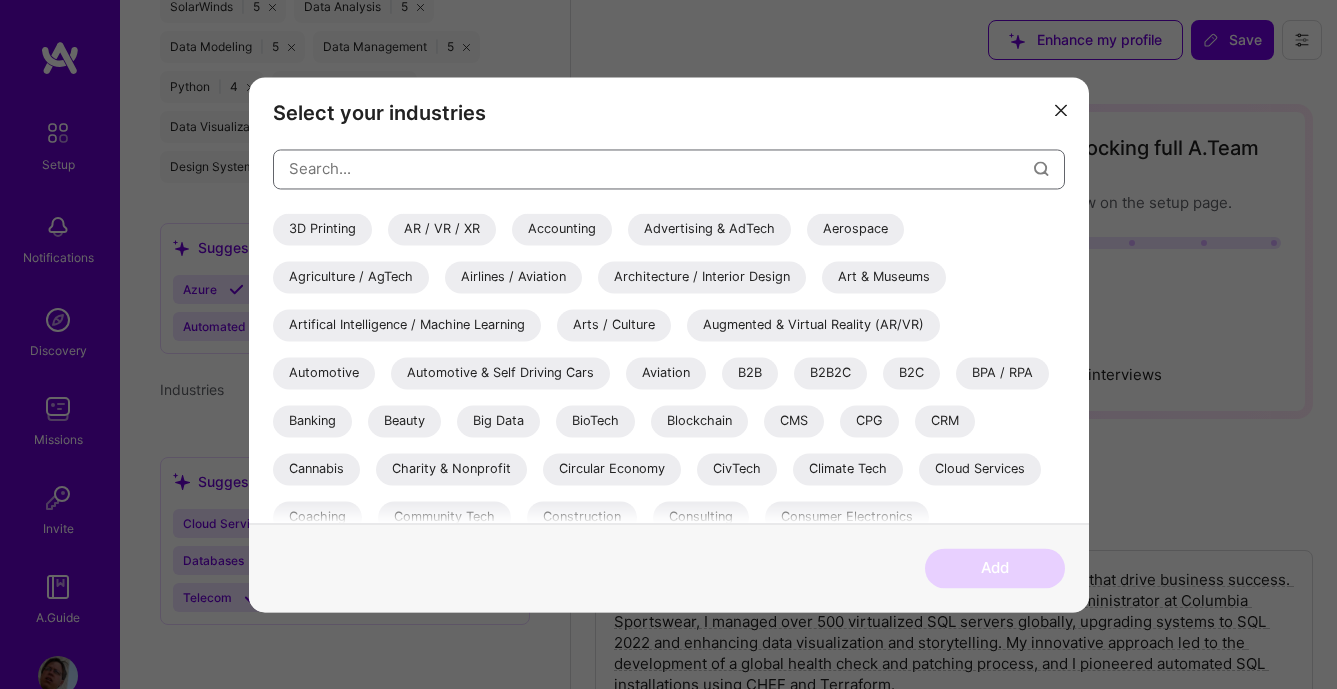 click at bounding box center [661, 168] 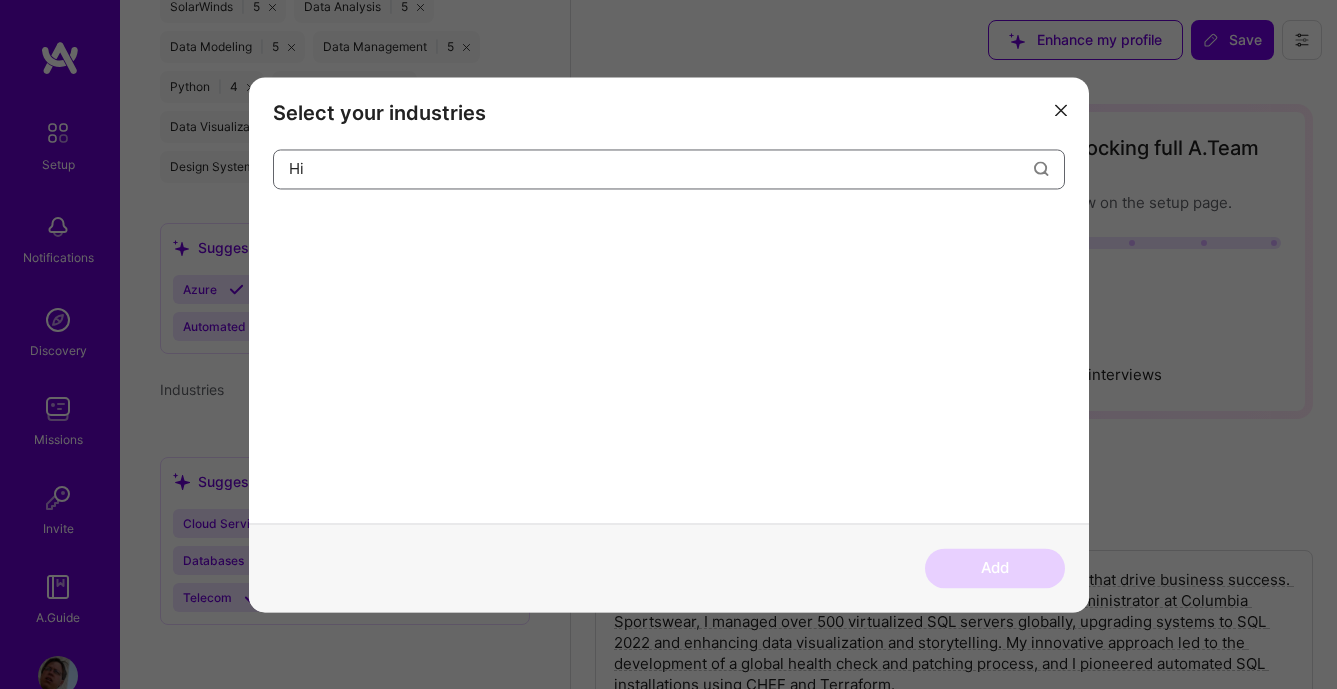 type on "H" 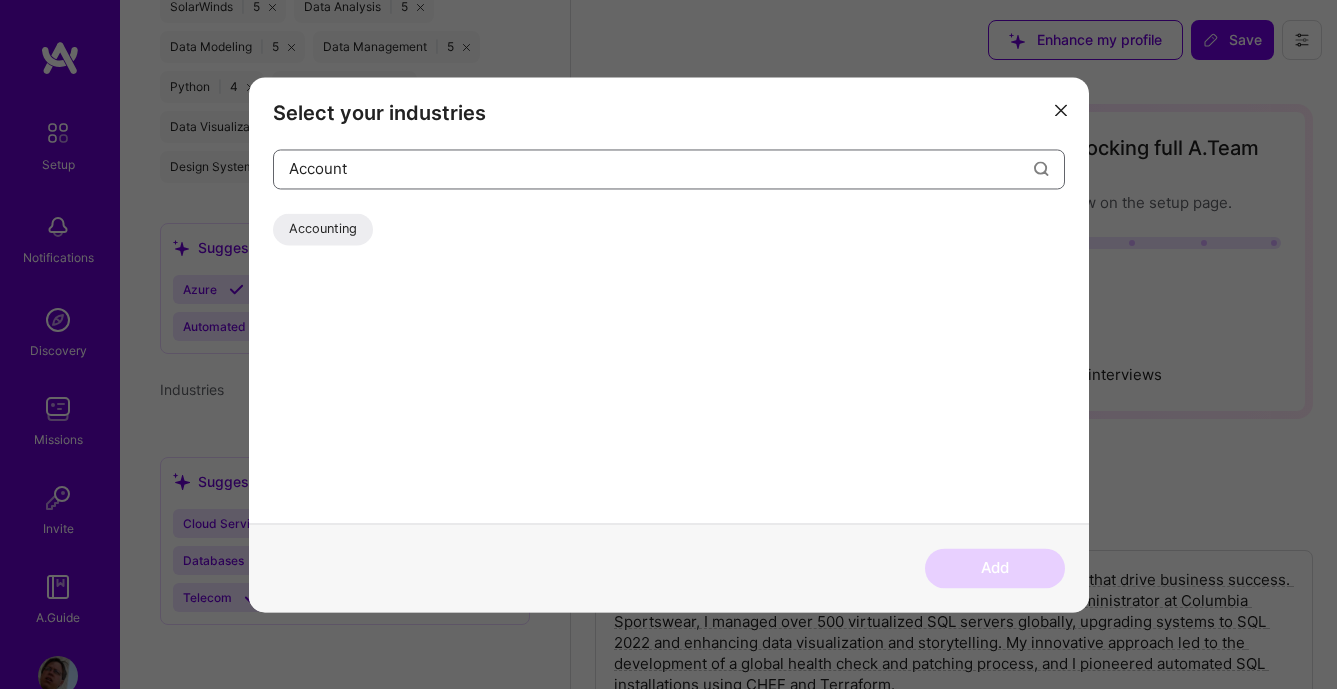 type on "Account" 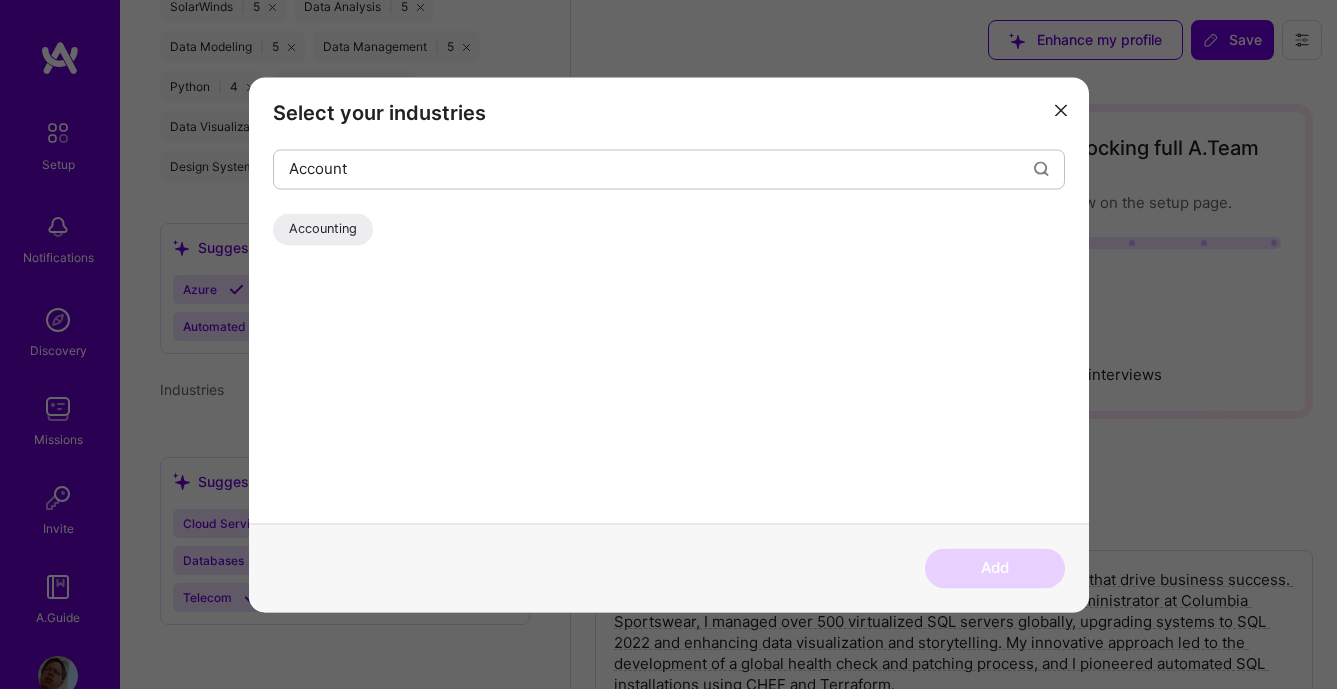 click on "Accounting" at bounding box center [323, 229] 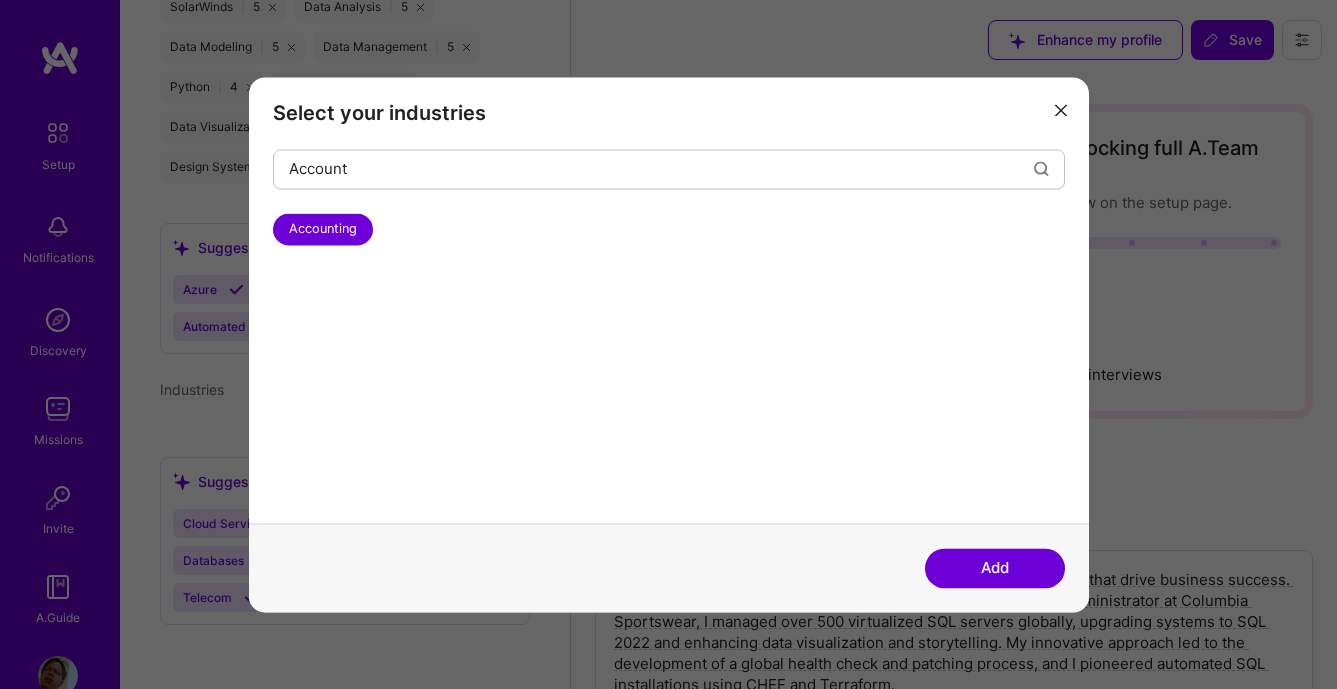 click on "Add" at bounding box center [995, 568] 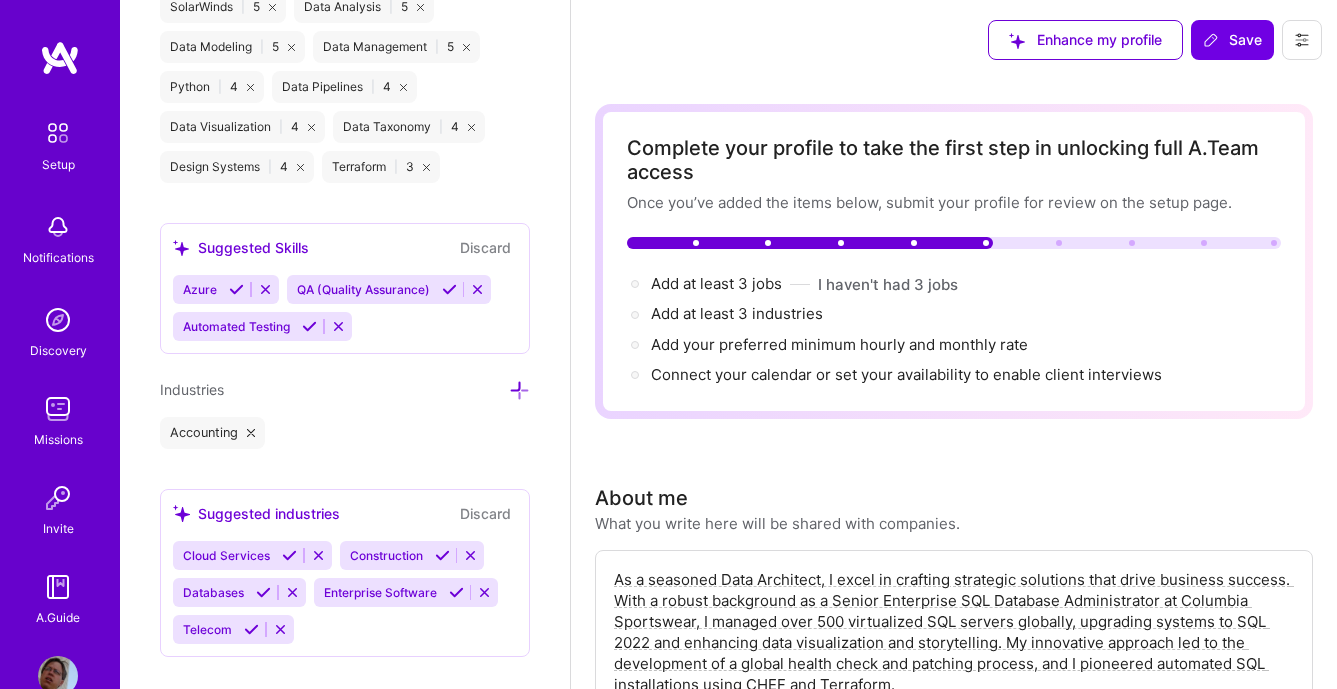 scroll, scrollTop: 1841, scrollLeft: 0, axis: vertical 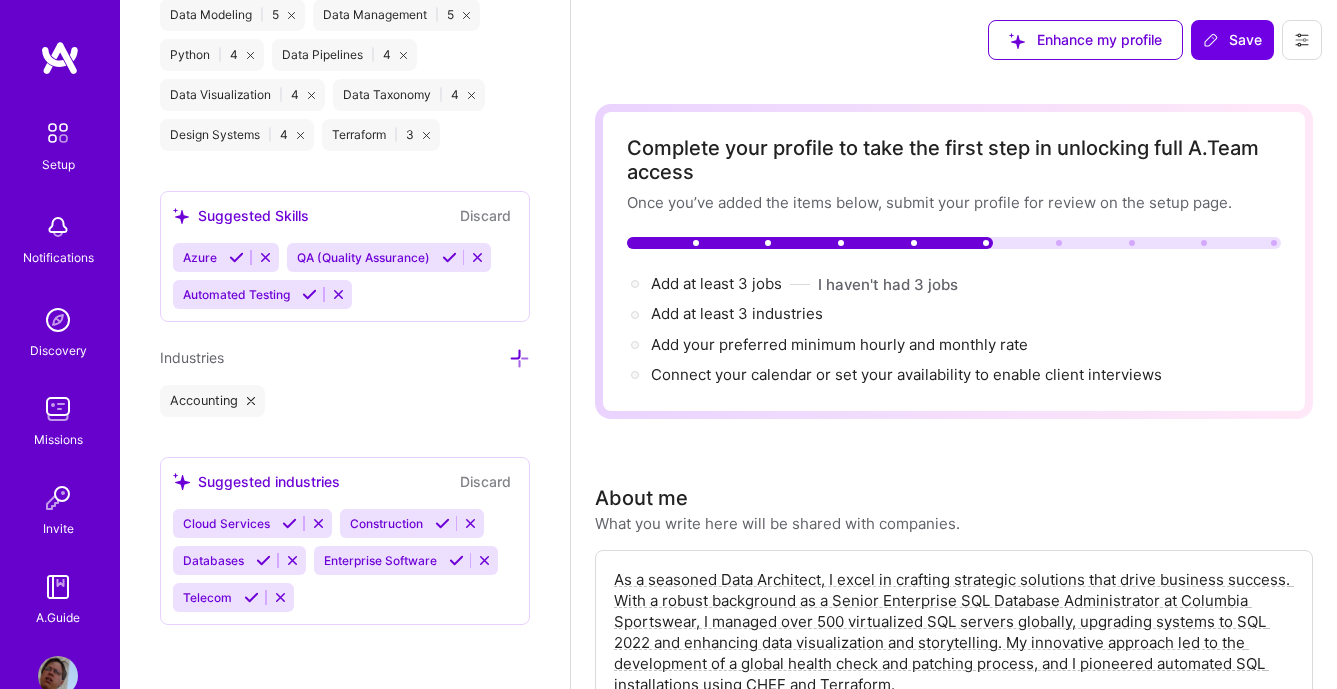 click at bounding box center (519, 358) 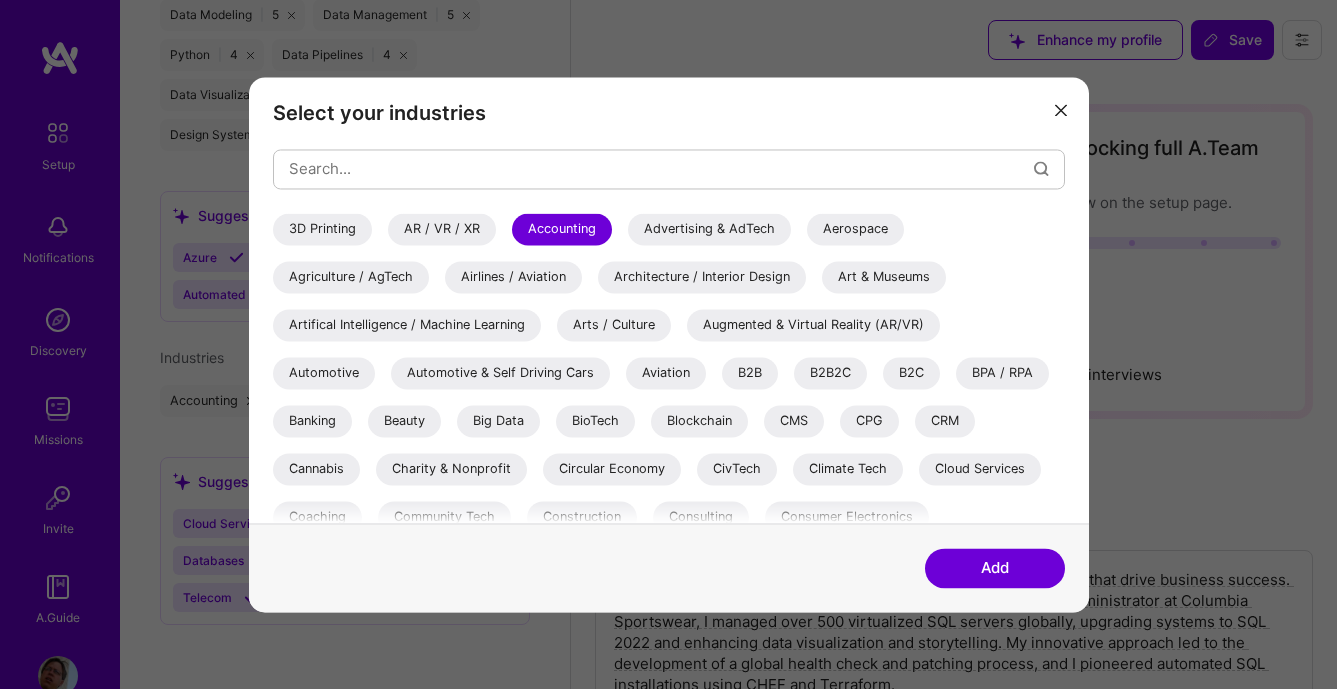 click at bounding box center (1061, 111) 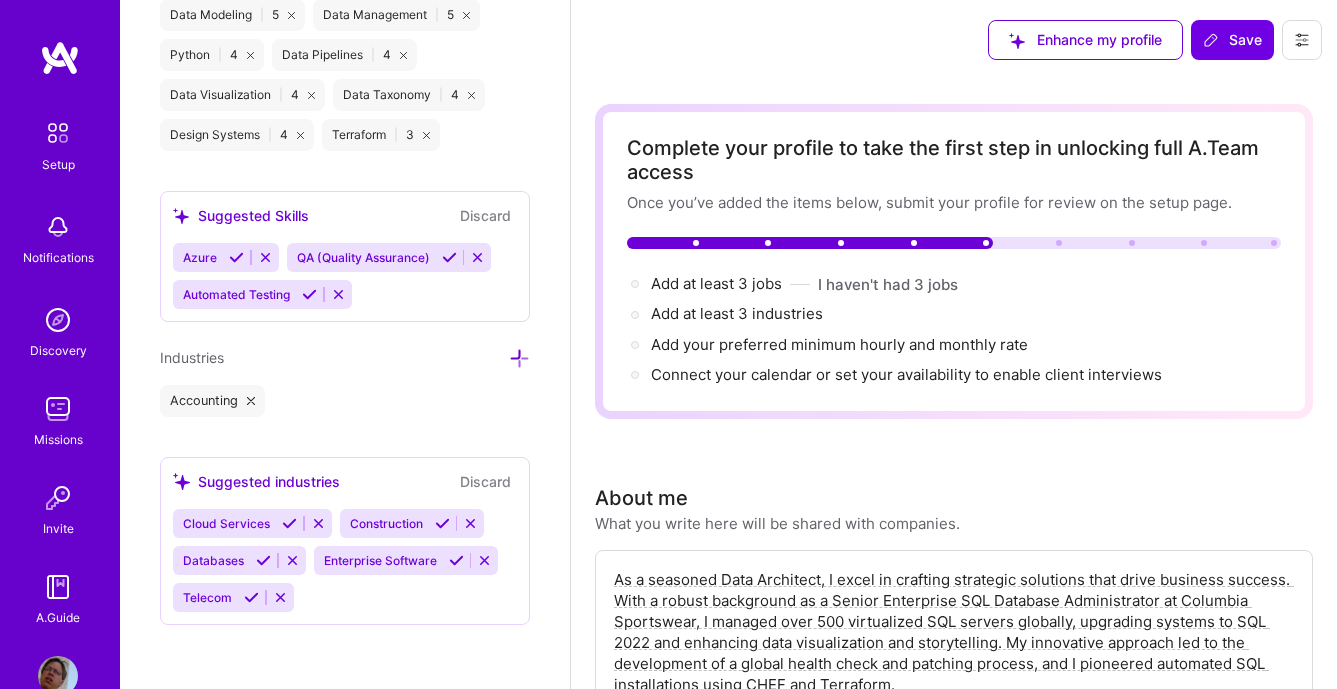 click on "Telecom" at bounding box center (207, 597) 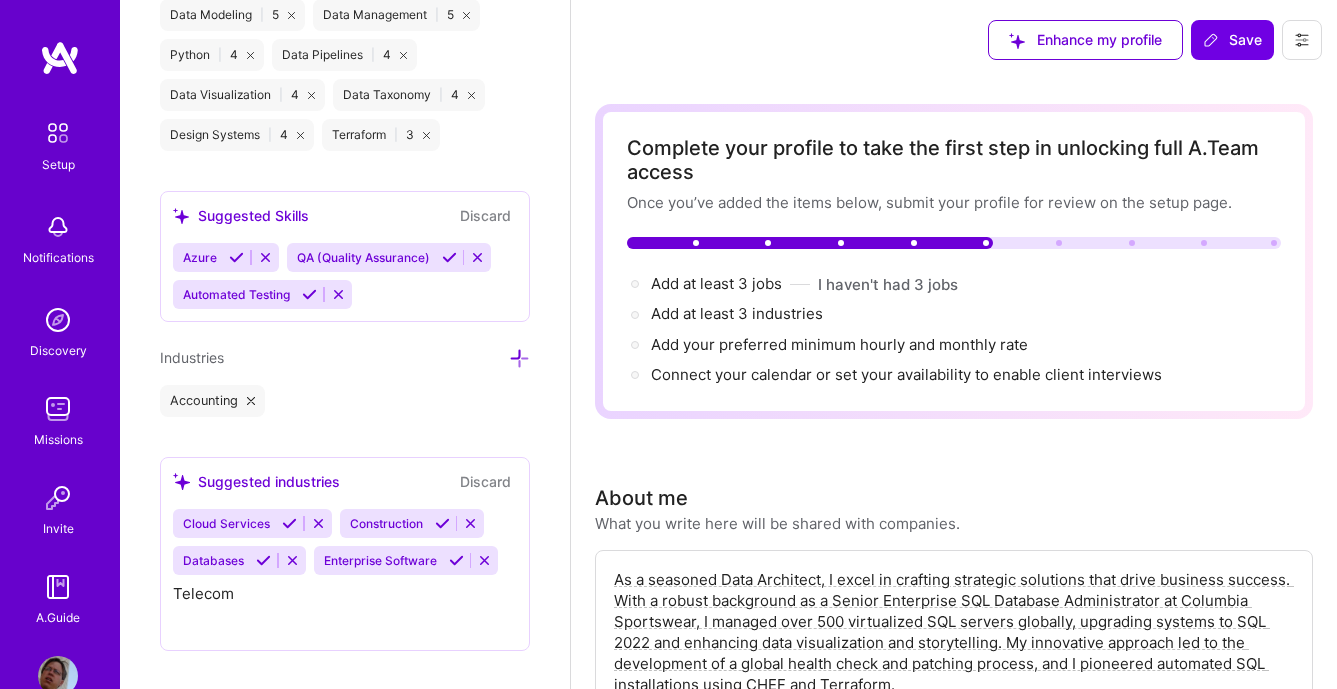 scroll, scrollTop: 1804, scrollLeft: 0, axis: vertical 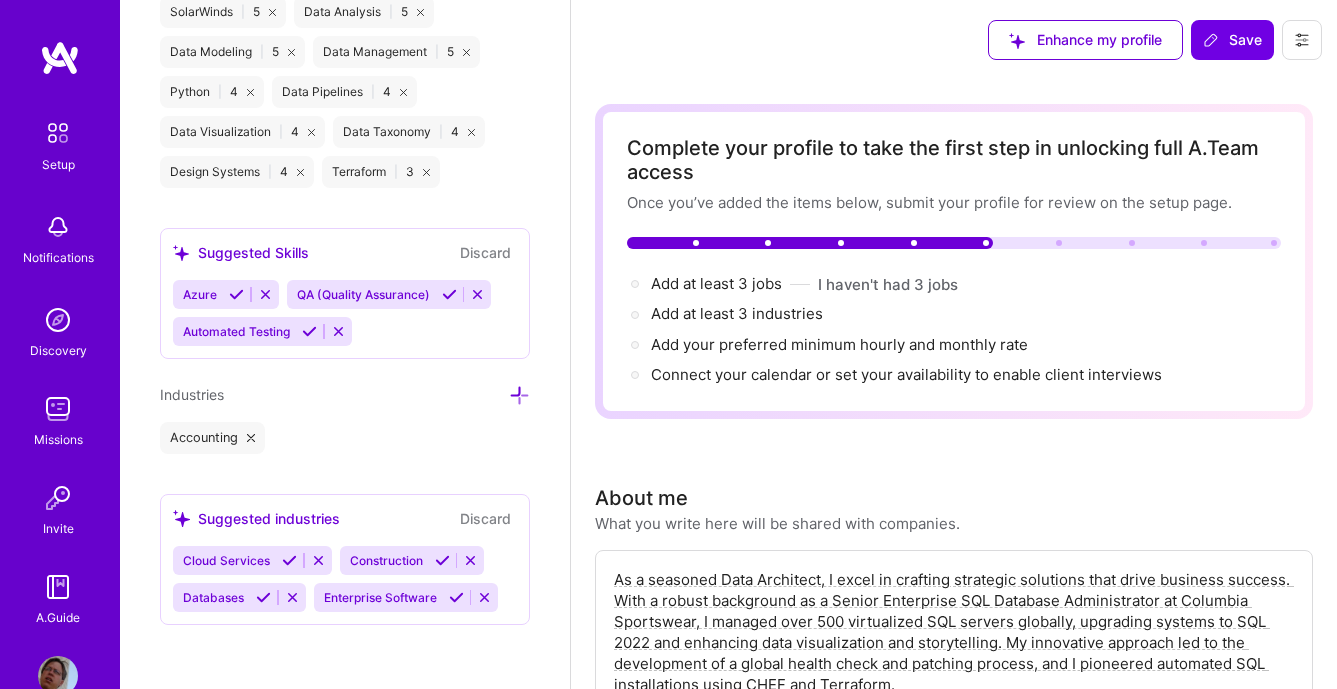 click at bounding box center [263, 597] 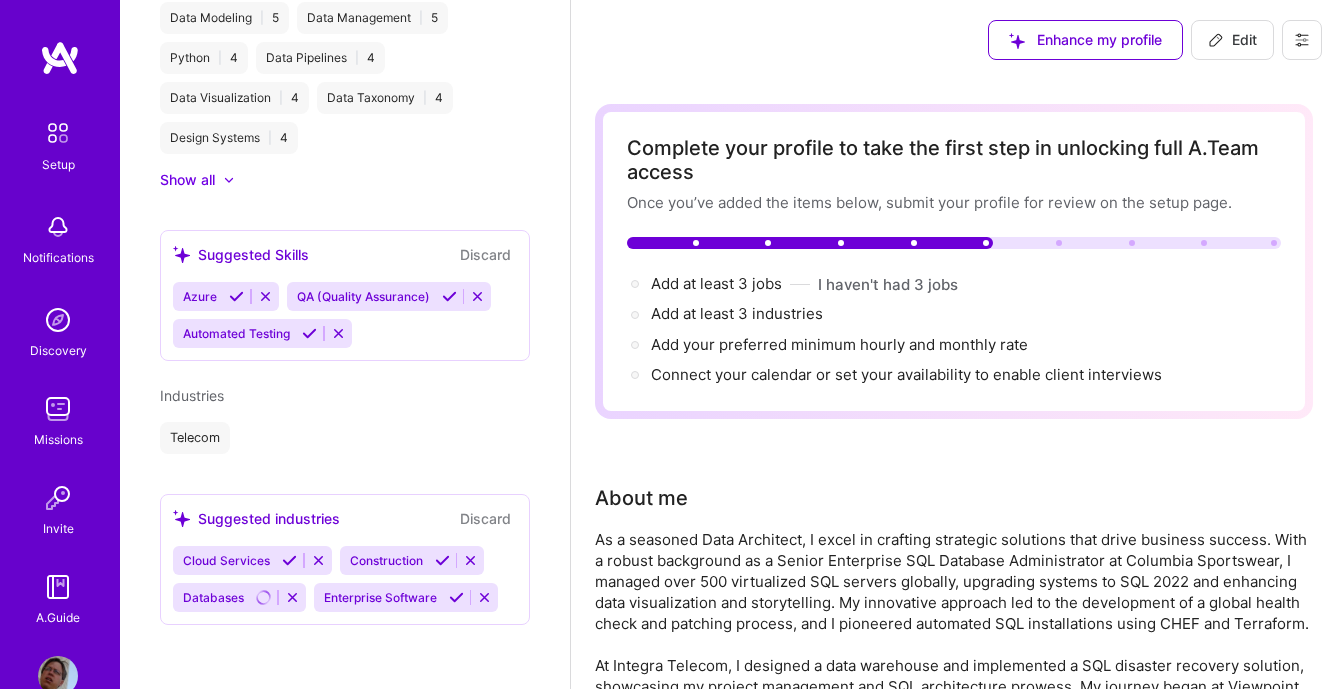 scroll, scrollTop: 1024, scrollLeft: 0, axis: vertical 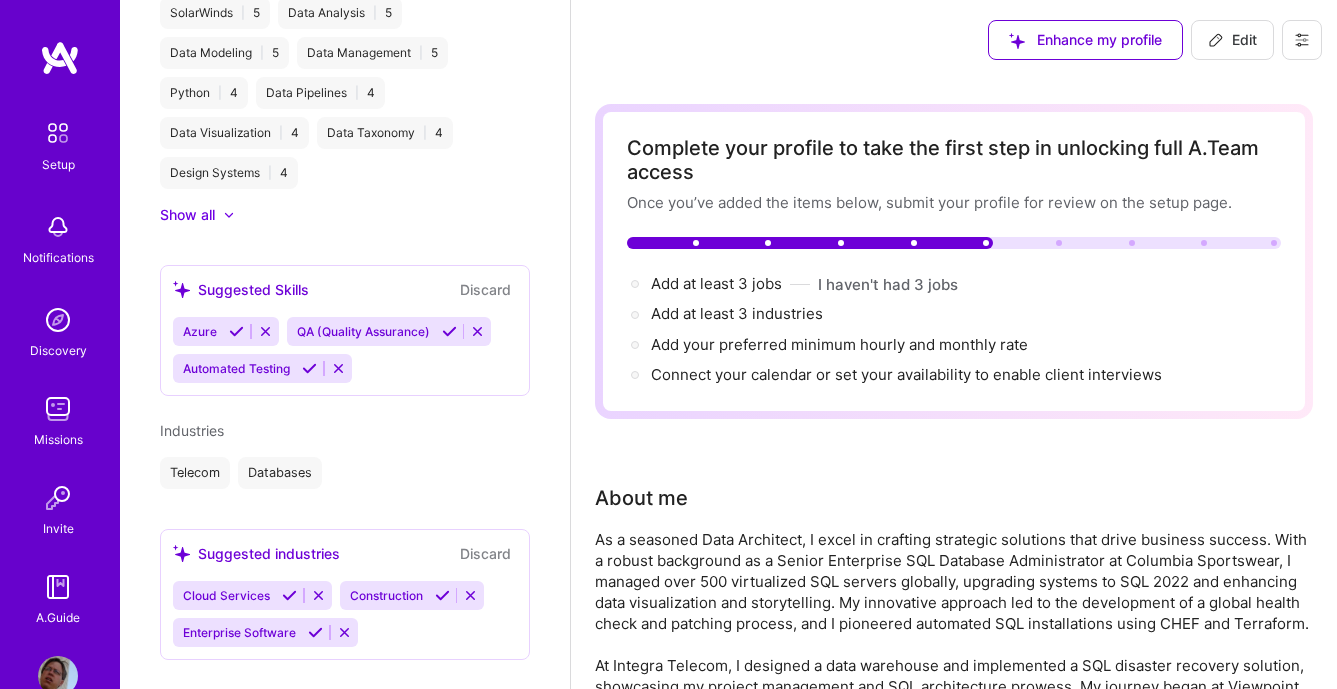 click at bounding box center (442, 595) 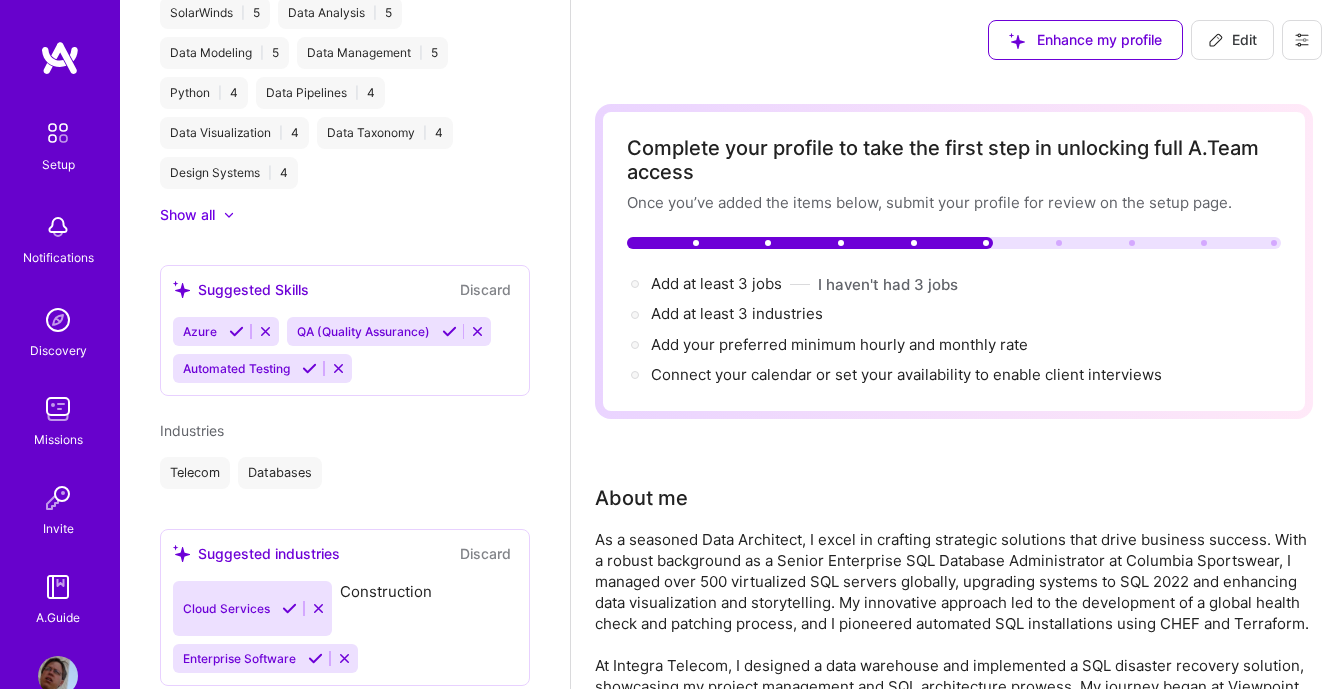 scroll, scrollTop: 1022, scrollLeft: 0, axis: vertical 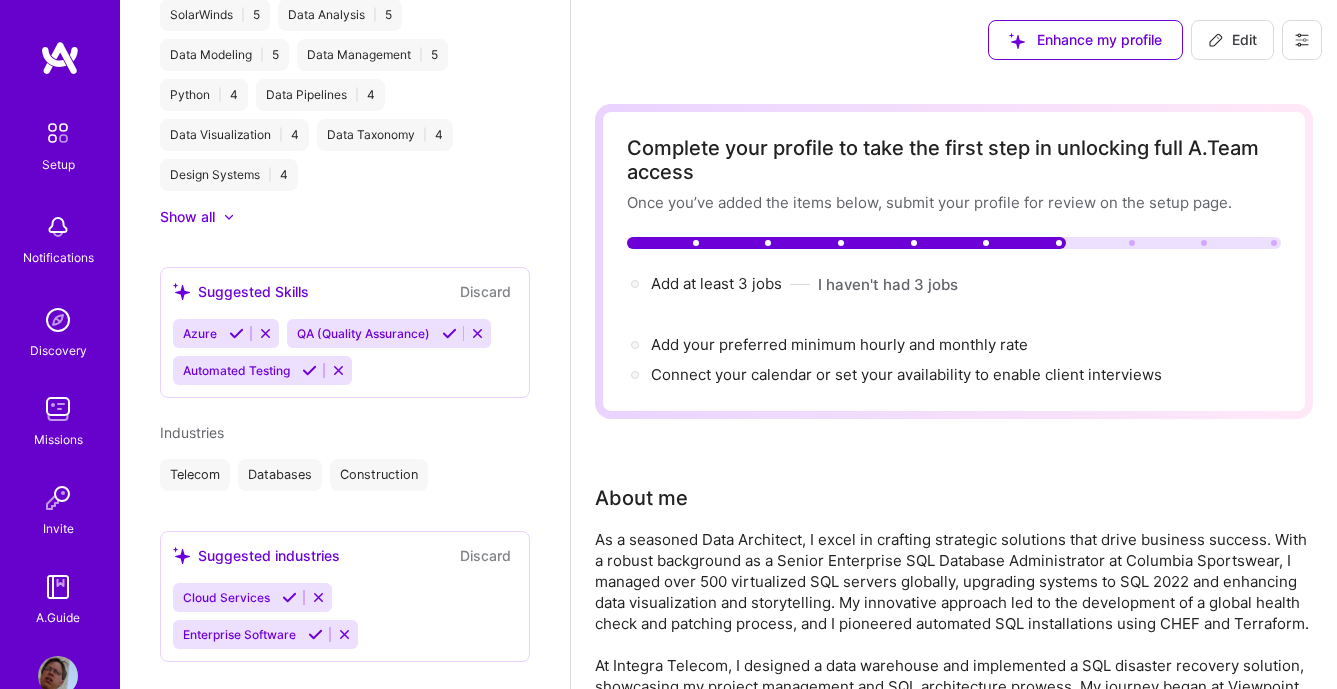 click at bounding box center [315, 634] 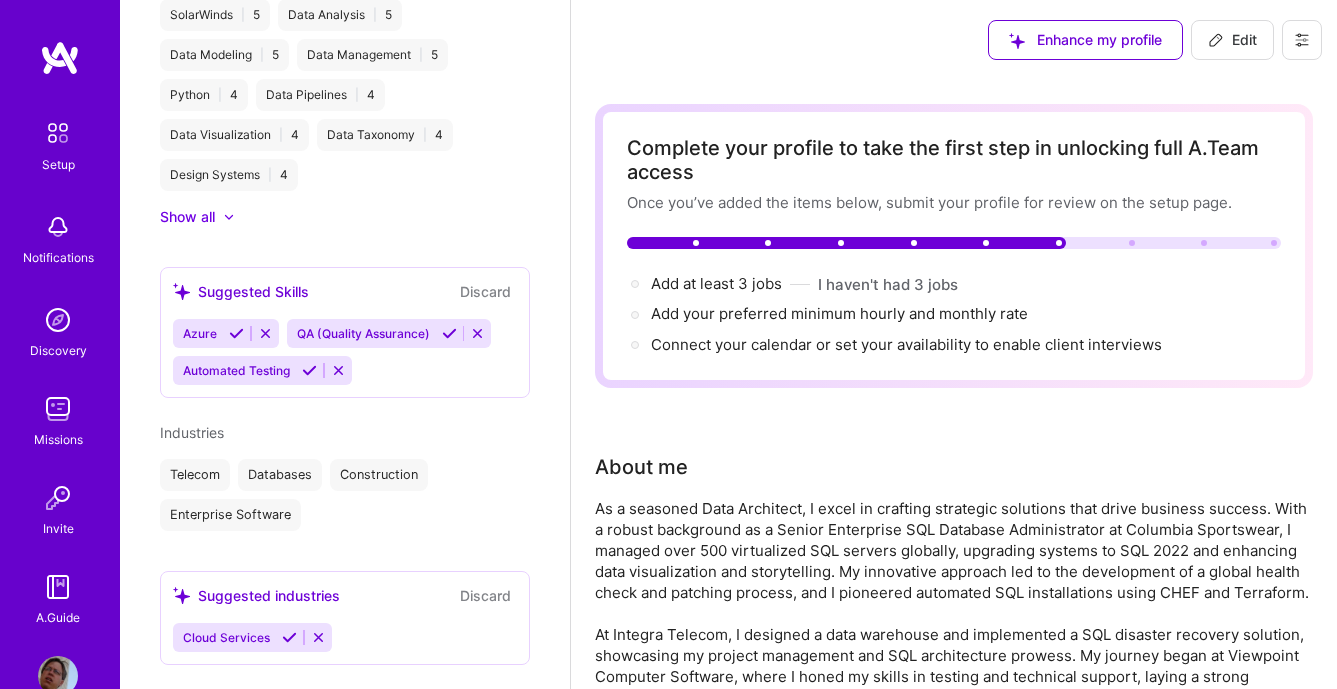 click on "Industries" at bounding box center (345, 432) 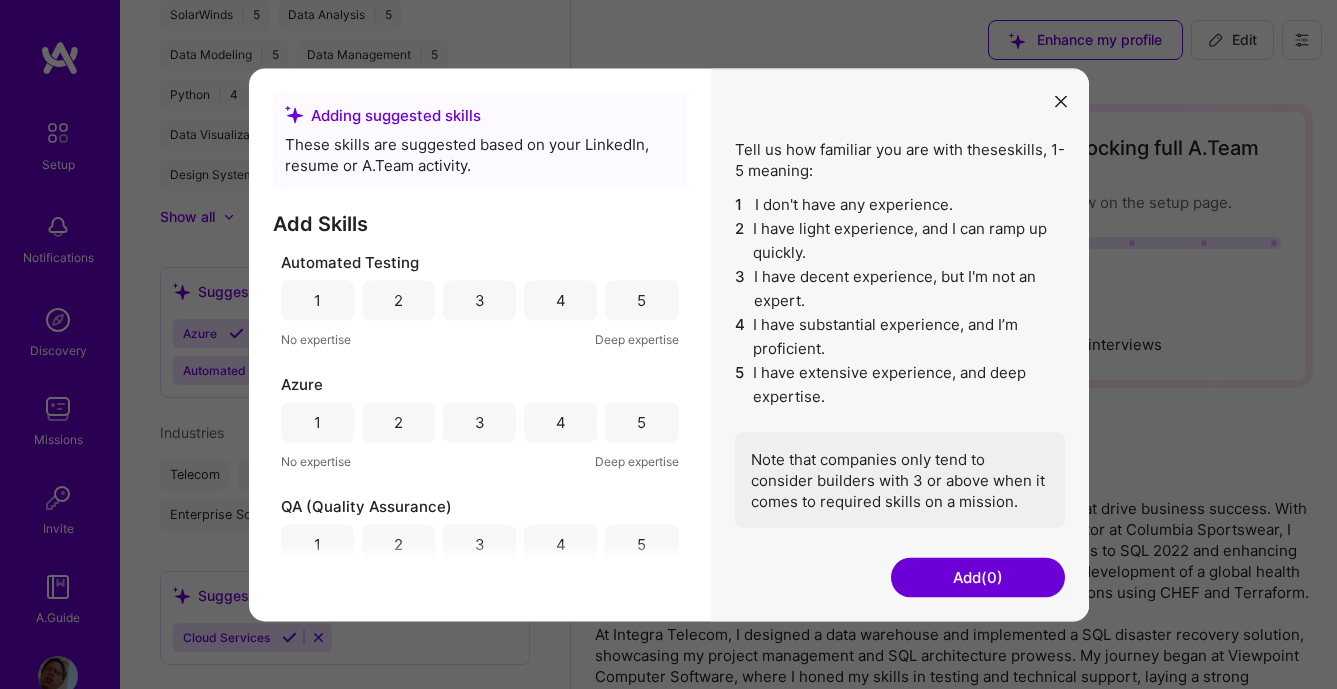 click on "Tell us how familiar you are with these  skills , 1-5 meaning: 1 I don't have any experience. 2 I have light experience, and I can ramp up quickly. 3 I have decent experience, but I'm not an expert. 4 I have substantial experience, and I’m proficient. 5 I have extensive experience, and deep expertise. Note that companies only tend to consider builders with 3 or above when it comes to required skills on a mission. Add  (0)" at bounding box center [900, 344] 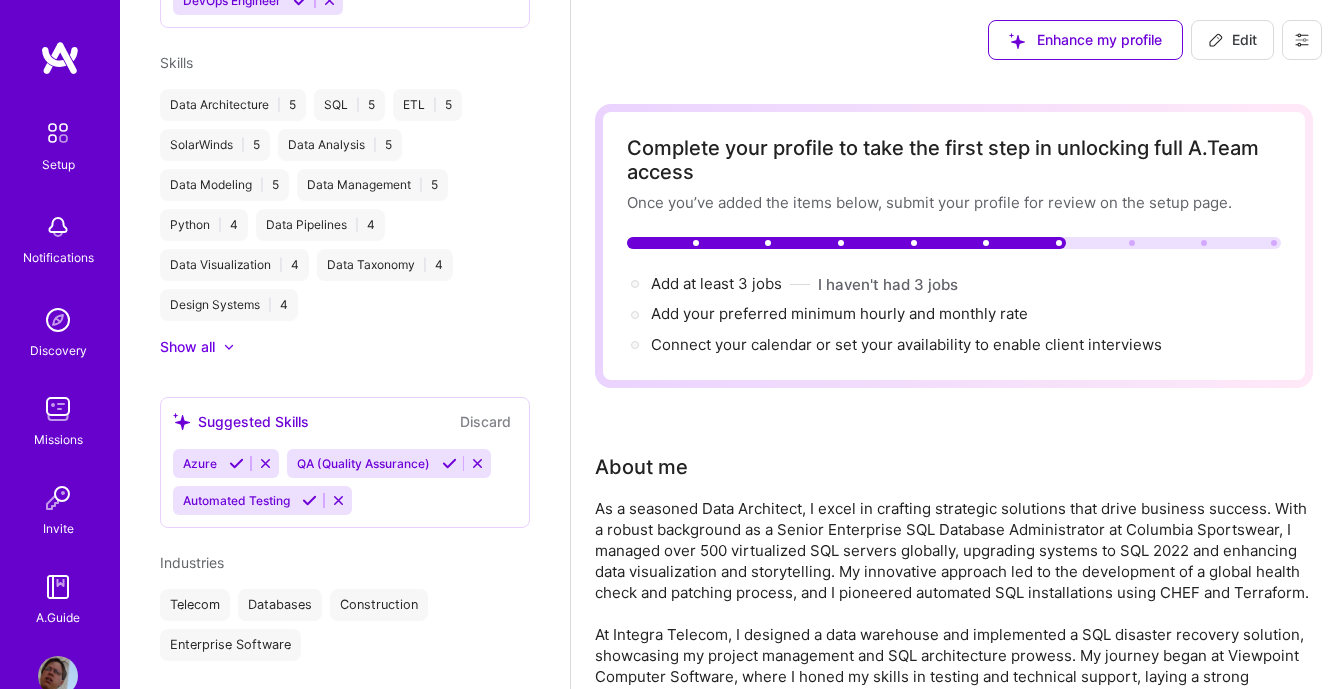 scroll, scrollTop: 1062, scrollLeft: 0, axis: vertical 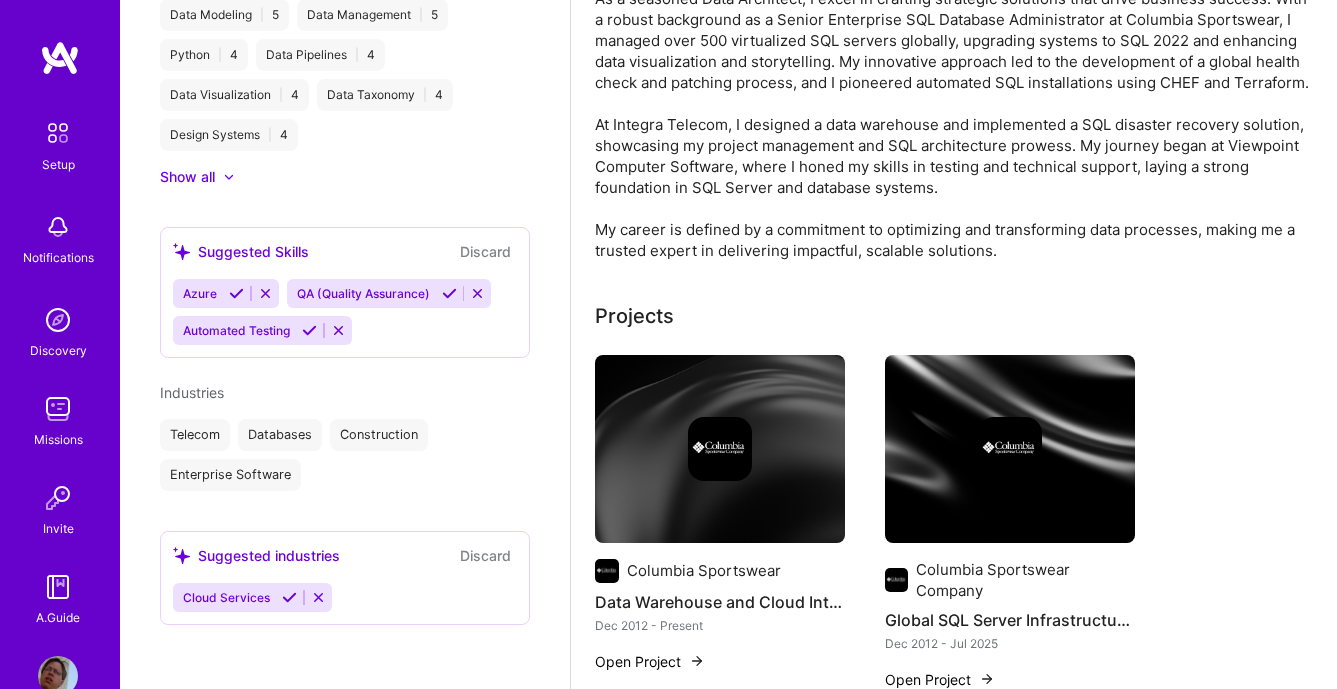 click on "Discard" at bounding box center (485, 555) 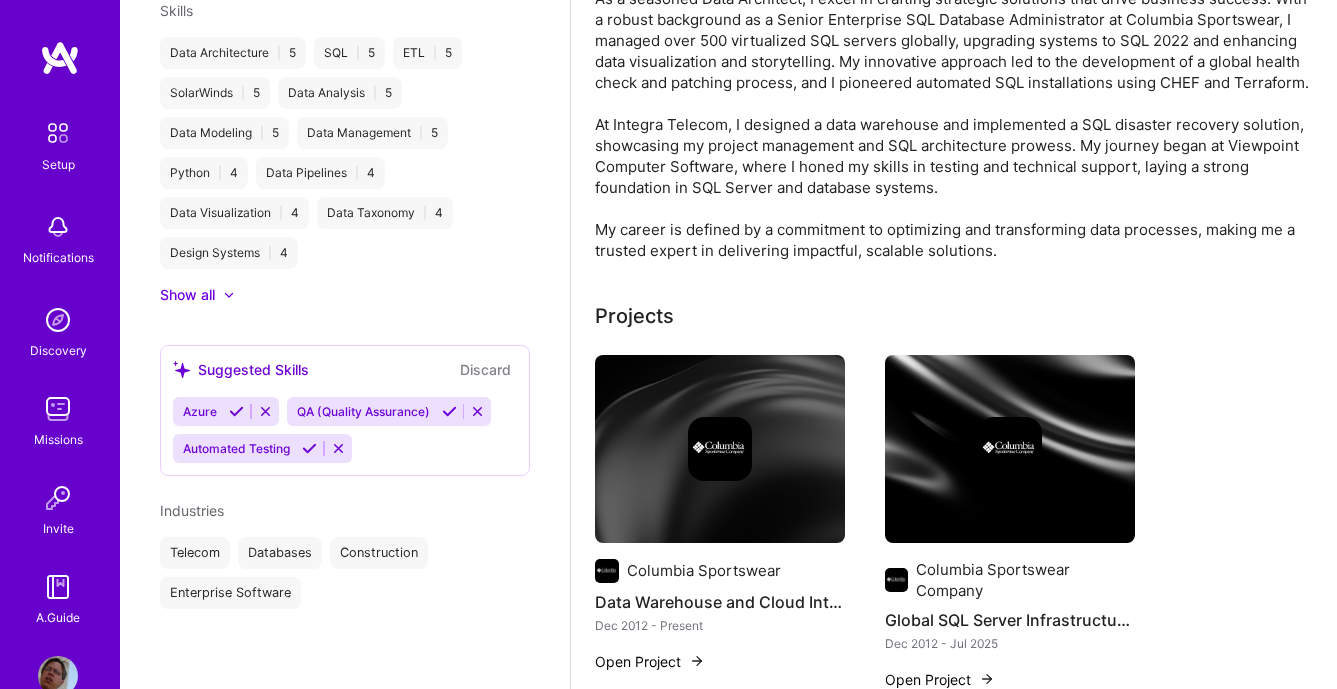 scroll, scrollTop: 944, scrollLeft: 0, axis: vertical 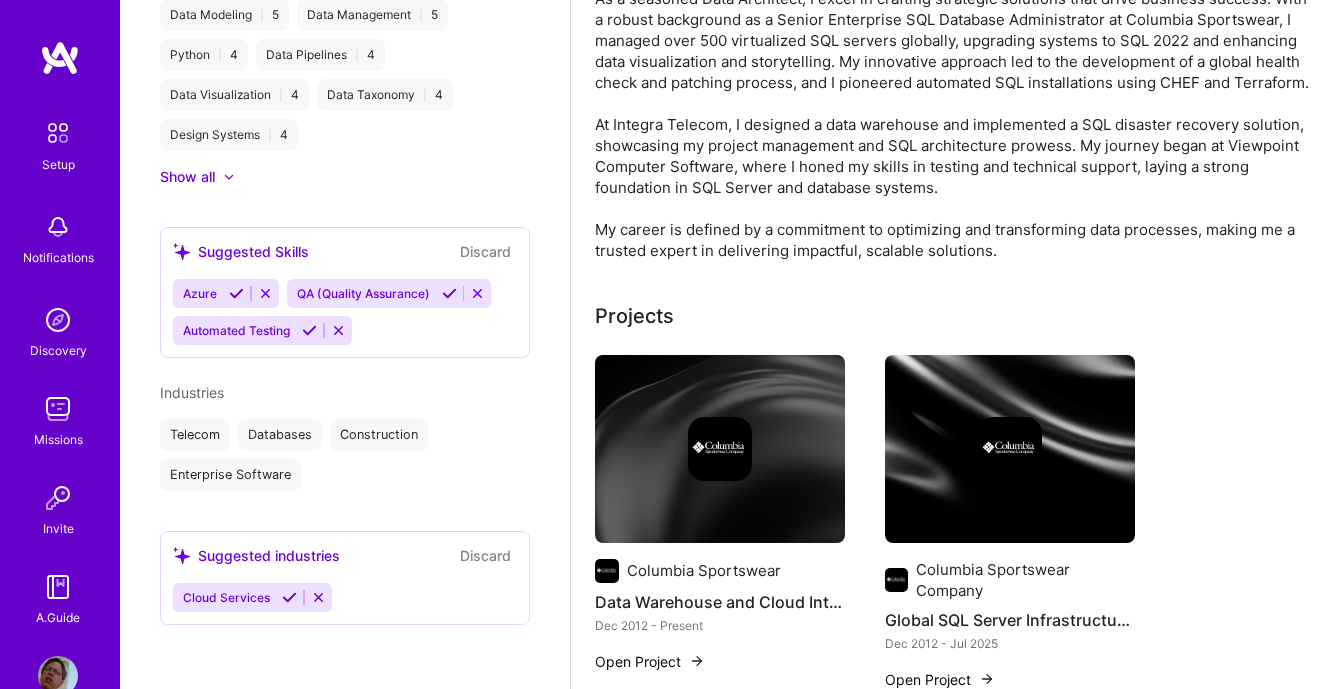 click on "Discard" at bounding box center [485, 555] 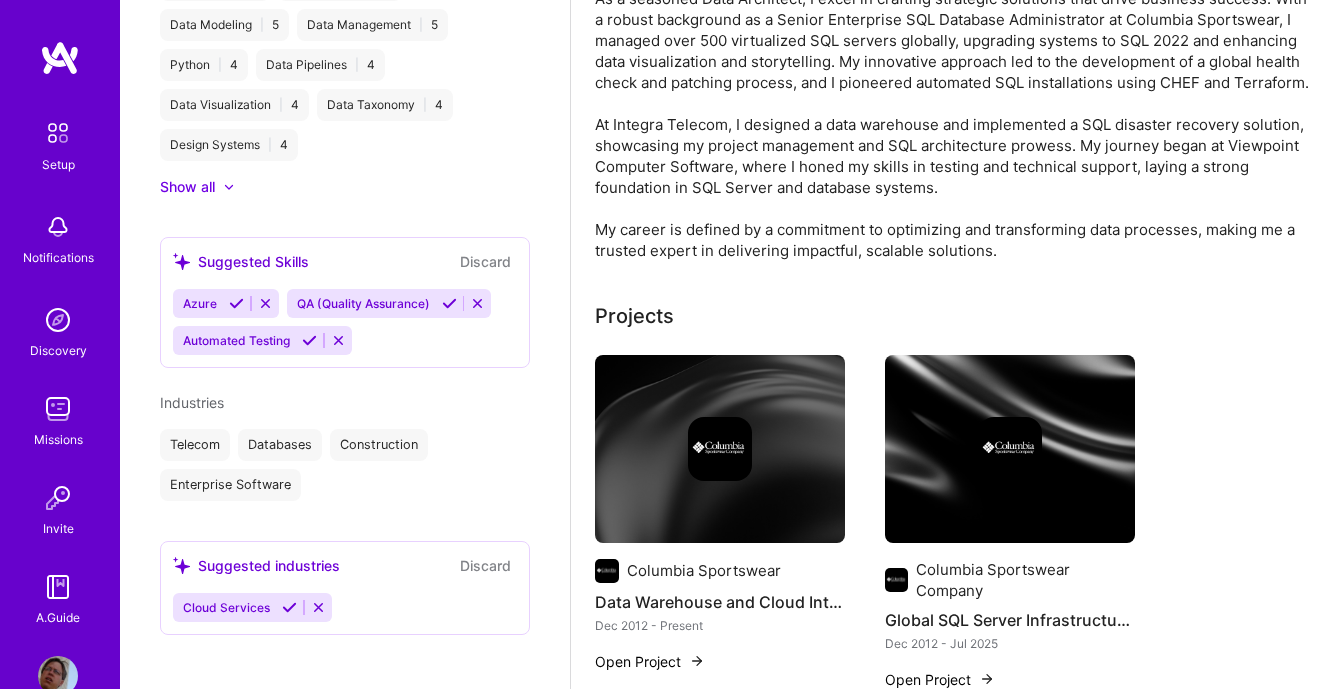 scroll, scrollTop: 1062, scrollLeft: 0, axis: vertical 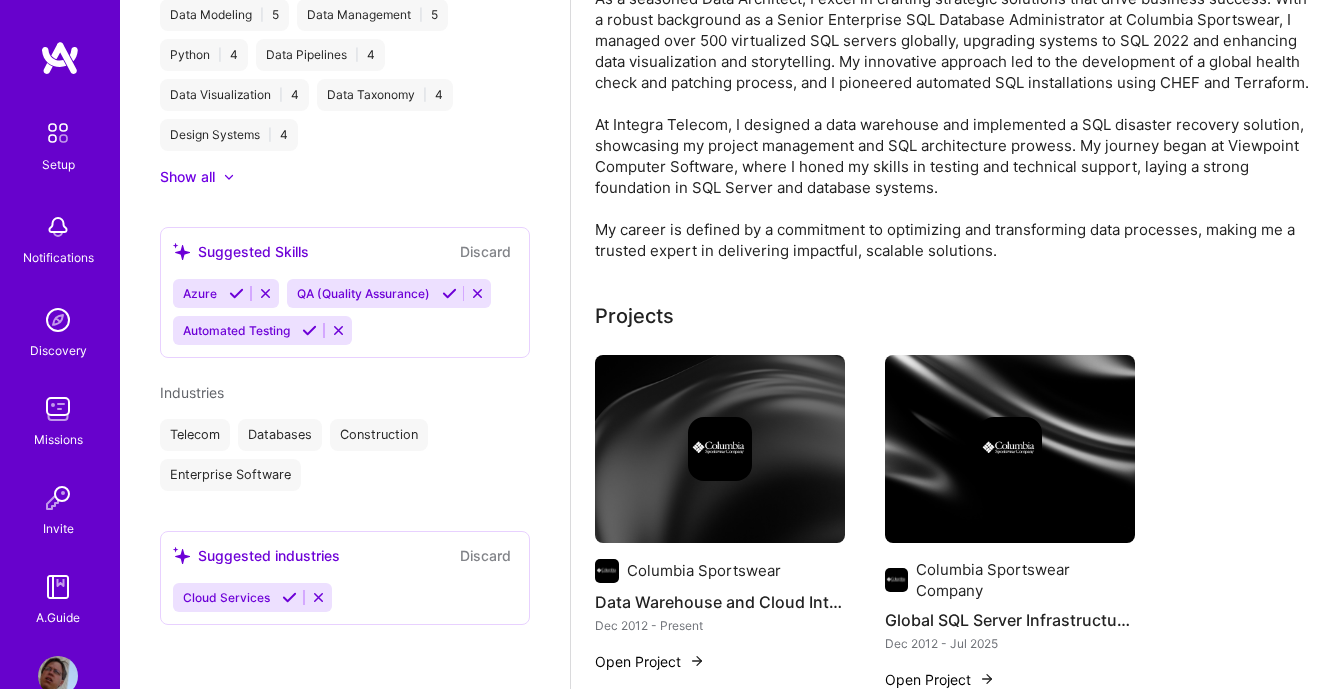 click at bounding box center [289, 597] 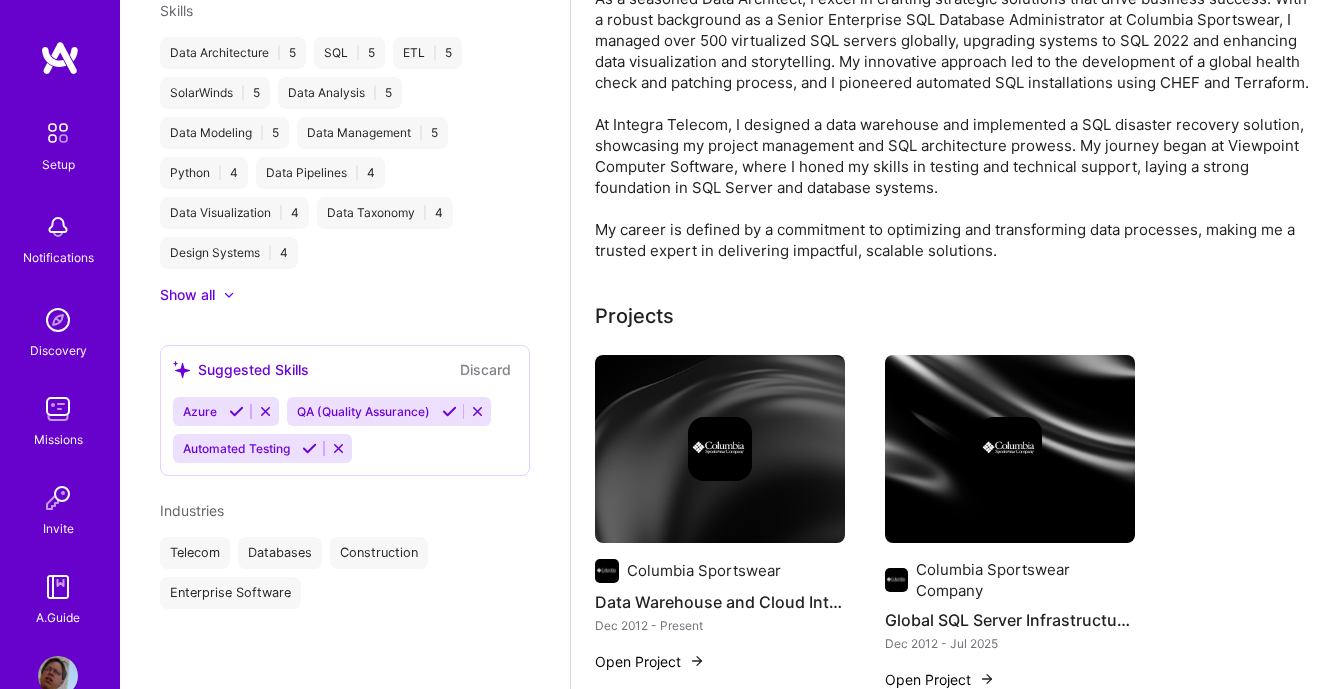 scroll, scrollTop: 944, scrollLeft: 0, axis: vertical 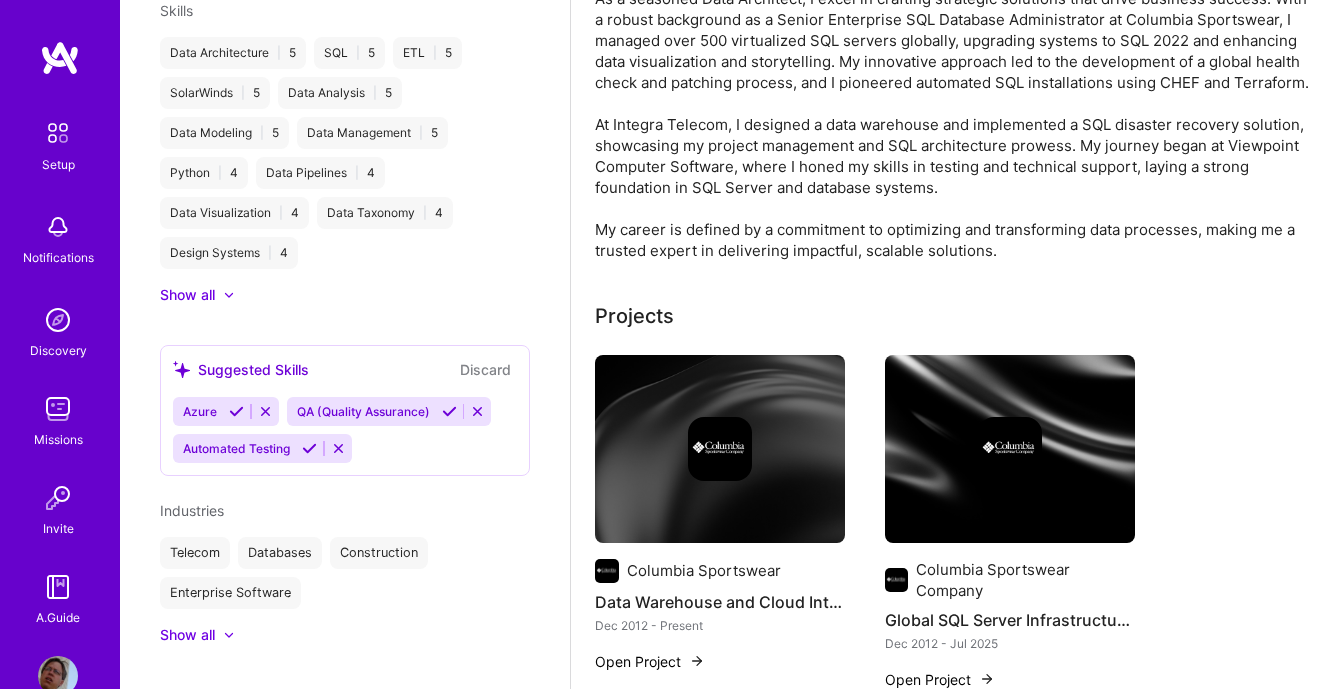 click on "Show all" at bounding box center [187, 635] 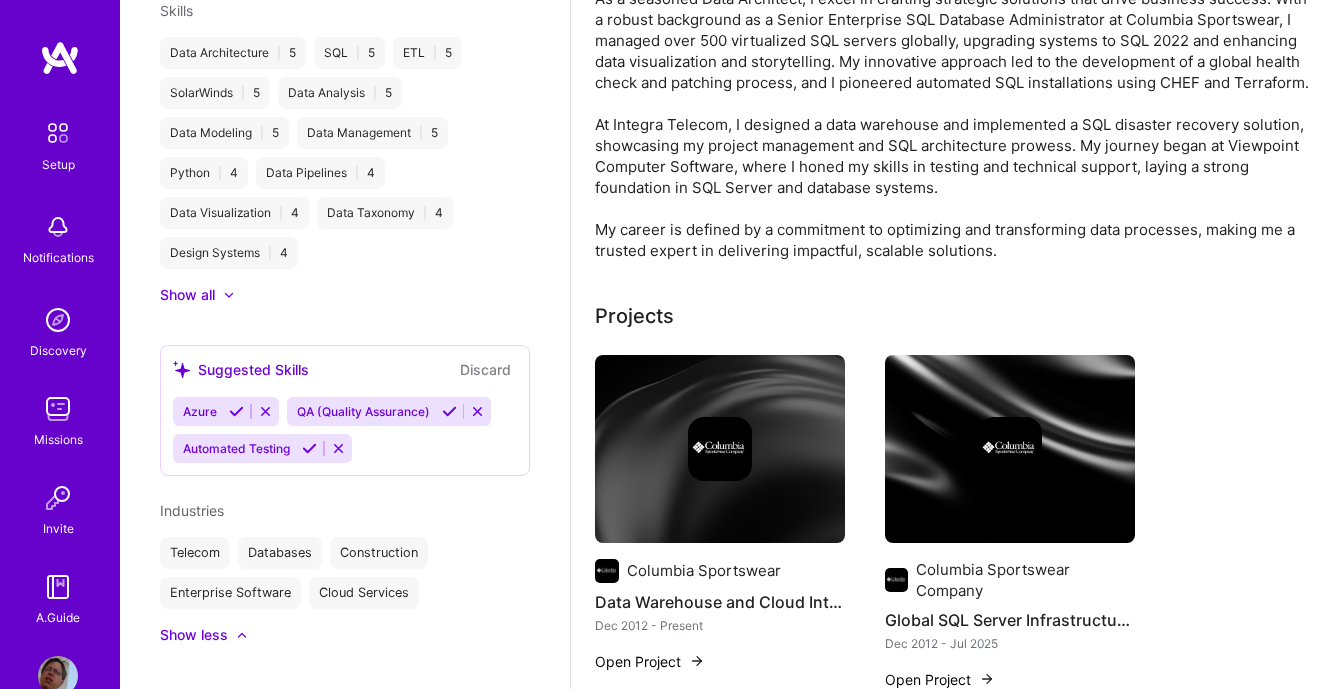 click on "Show less" at bounding box center [194, 635] 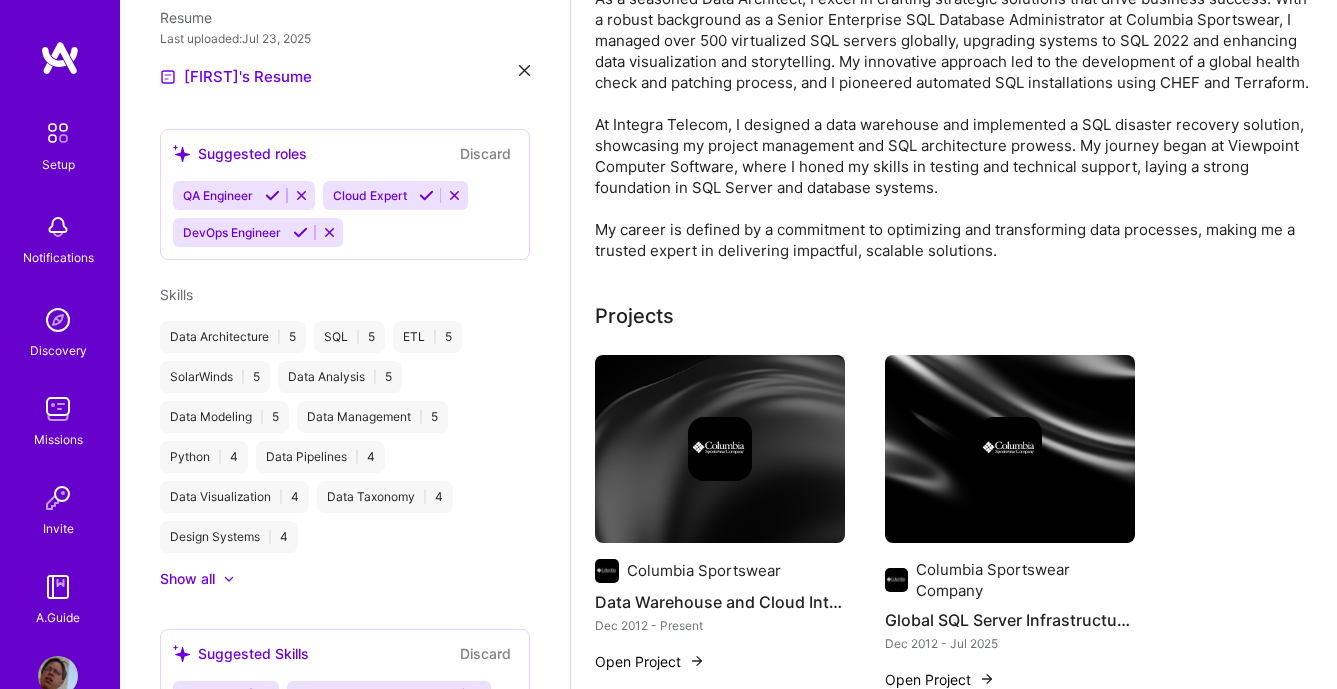 scroll, scrollTop: 602, scrollLeft: 0, axis: vertical 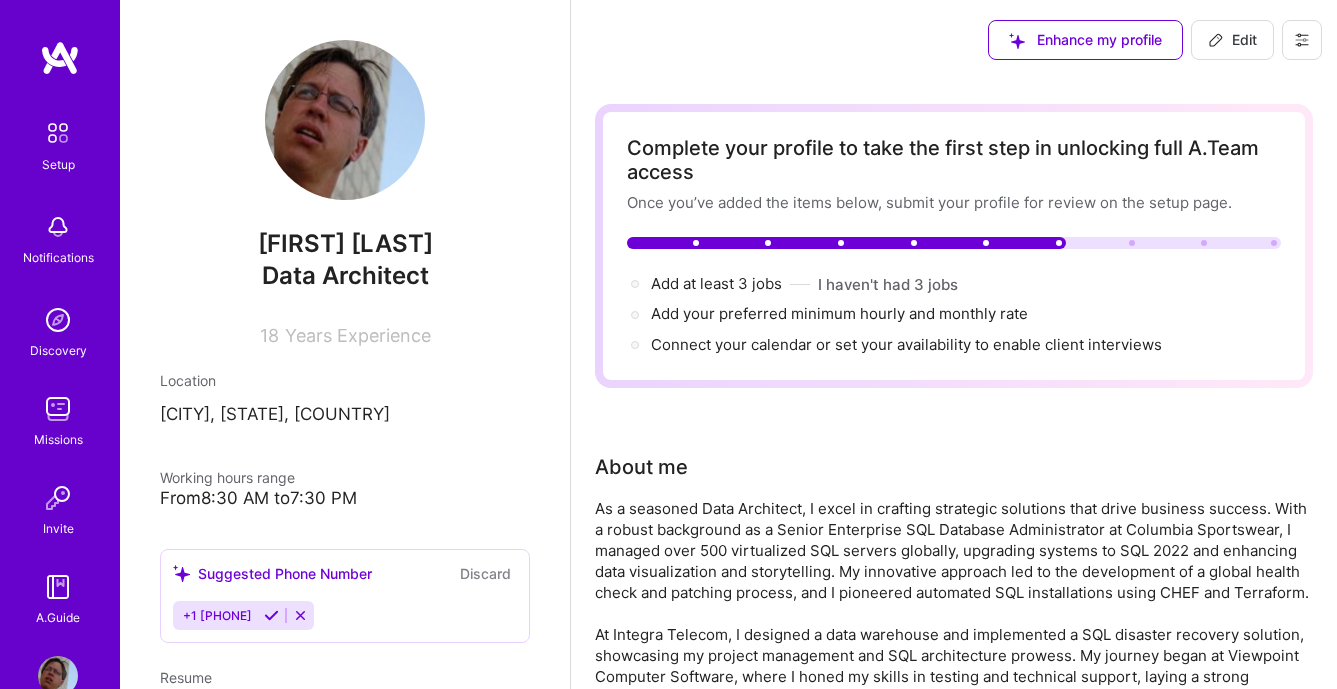 click on "Edit" at bounding box center [1232, 40] 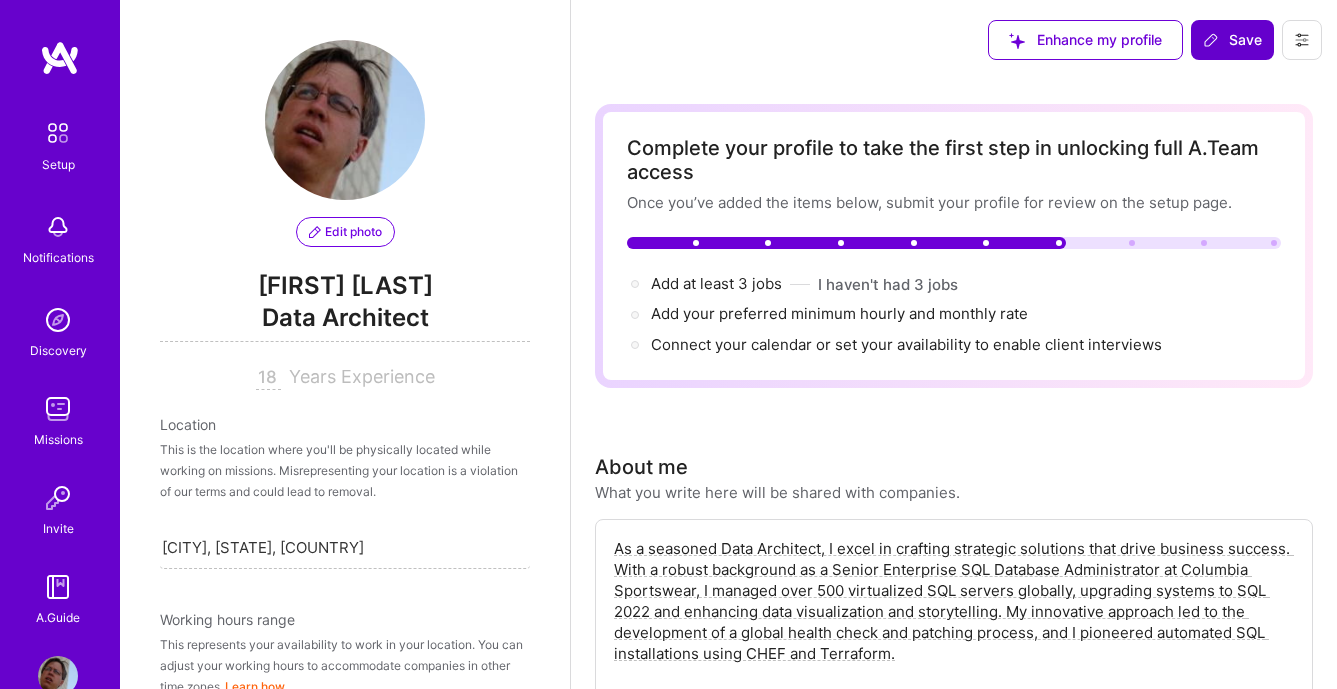scroll, scrollTop: 945, scrollLeft: 0, axis: vertical 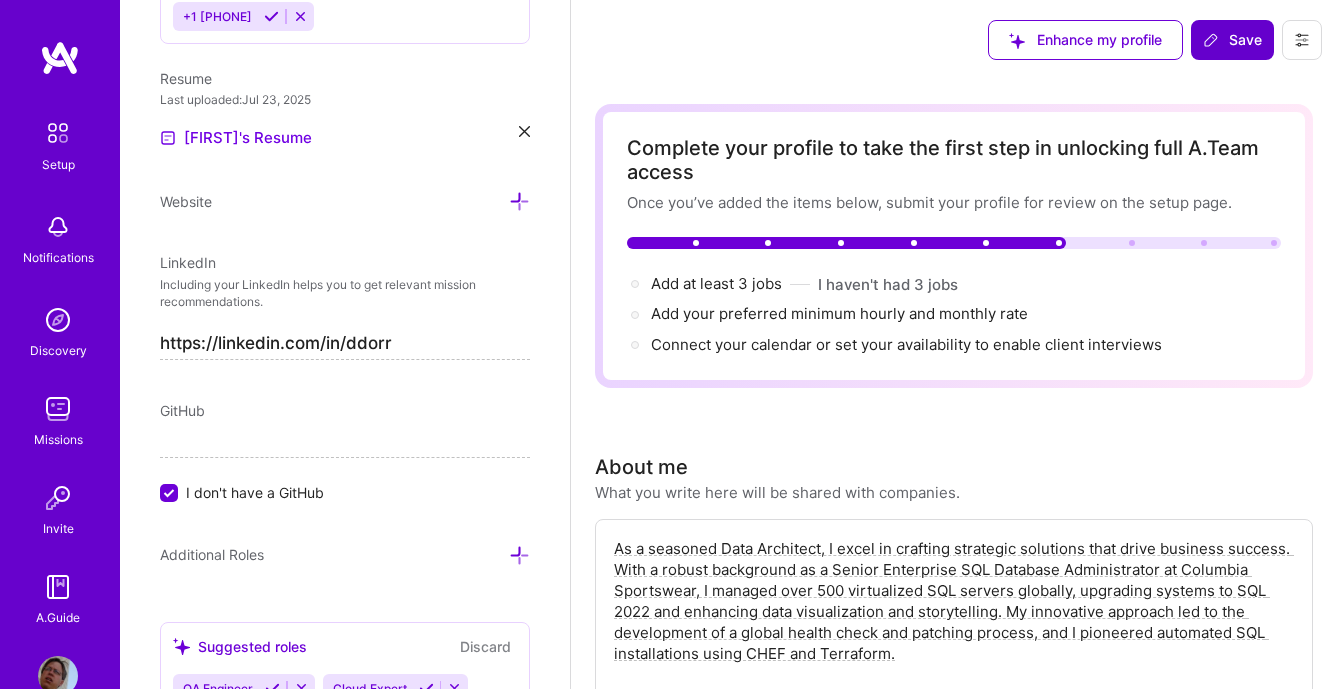 click on "Save" at bounding box center [1232, 40] 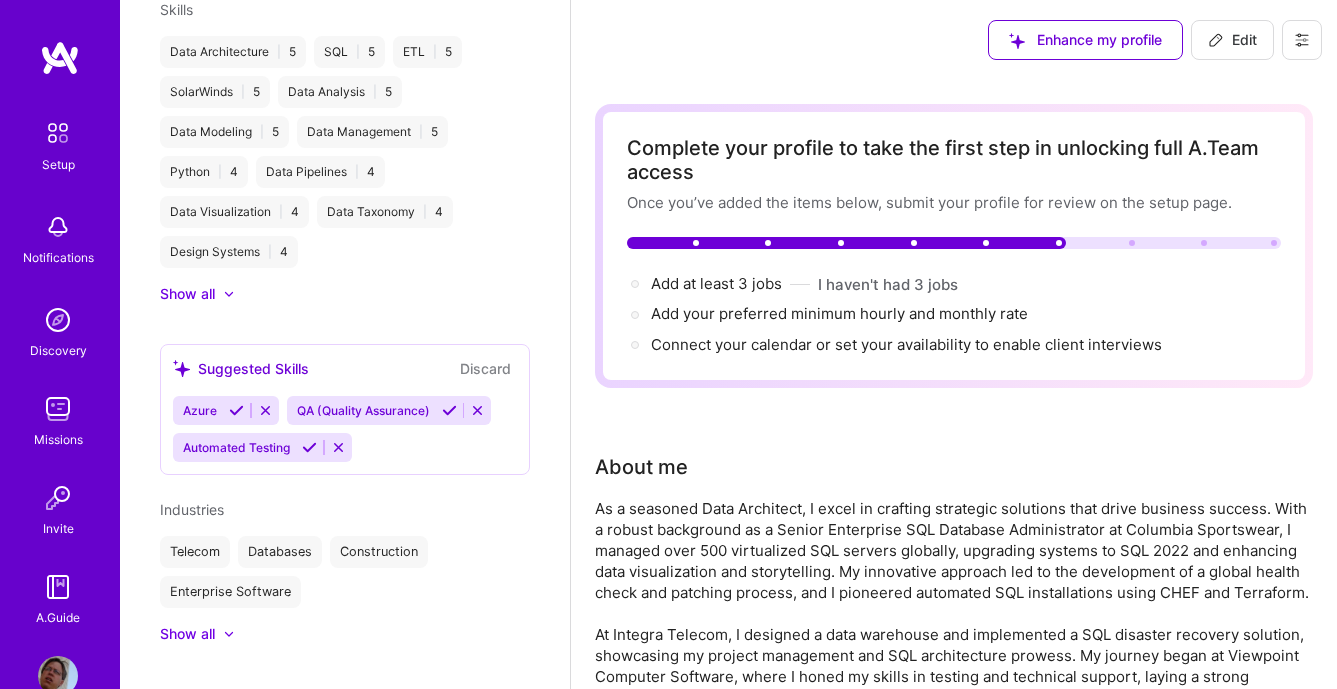 scroll, scrollTop: 599, scrollLeft: 0, axis: vertical 